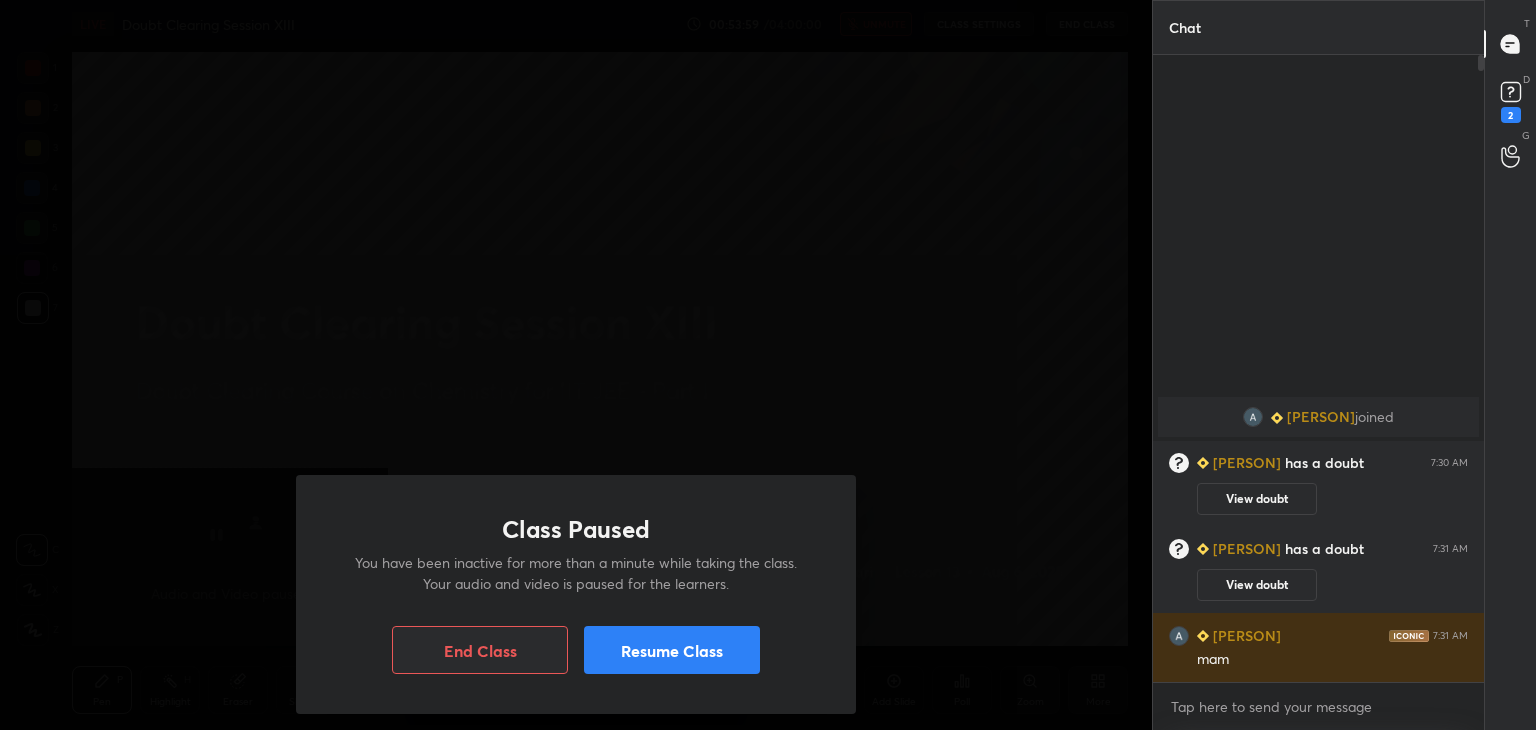 scroll, scrollTop: 0, scrollLeft: 0, axis: both 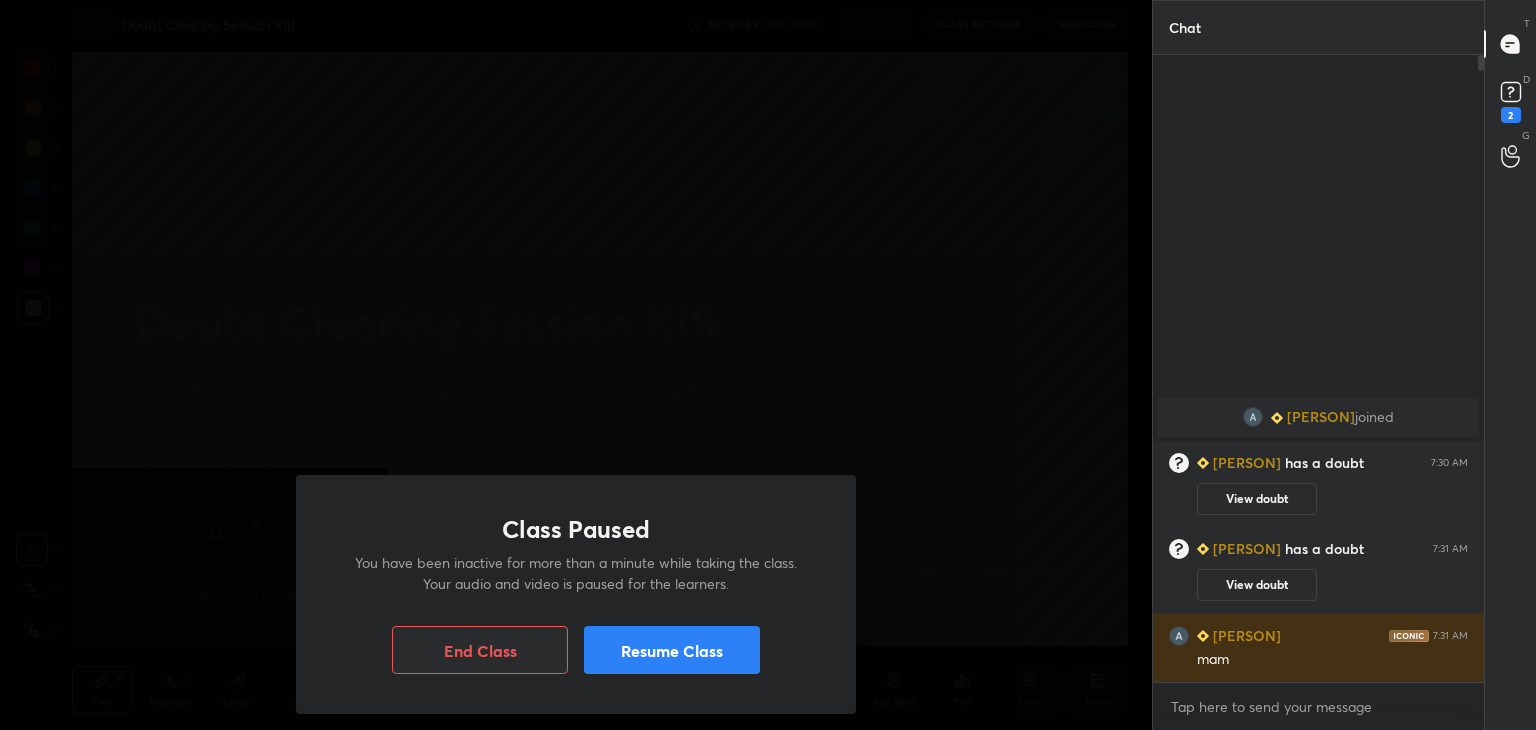 click on "Resume Class" at bounding box center (672, 650) 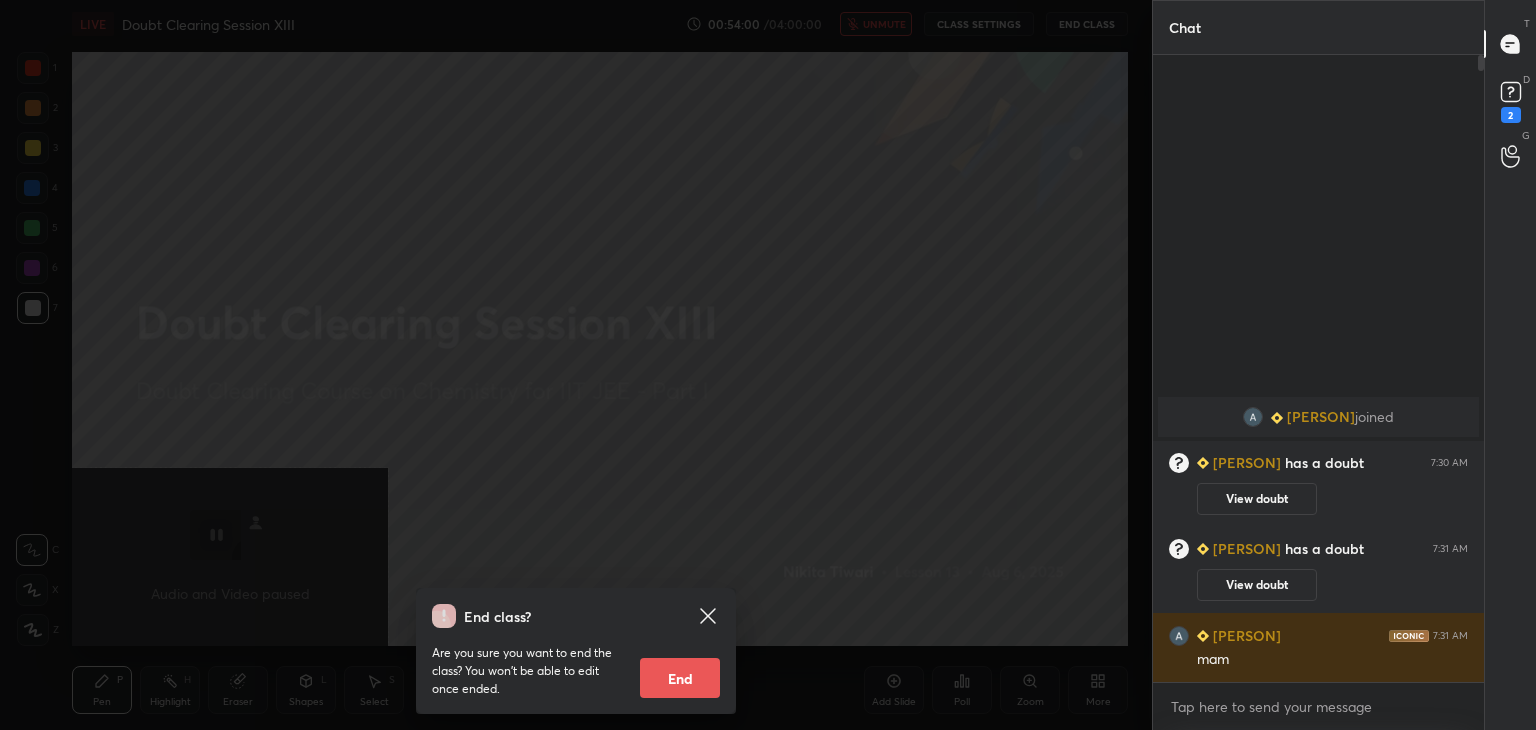 click 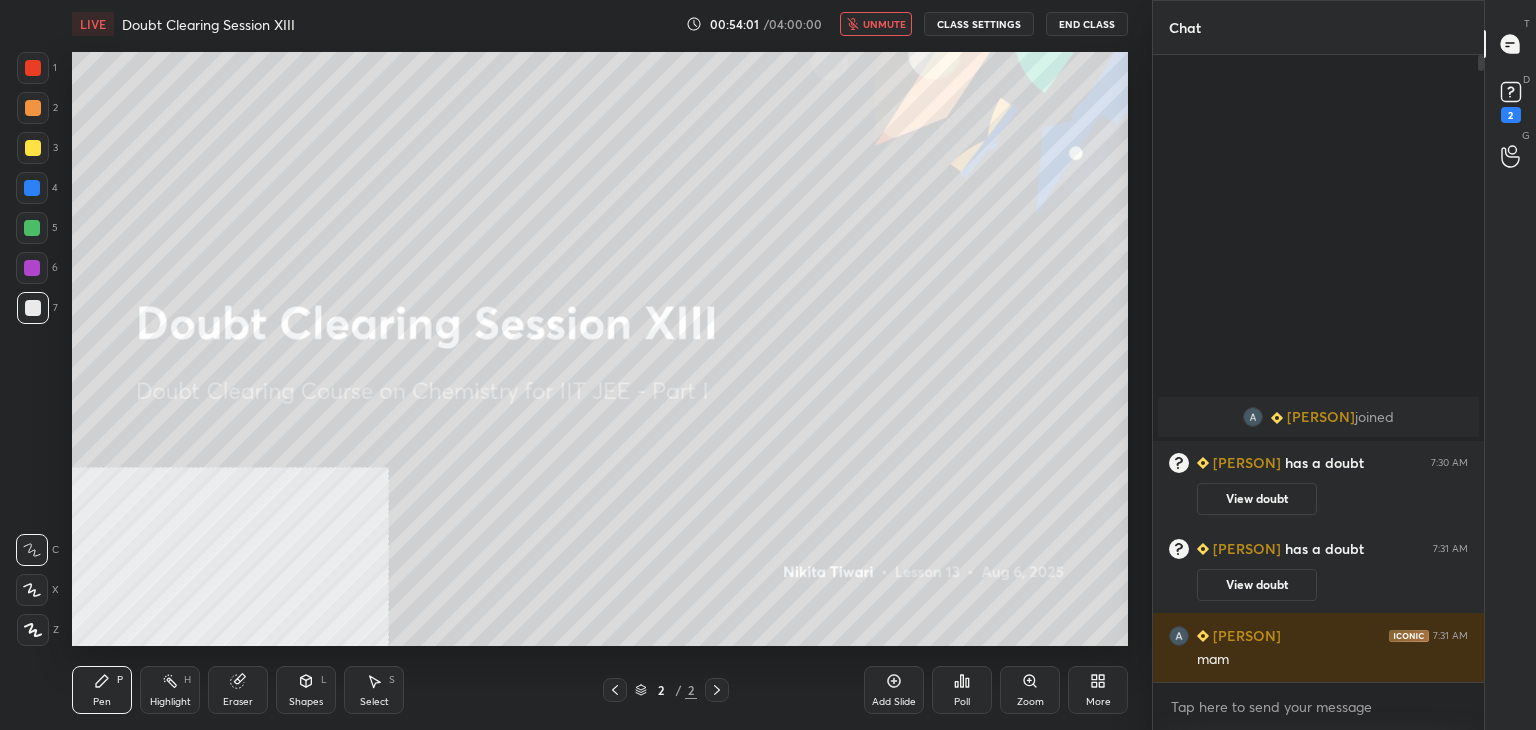 click on "unmute" at bounding box center [876, 24] 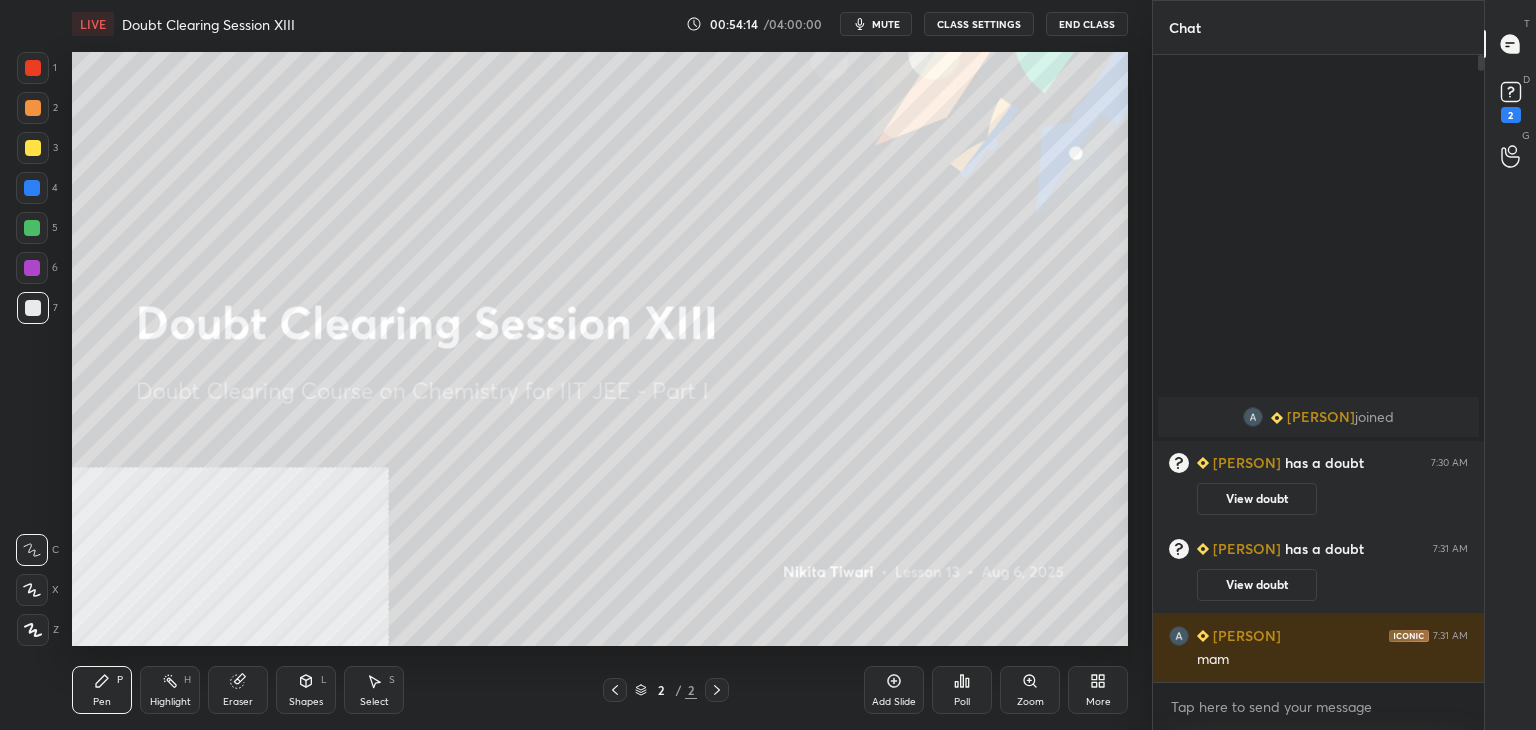 click on "[PERSON]" at bounding box center [1321, 417] 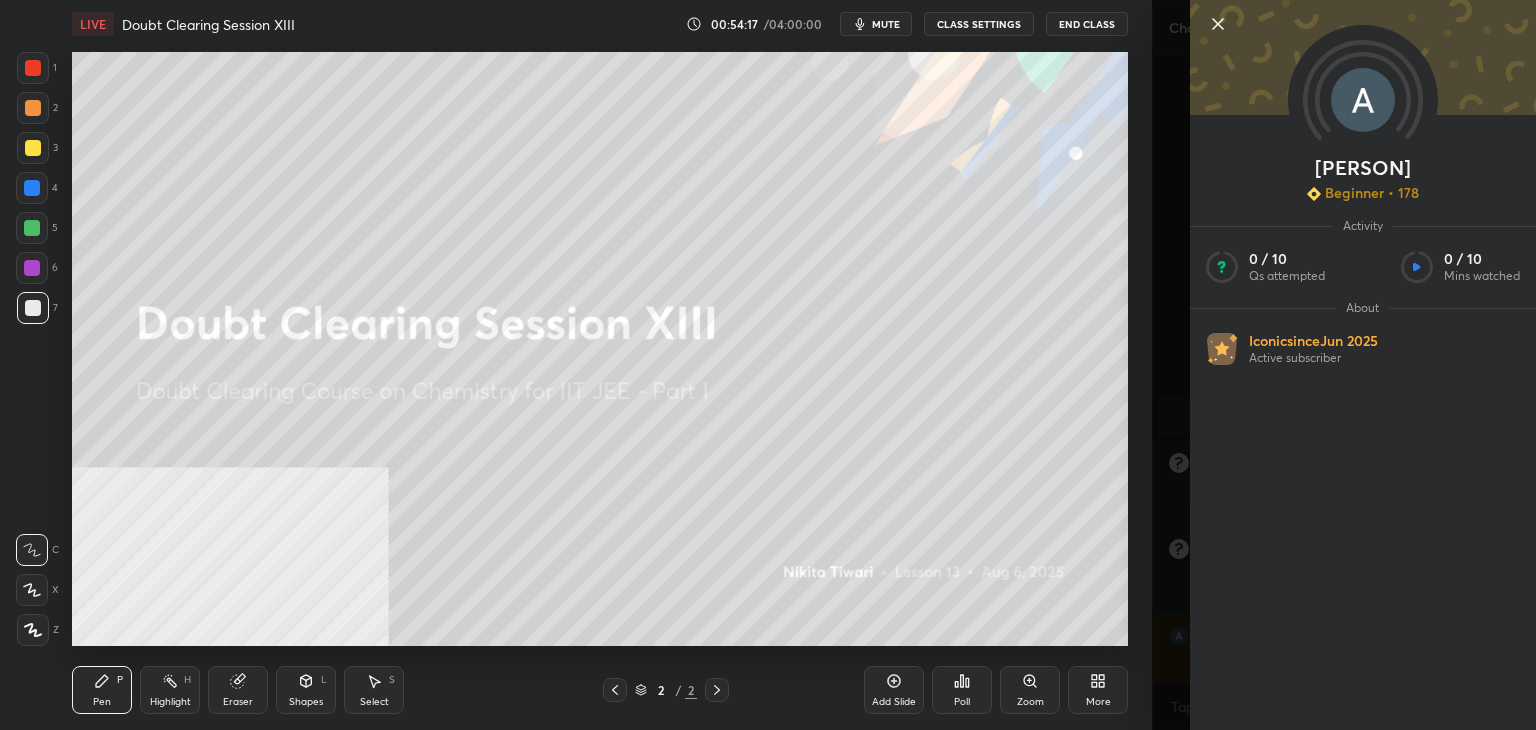 click 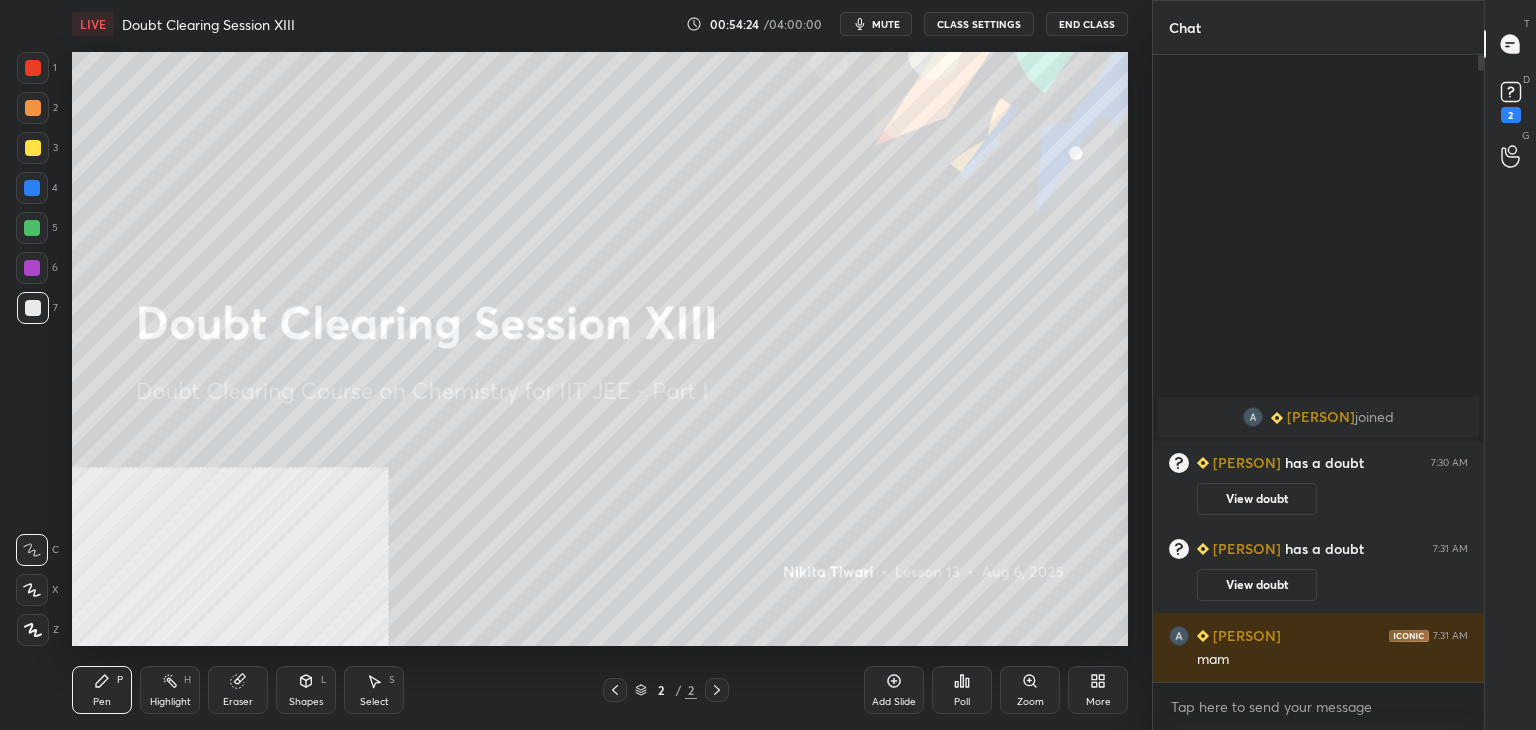 click on "View doubt" at bounding box center (1257, 499) 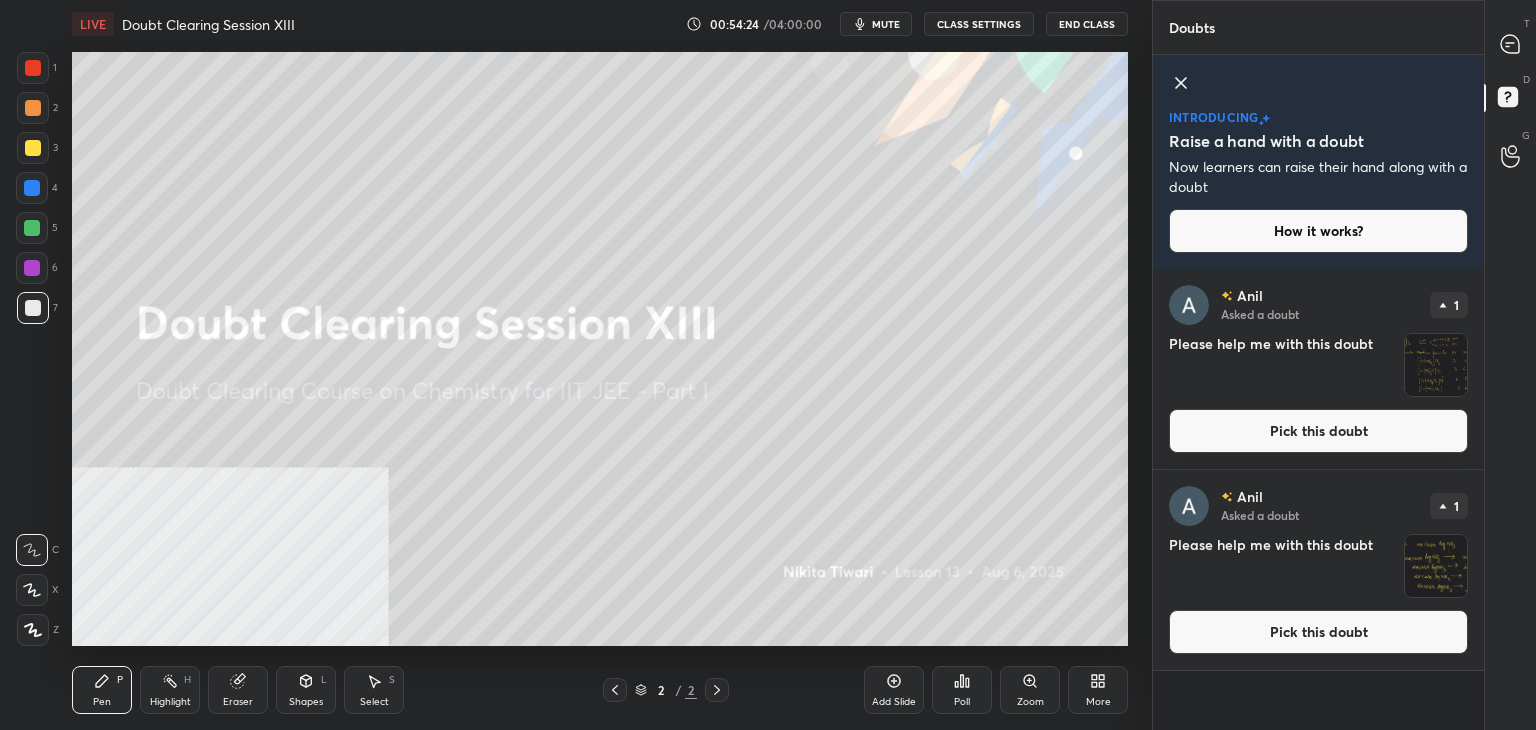 click on "[NAME] Asked a doubt 1 Please help me with this doubt Pick this doubt" at bounding box center [1318, 369] 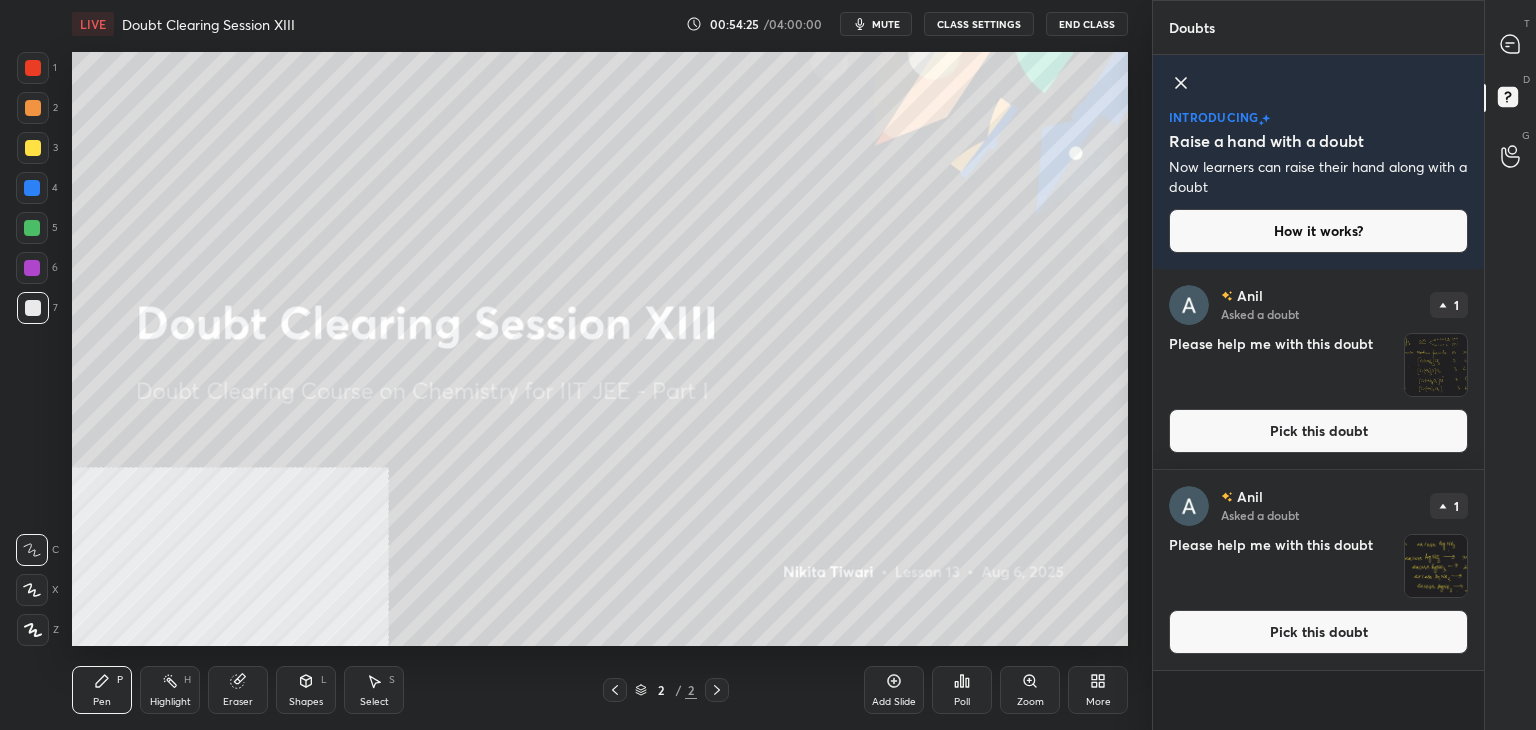 click on "Pick this doubt" at bounding box center (1318, 431) 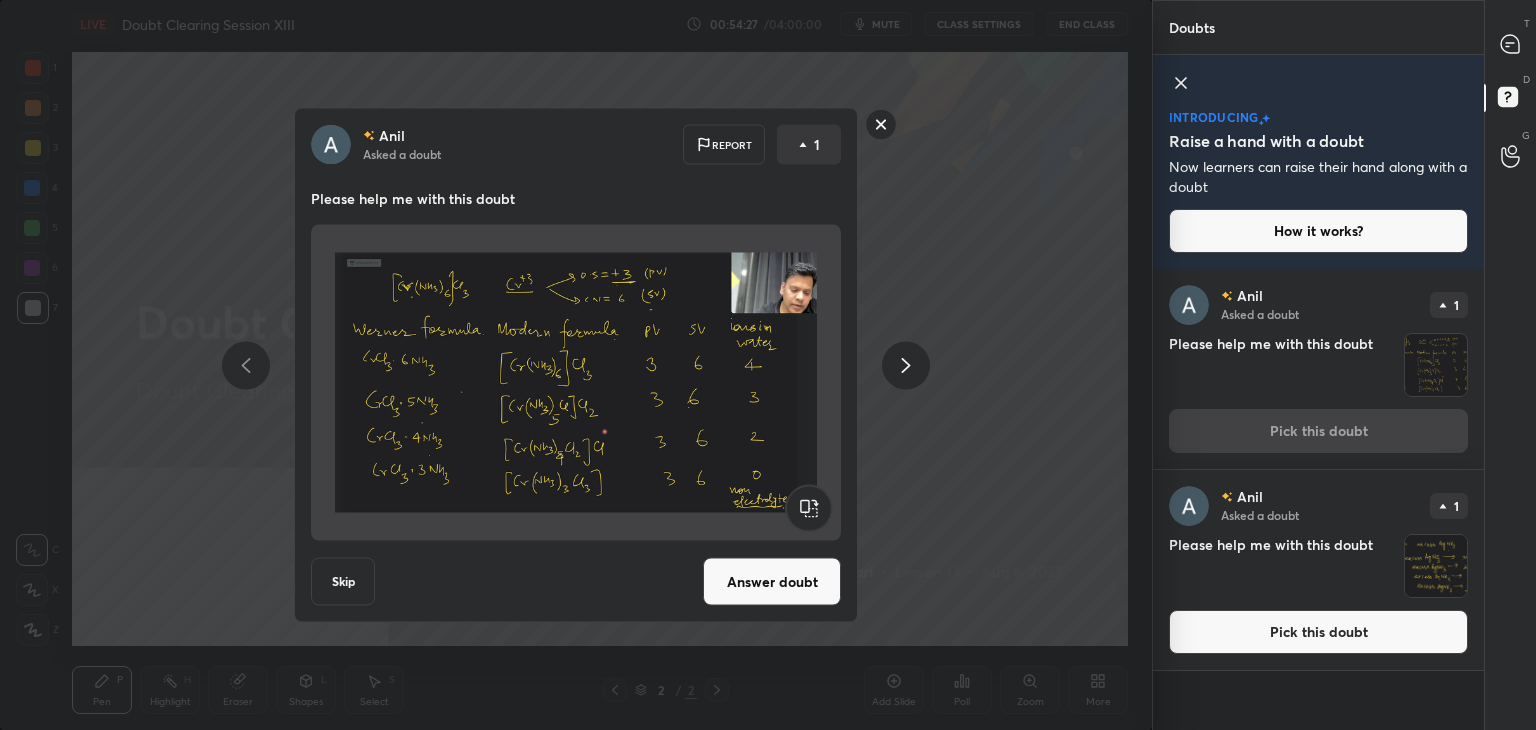 click on "Answer doubt" at bounding box center [772, 582] 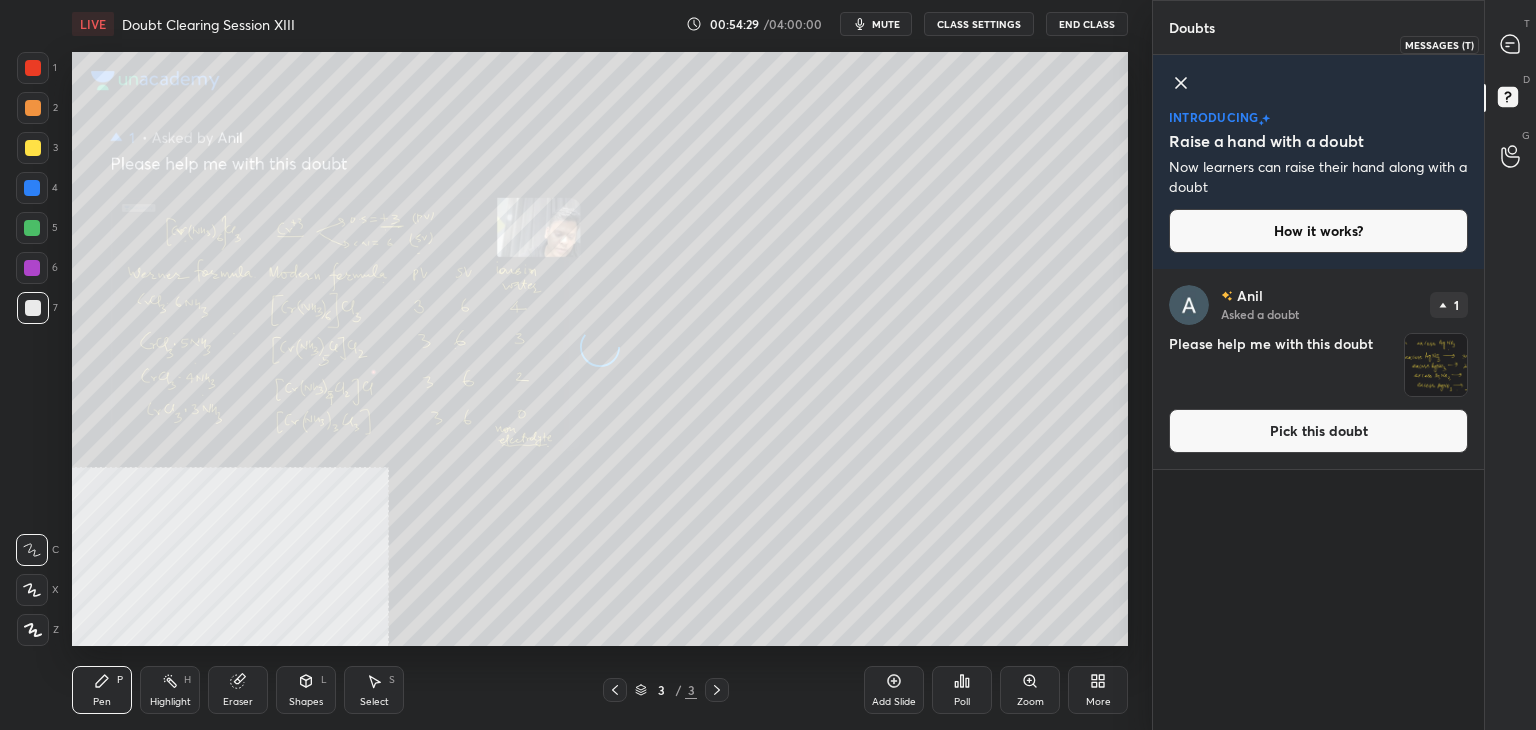 click 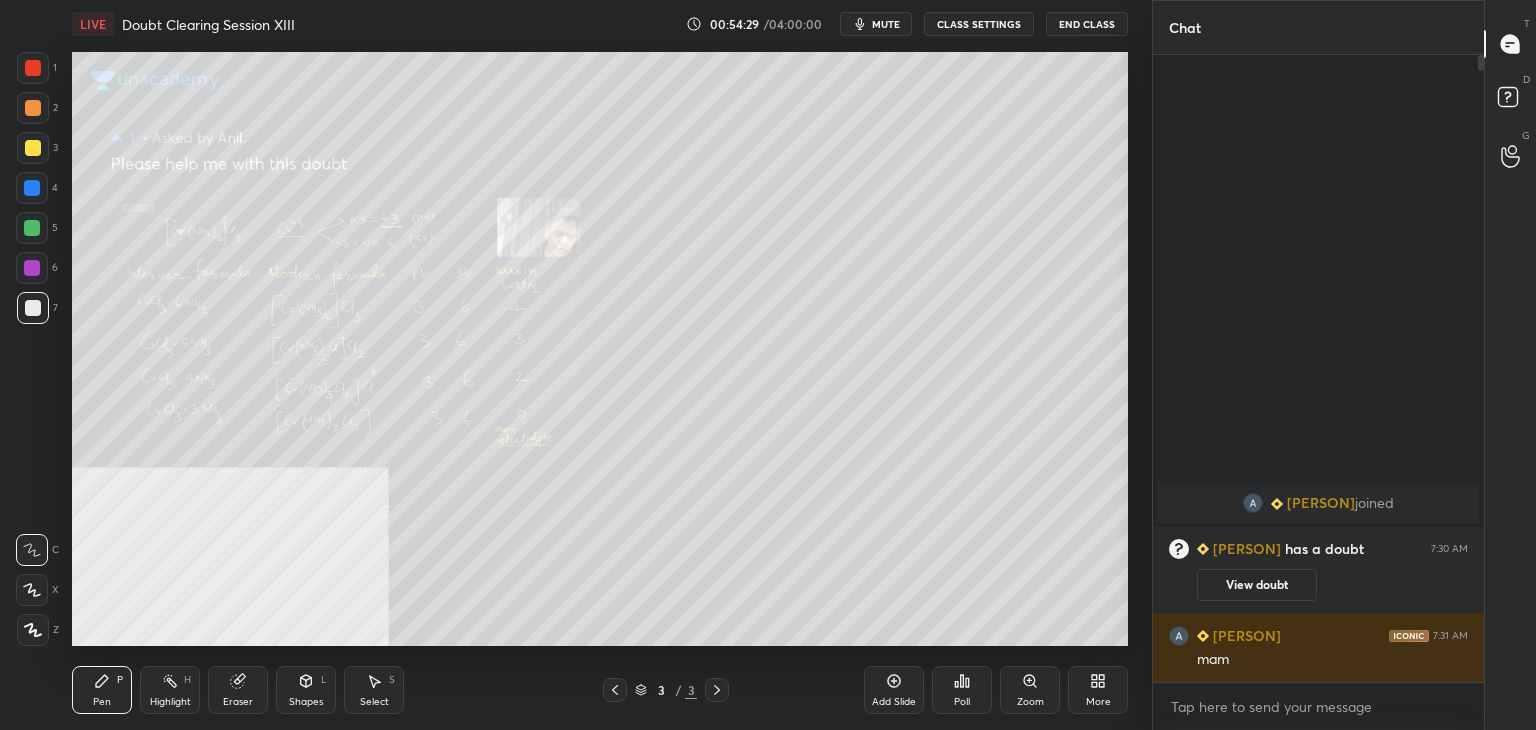 scroll, scrollTop: 6, scrollLeft: 6, axis: both 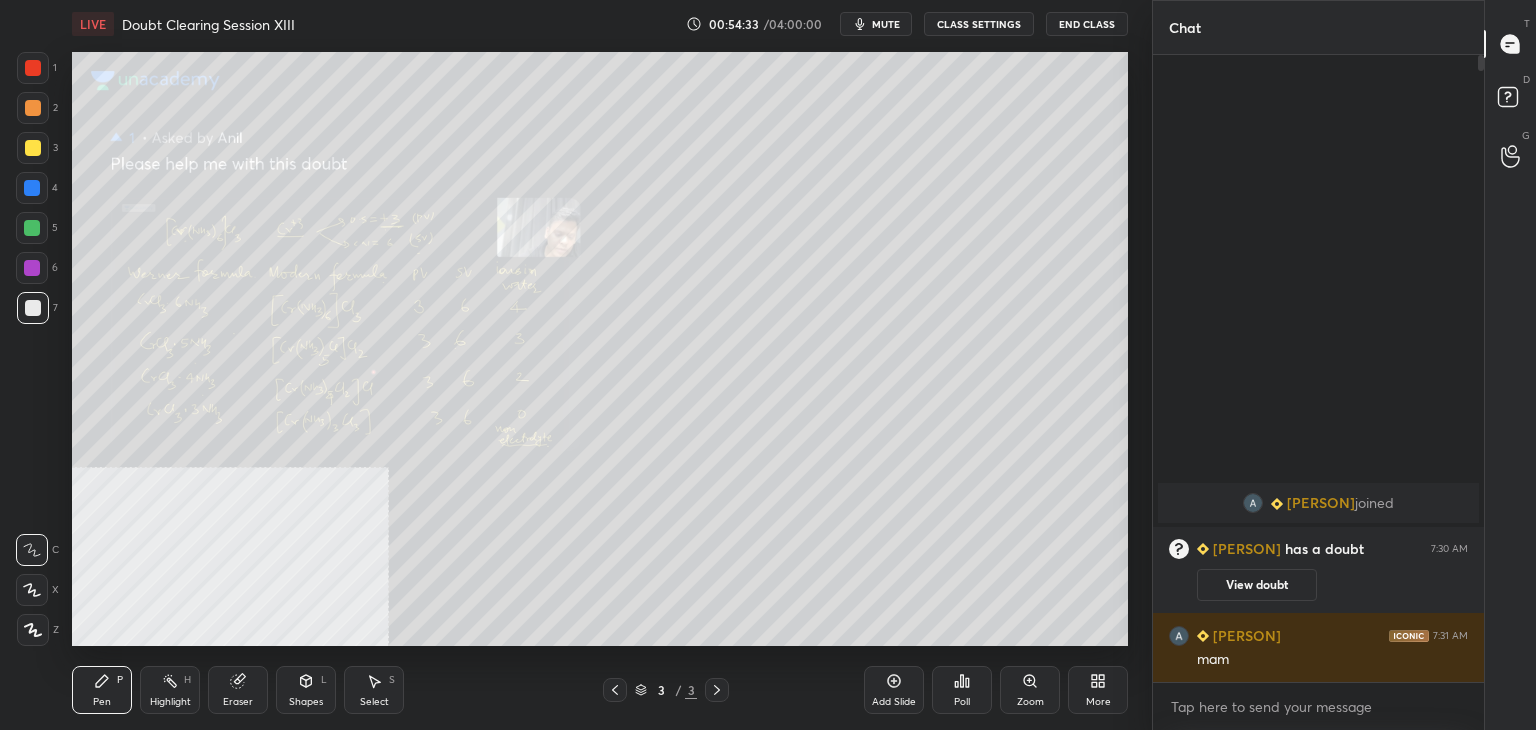 click on "Zoom" at bounding box center (1030, 690) 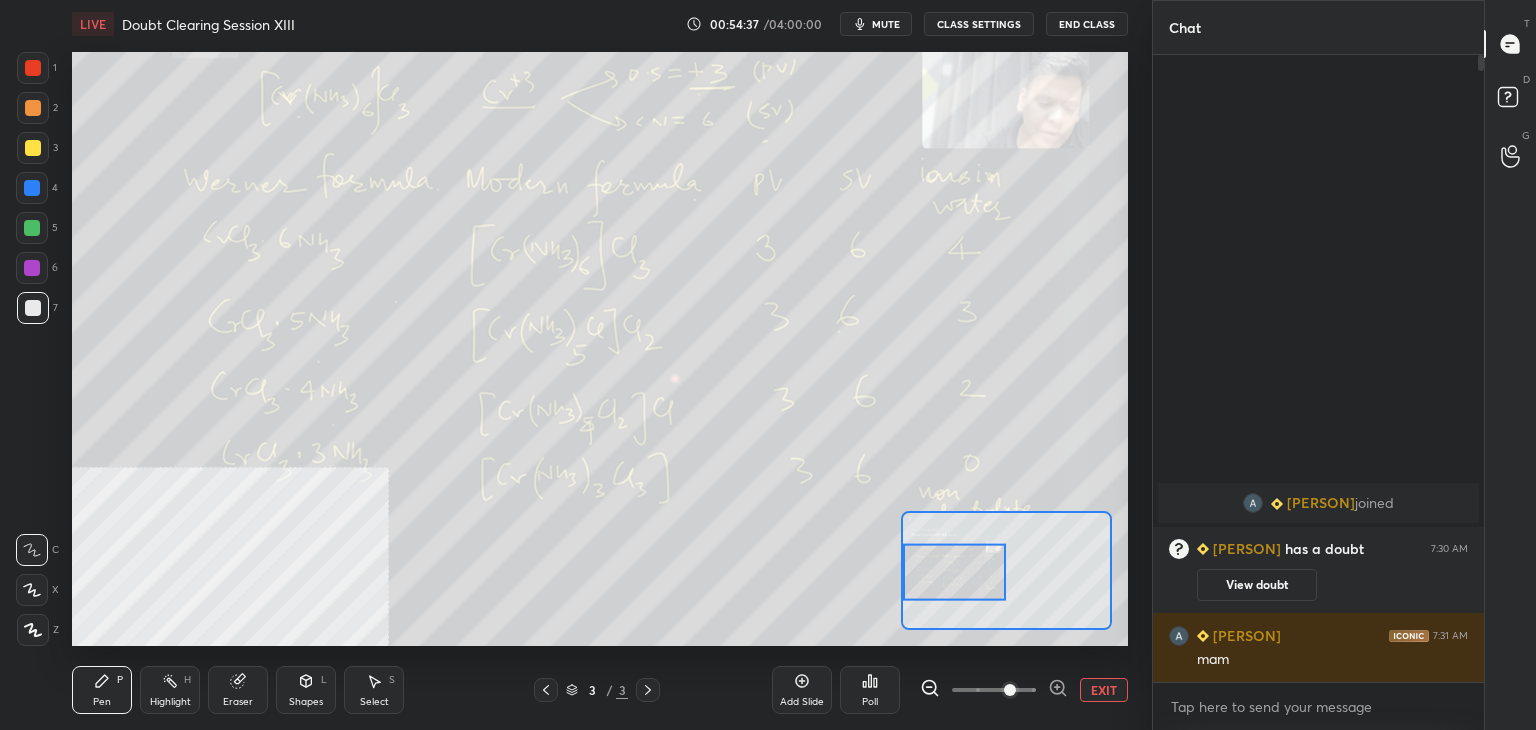 click on "EXIT" at bounding box center [1104, 690] 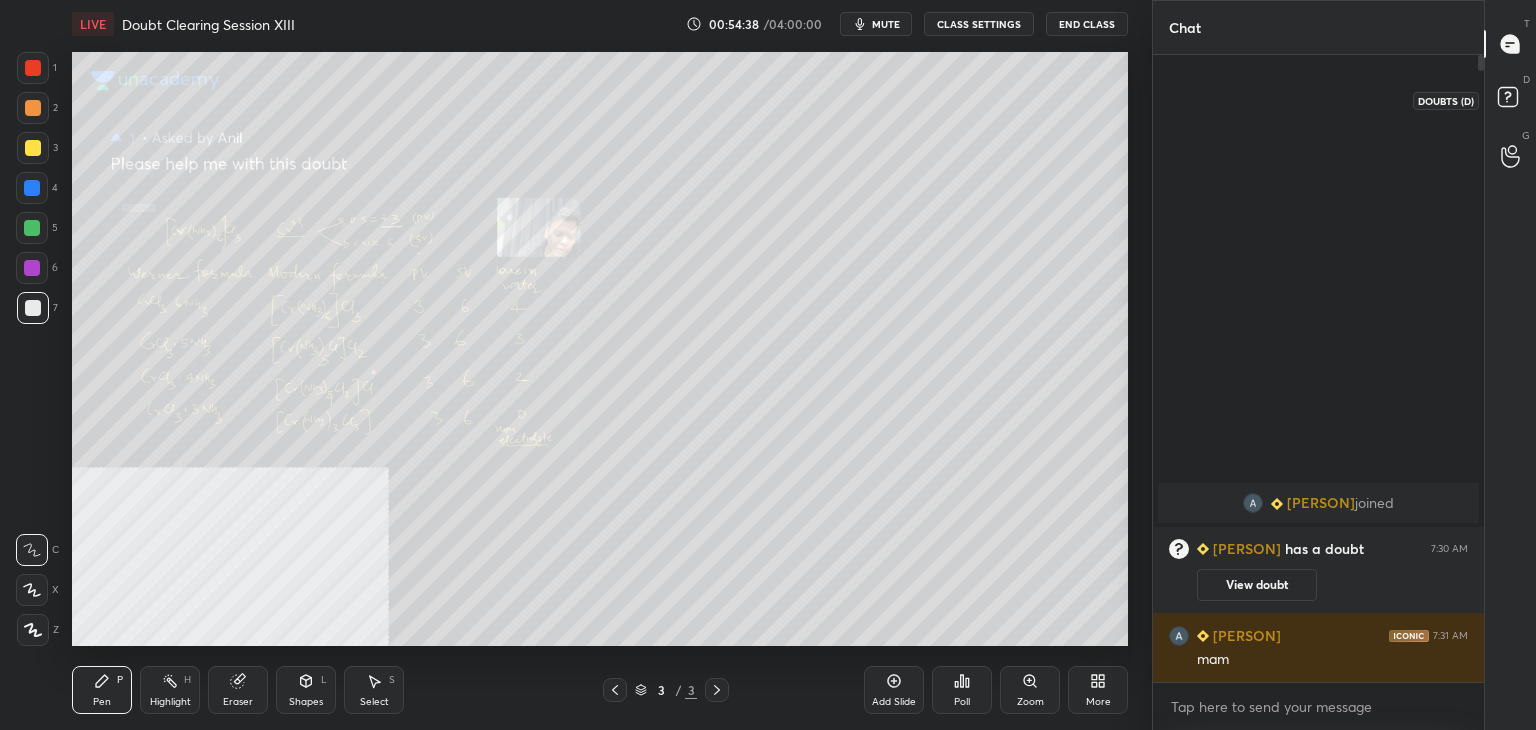 click 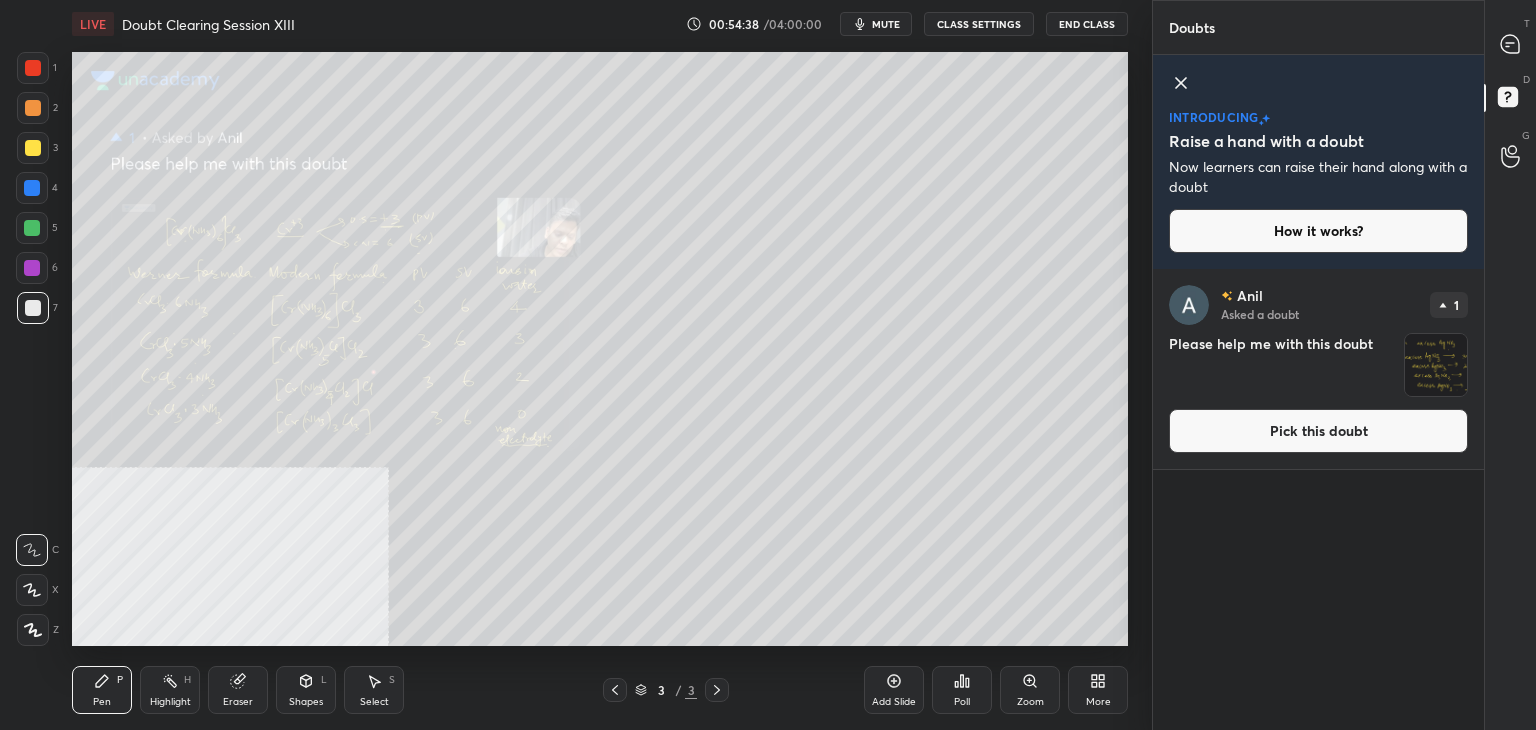 click on "Pick this doubt" at bounding box center [1318, 431] 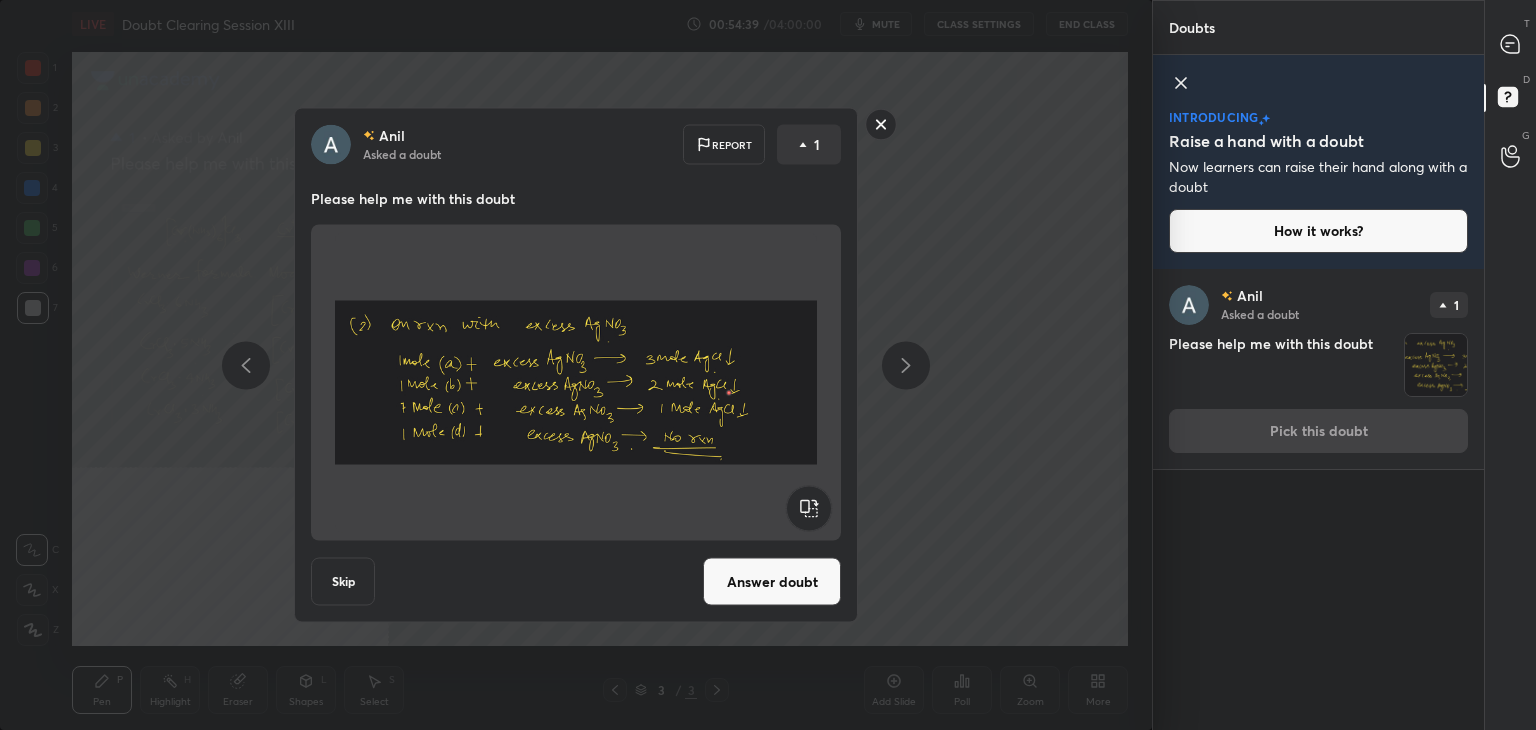 click on "Answer doubt" at bounding box center [772, 582] 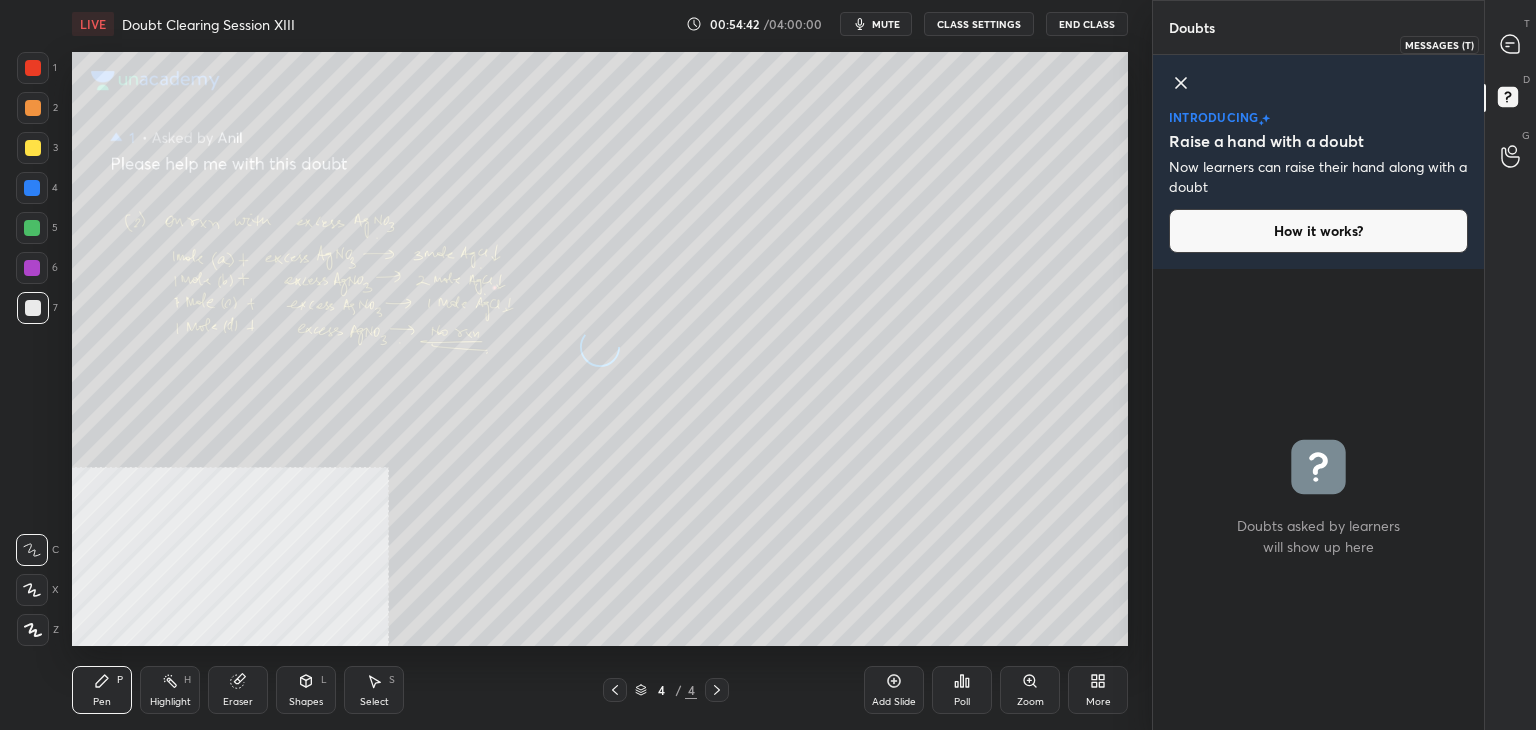 click at bounding box center [1511, 44] 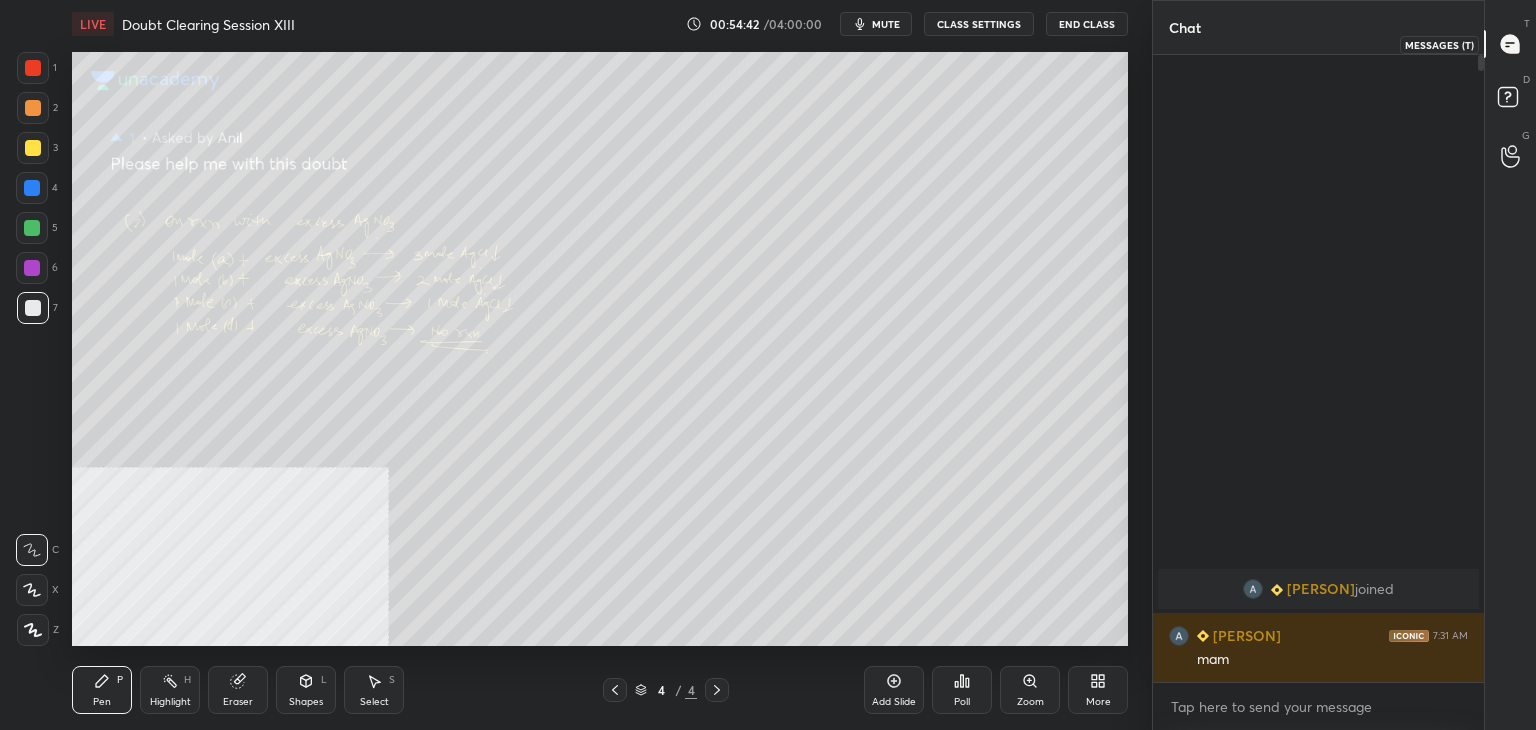 scroll, scrollTop: 6, scrollLeft: 6, axis: both 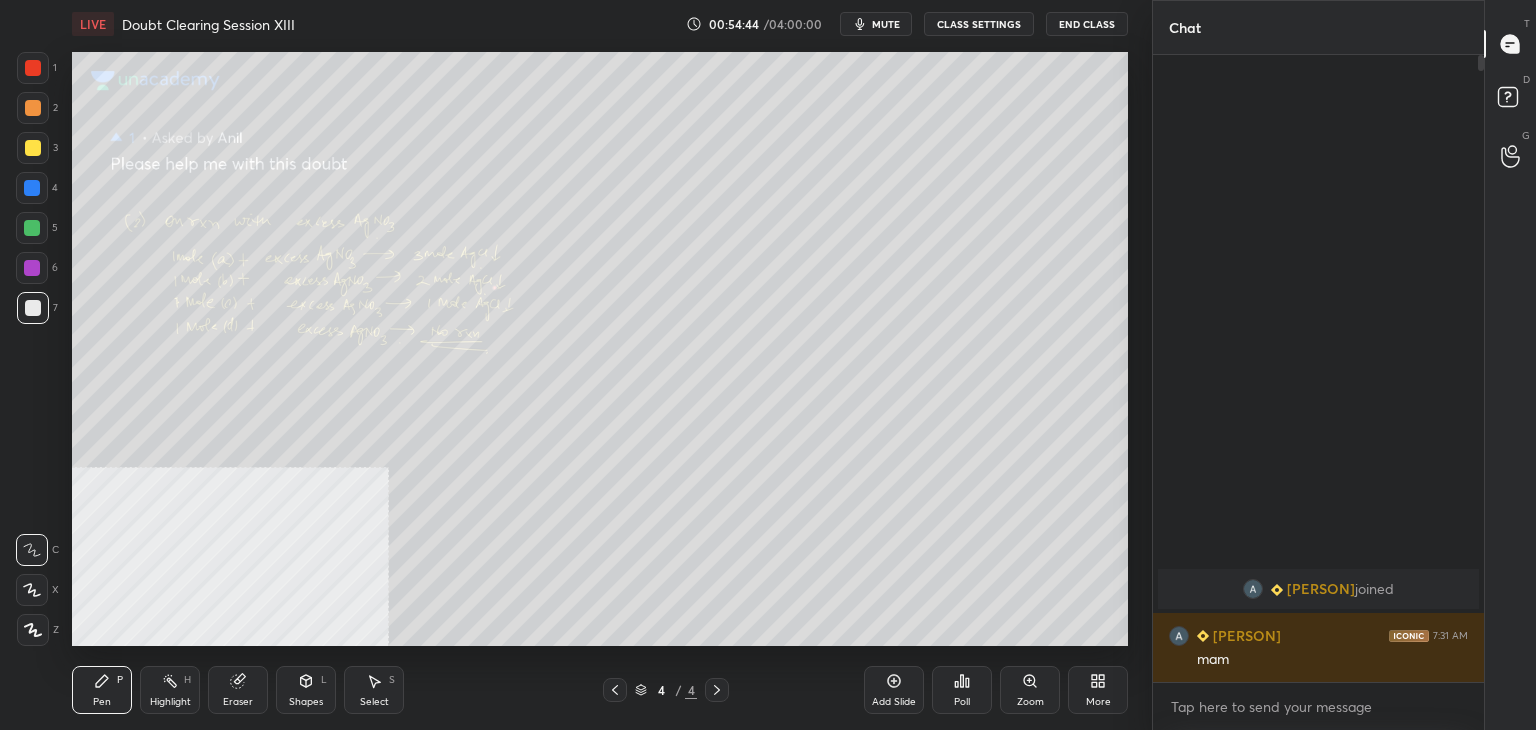 click on "1" at bounding box center (37, 72) 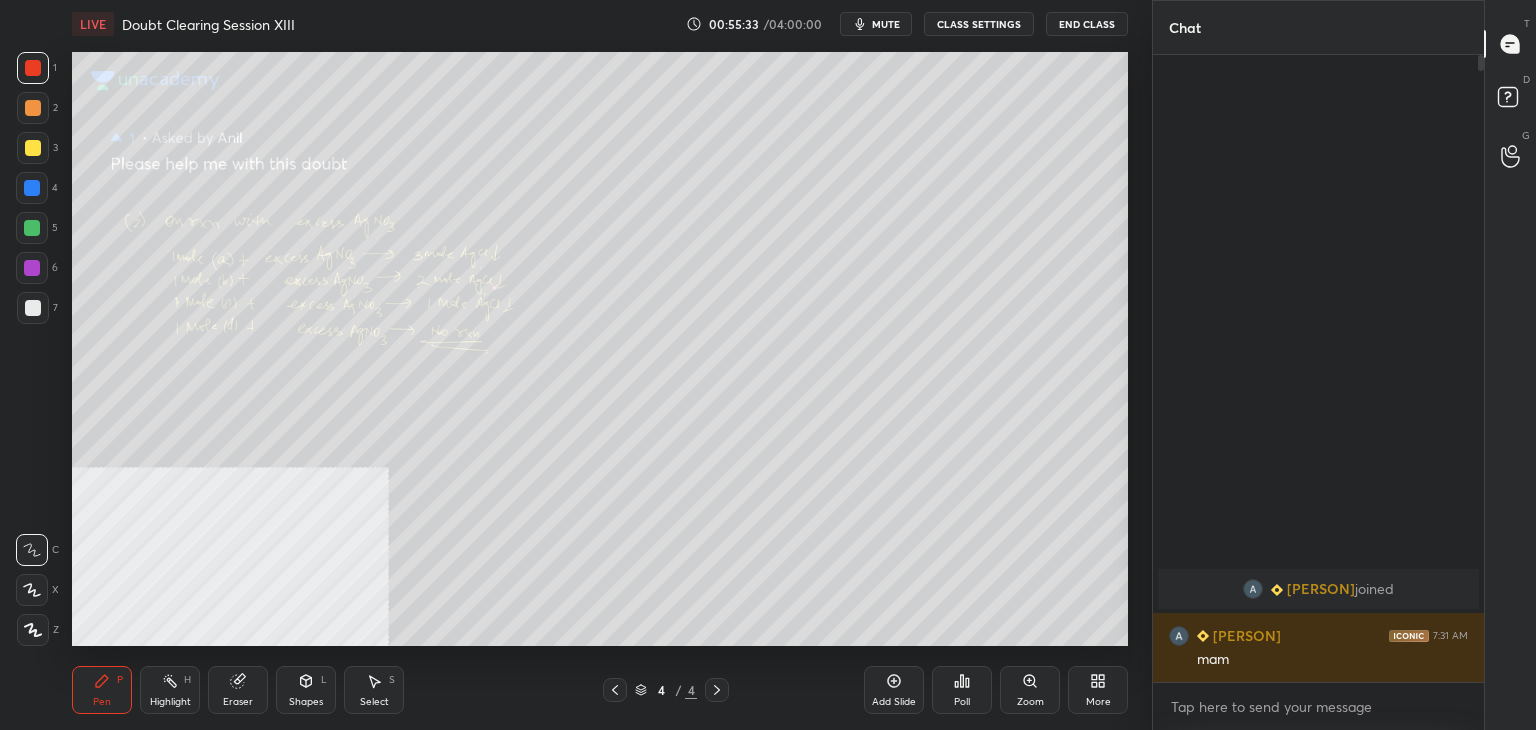 click on "mute" at bounding box center [886, 24] 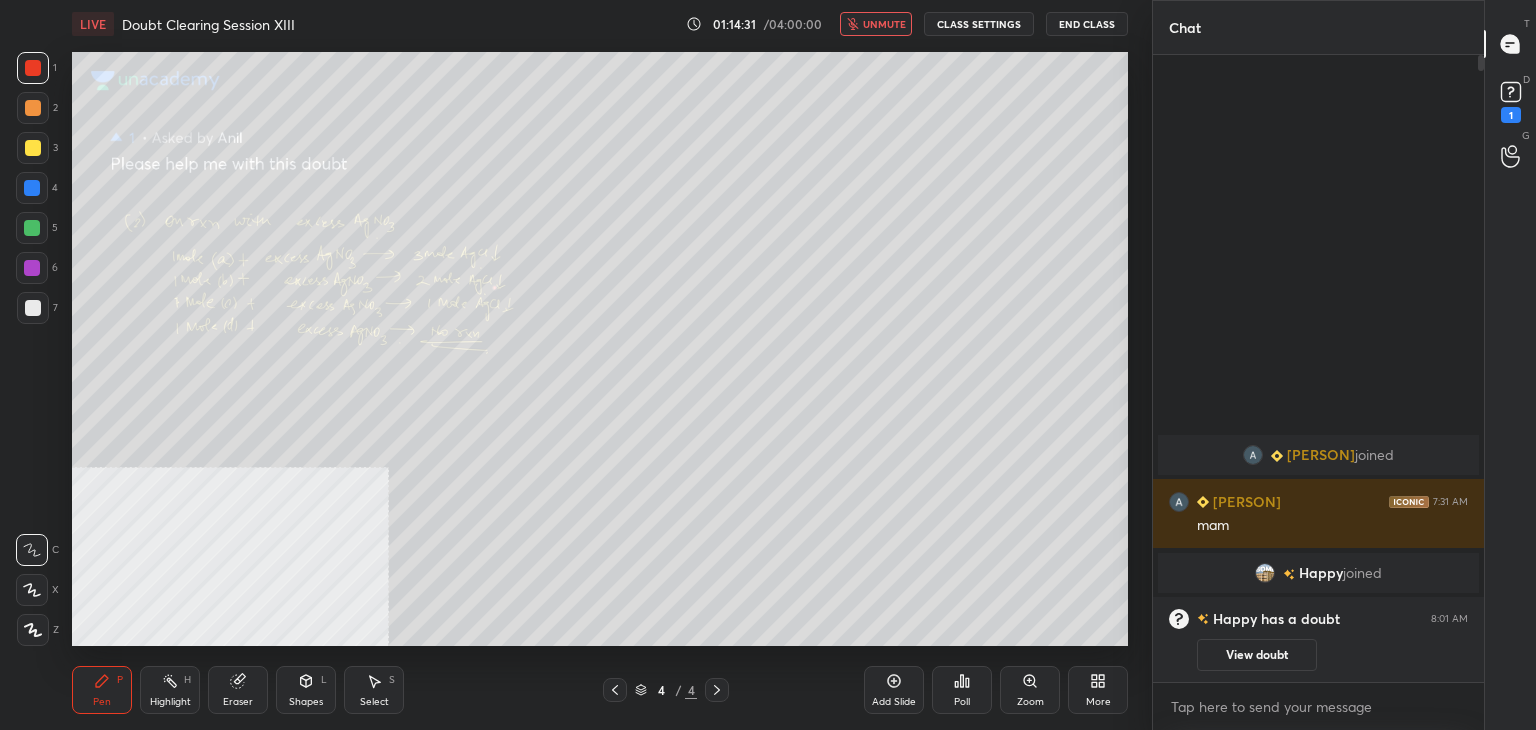 click on "unmute" at bounding box center (876, 24) 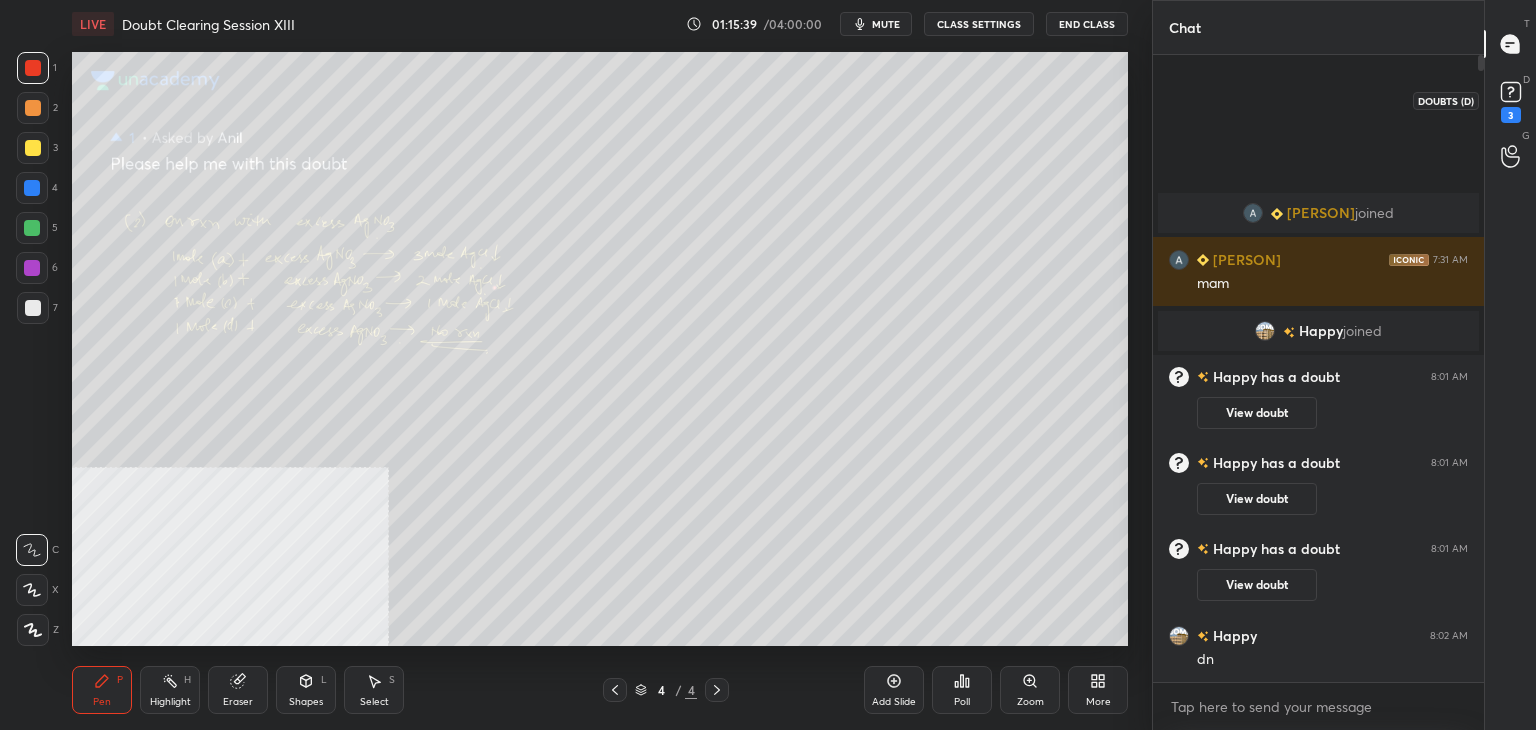 click 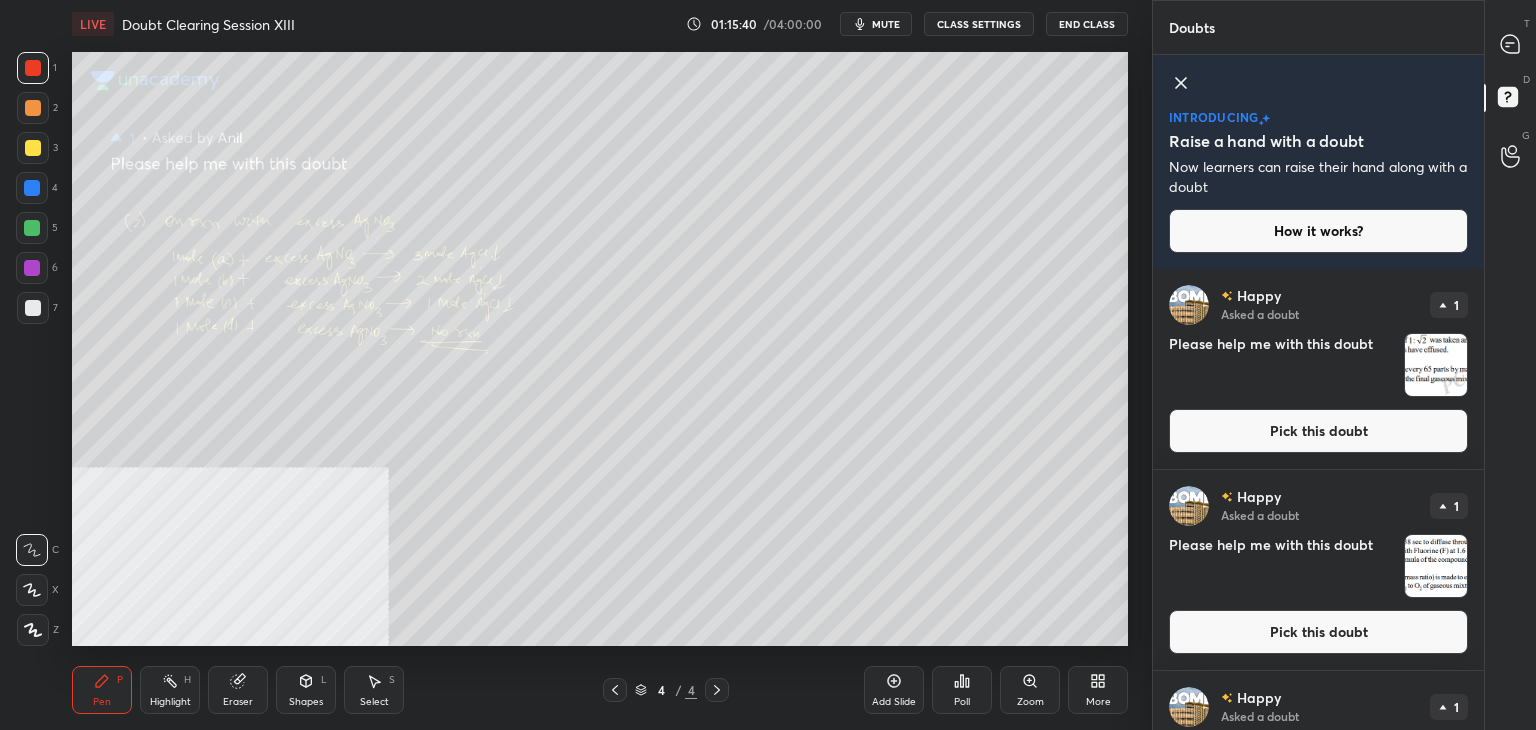 click on "Pick this doubt" at bounding box center (1318, 431) 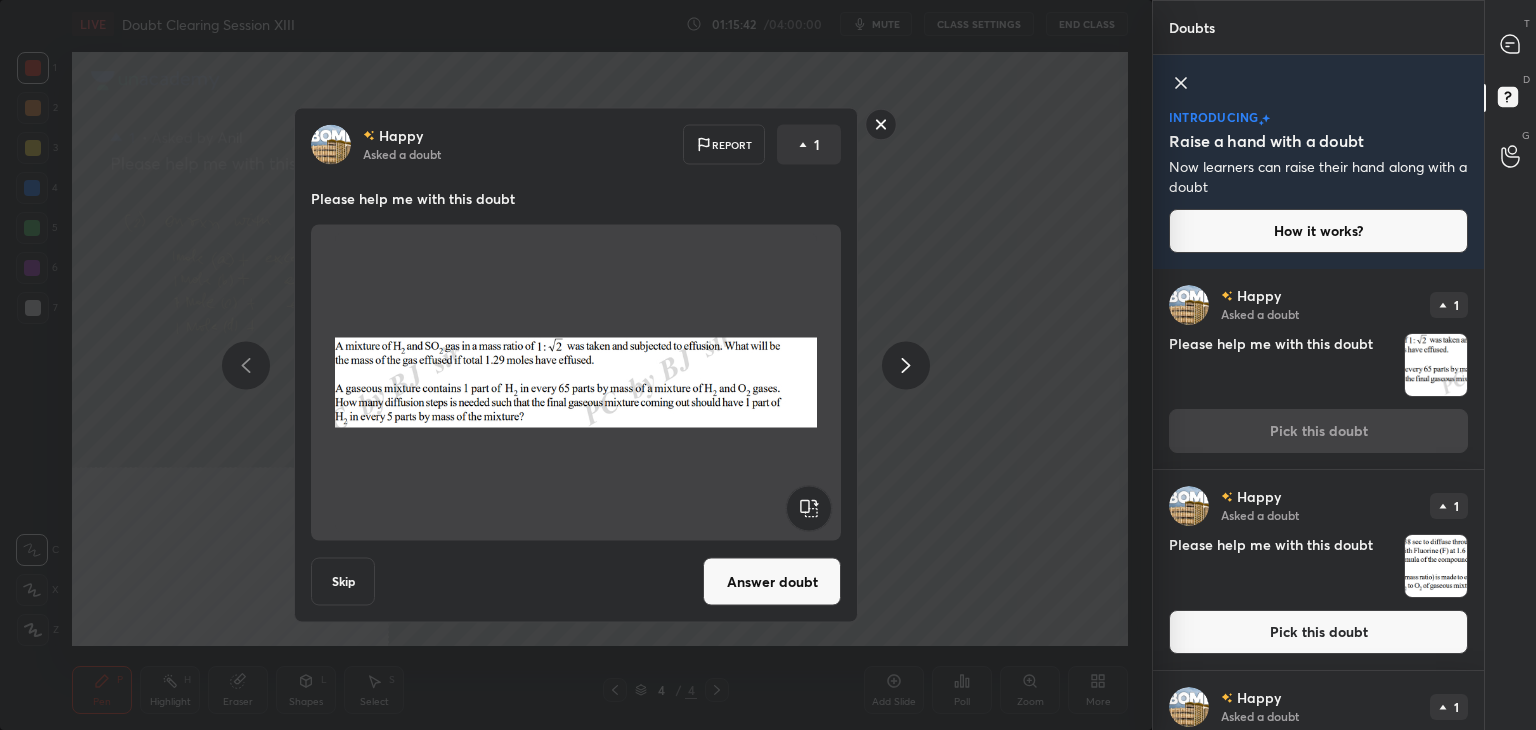 click on "Answer doubt" at bounding box center [772, 582] 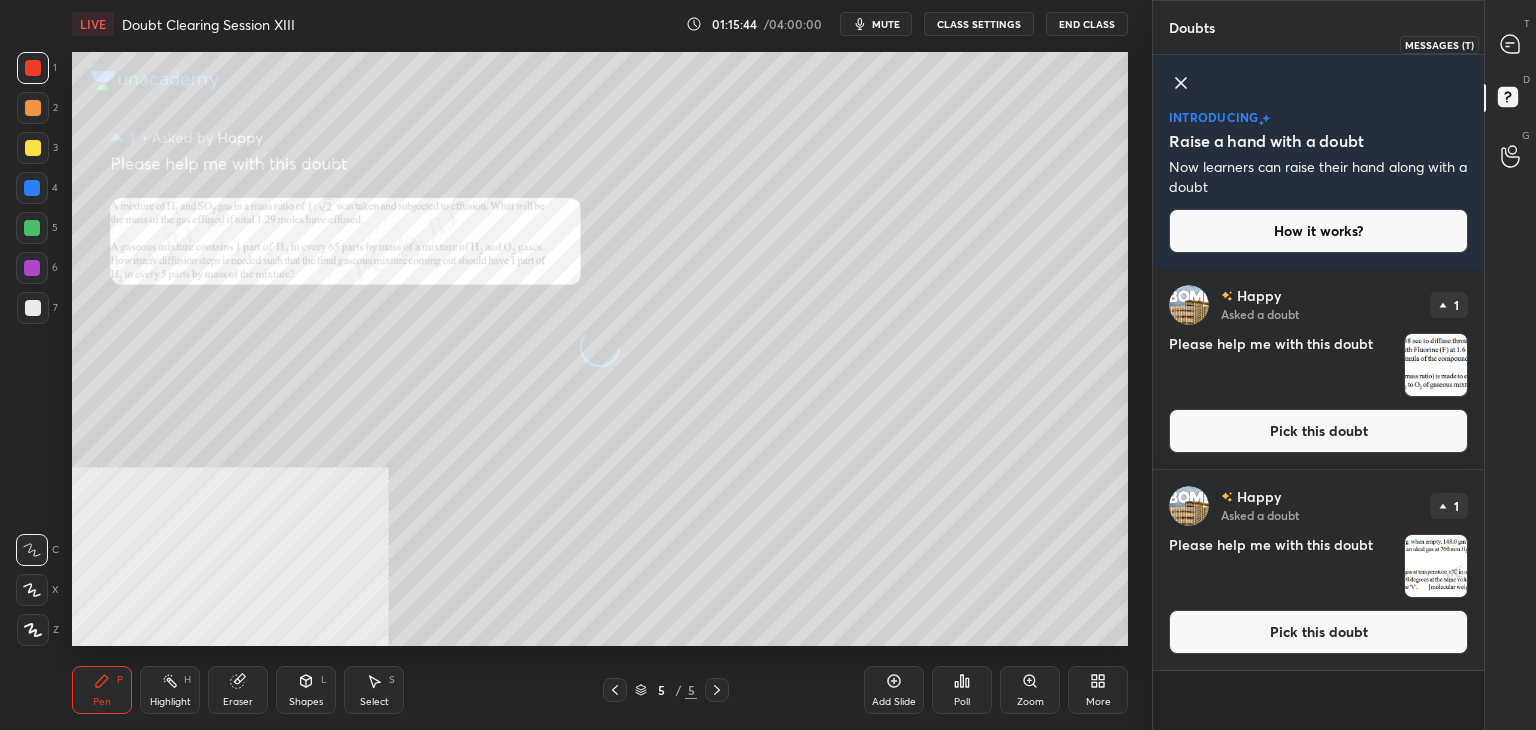click 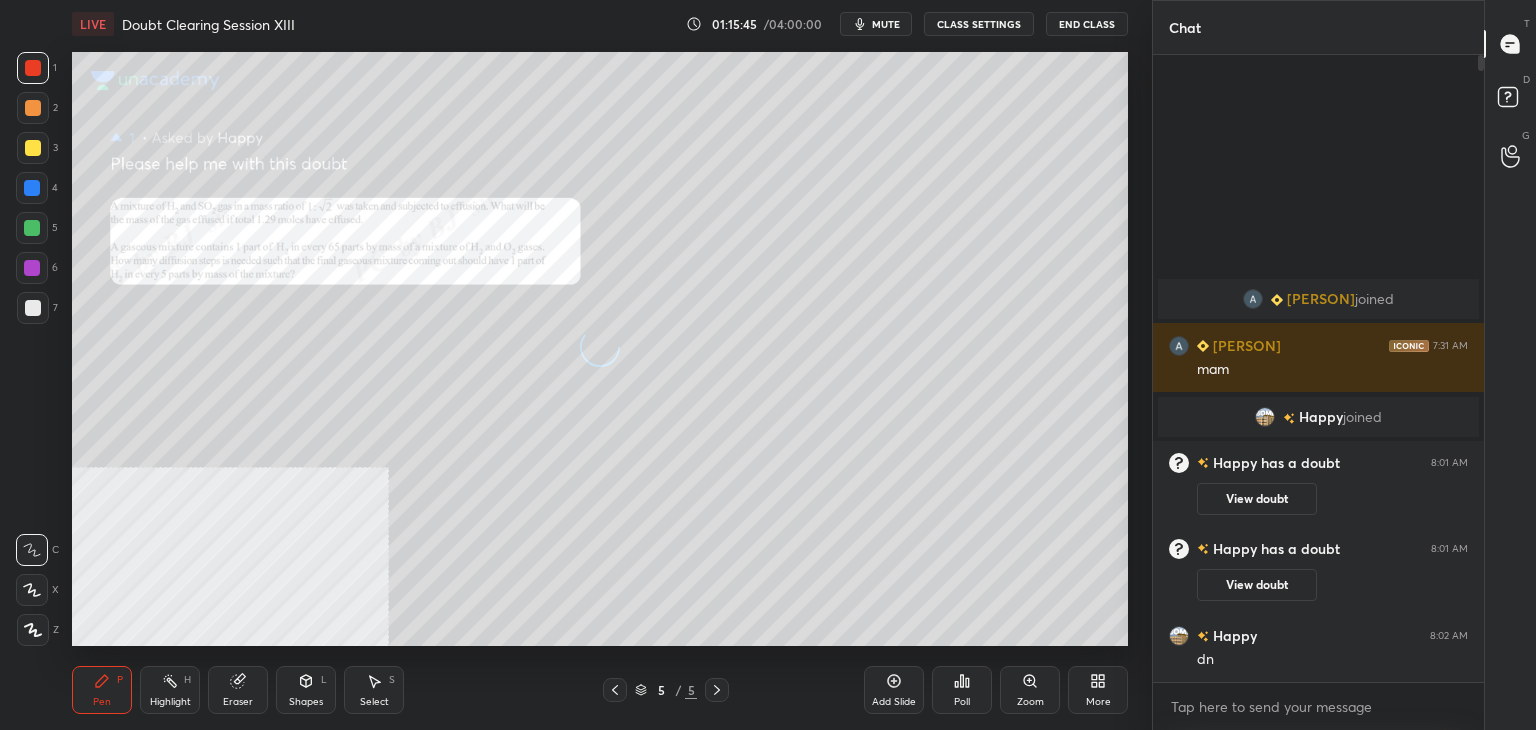 scroll, scrollTop: 6, scrollLeft: 6, axis: both 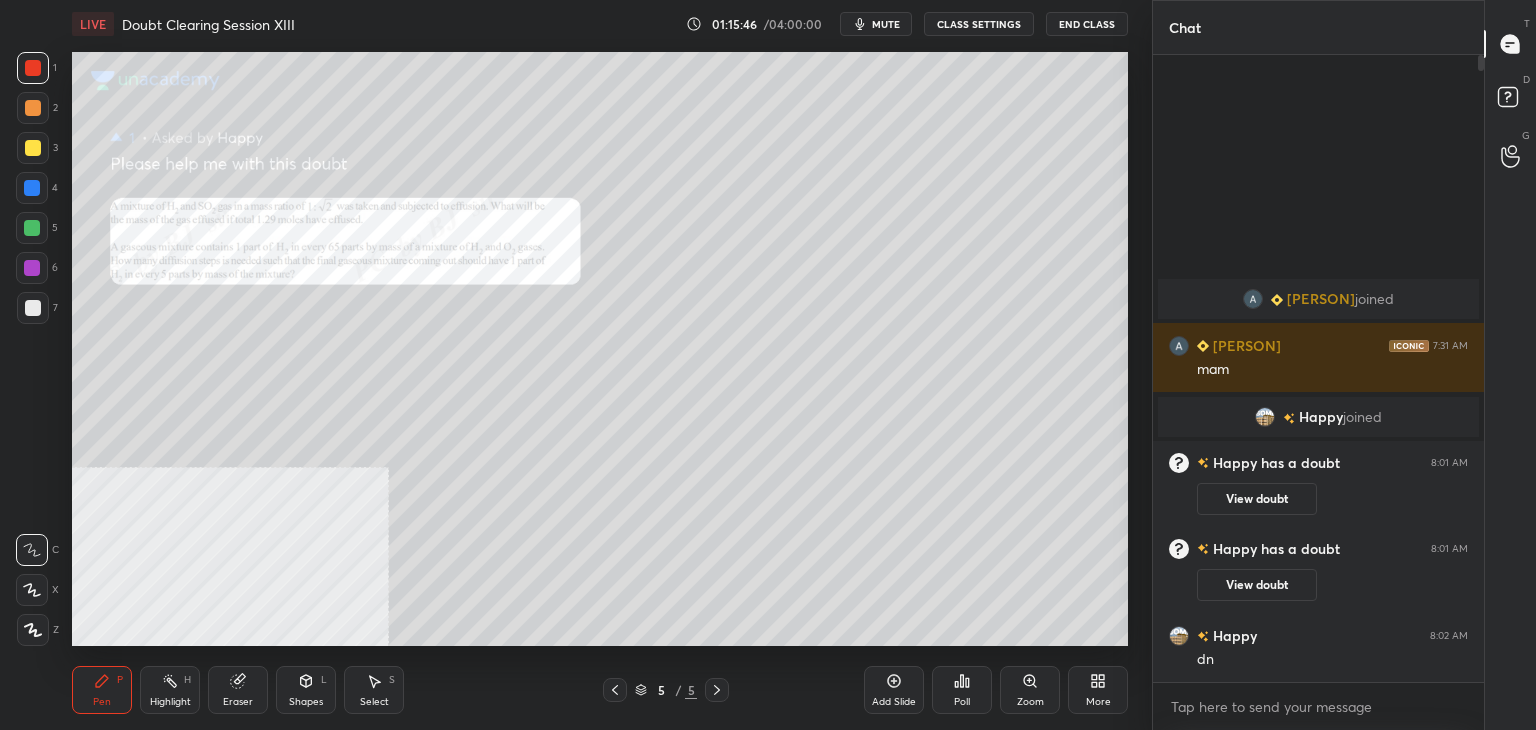click on "Zoom" at bounding box center [1030, 690] 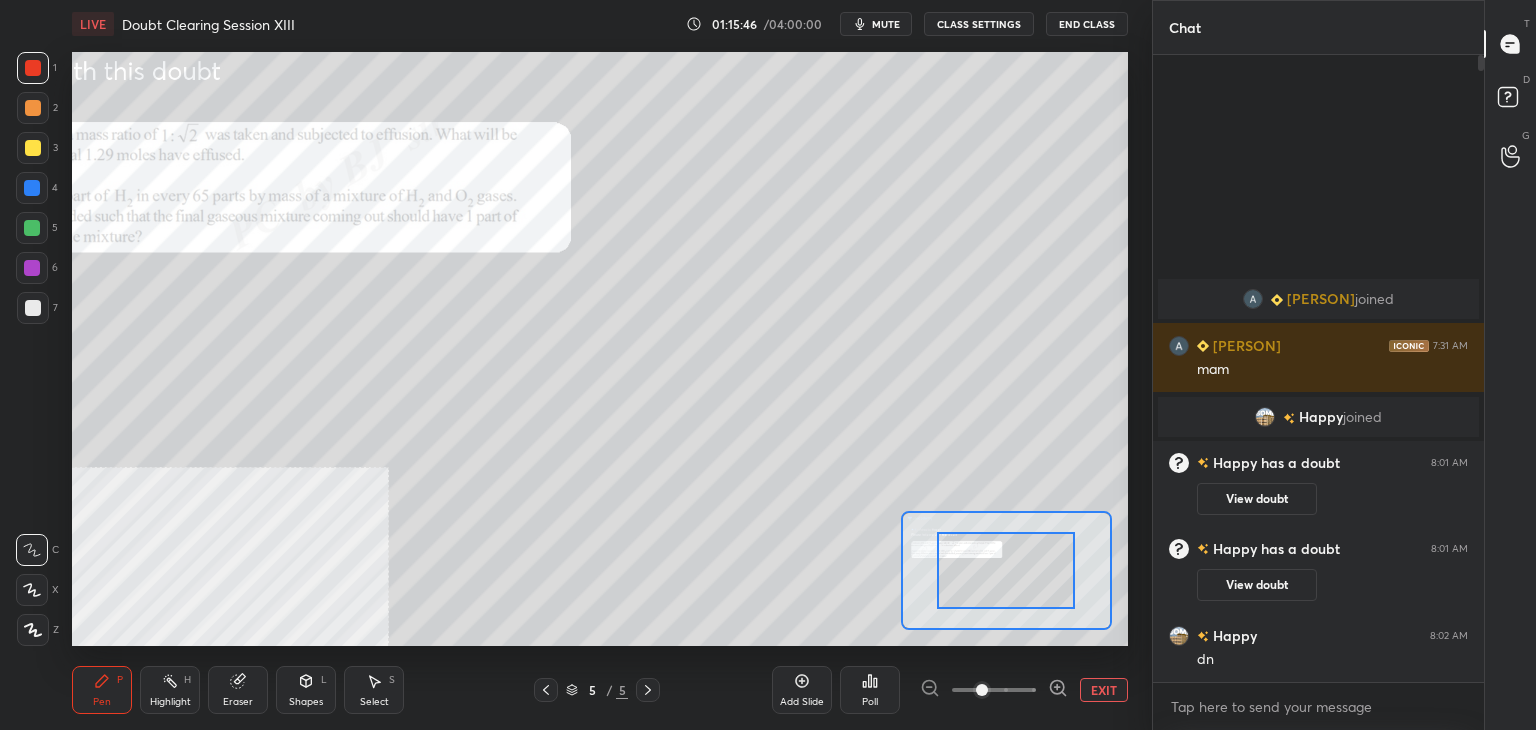 click at bounding box center (1006, 570) 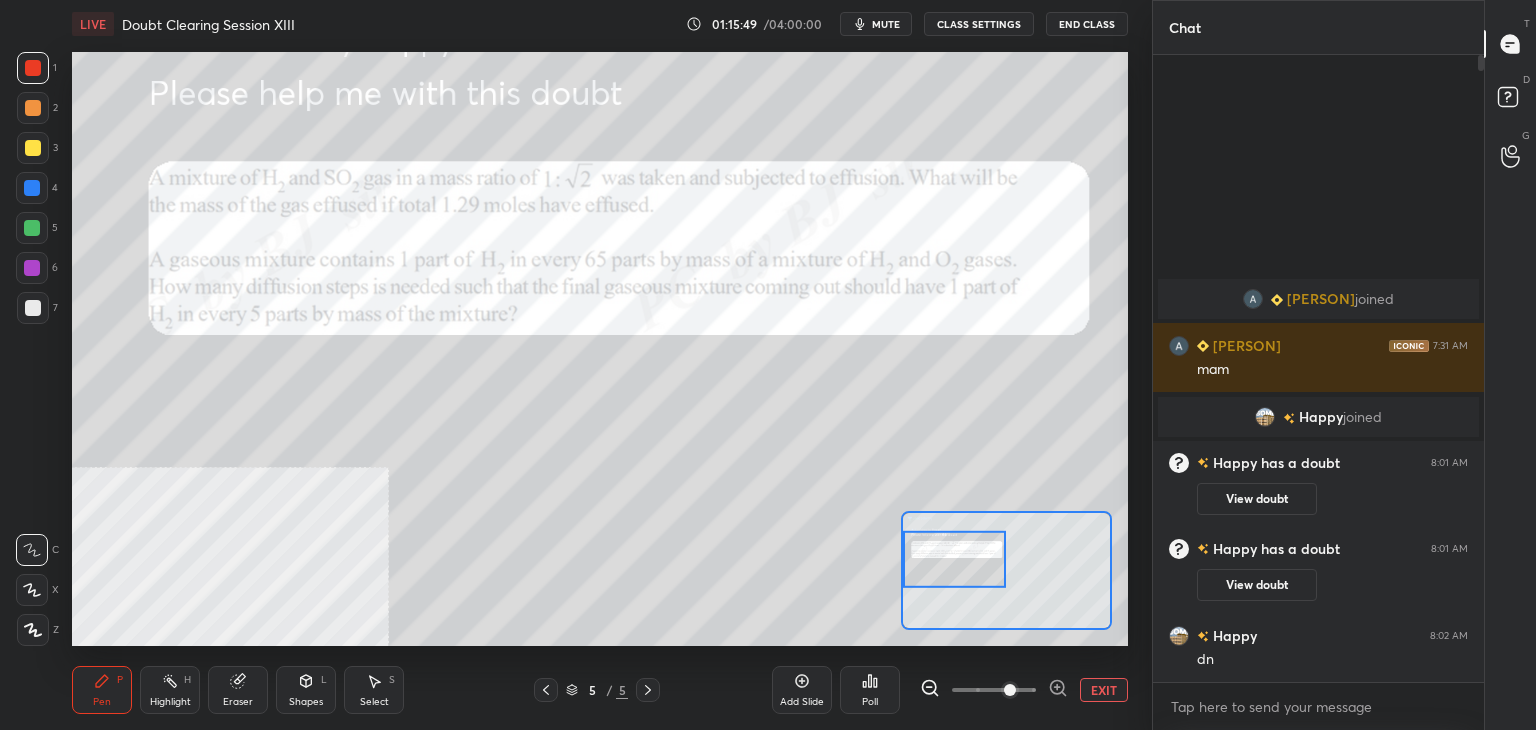 click at bounding box center (32, 188) 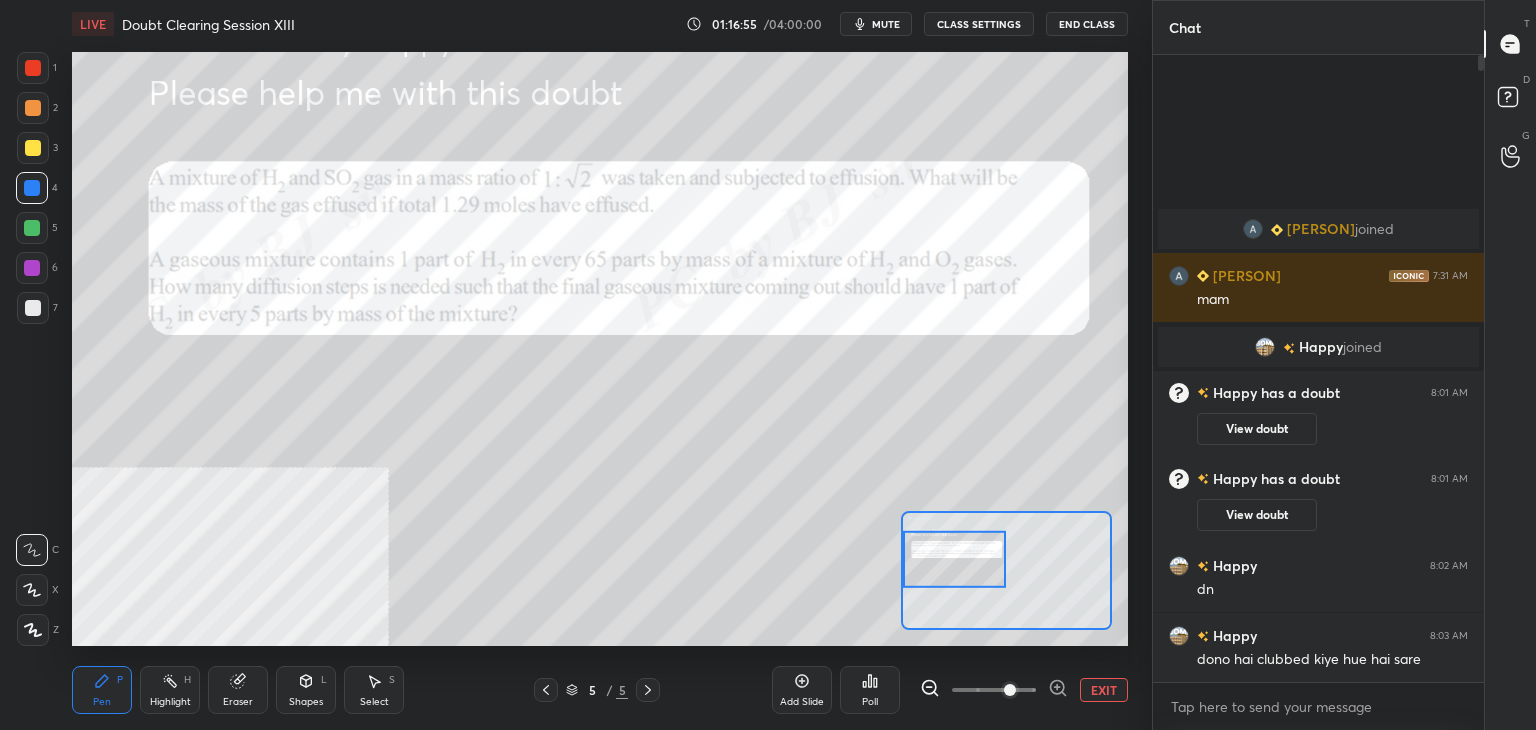 click 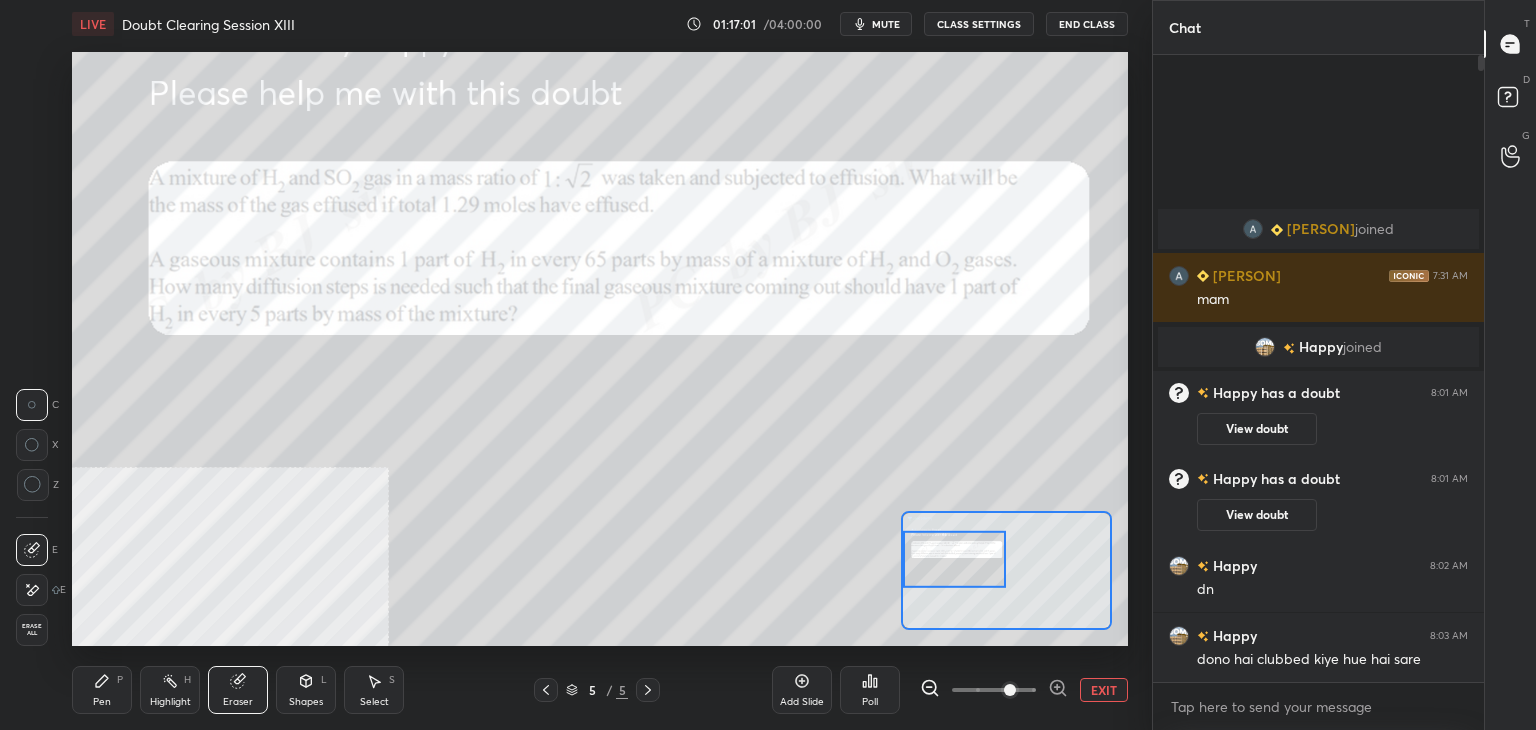 click 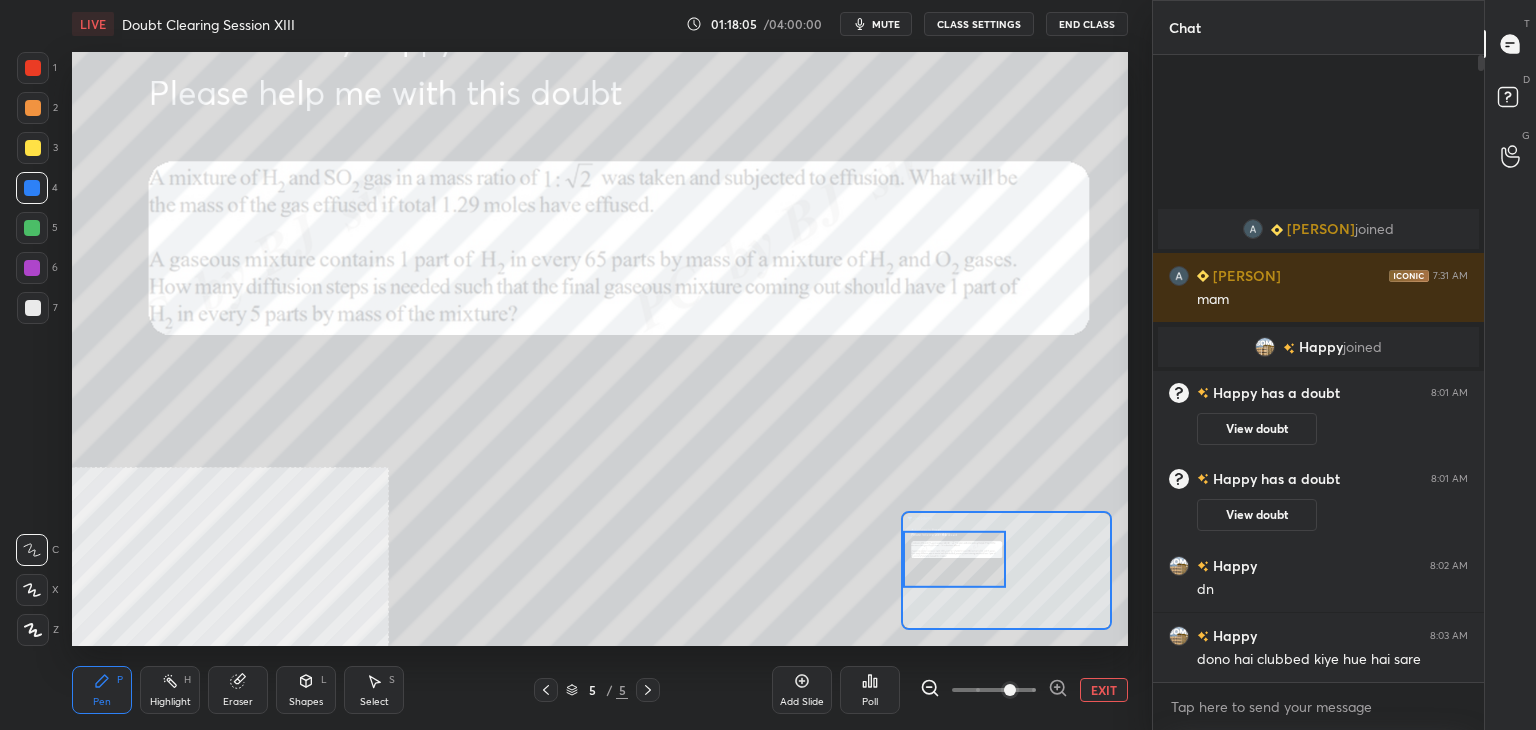 click on "EXIT" at bounding box center [1104, 690] 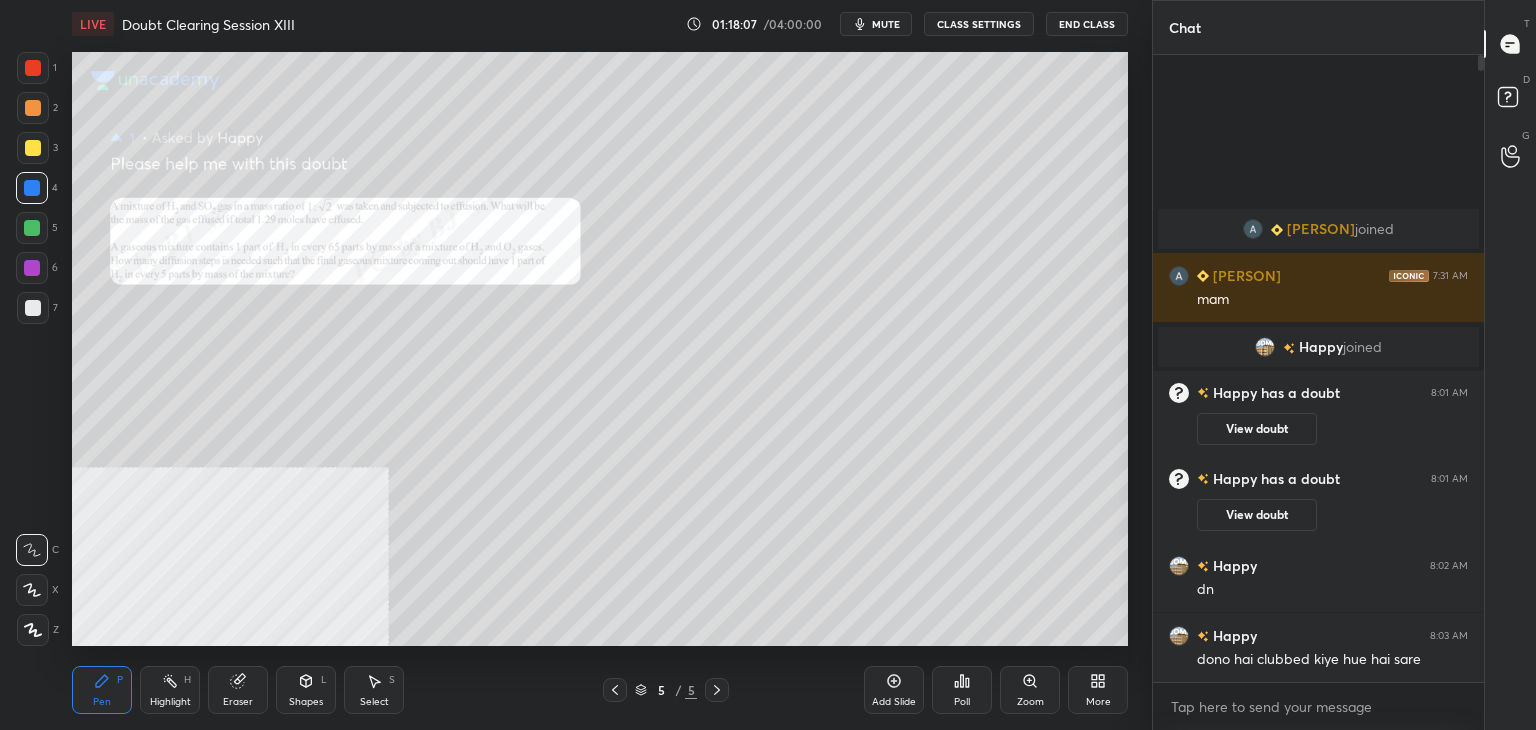 click at bounding box center [32, 268] 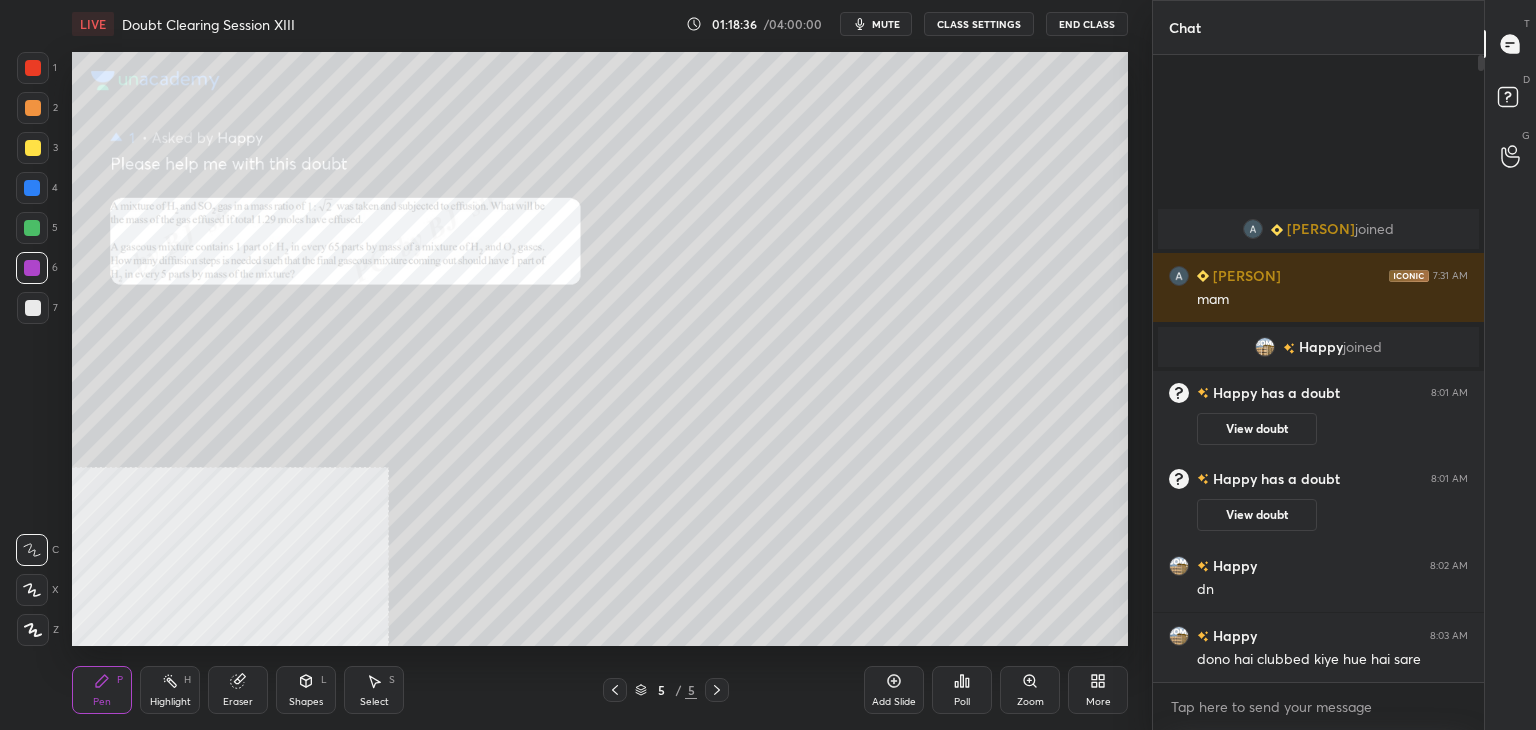 click on "Eraser" at bounding box center [238, 690] 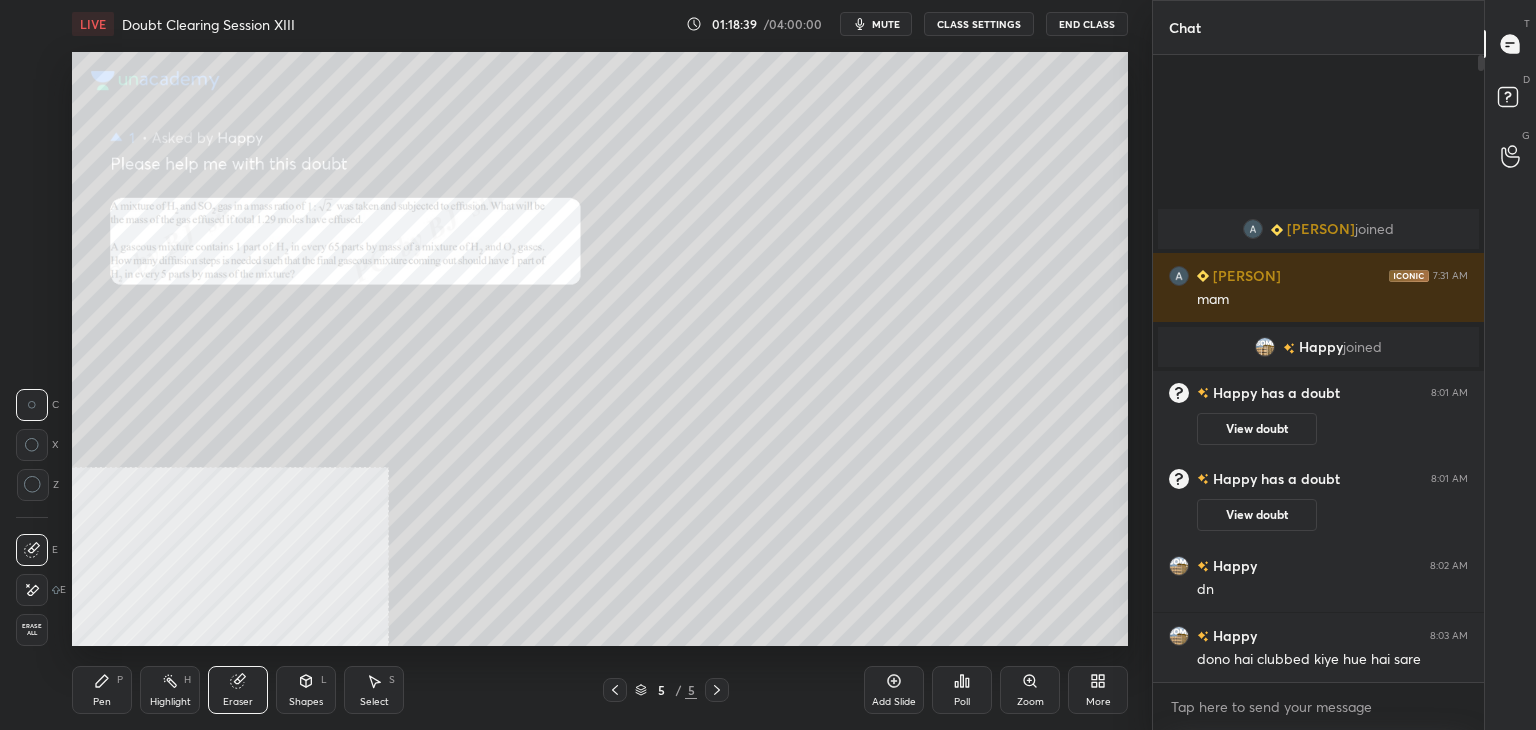 click on "Pen P" at bounding box center [102, 690] 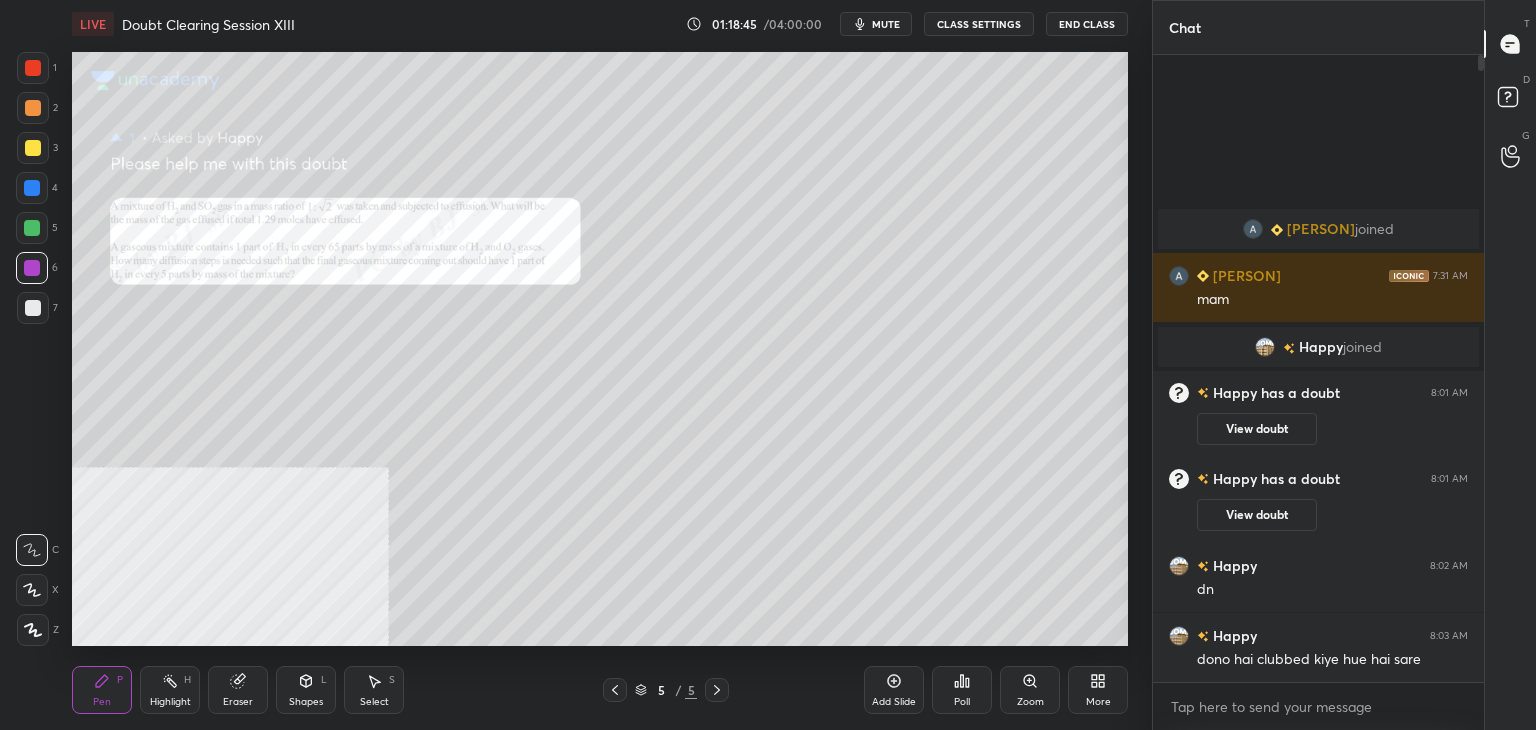 click on "Eraser" at bounding box center (238, 690) 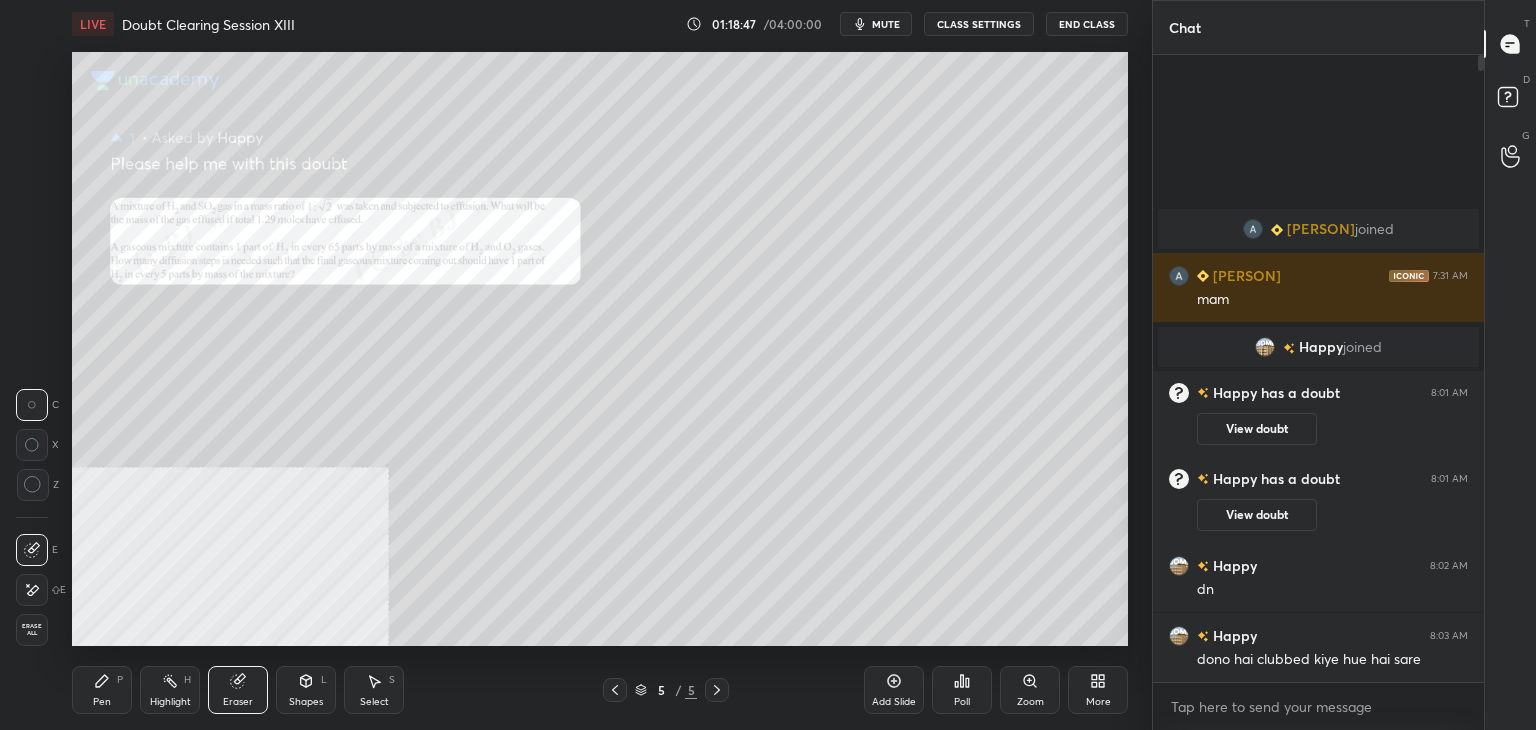 click on "Pen P" at bounding box center [102, 690] 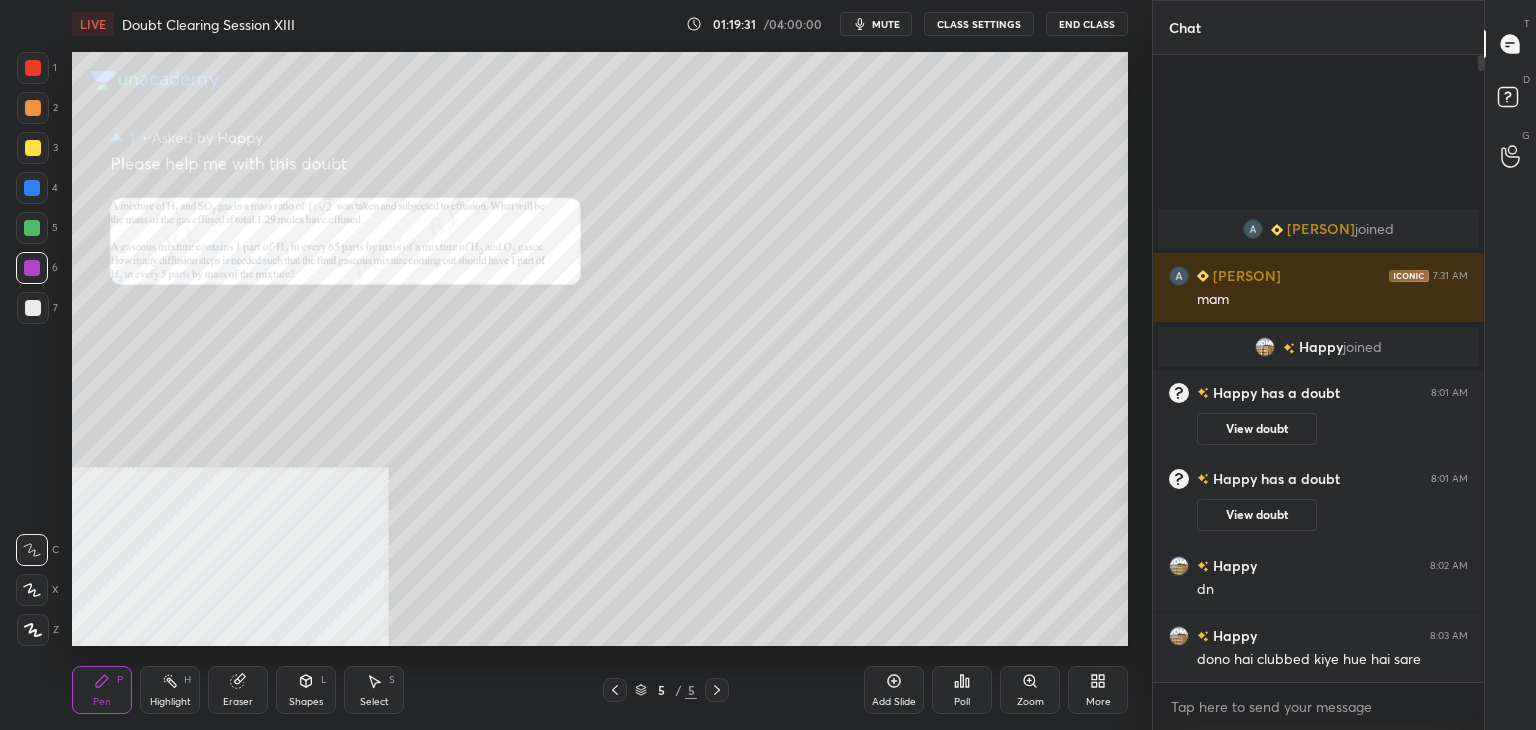 click at bounding box center (33, 68) 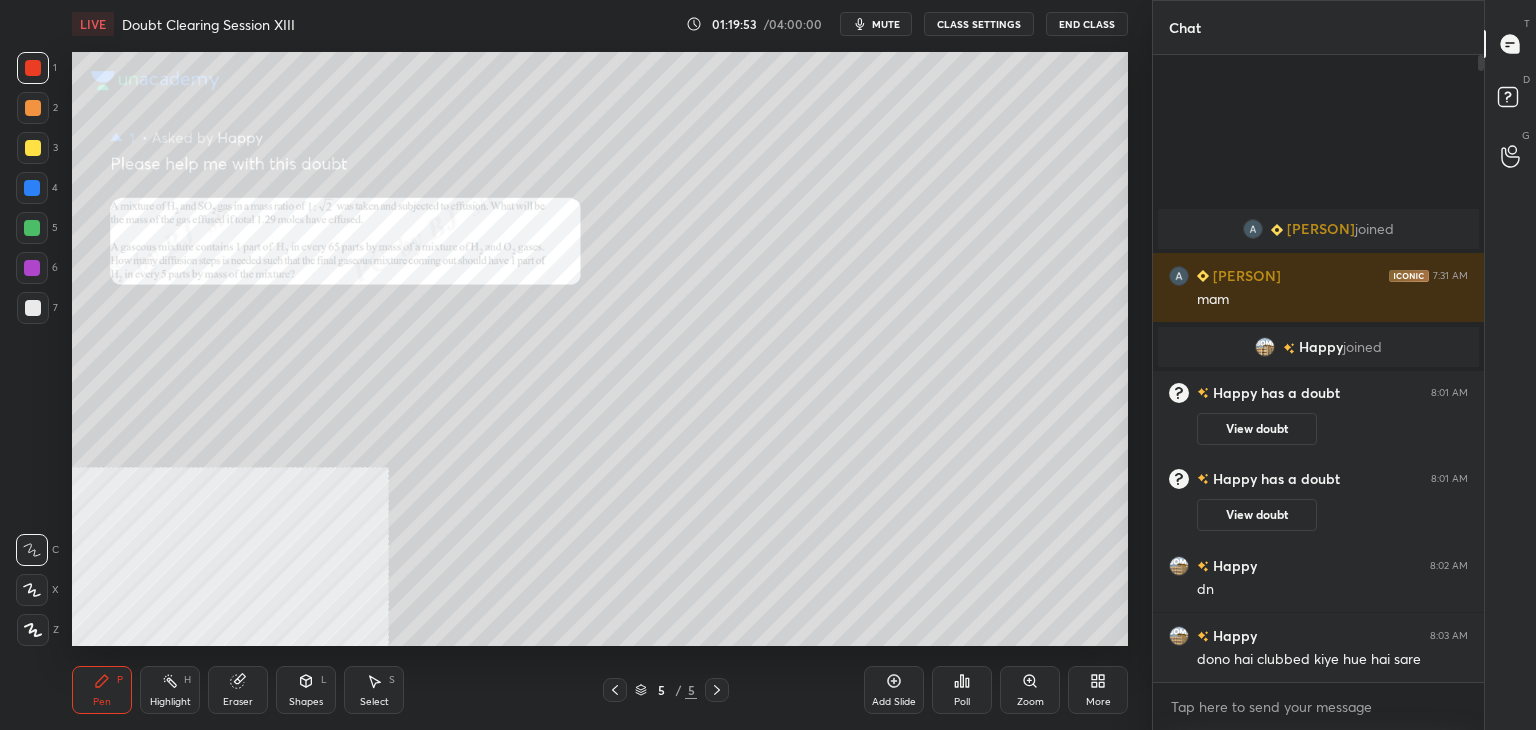 click at bounding box center [33, 308] 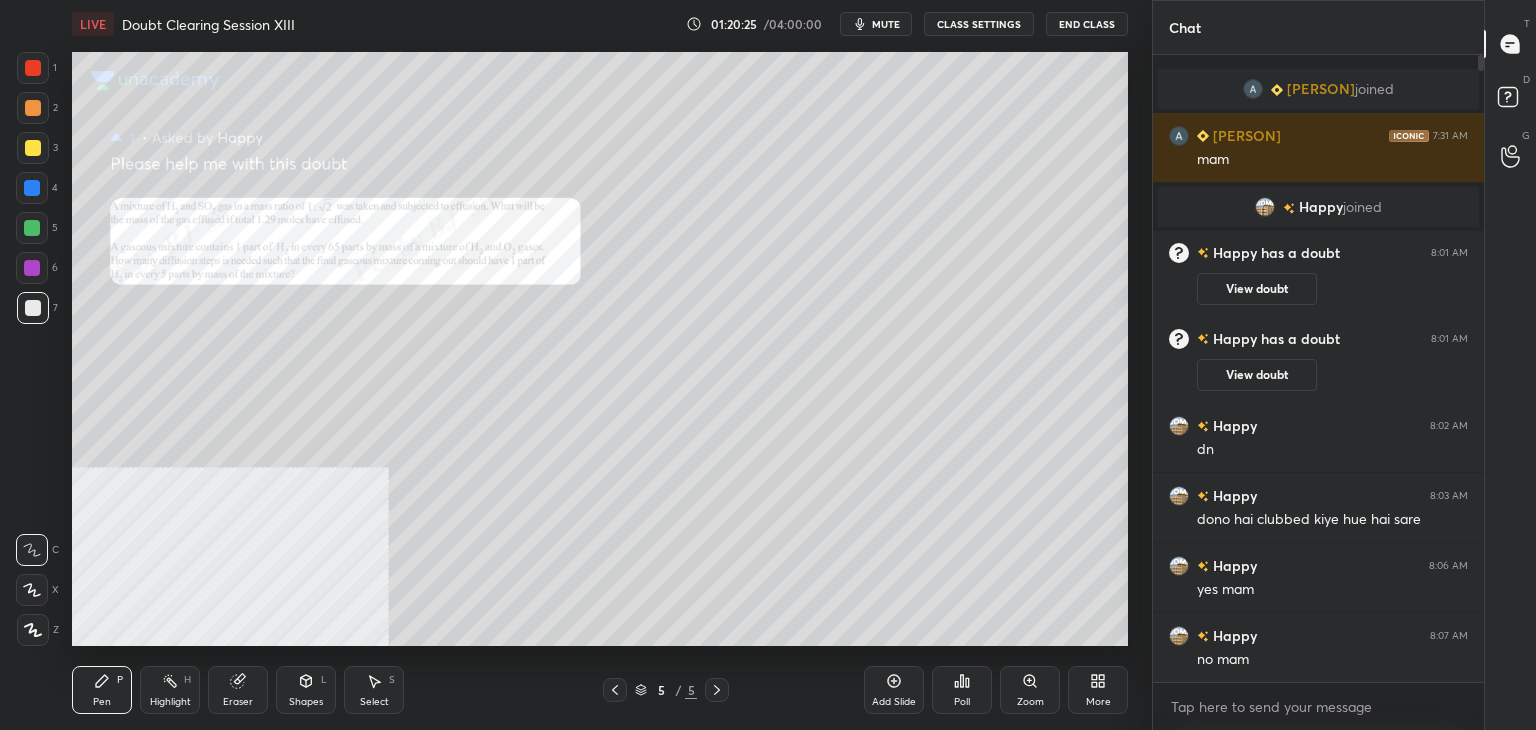 click on "Zoom" at bounding box center (1030, 702) 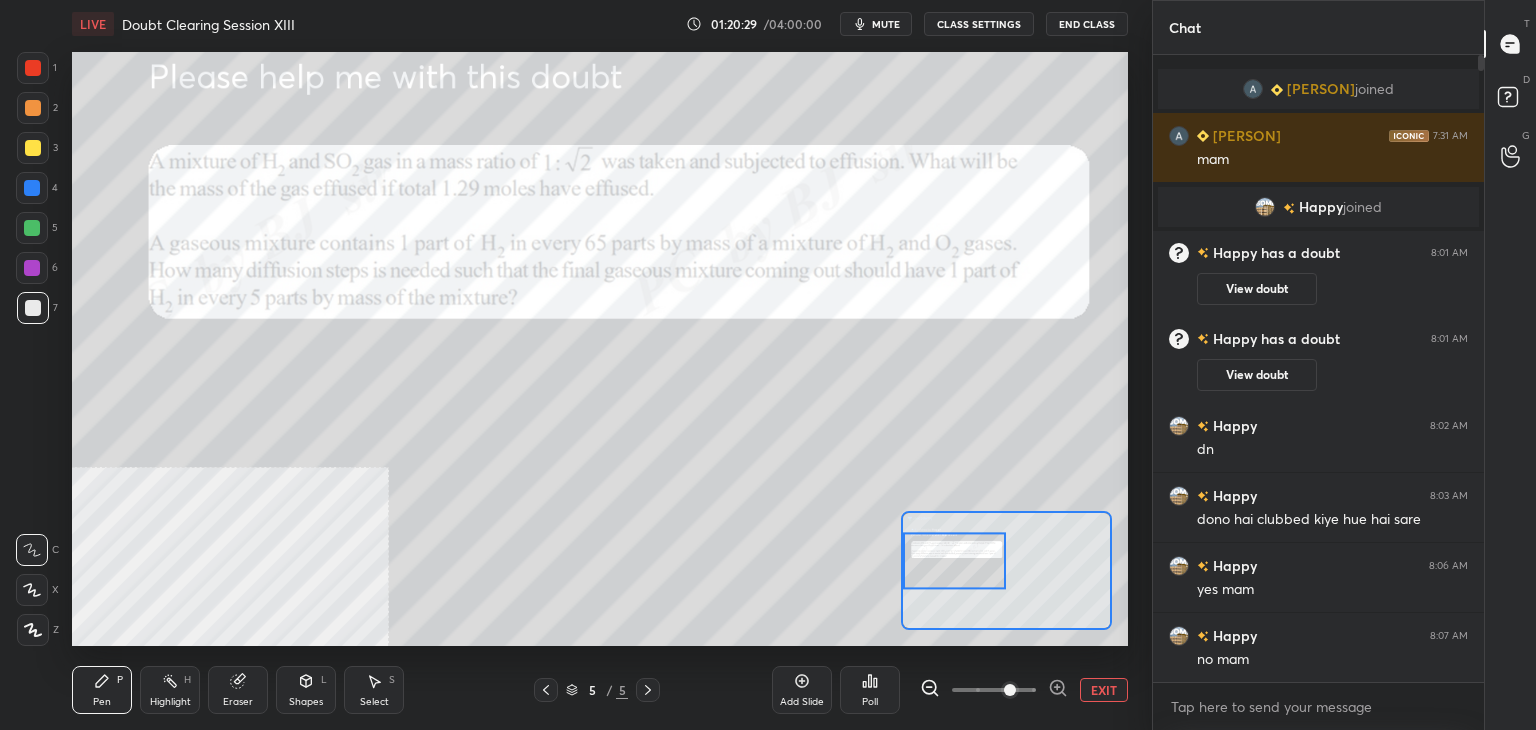 click at bounding box center (33, 68) 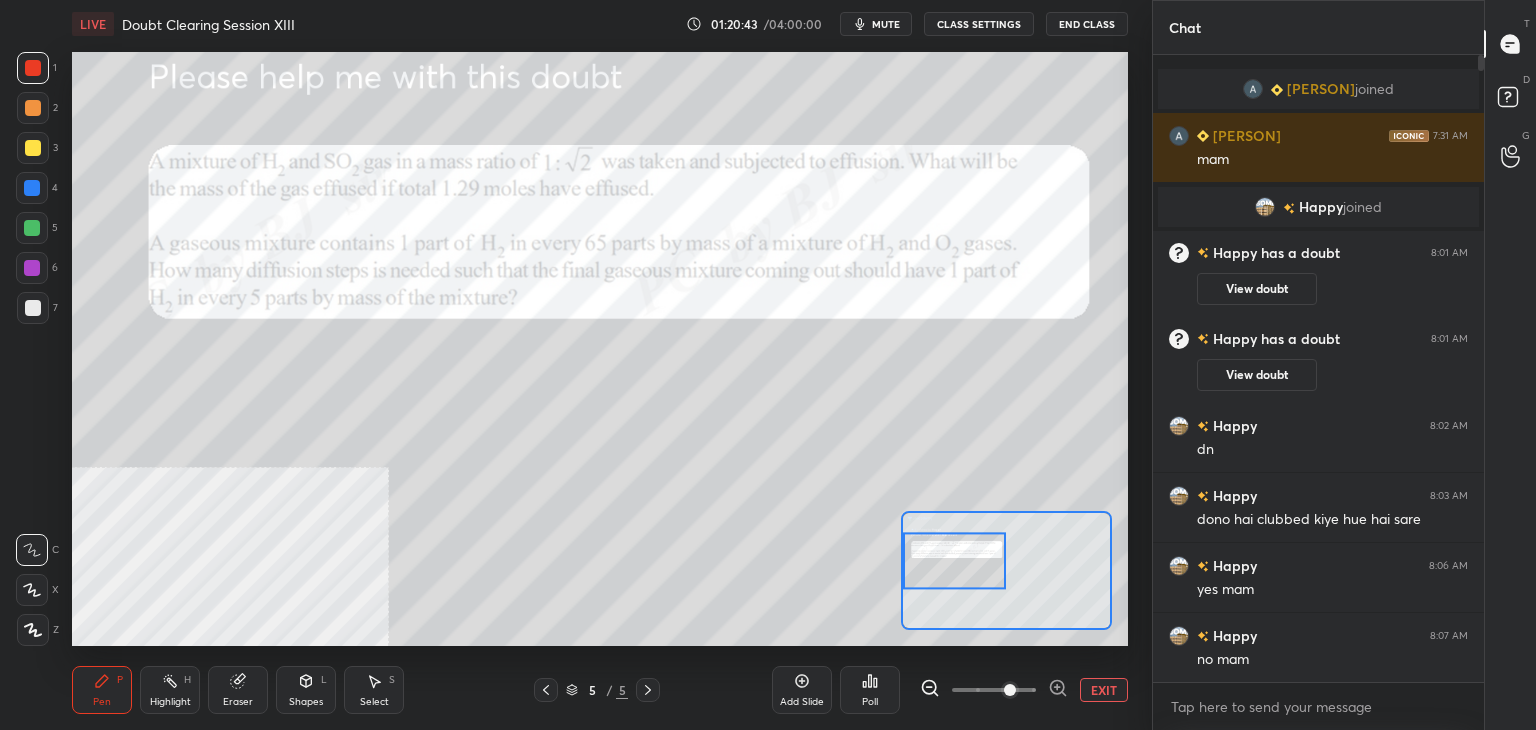 click on "Eraser" at bounding box center (238, 702) 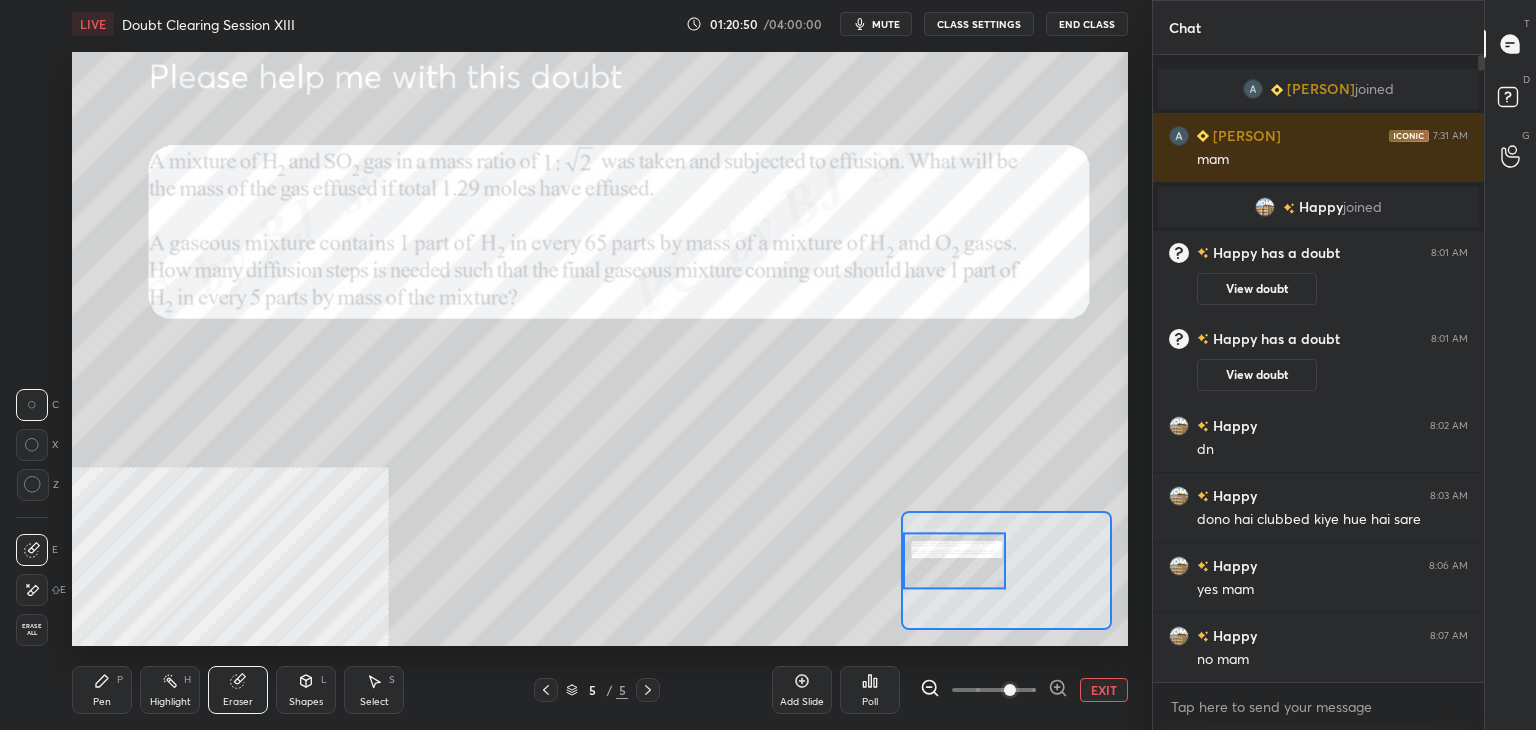 click on "Pen P" at bounding box center (102, 690) 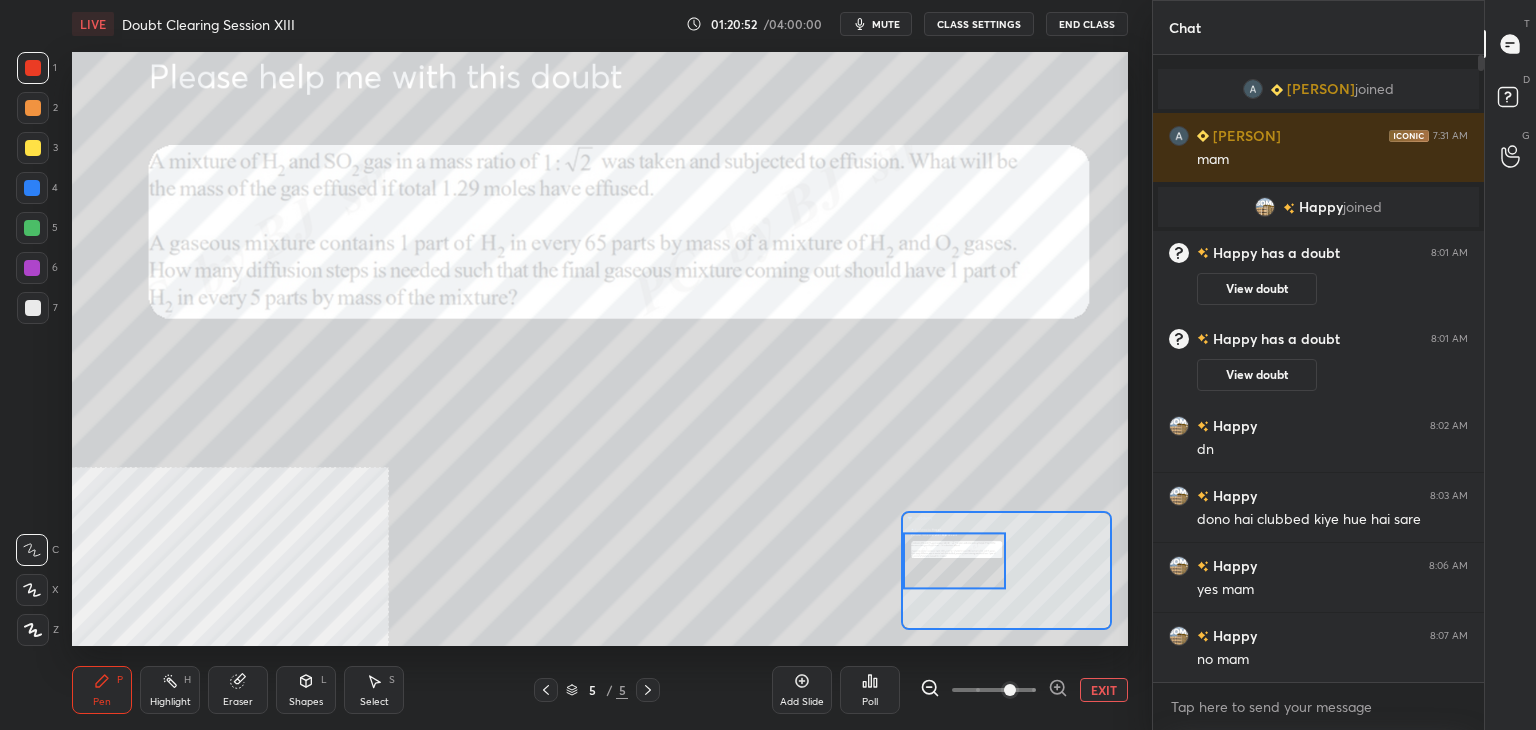 click on "EXIT" at bounding box center [1104, 690] 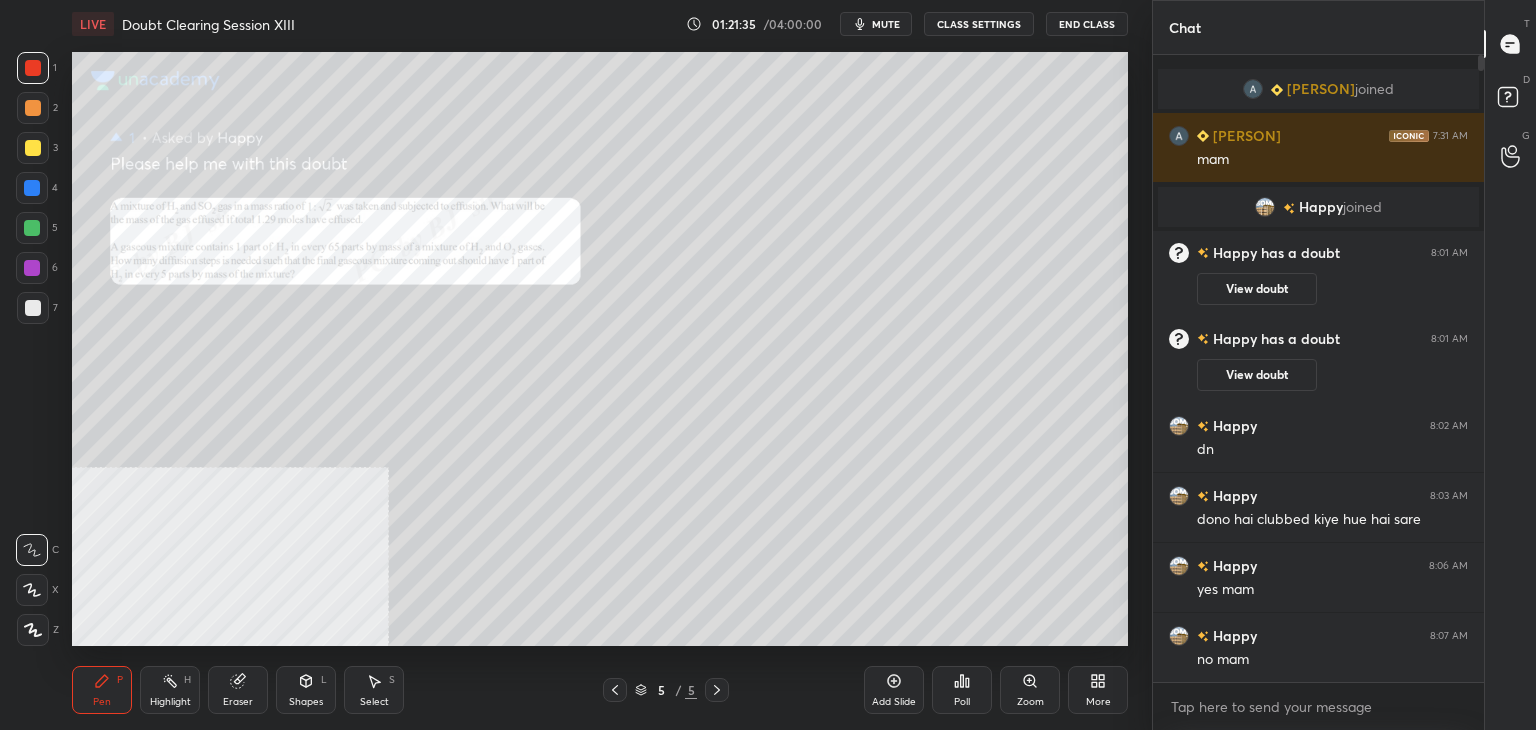 click on "View doubt" at bounding box center [1257, 289] 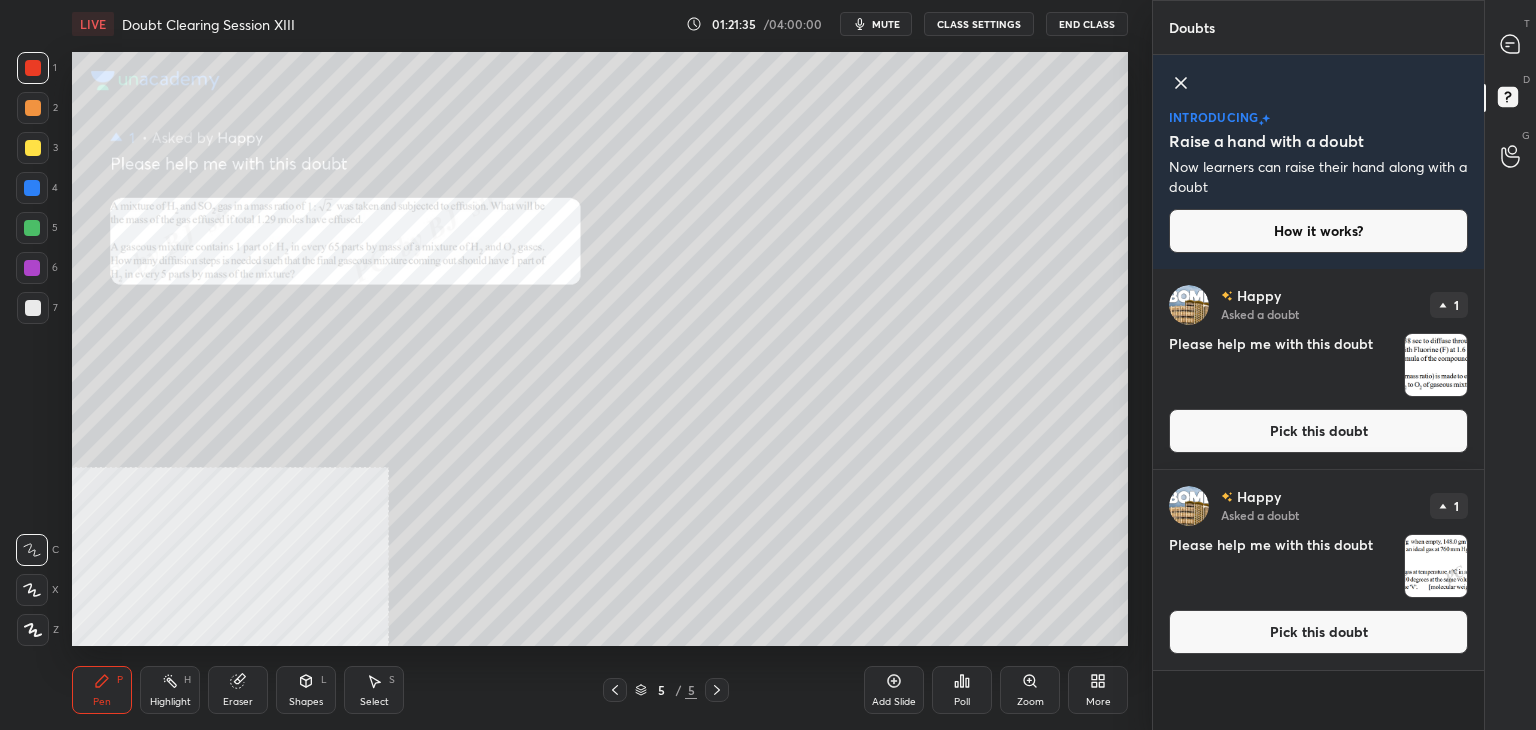click on "Pick this doubt" at bounding box center [1318, 431] 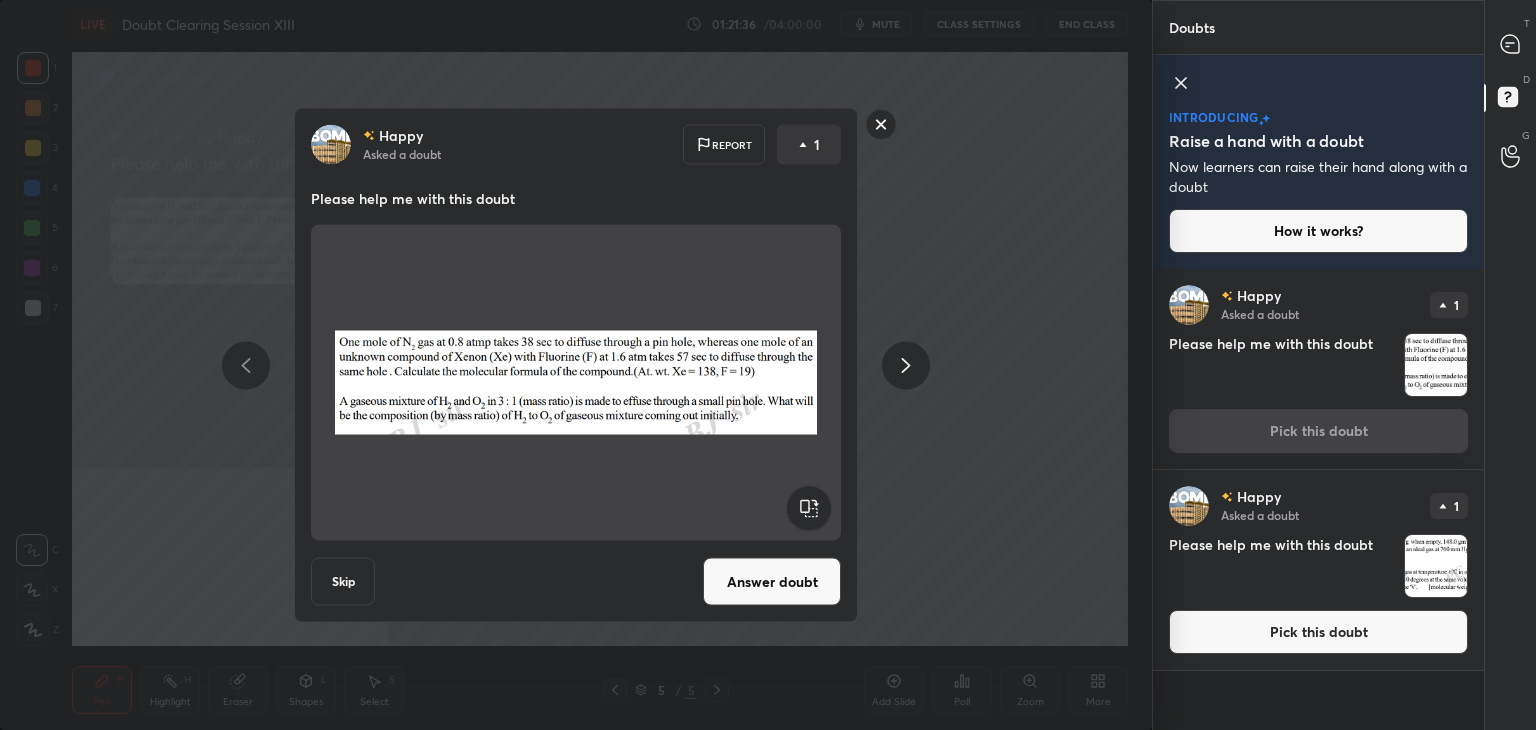 click on "Answer doubt" at bounding box center [772, 582] 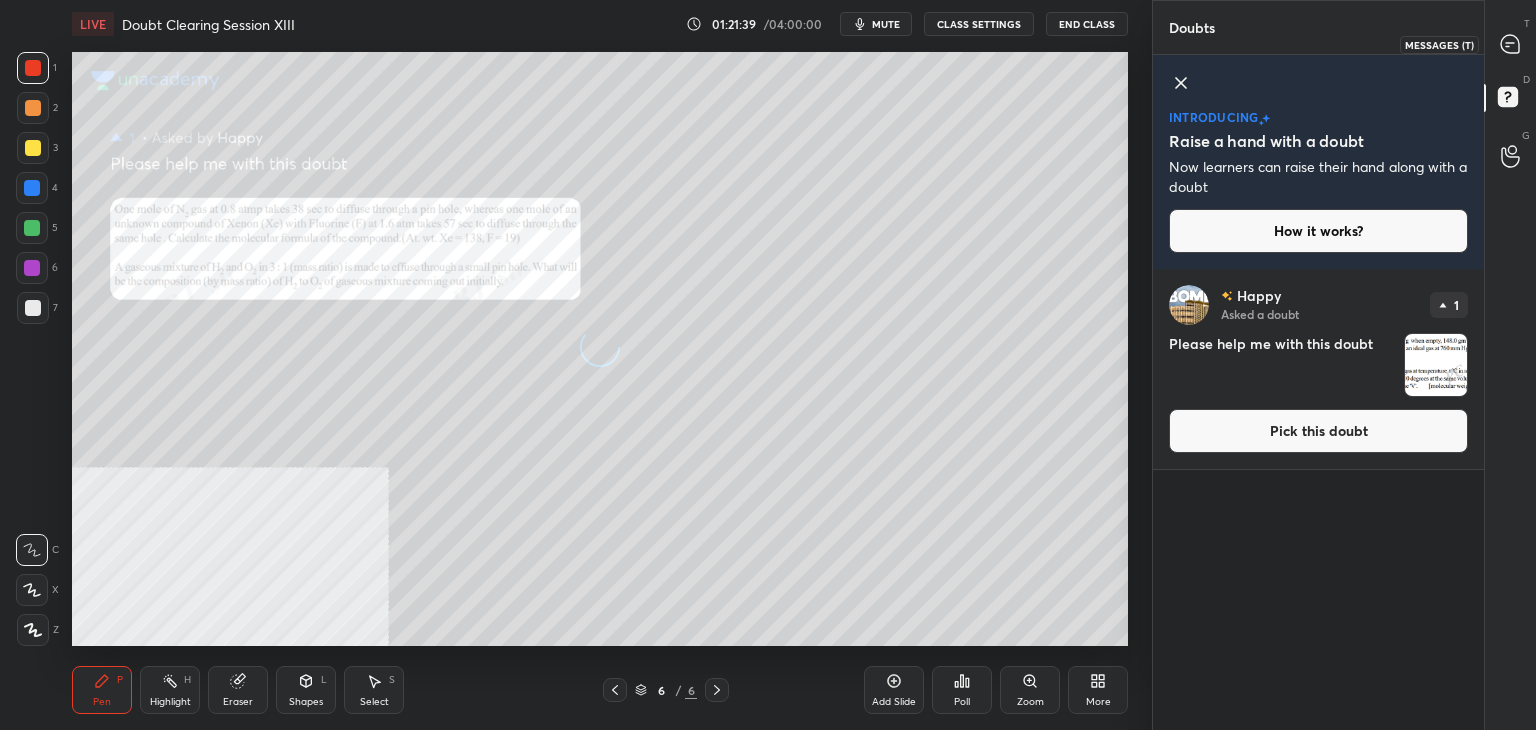 click 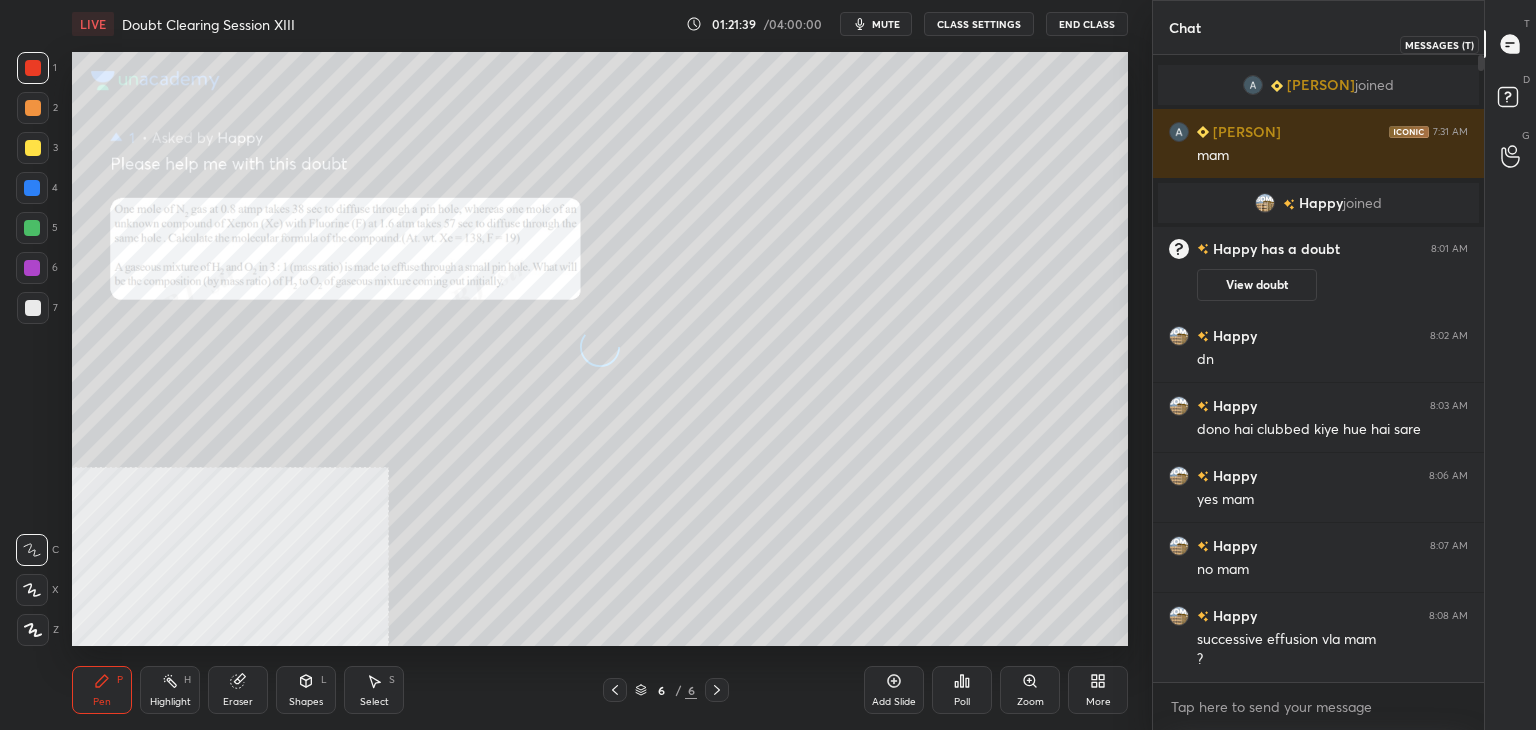 scroll, scrollTop: 6, scrollLeft: 6, axis: both 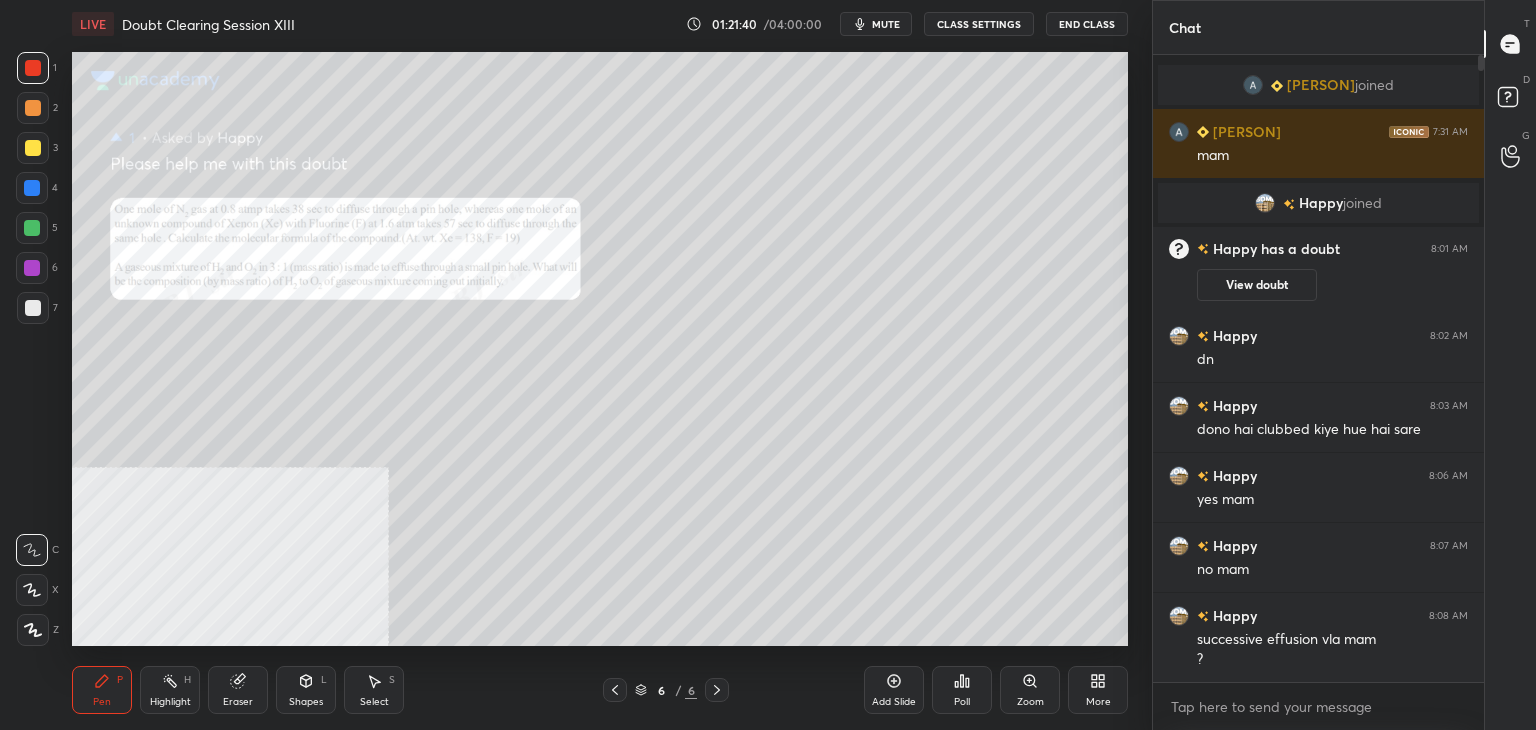 click on "Zoom" at bounding box center (1030, 702) 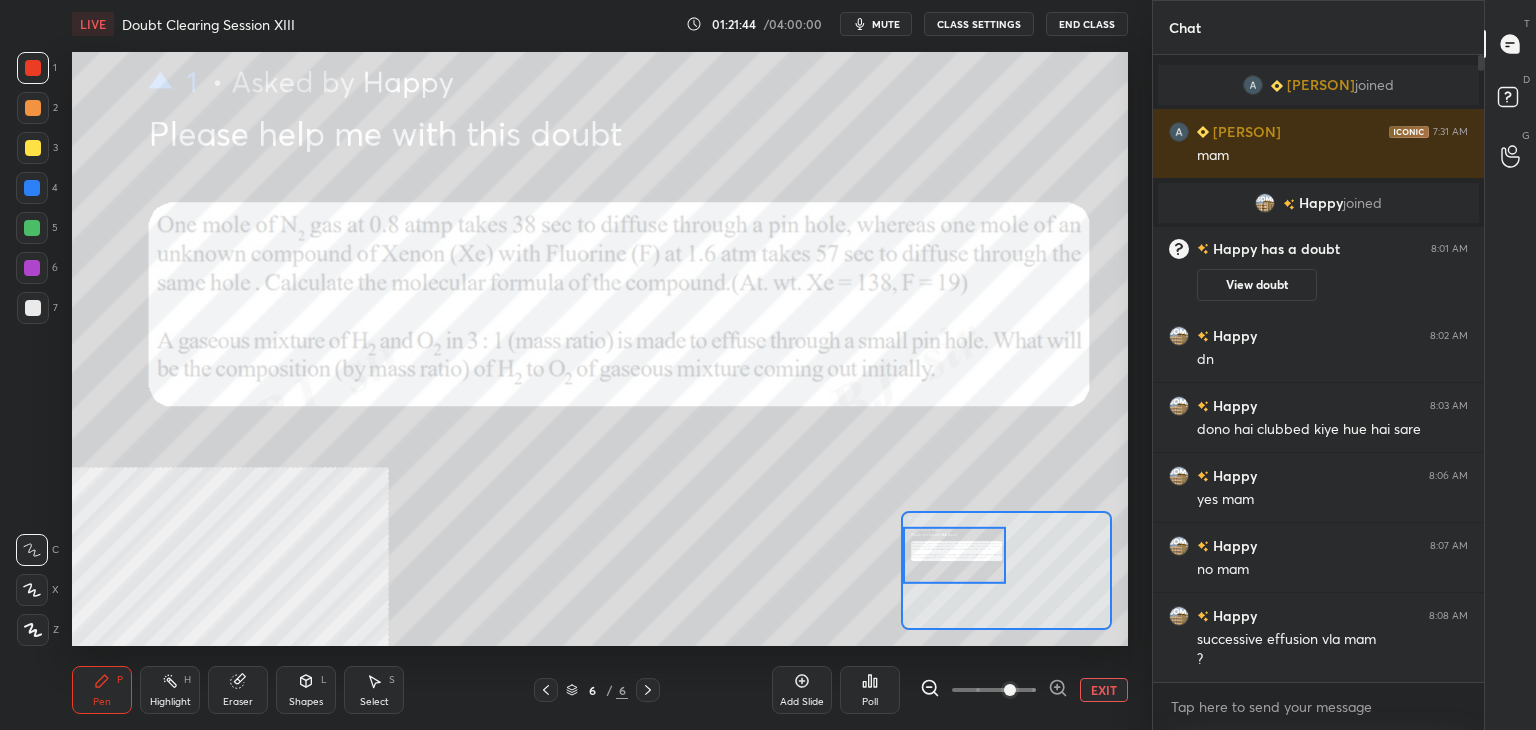 click at bounding box center (32, 228) 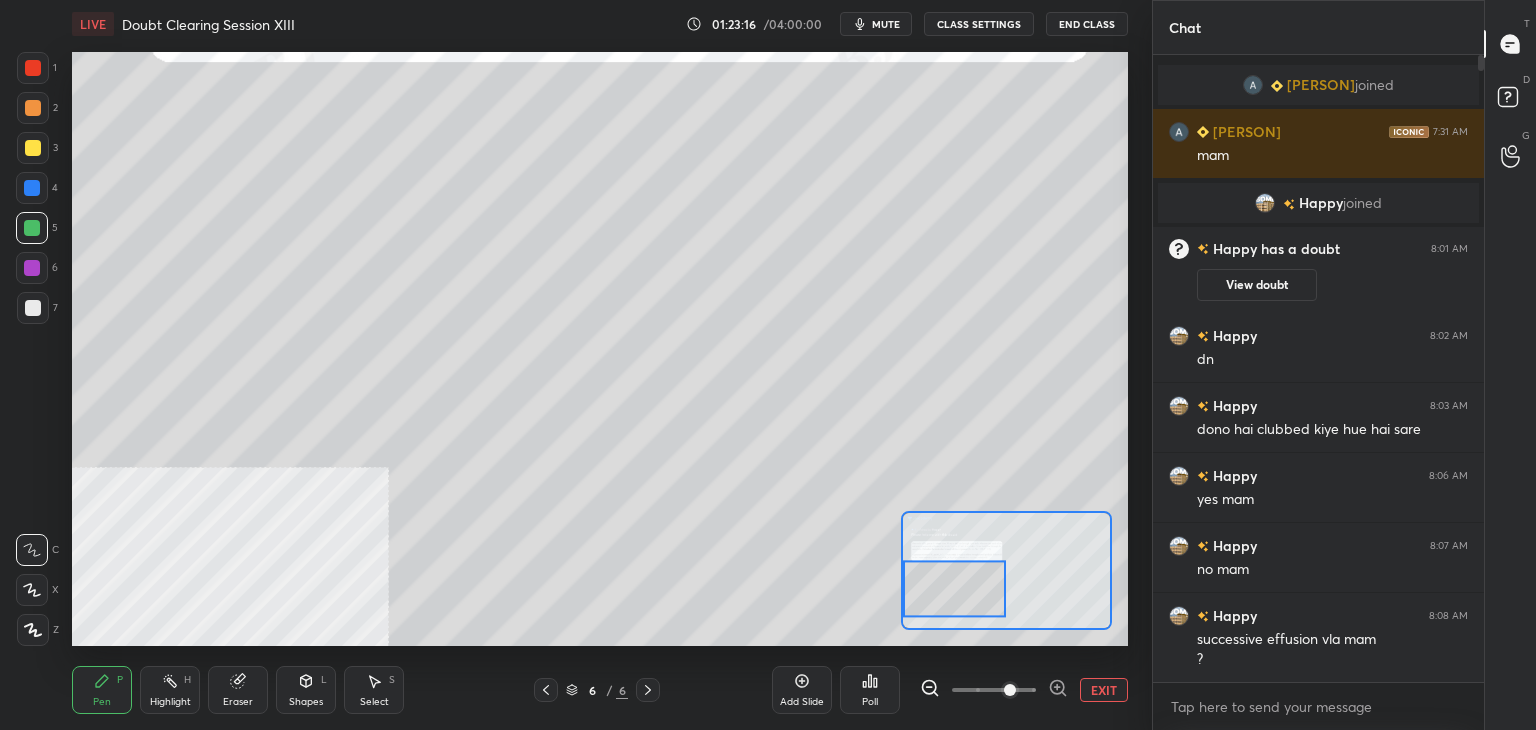 click on "1" at bounding box center (37, 68) 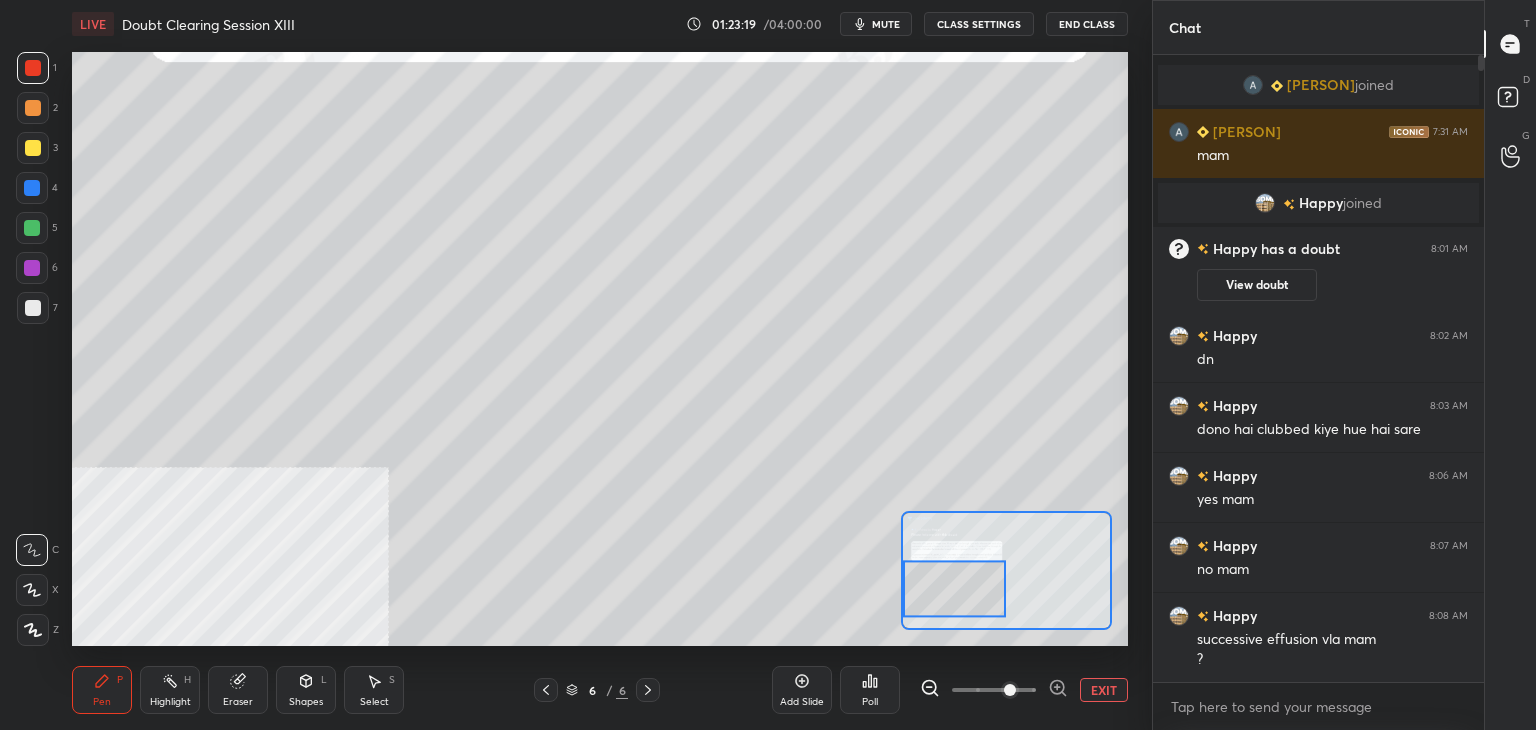 click on "EXIT" at bounding box center (1104, 690) 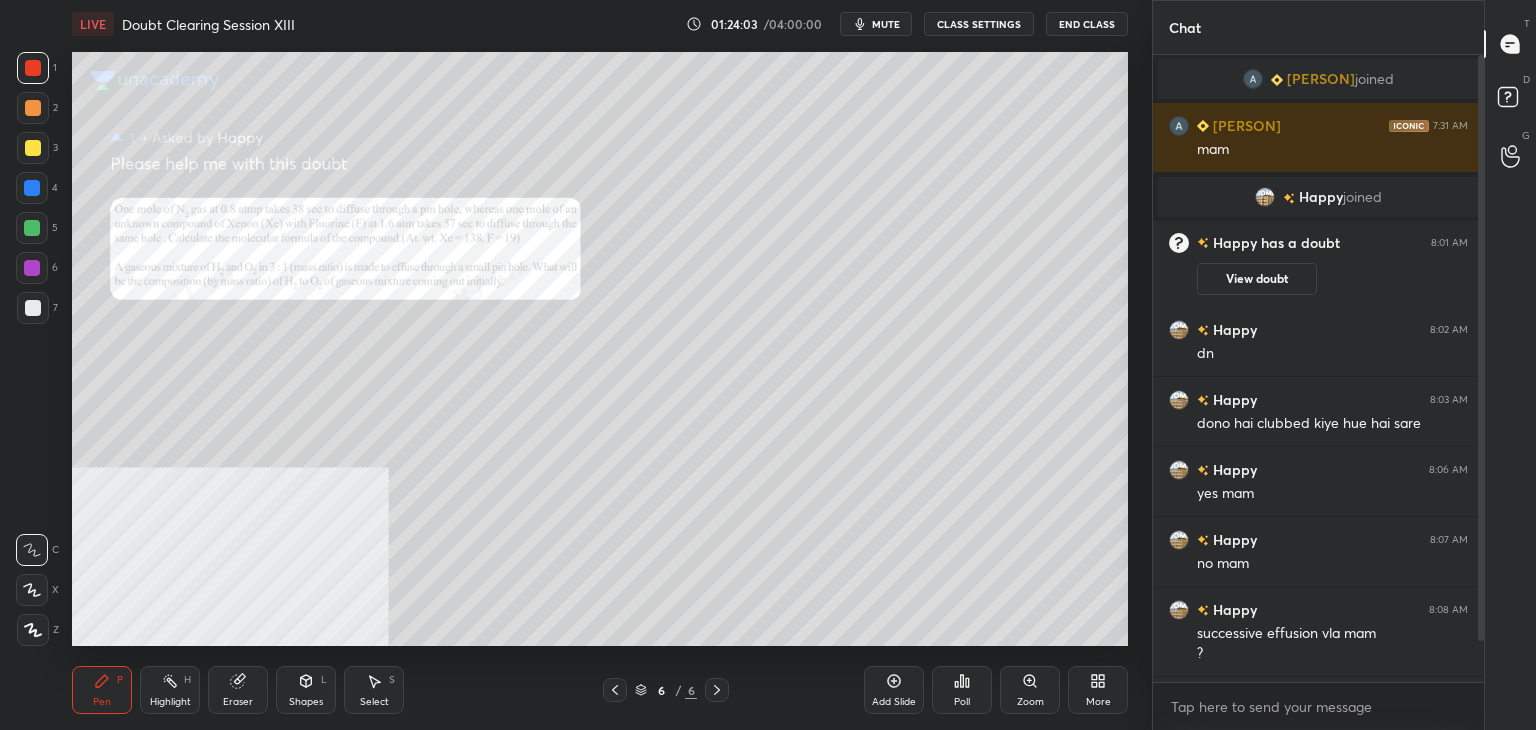 scroll, scrollTop: 64, scrollLeft: 0, axis: vertical 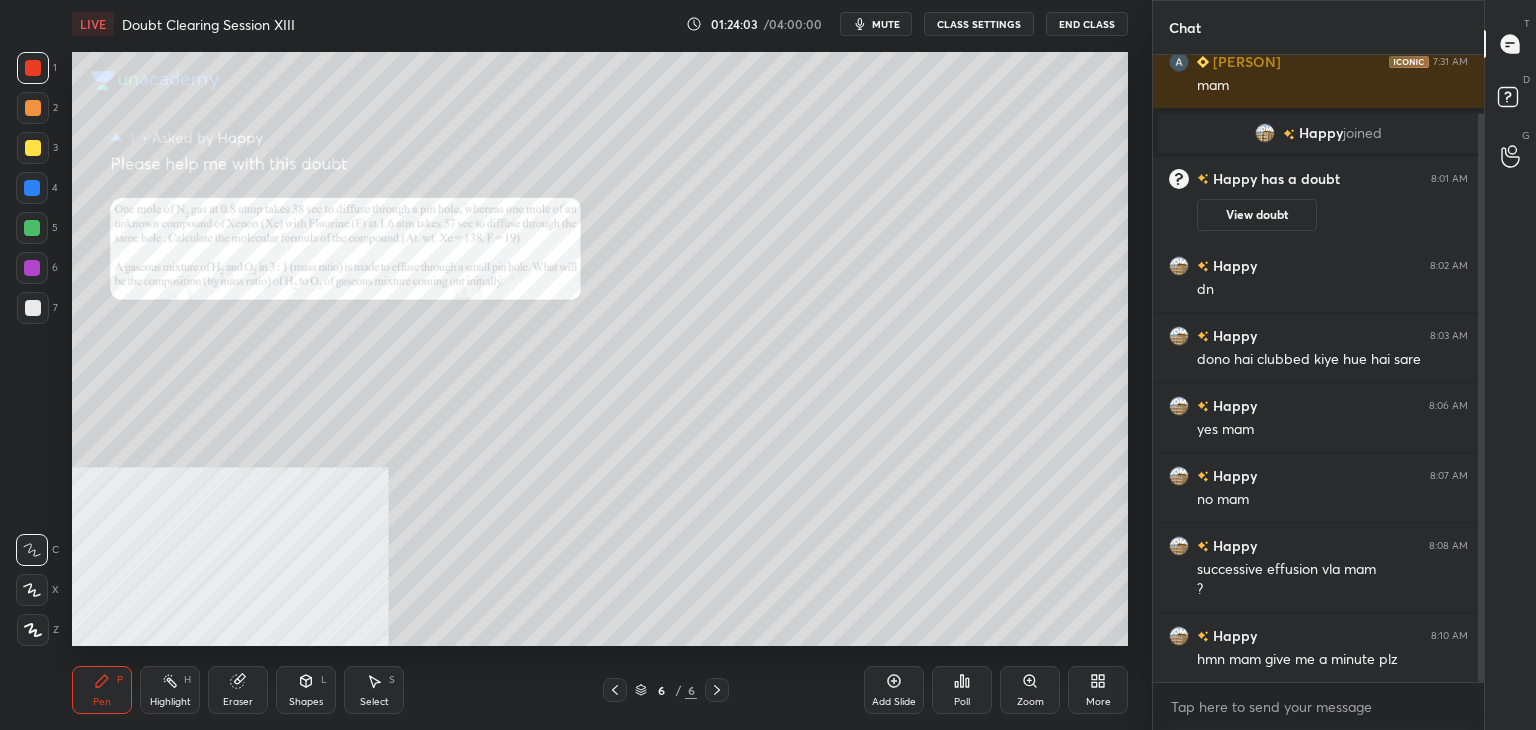 drag, startPoint x: 1480, startPoint y: 247, endPoint x: 1493, endPoint y: 380, distance: 133.63383 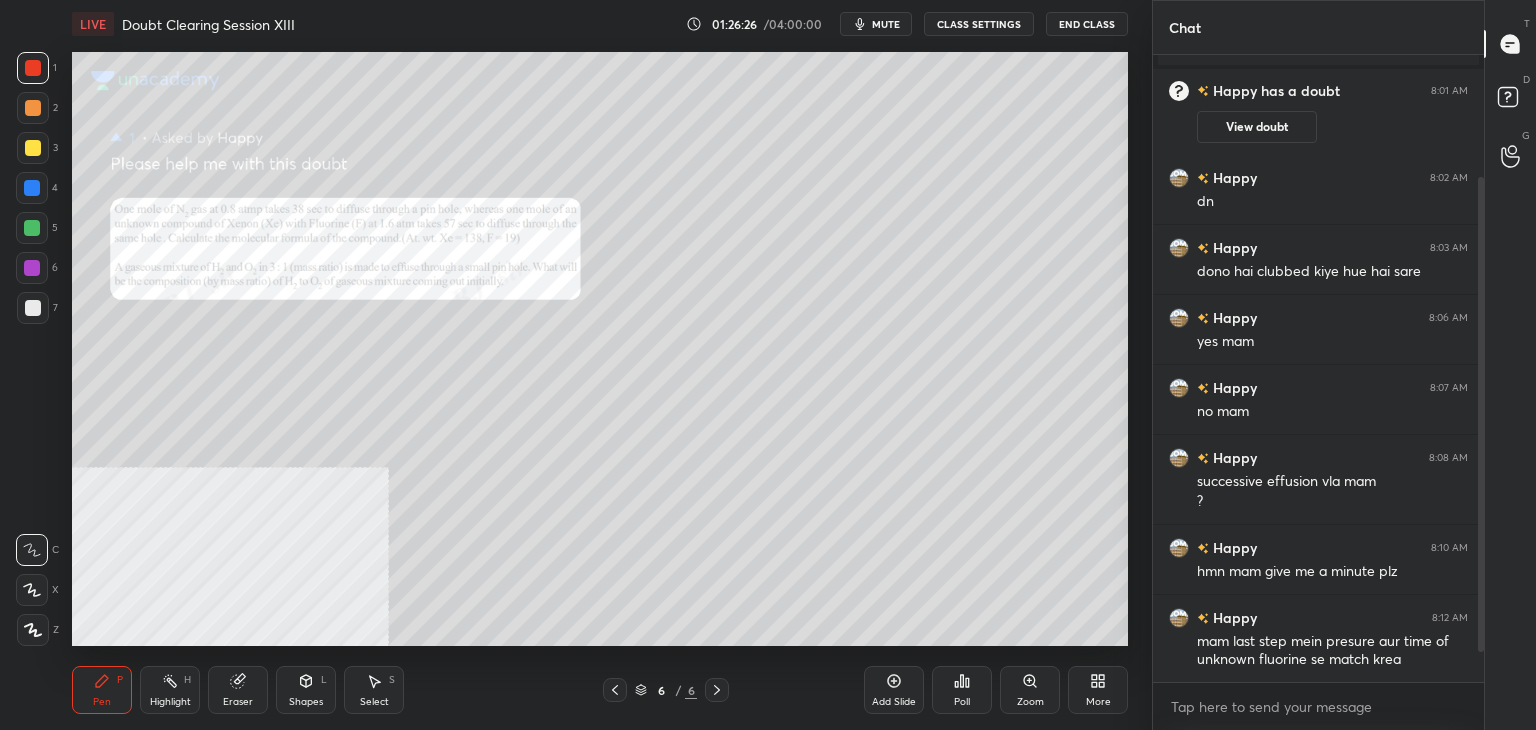 scroll, scrollTop: 240, scrollLeft: 0, axis: vertical 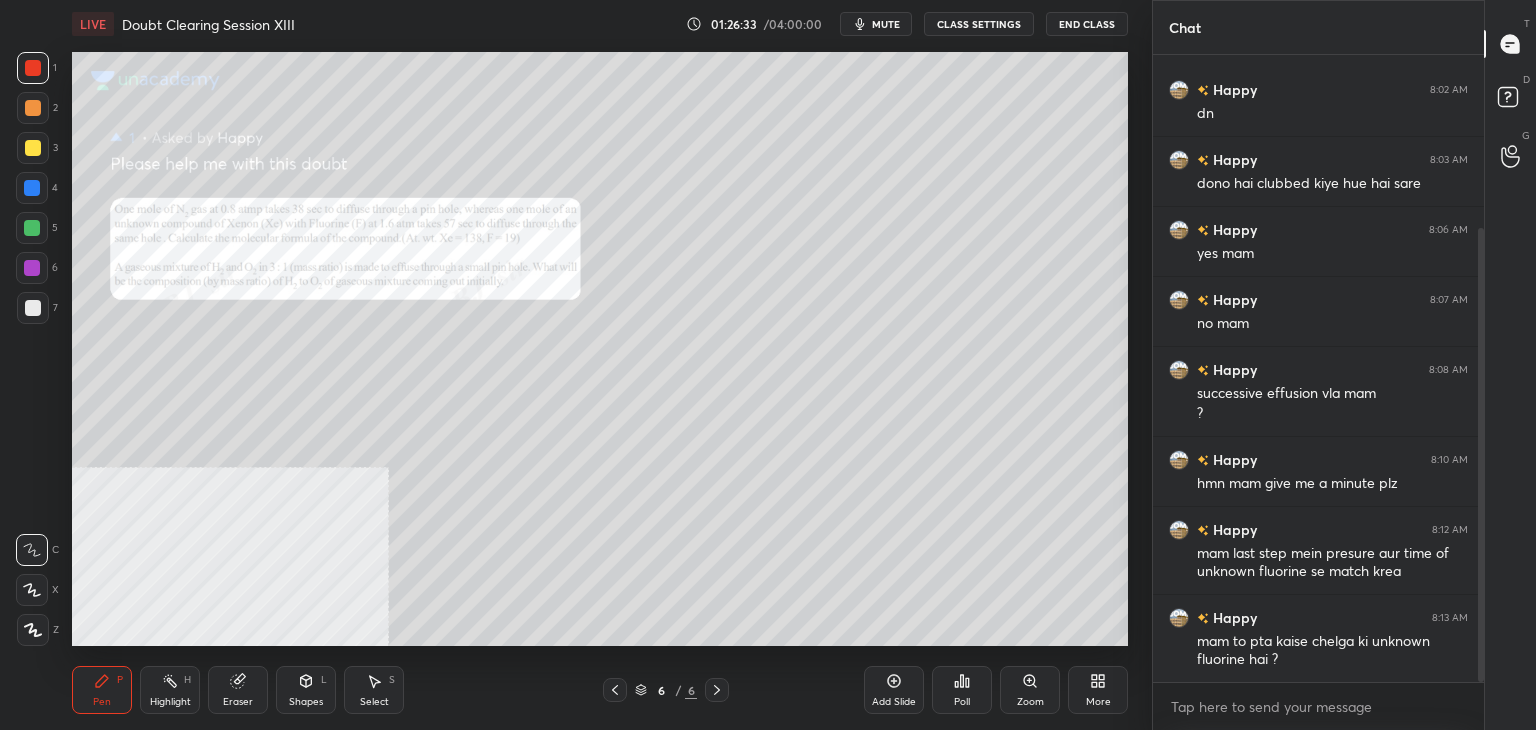 click 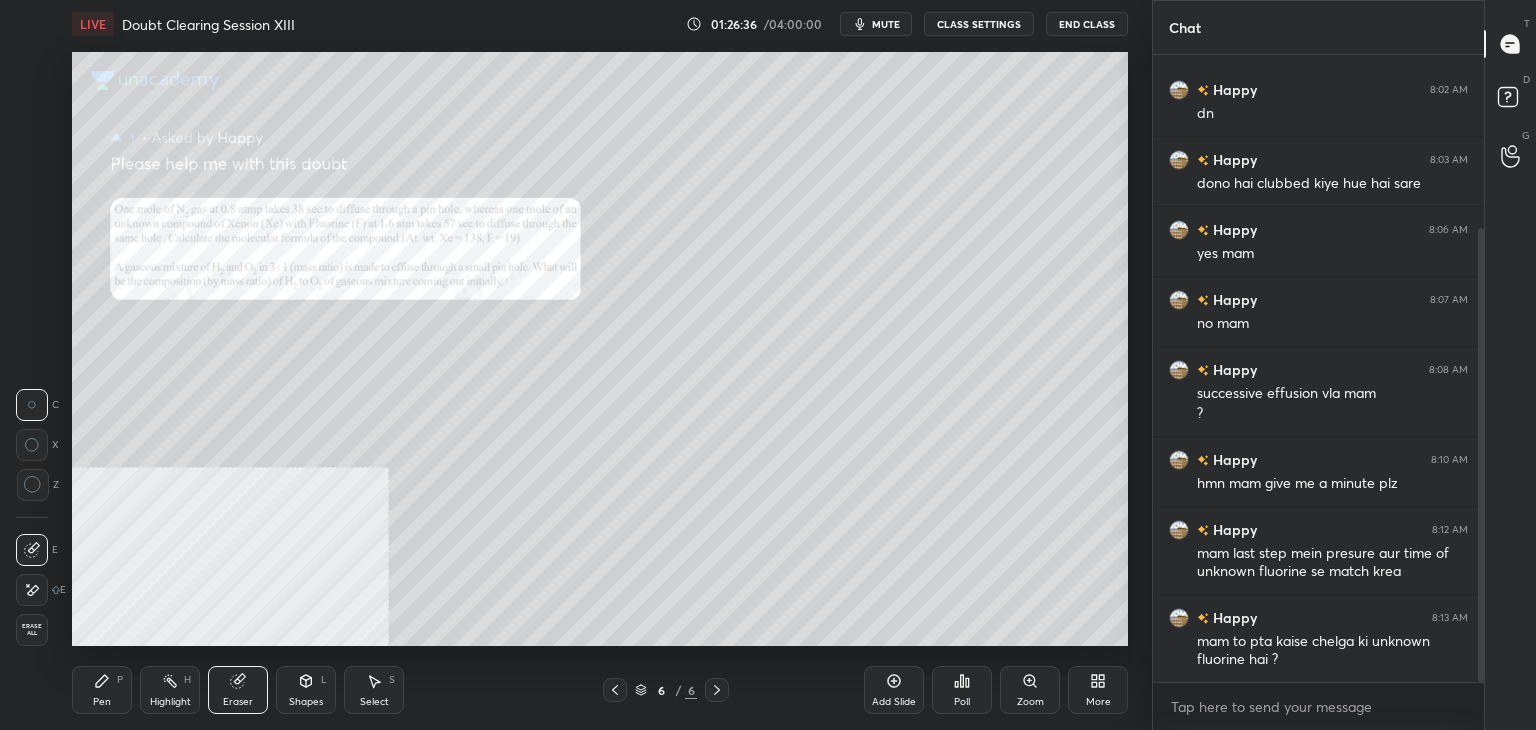 click 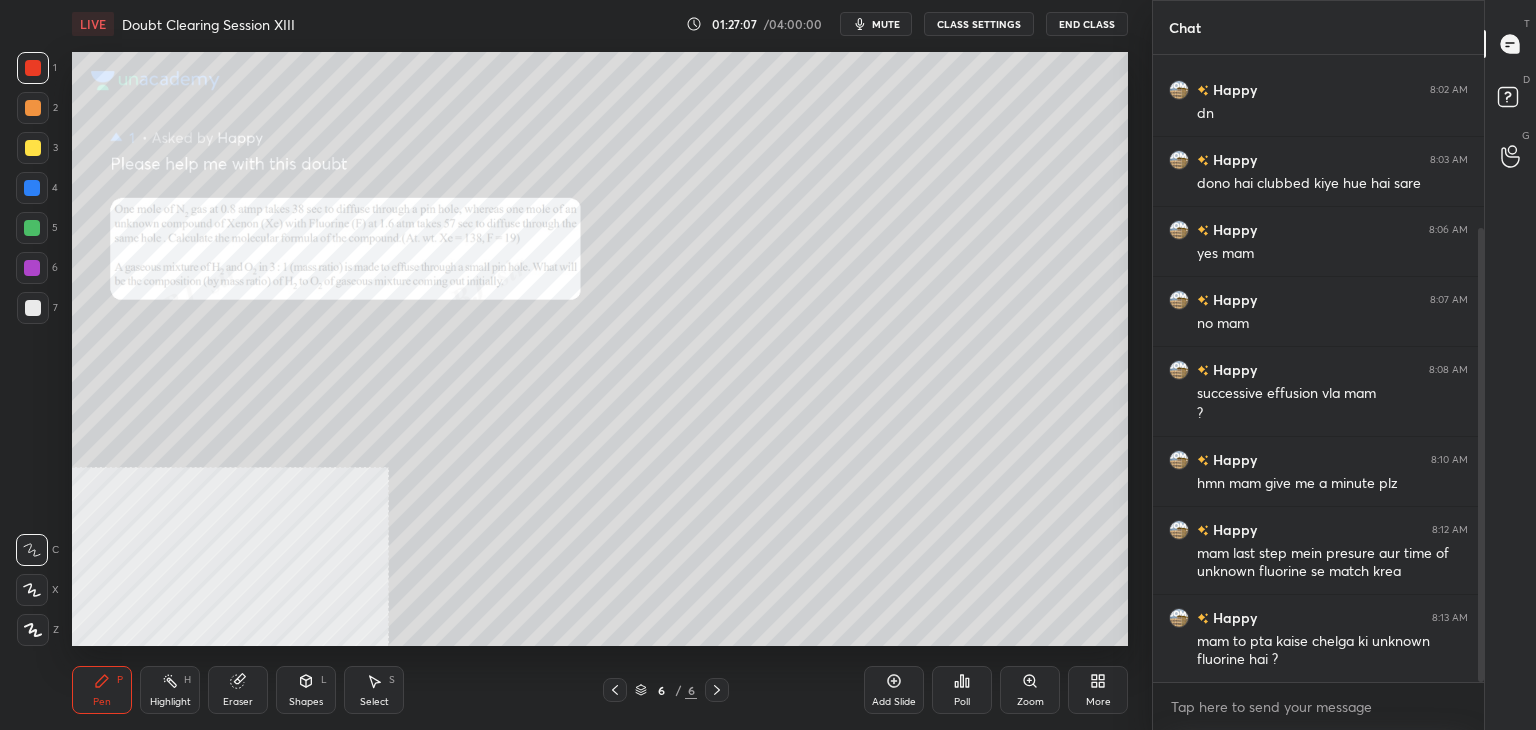 click on "4" at bounding box center (37, 188) 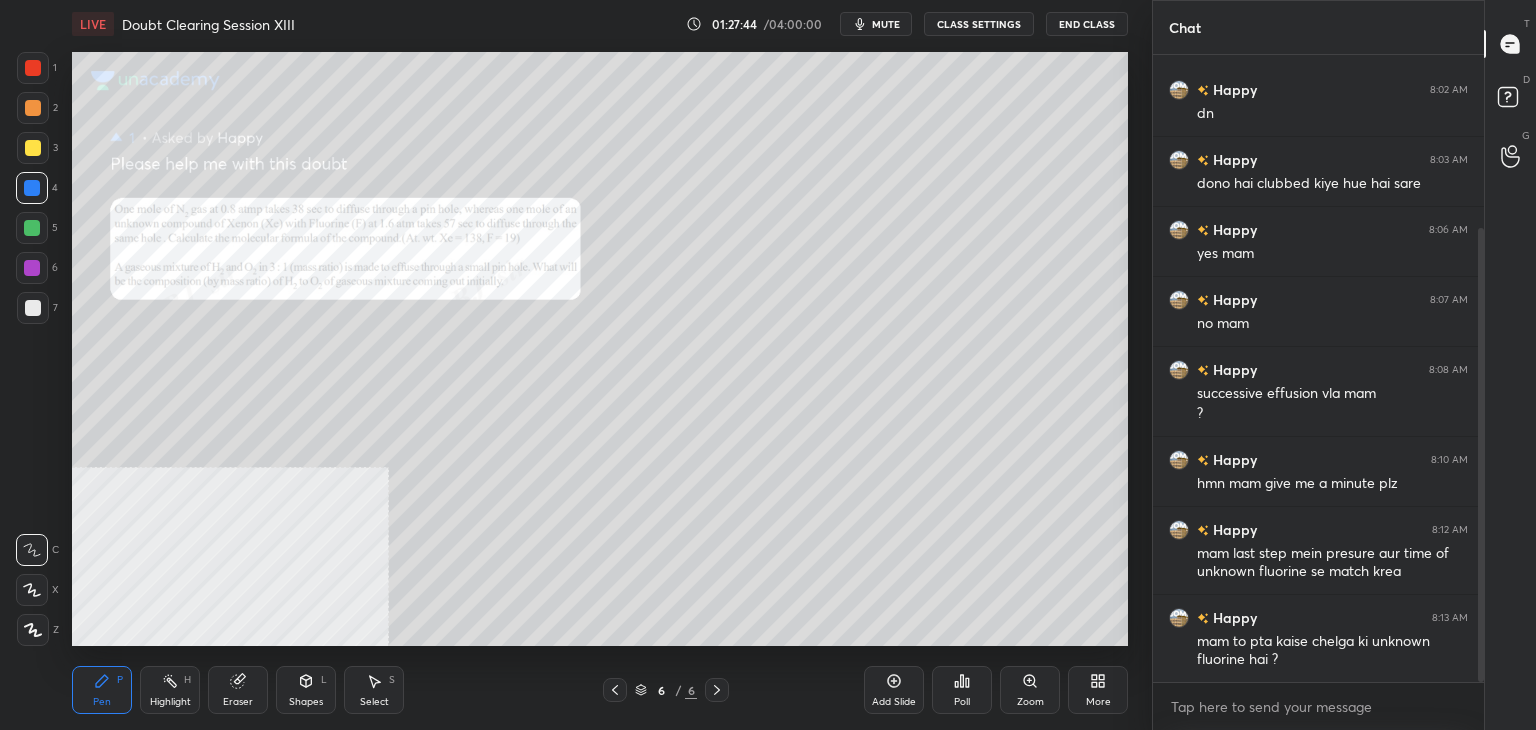 click at bounding box center (33, 68) 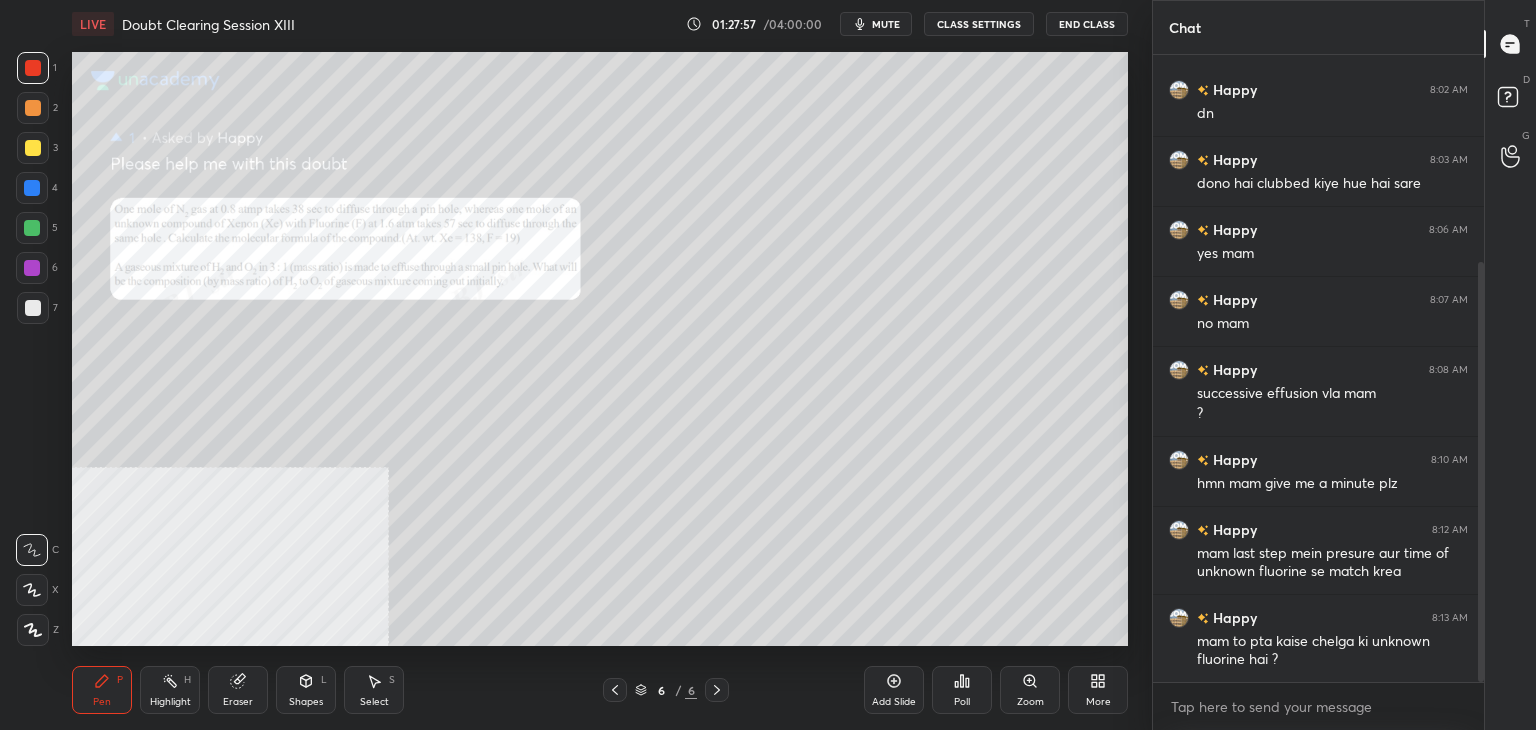 scroll, scrollTop: 310, scrollLeft: 0, axis: vertical 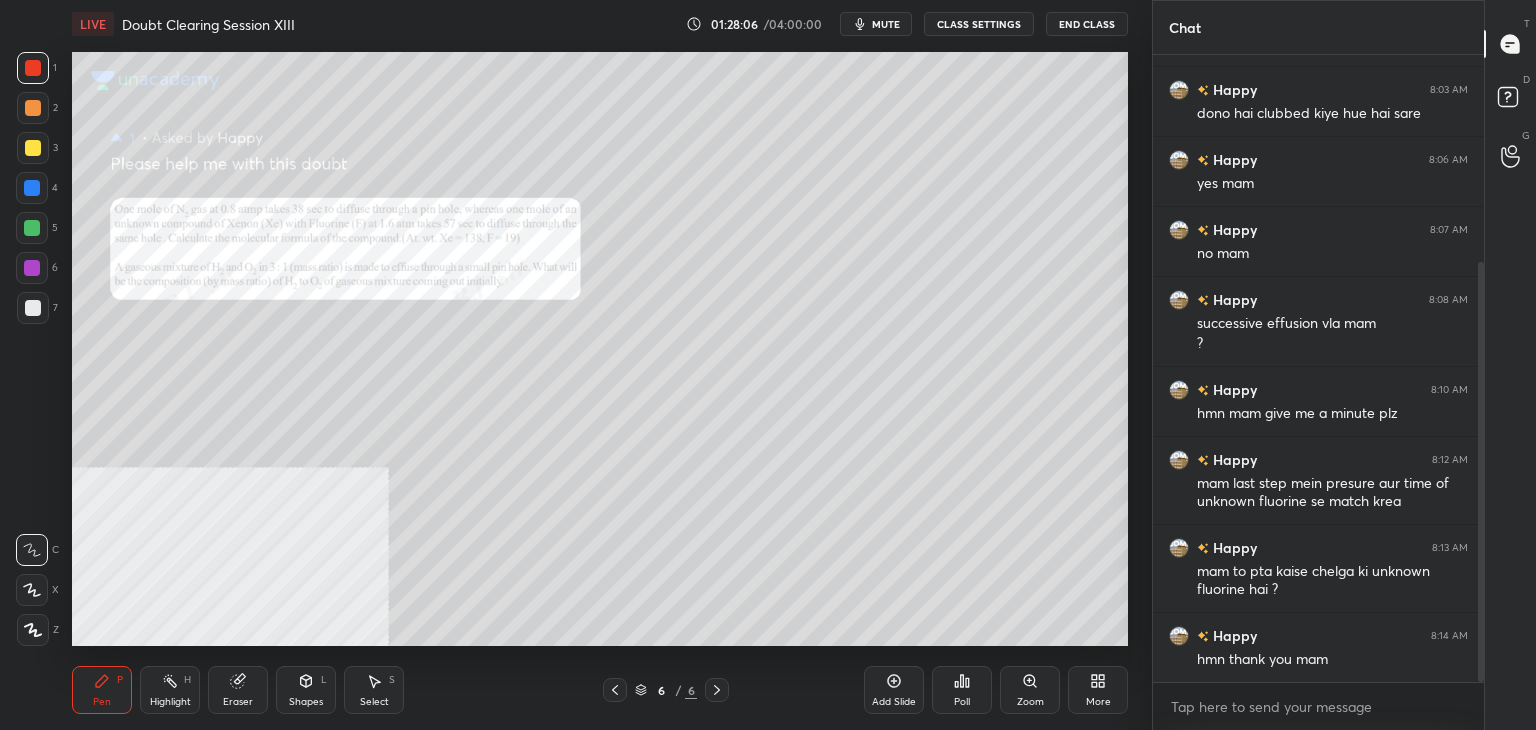 click on "Zoom" at bounding box center [1030, 690] 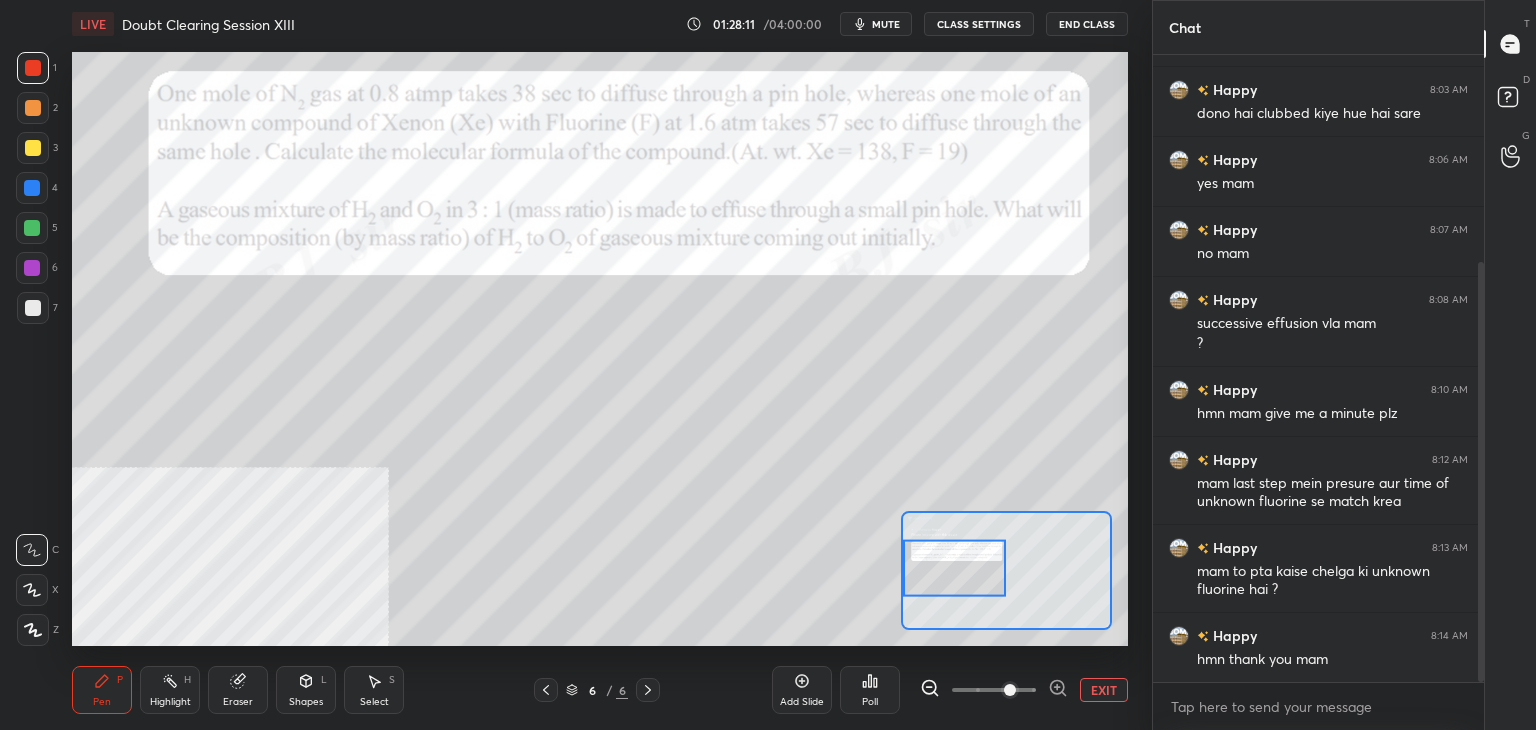 scroll, scrollTop: 330, scrollLeft: 0, axis: vertical 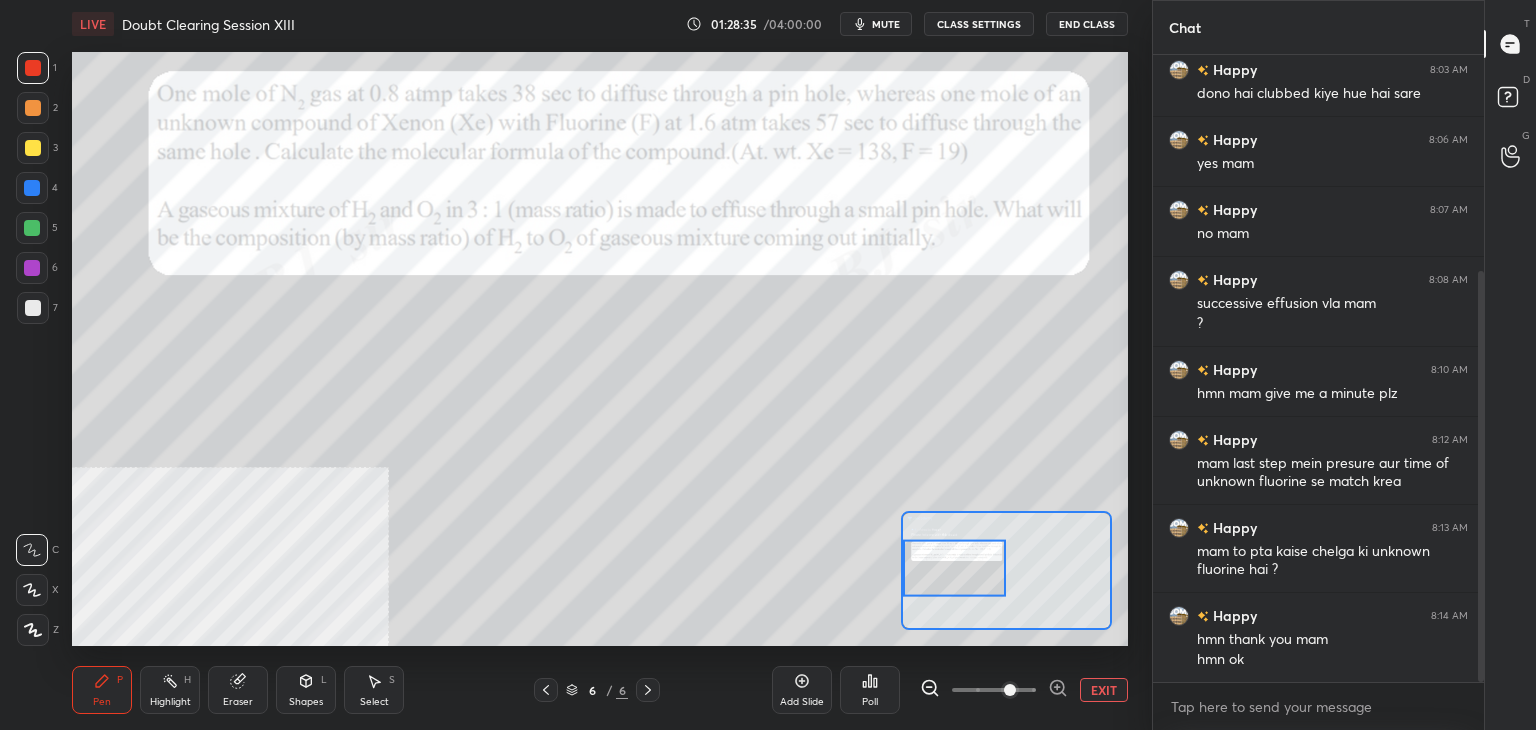 click on "EXIT" at bounding box center (1104, 690) 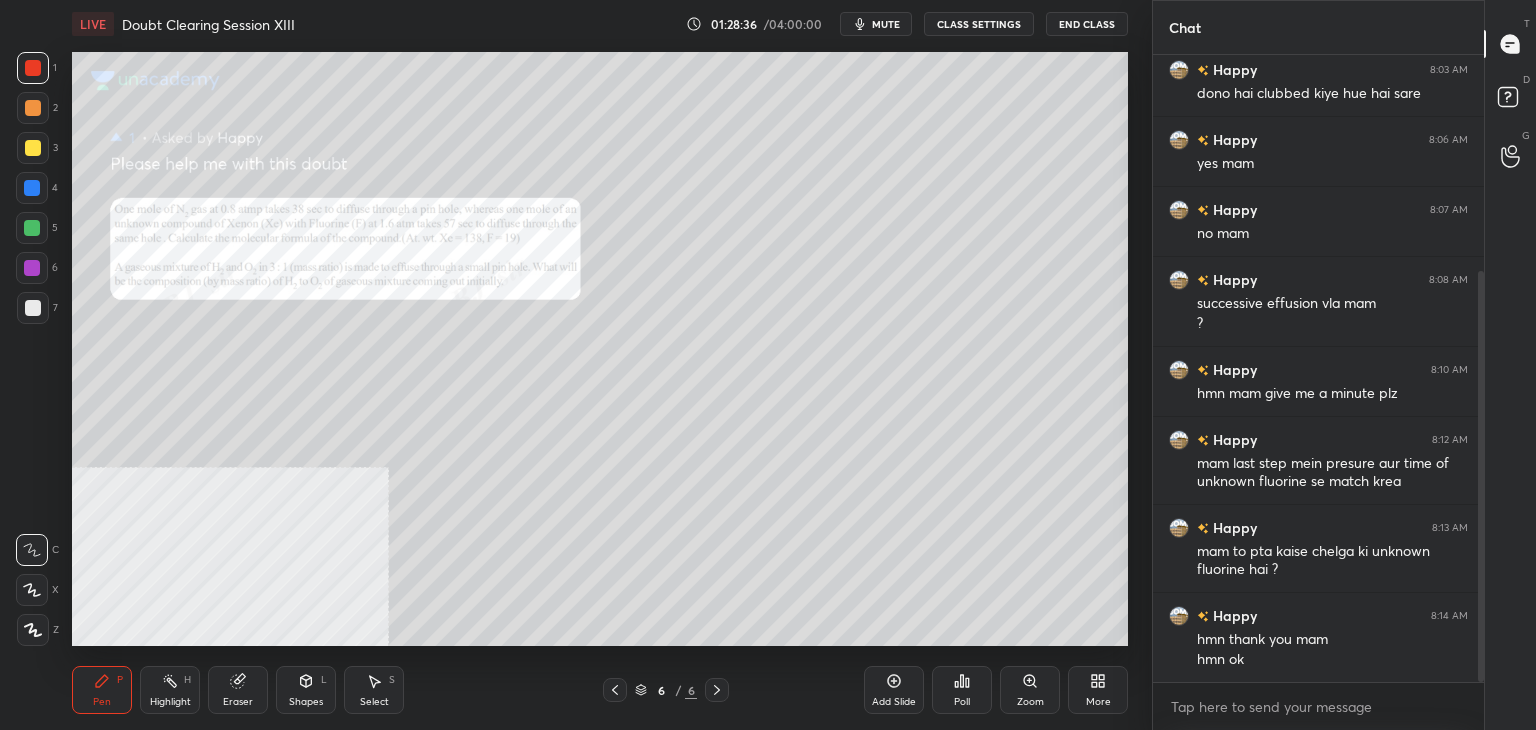 click 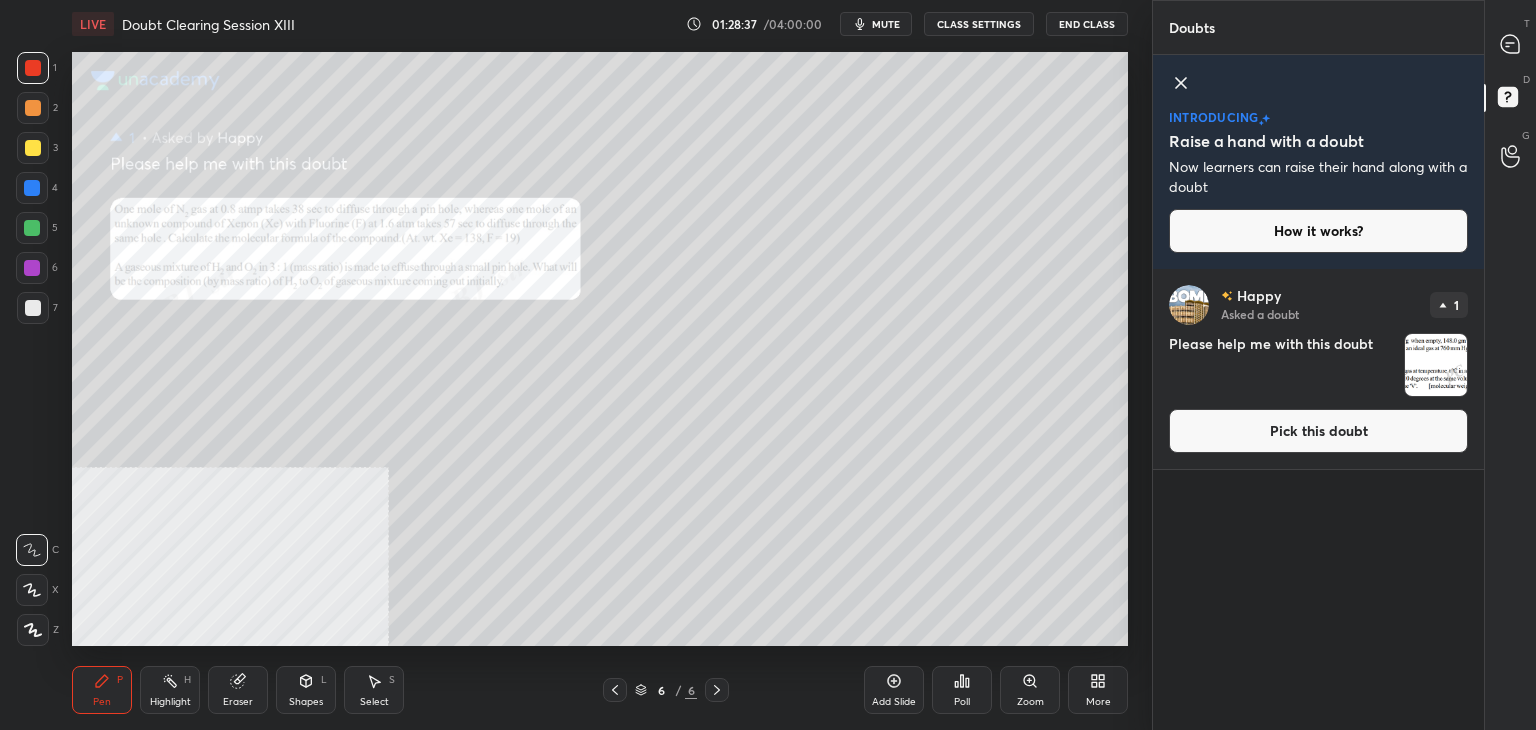 click on "Pick this doubt" at bounding box center (1318, 431) 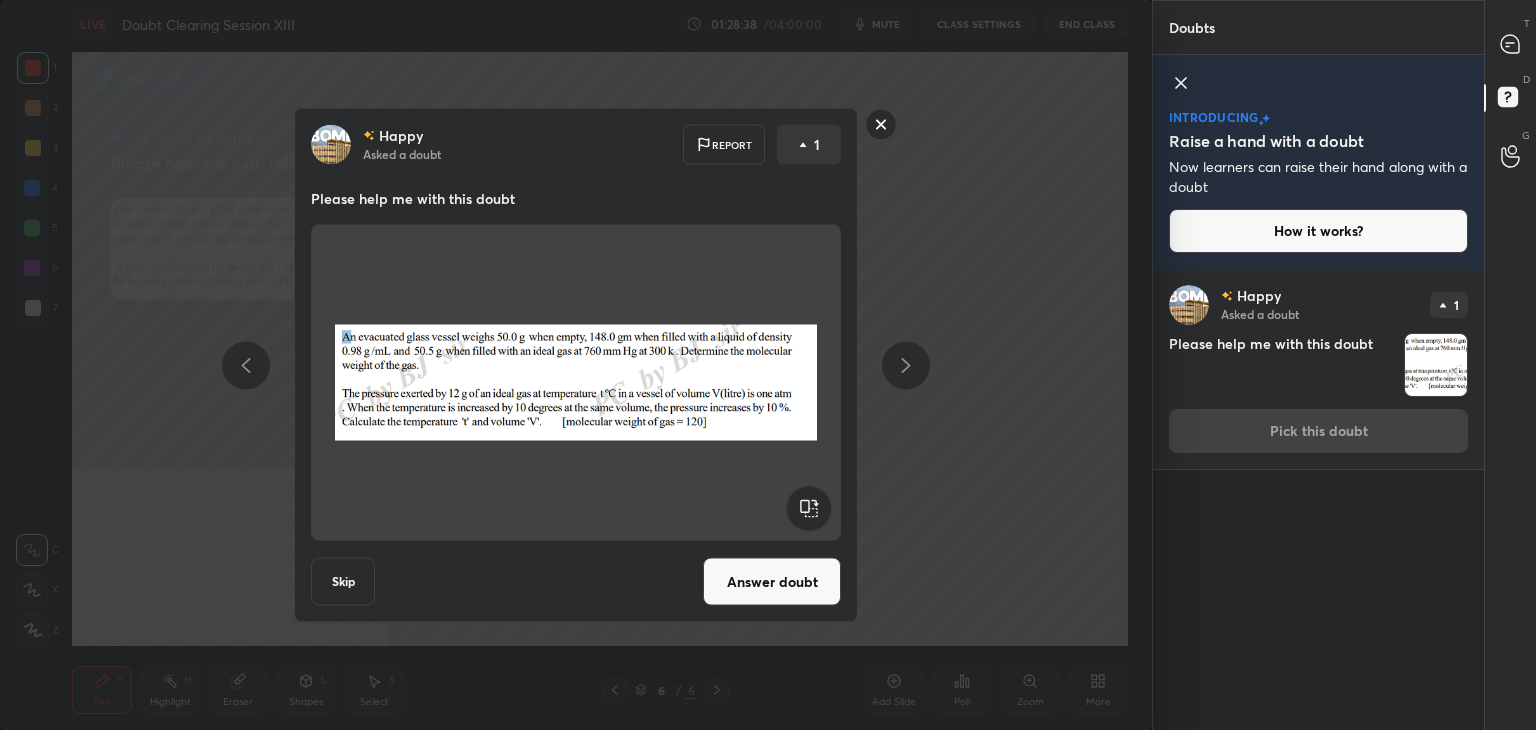 click on "Answer doubt" at bounding box center (772, 582) 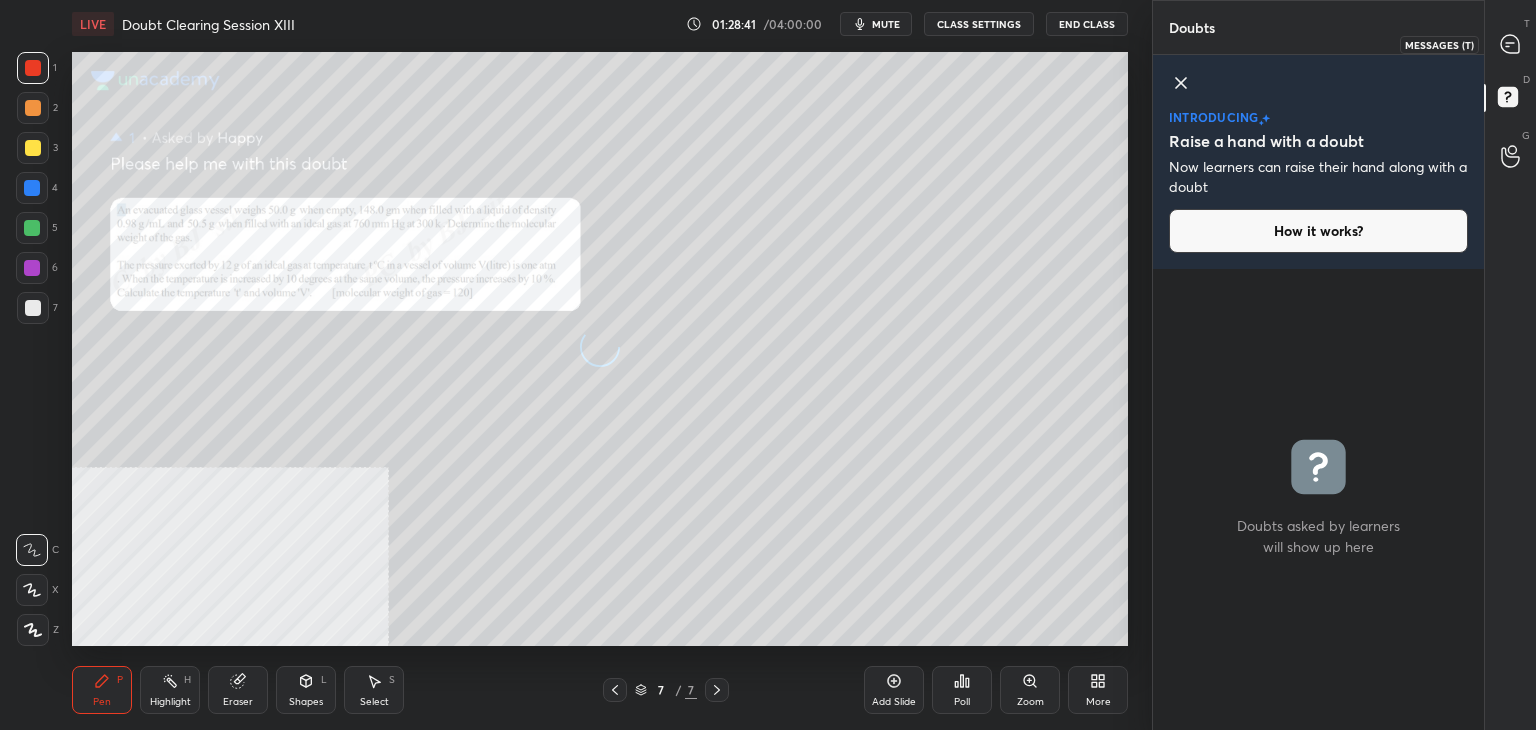 click 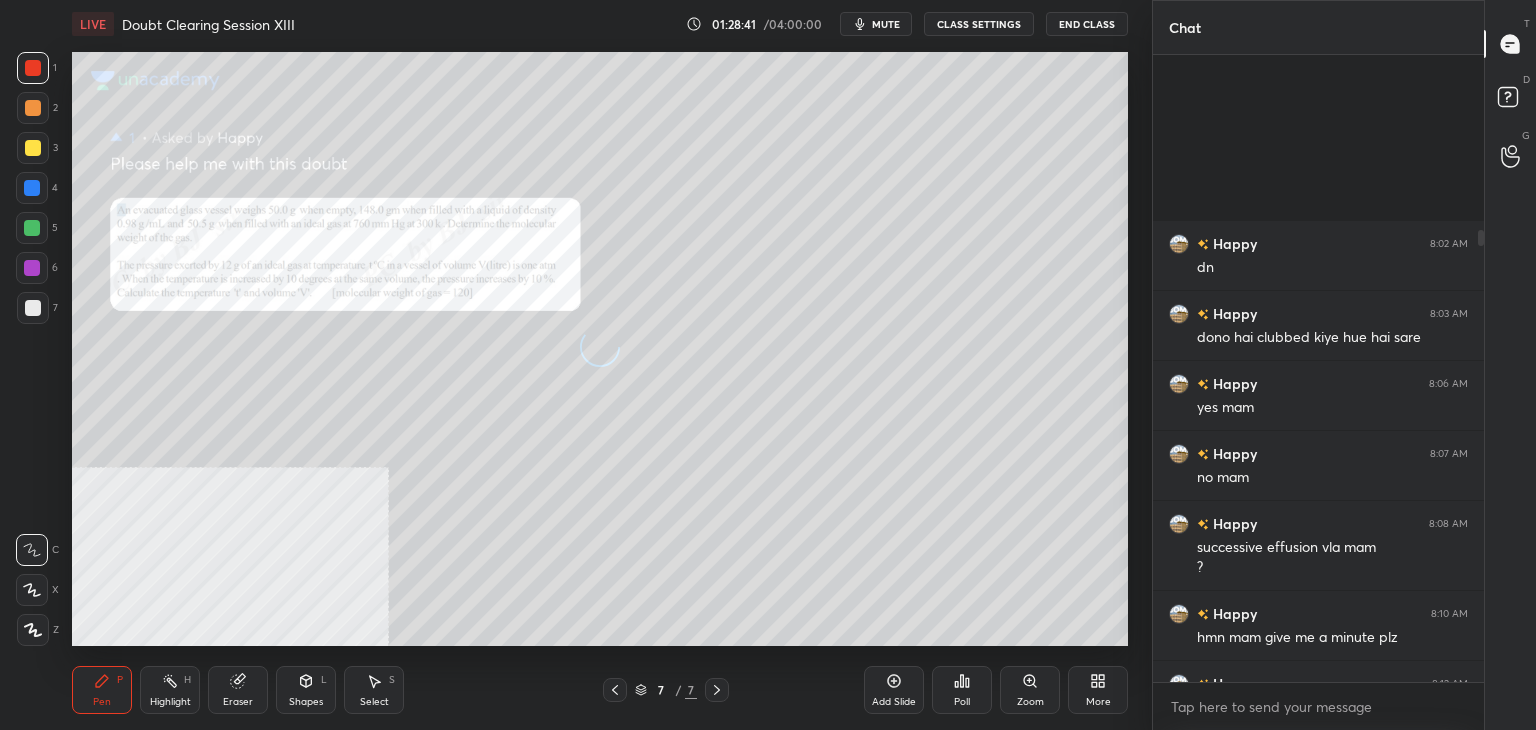 scroll, scrollTop: 244, scrollLeft: 0, axis: vertical 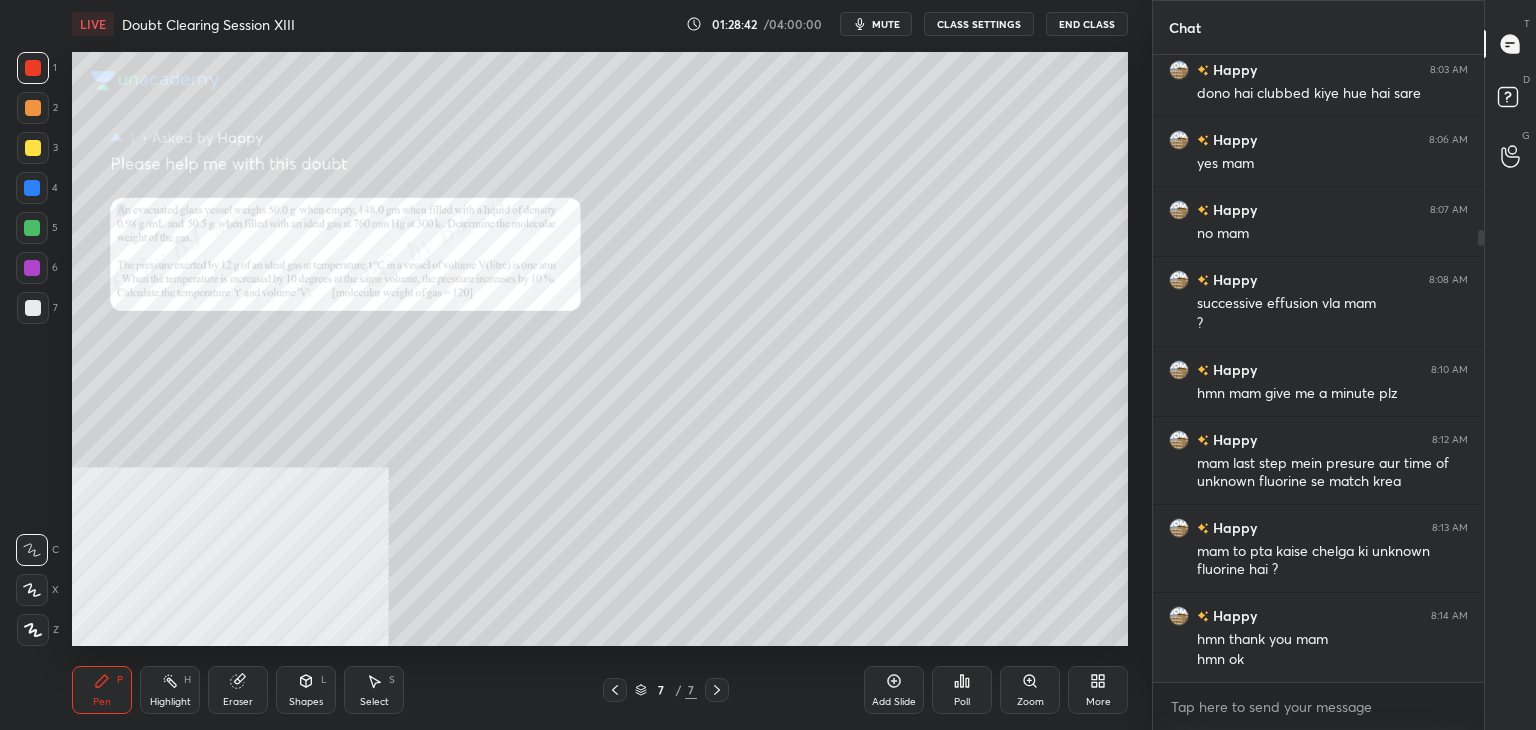 click on "Zoom" at bounding box center (1030, 690) 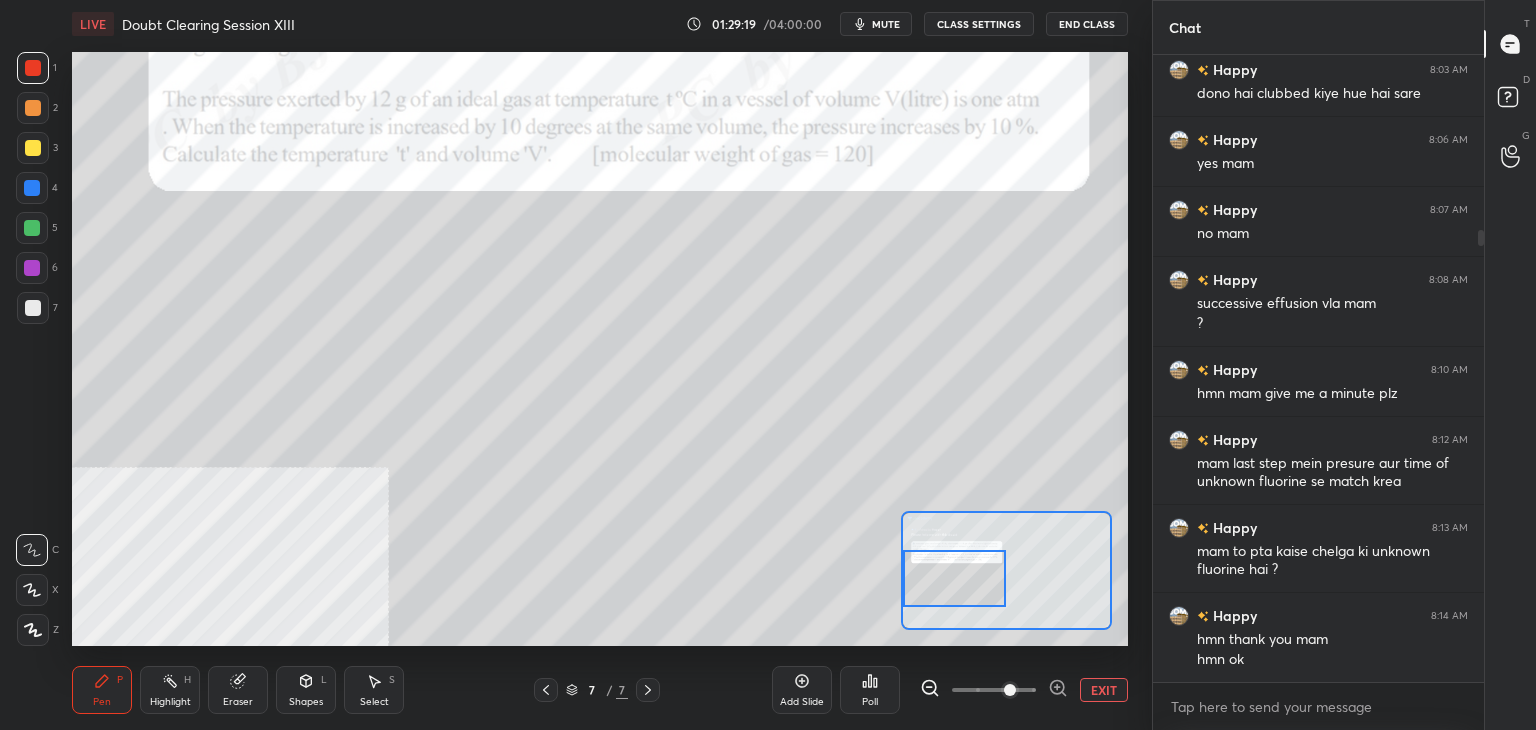 click 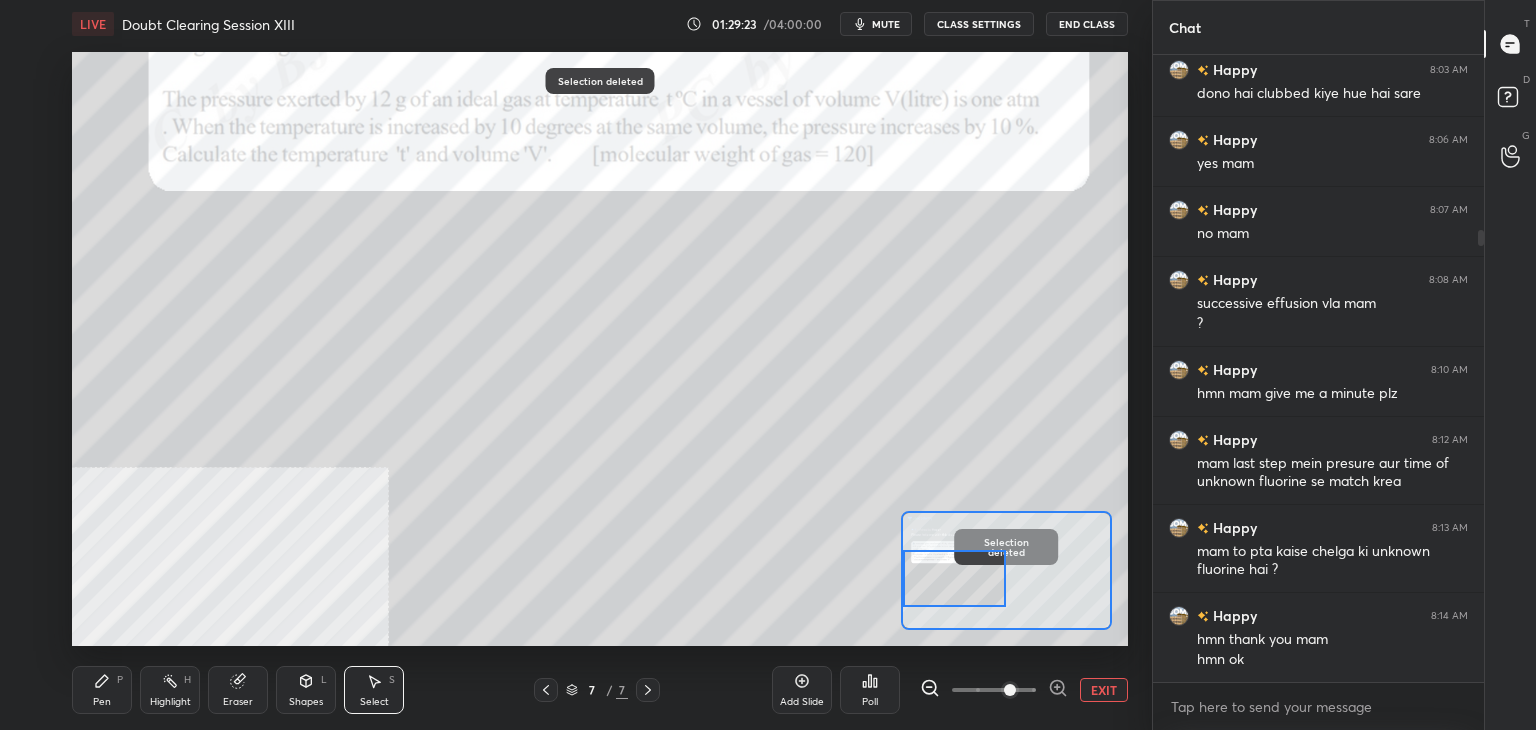 click on "Pen" at bounding box center [102, 702] 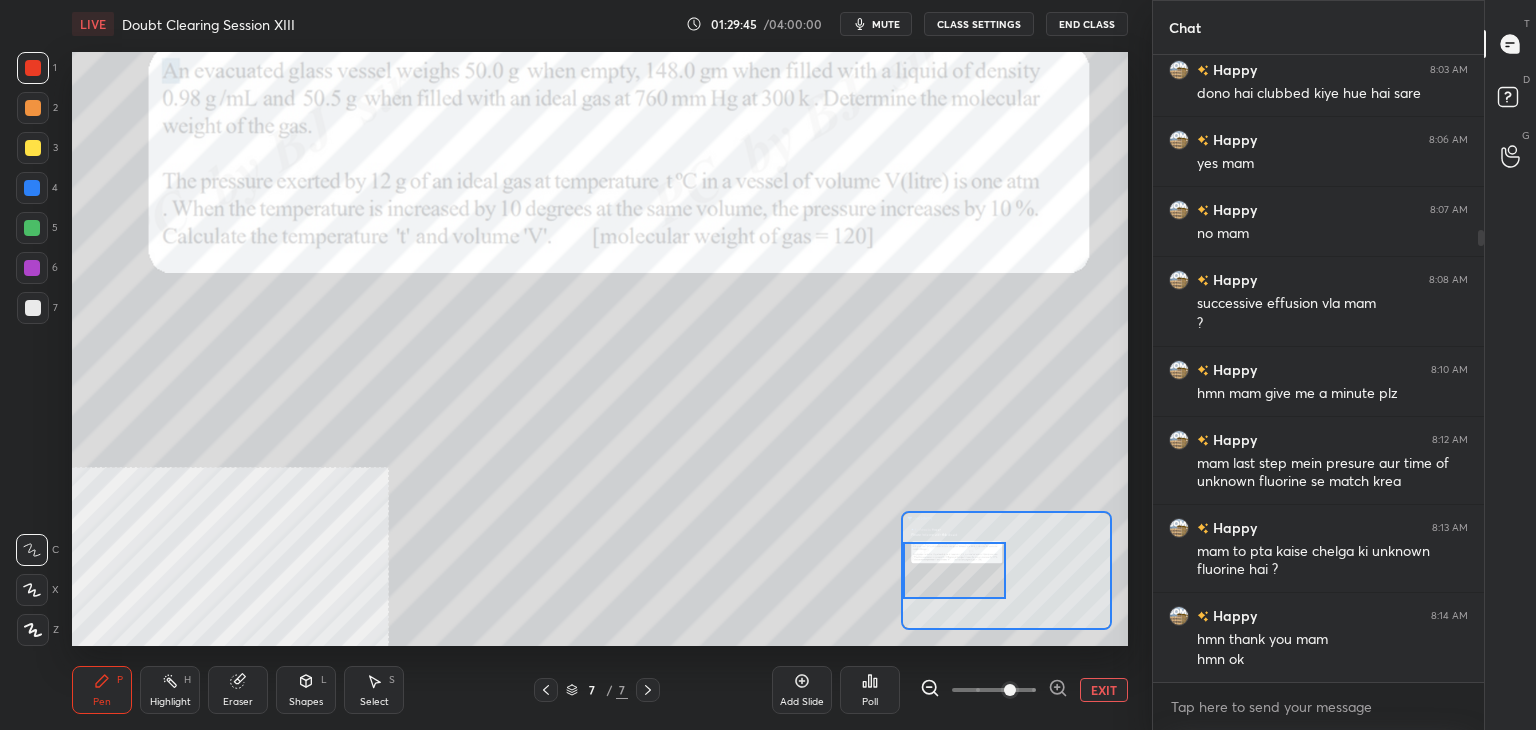 click on "Select S" at bounding box center (374, 690) 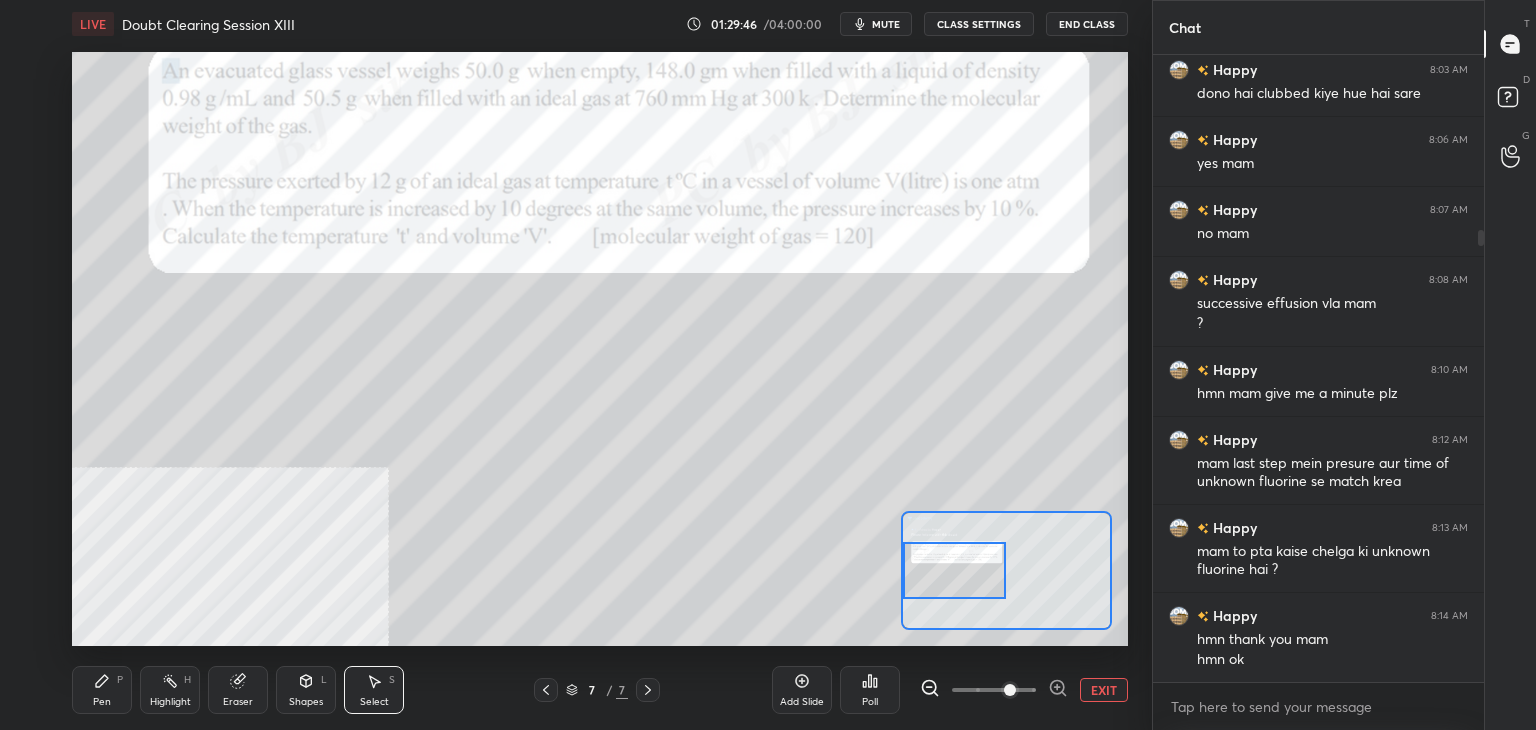 click on "0 ° Undo Copy Duplicate Duplicate to new slide Delete" at bounding box center (1128, 349) 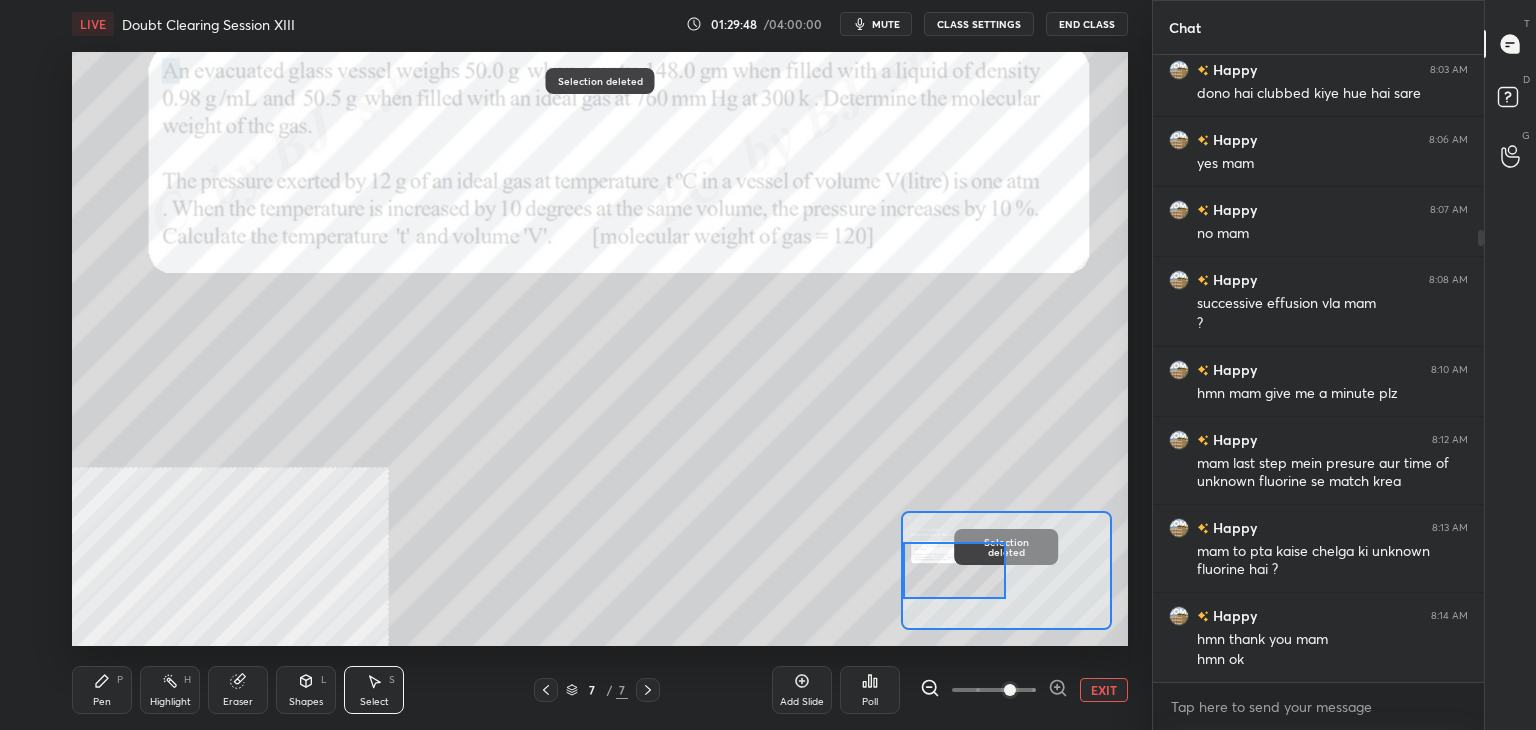 click on "Pen P" at bounding box center [102, 690] 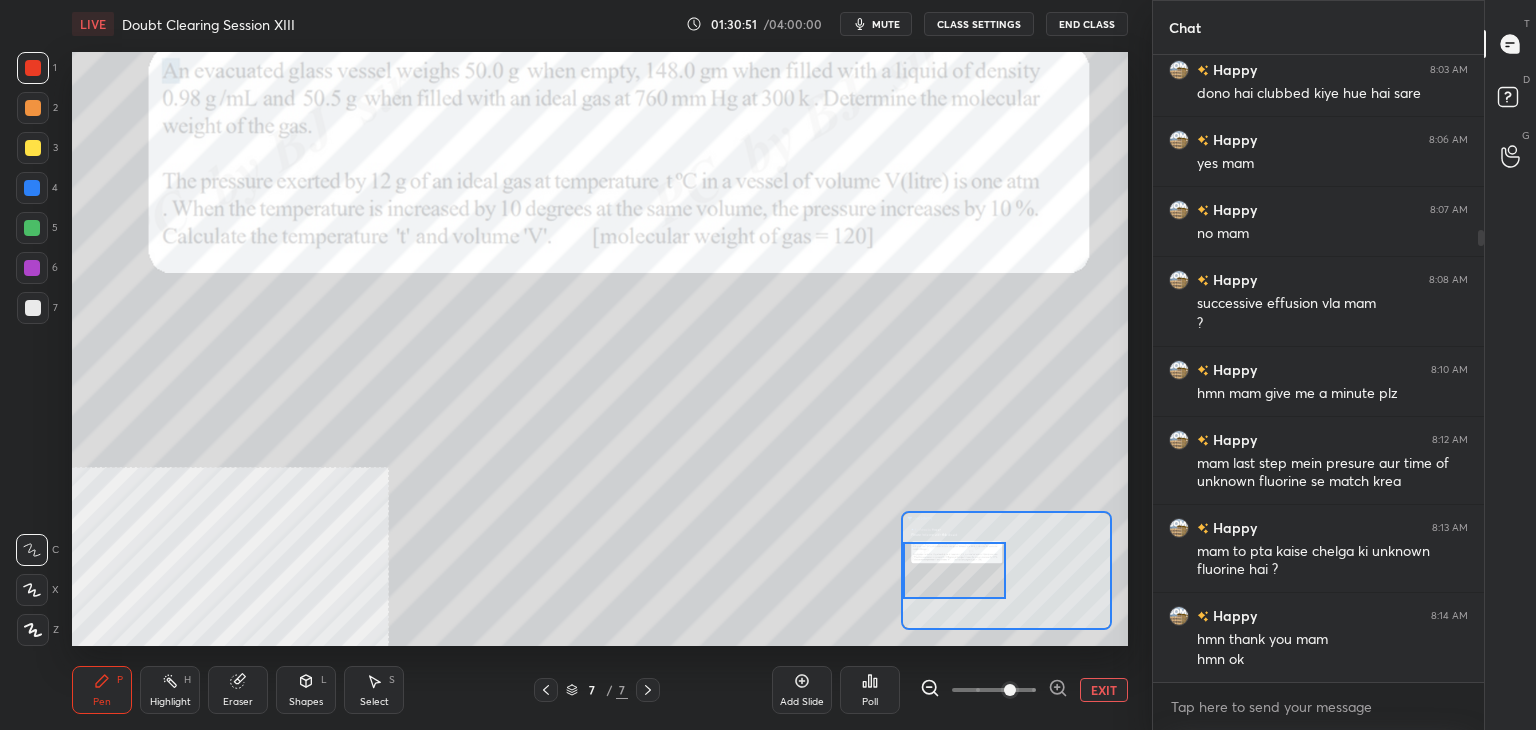 click on "Poll" at bounding box center [870, 690] 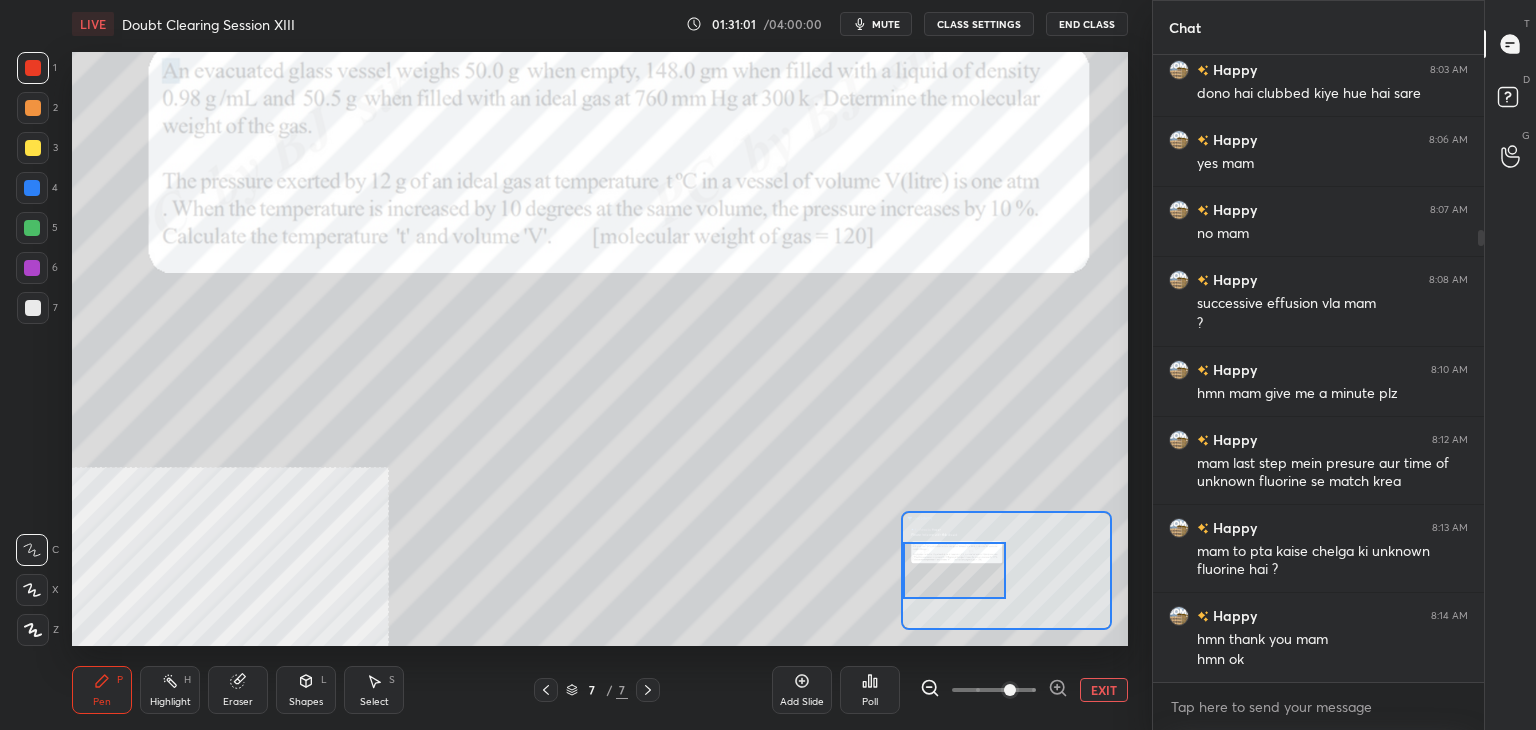 click on "Eraser" at bounding box center [238, 702] 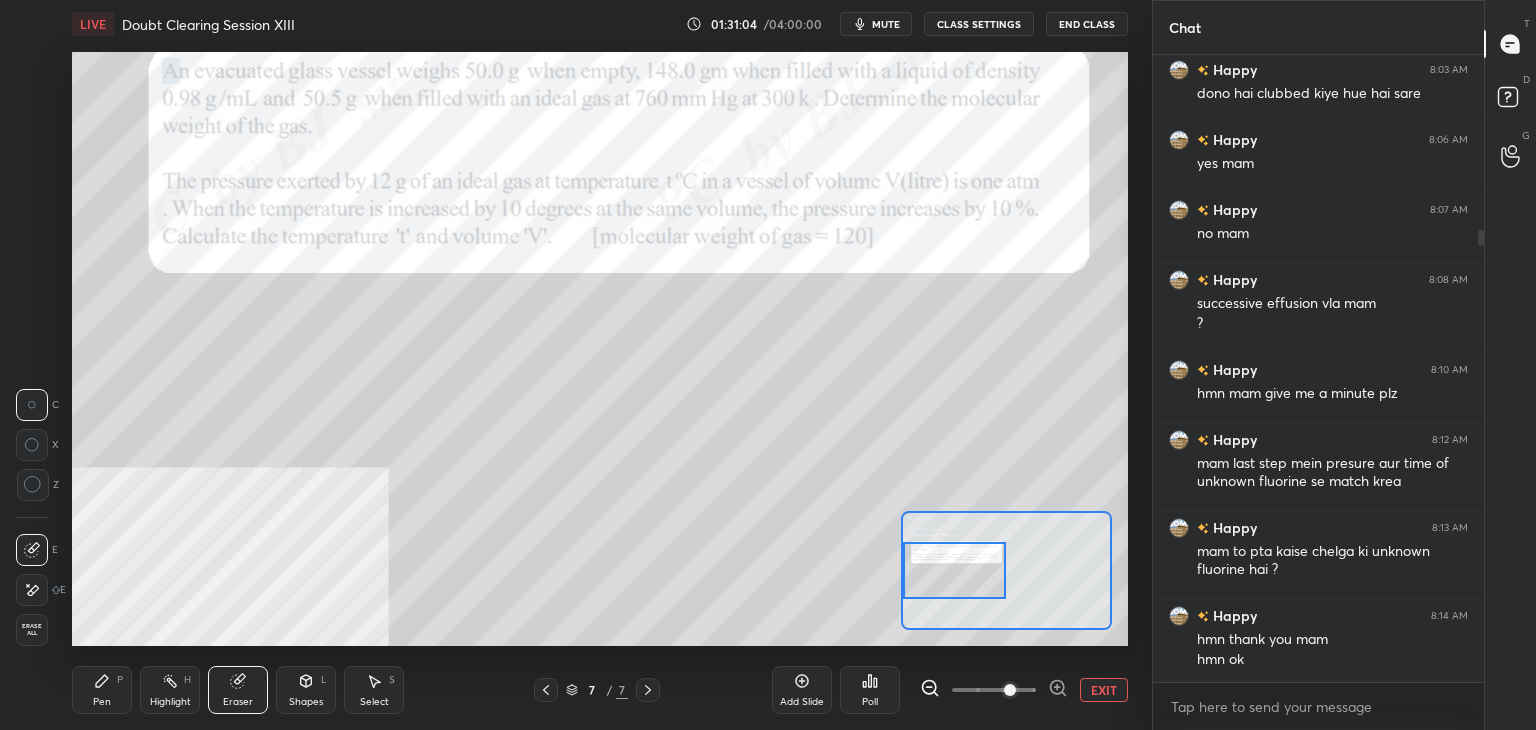 click on "Pen" at bounding box center (102, 702) 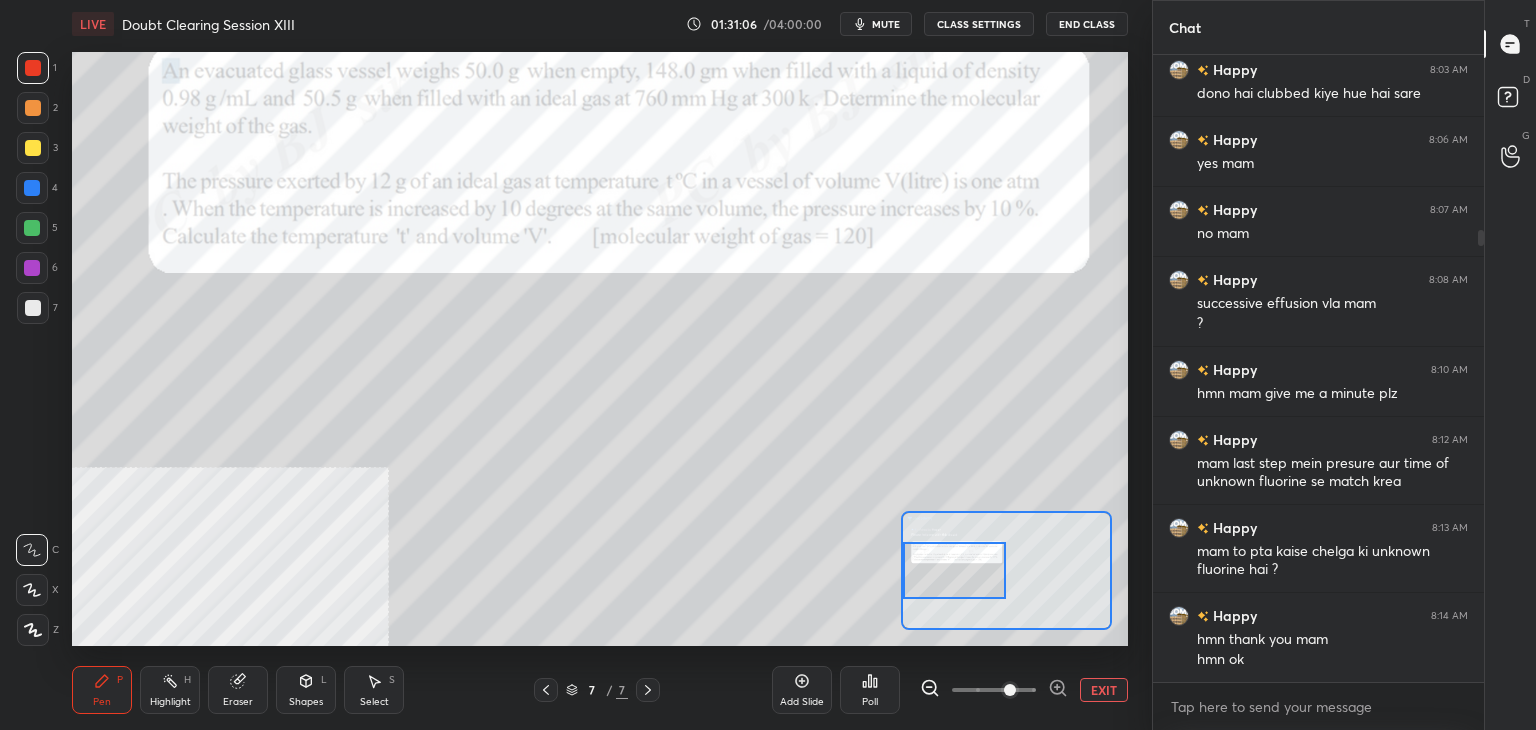 click on "Eraser" at bounding box center (238, 702) 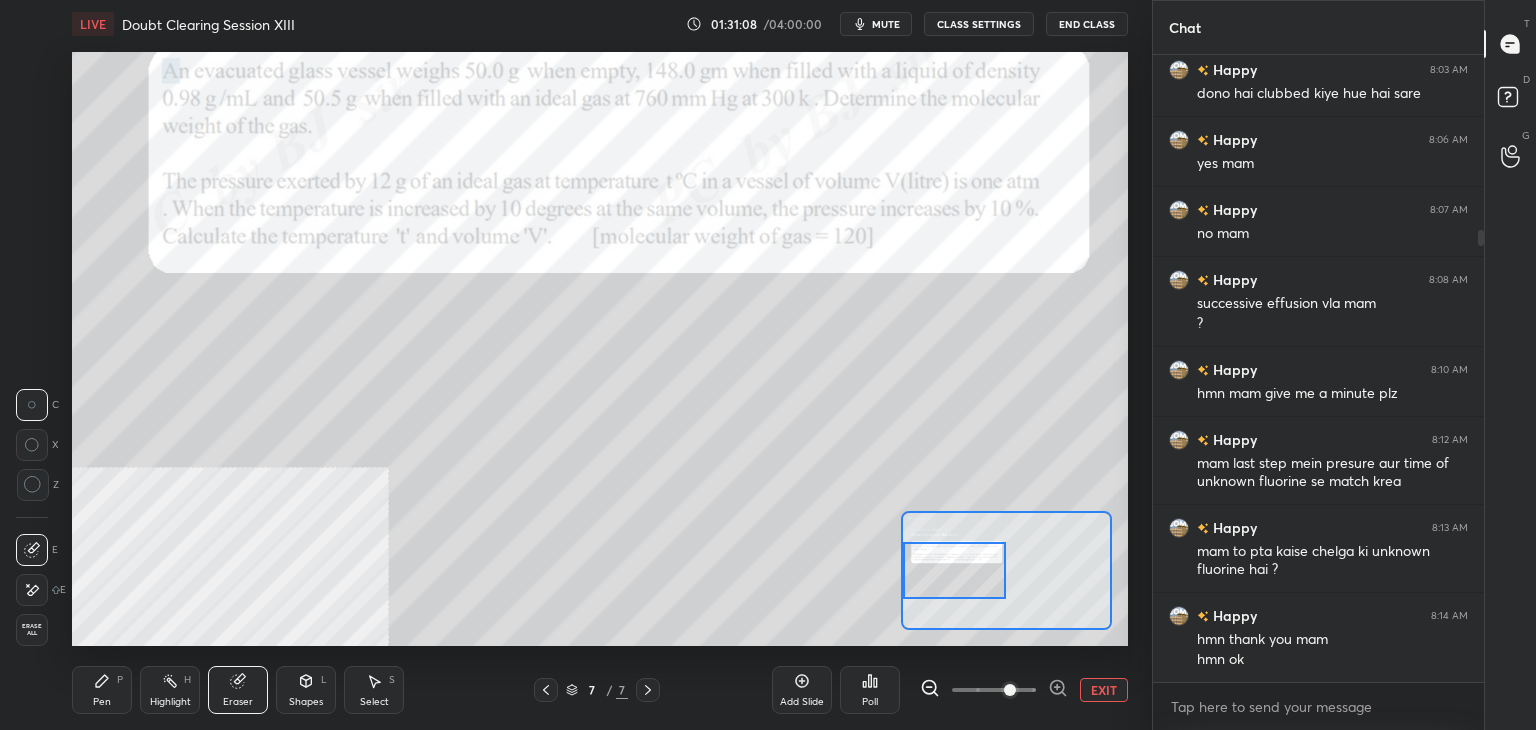 click on "Pen P" at bounding box center (102, 690) 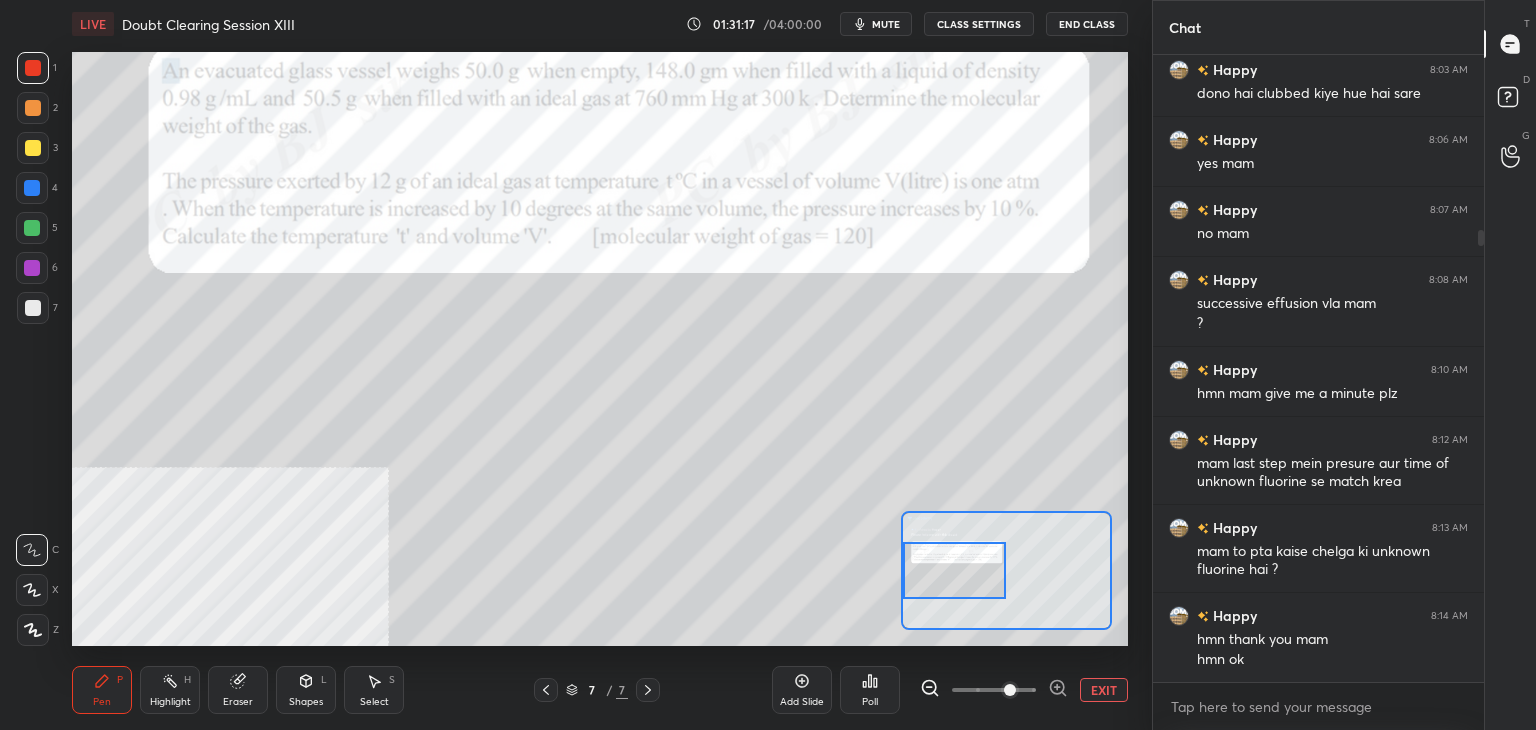 click on "EXIT" at bounding box center (1104, 690) 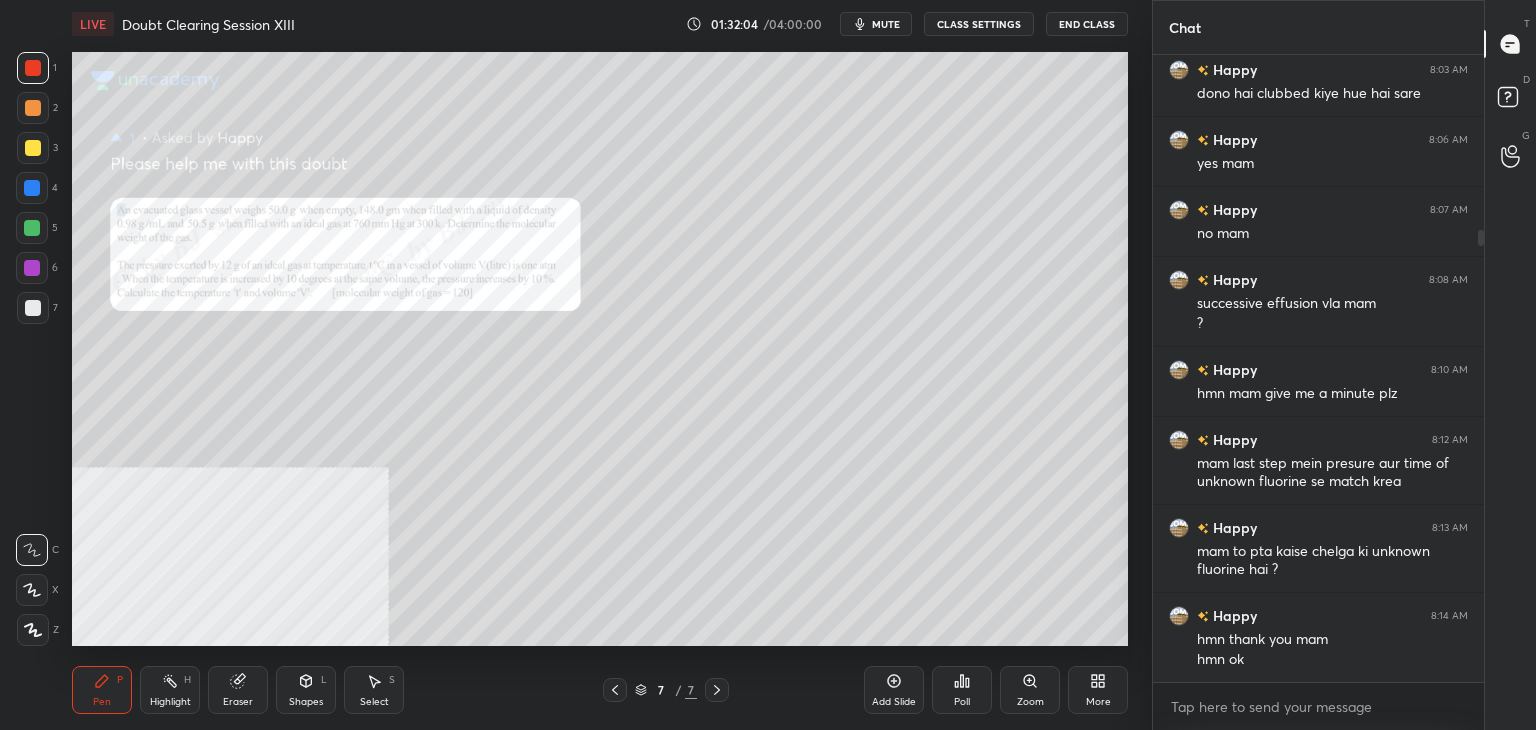 scroll, scrollTop: 314, scrollLeft: 0, axis: vertical 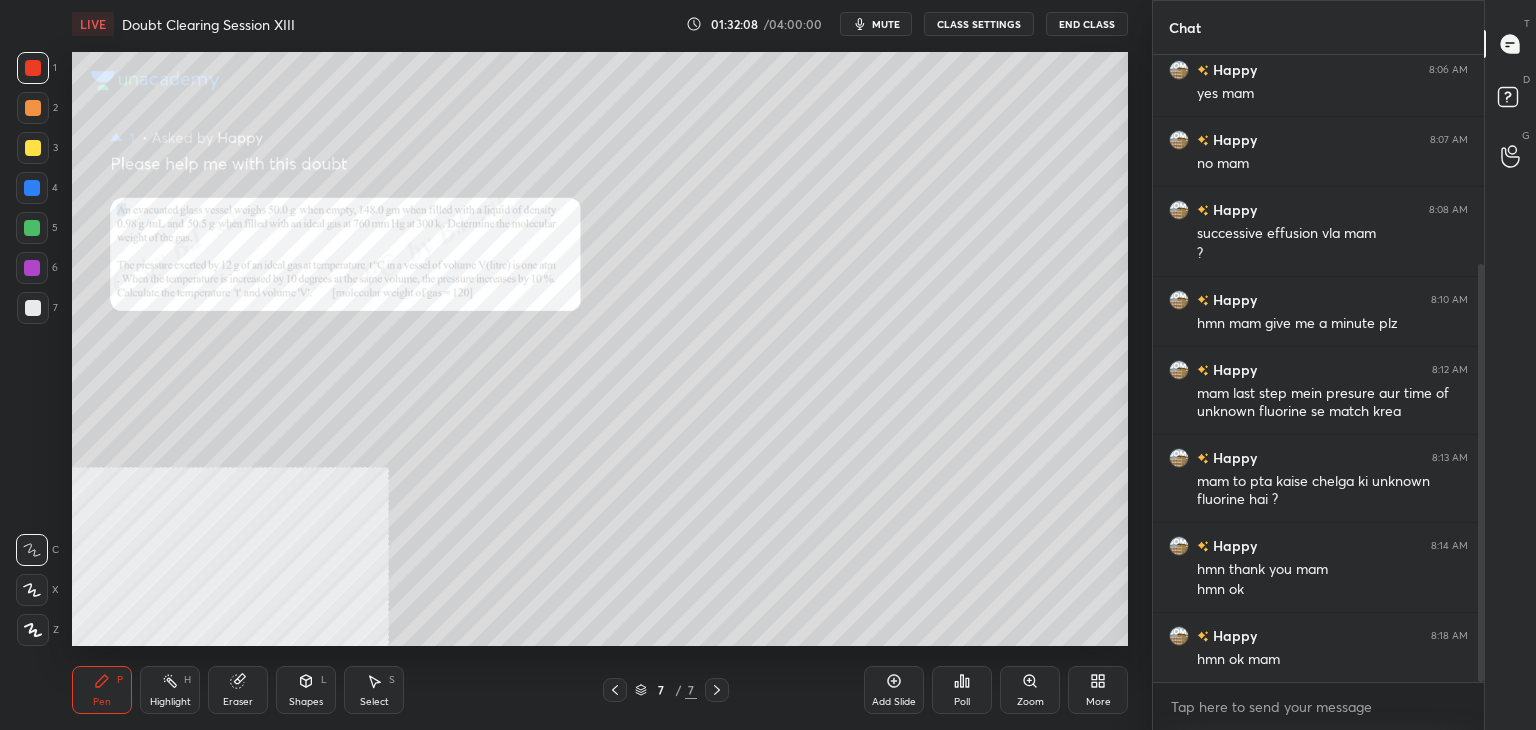 click on "Zoom" at bounding box center [1030, 690] 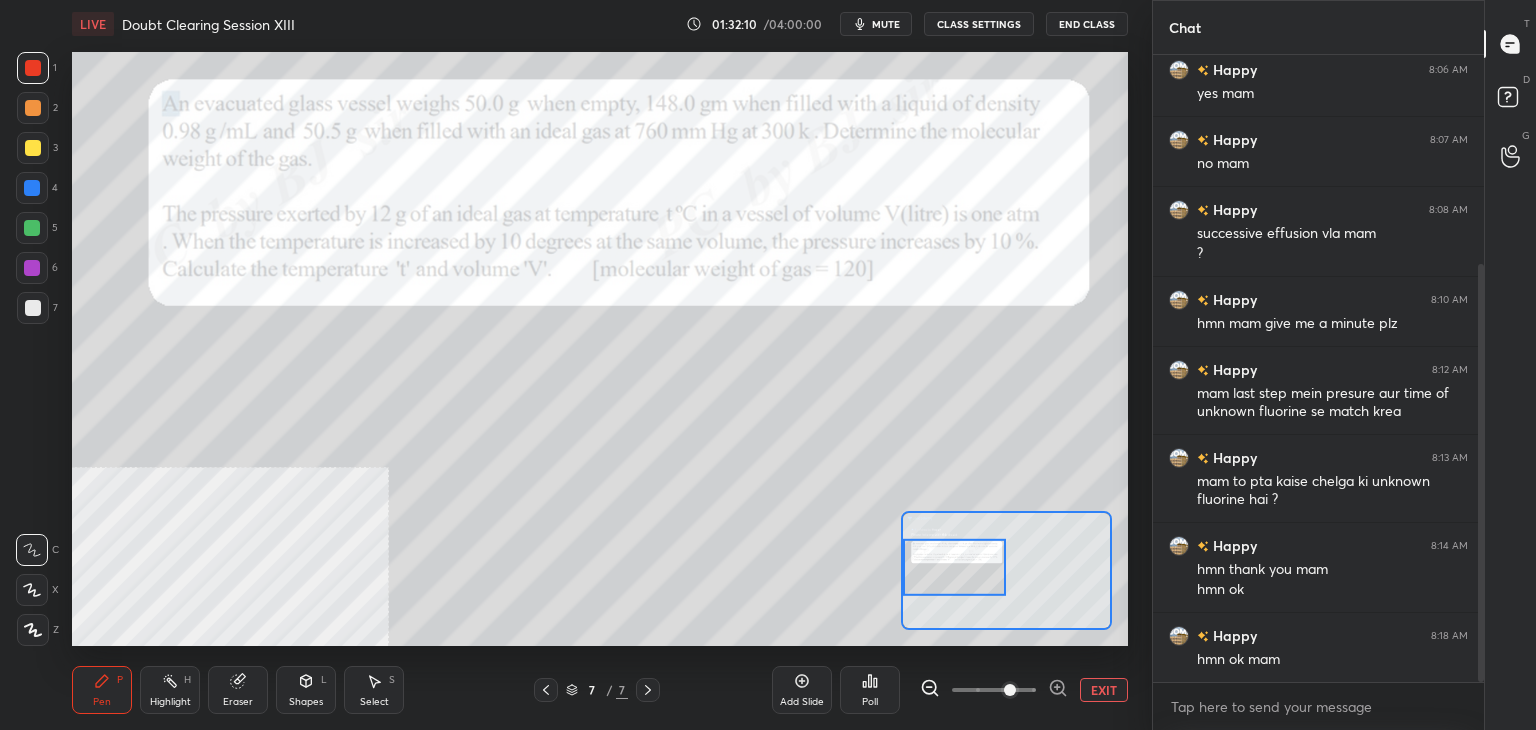 click at bounding box center (32, 188) 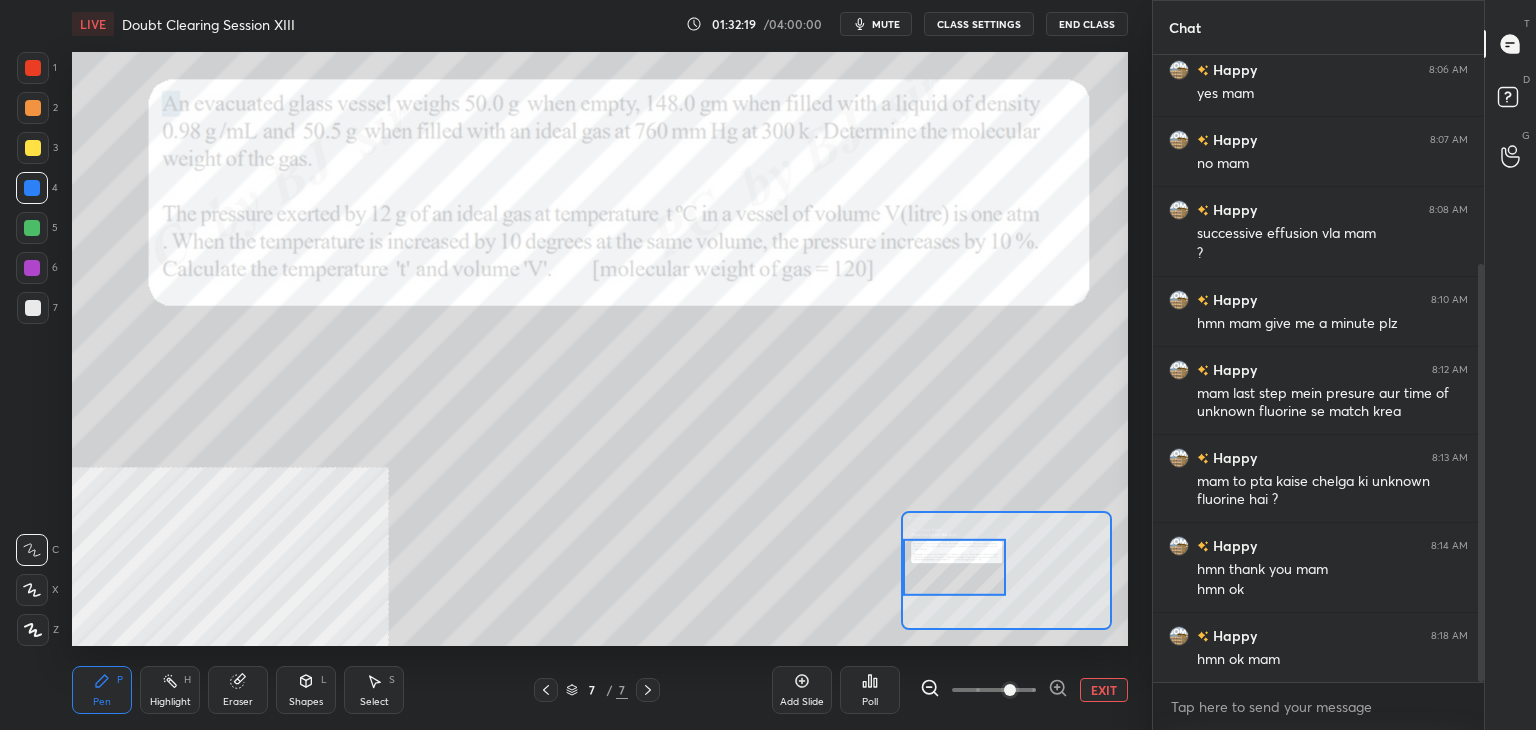 click on "EXIT" at bounding box center [1104, 690] 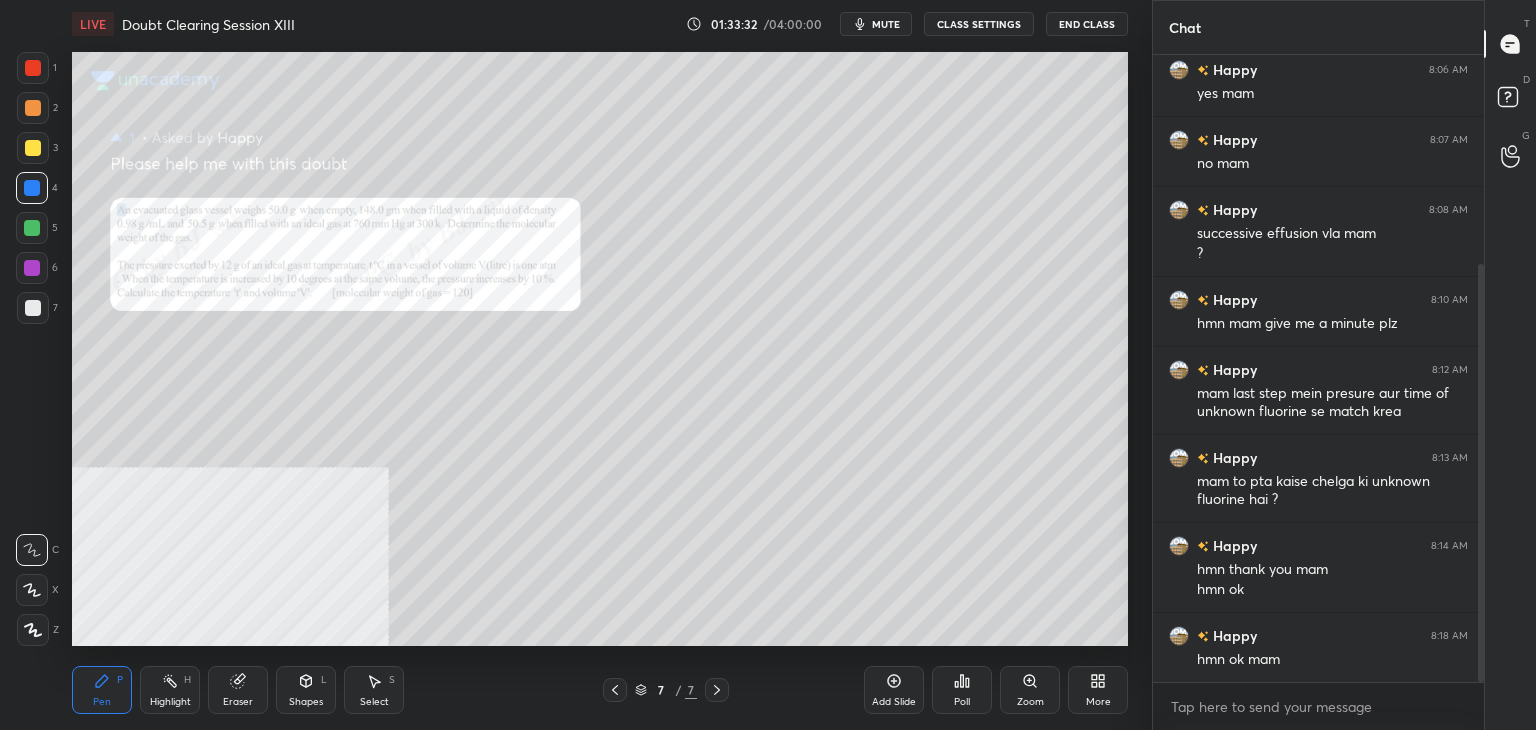 click at bounding box center (33, 68) 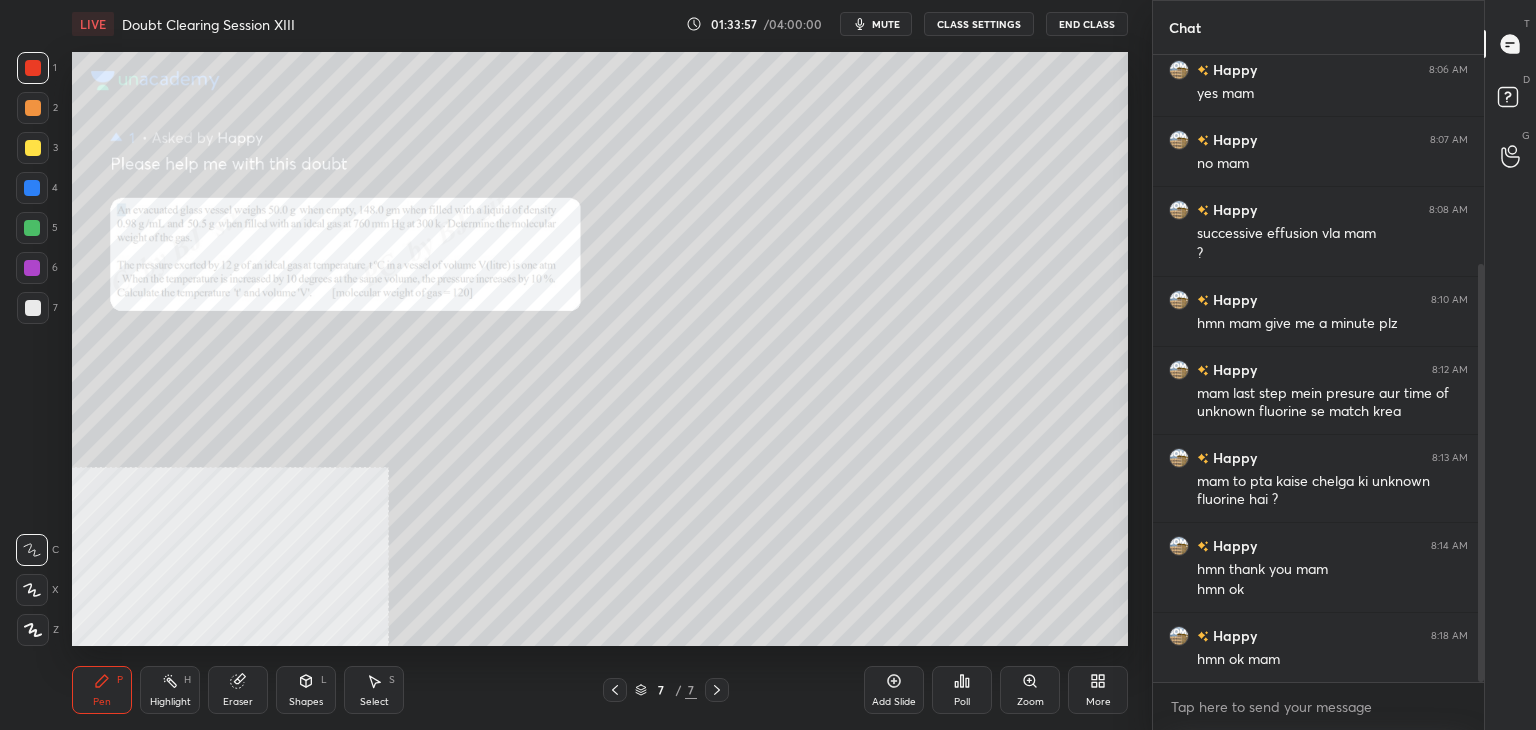 click at bounding box center (32, 188) 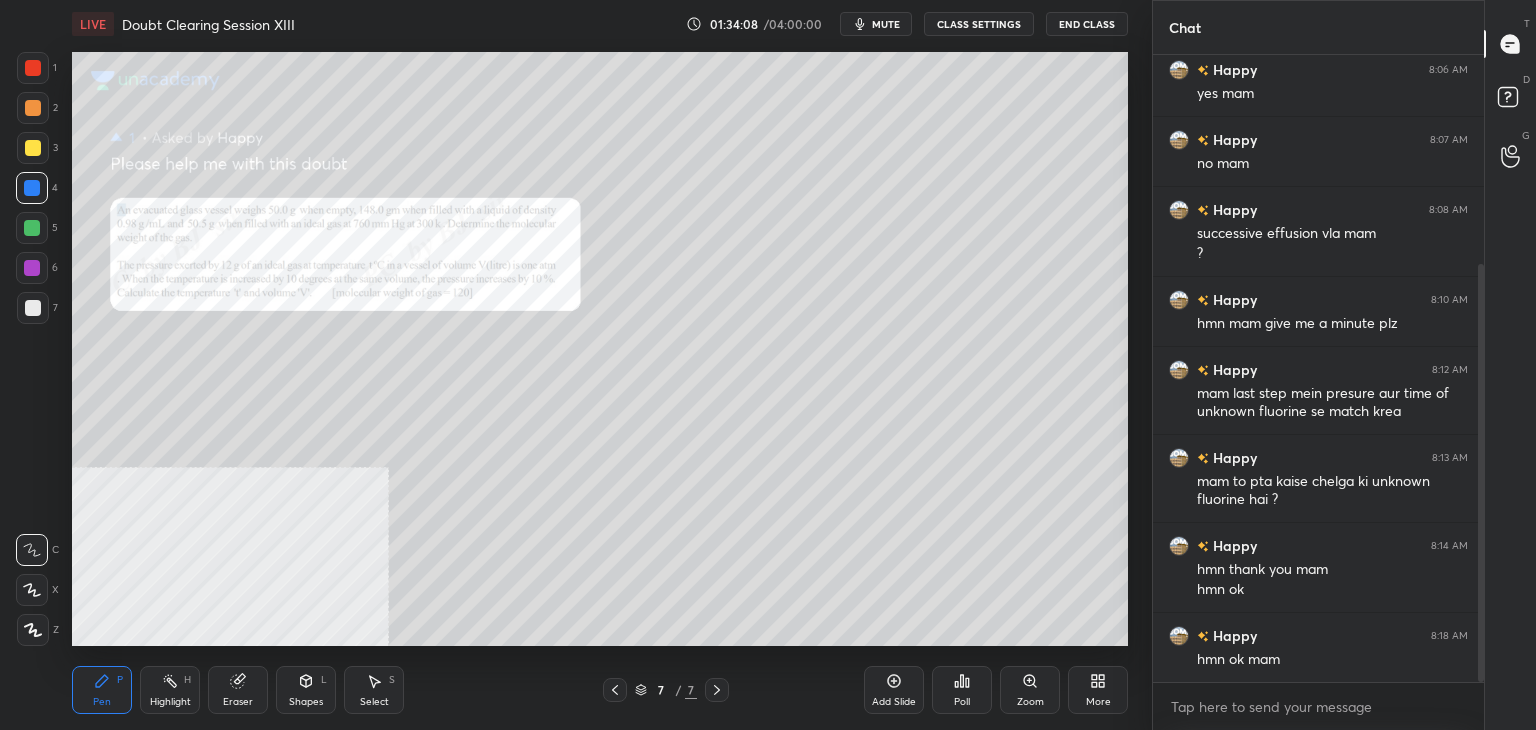 click at bounding box center (33, 68) 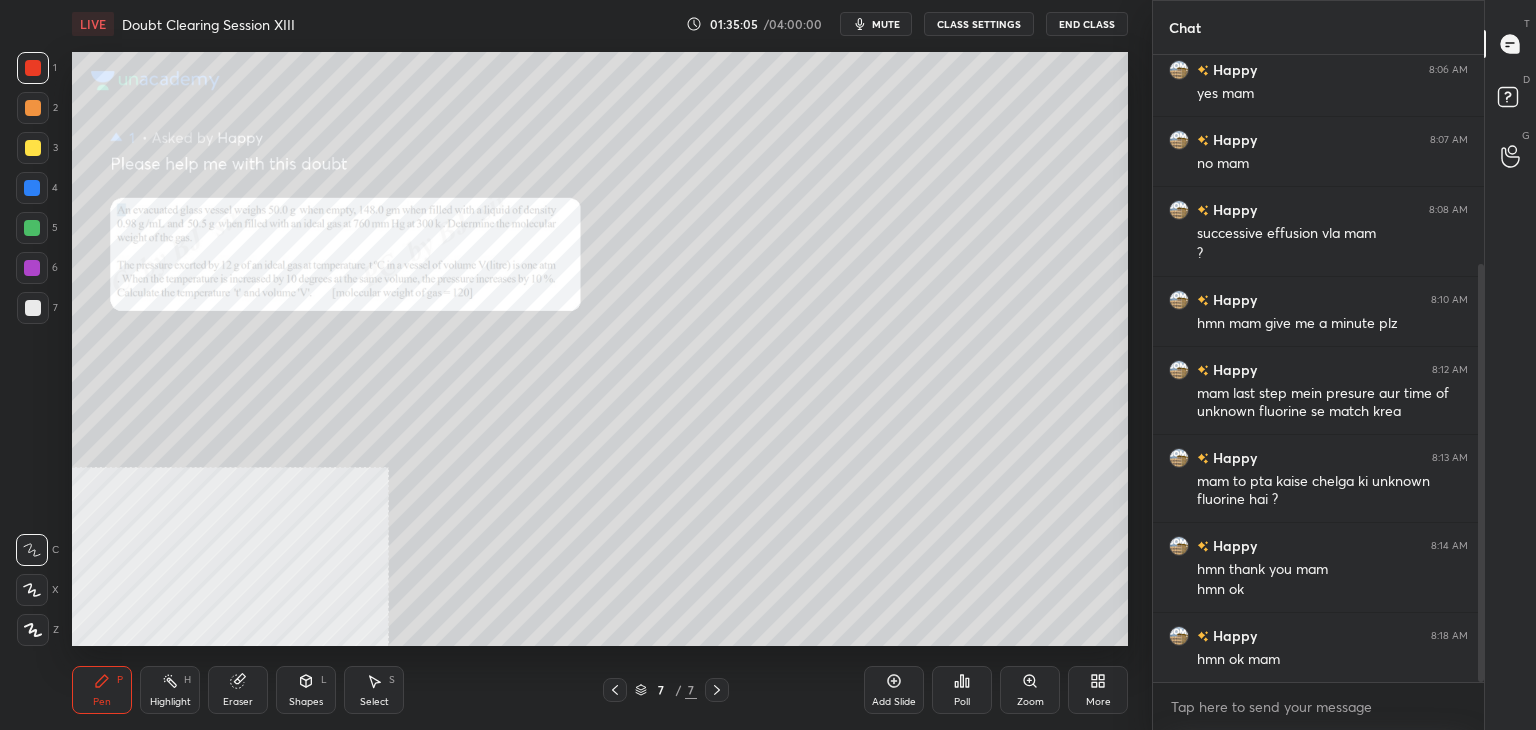 click on "LIVE Doubt Clearing Session XIII 01:35:05 /  04:00:00 mute CLASS SETTINGS End Class" at bounding box center (600, 24) 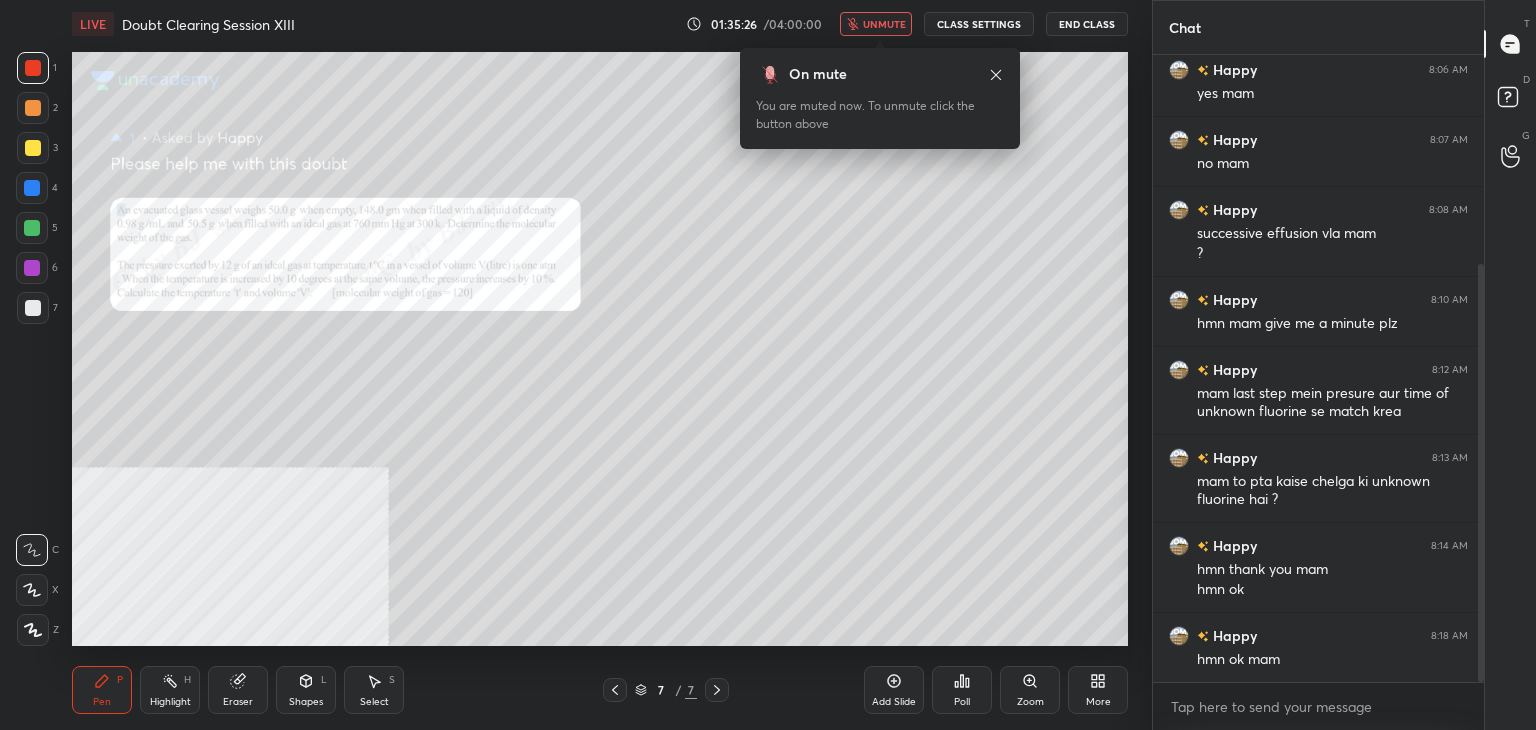 click on "unmute" at bounding box center [884, 24] 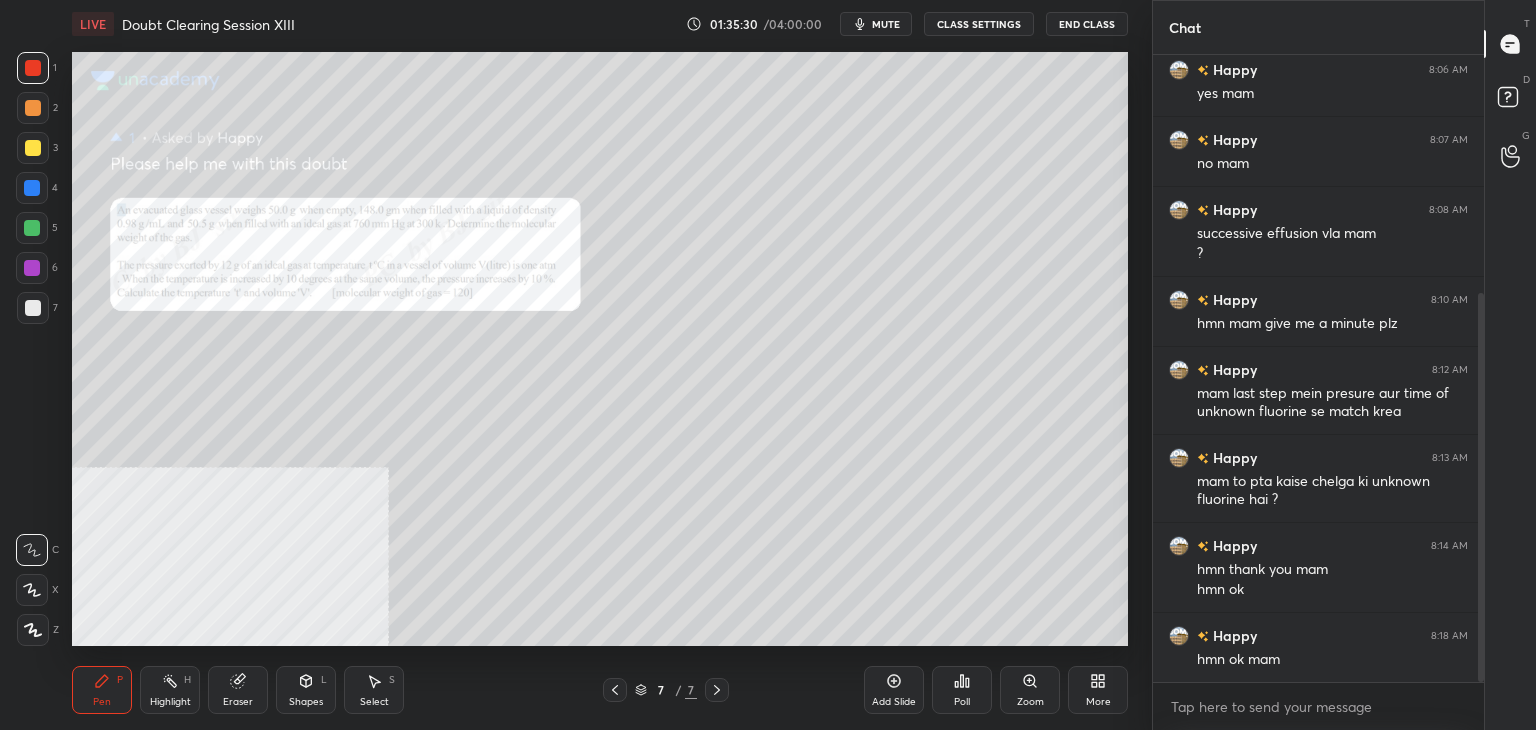scroll, scrollTop: 384, scrollLeft: 0, axis: vertical 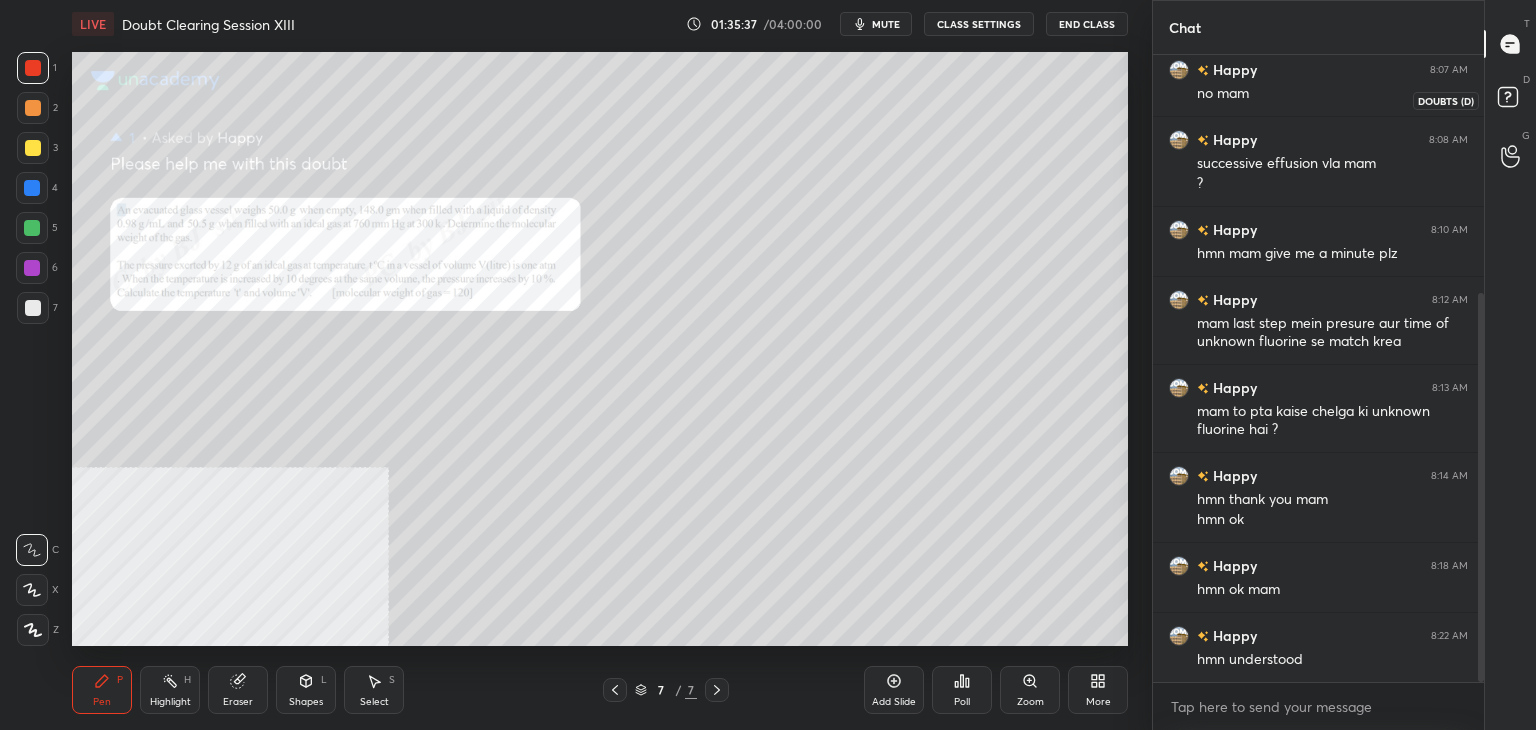 click 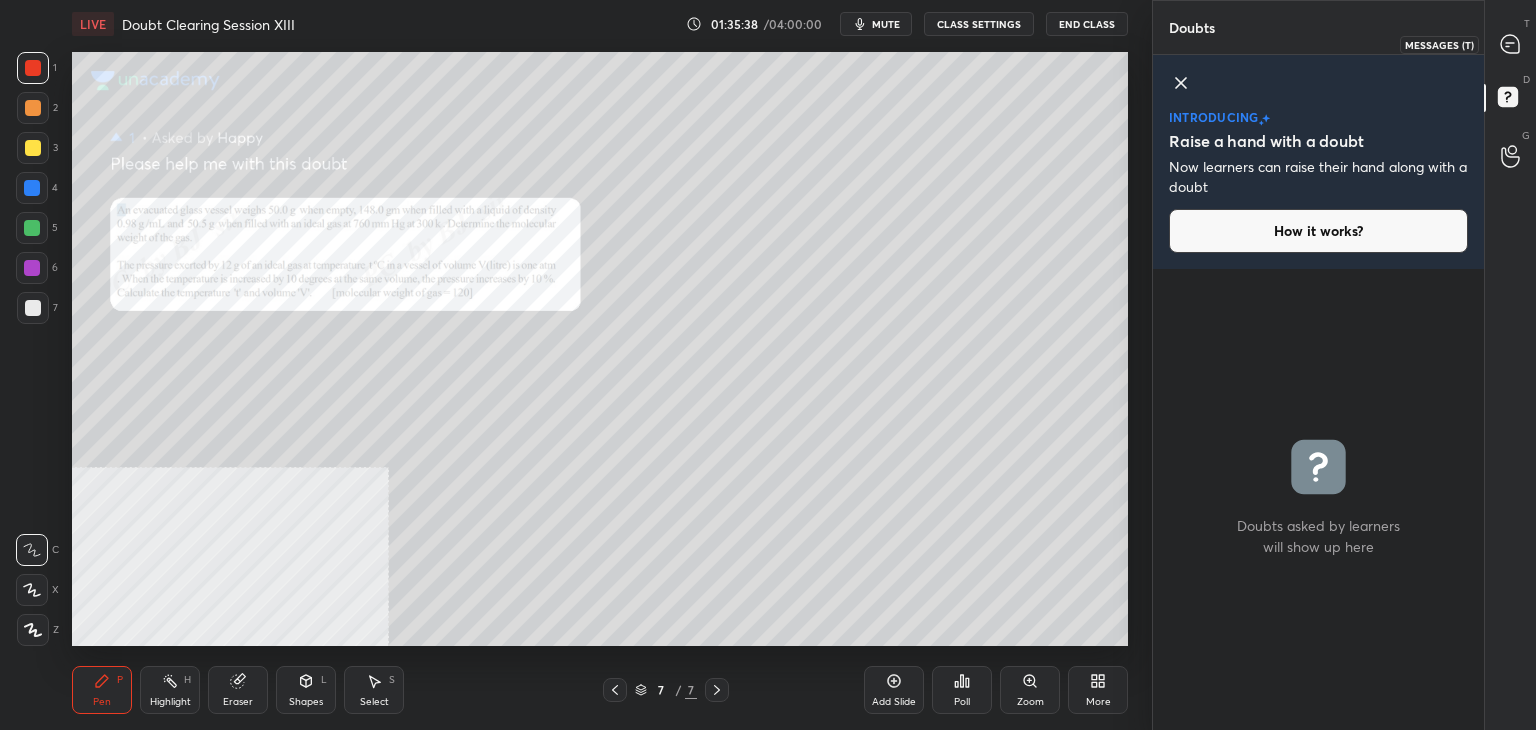 click 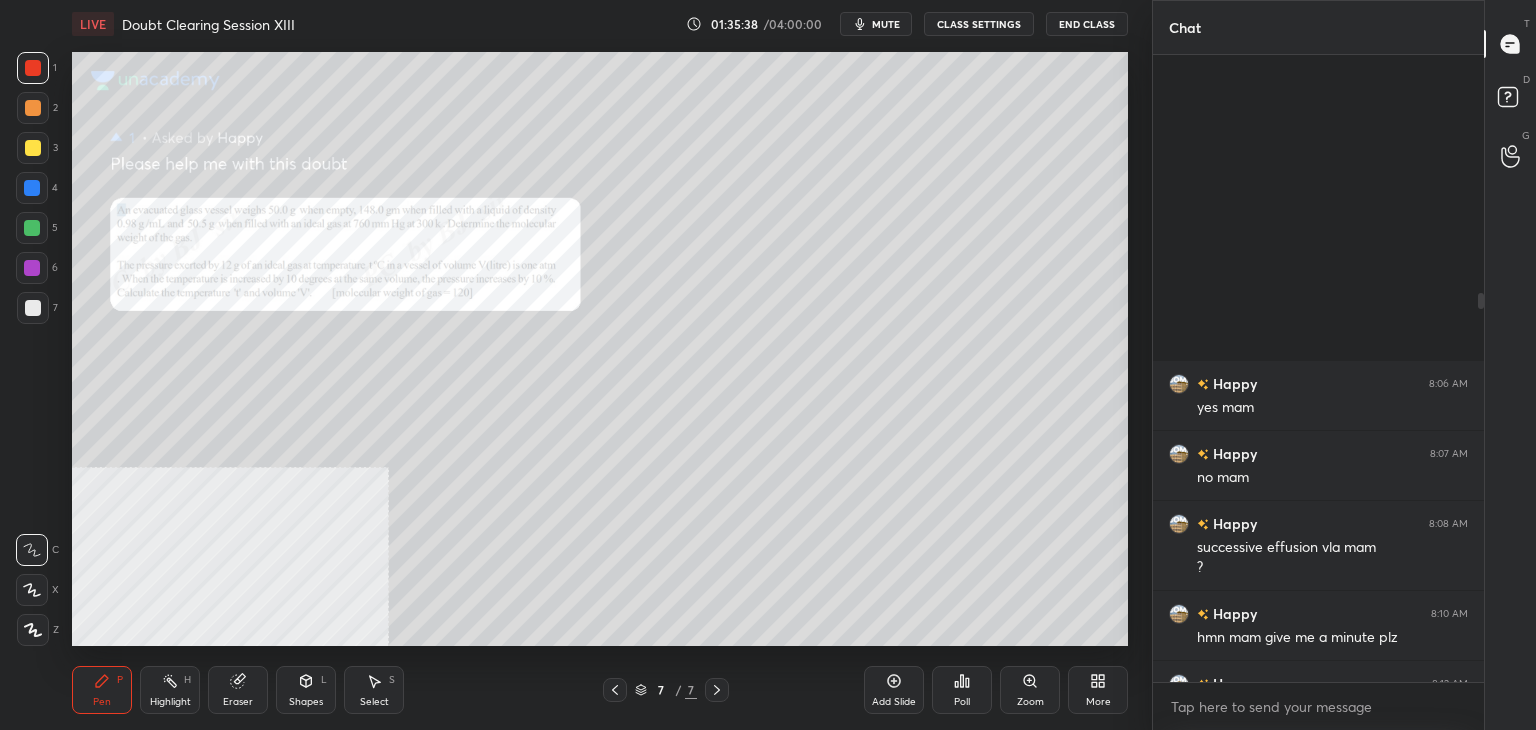 scroll, scrollTop: 384, scrollLeft: 0, axis: vertical 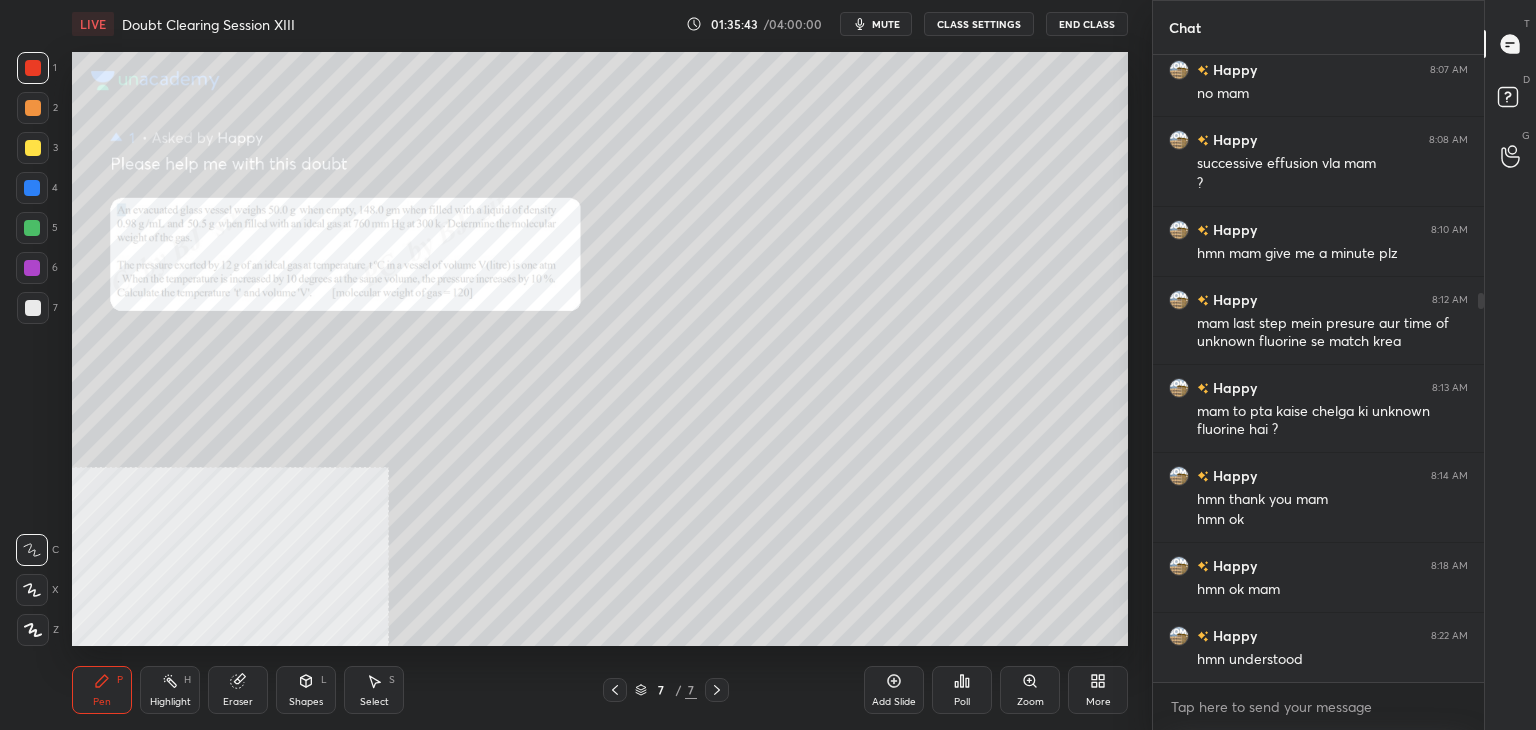 click on "mute" at bounding box center [876, 24] 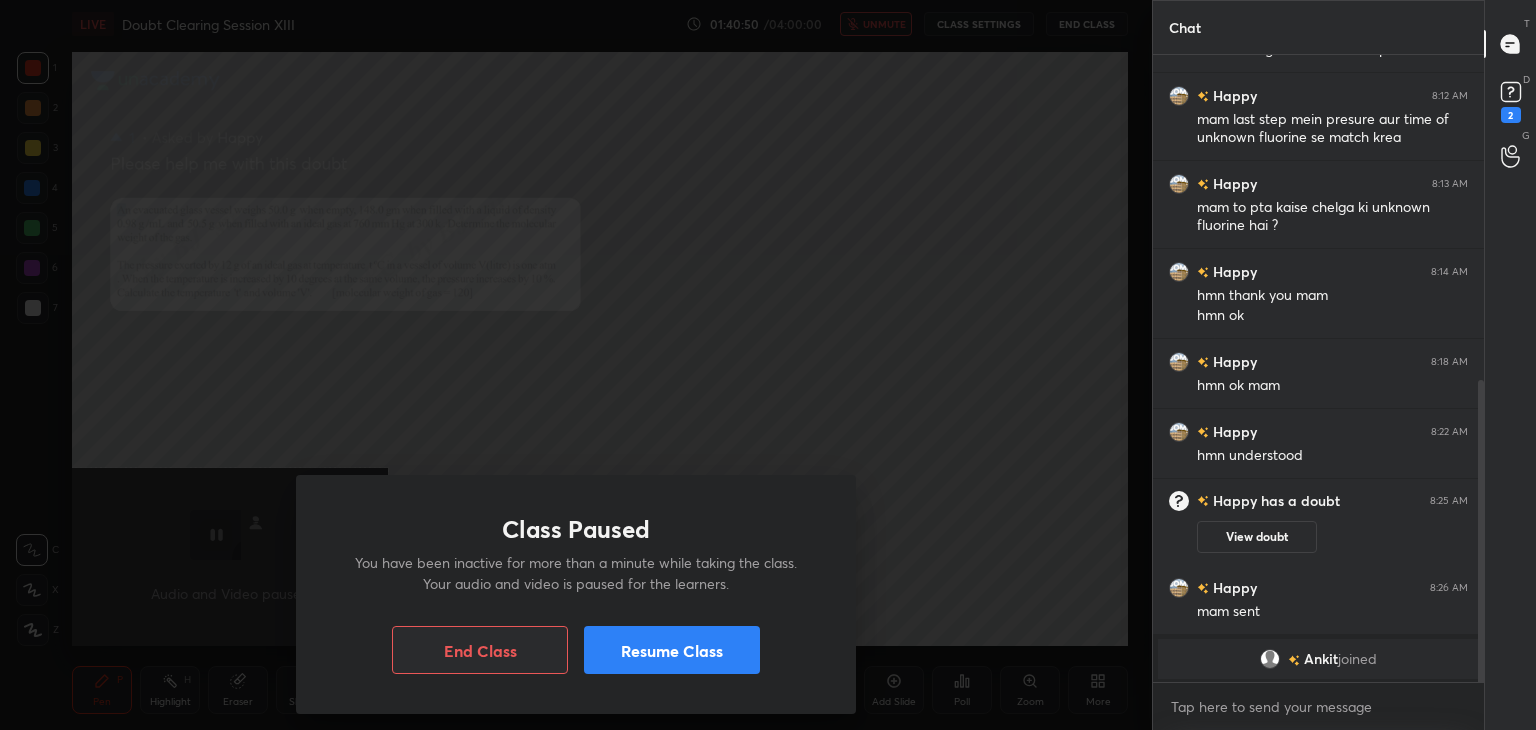 scroll, scrollTop: 674, scrollLeft: 0, axis: vertical 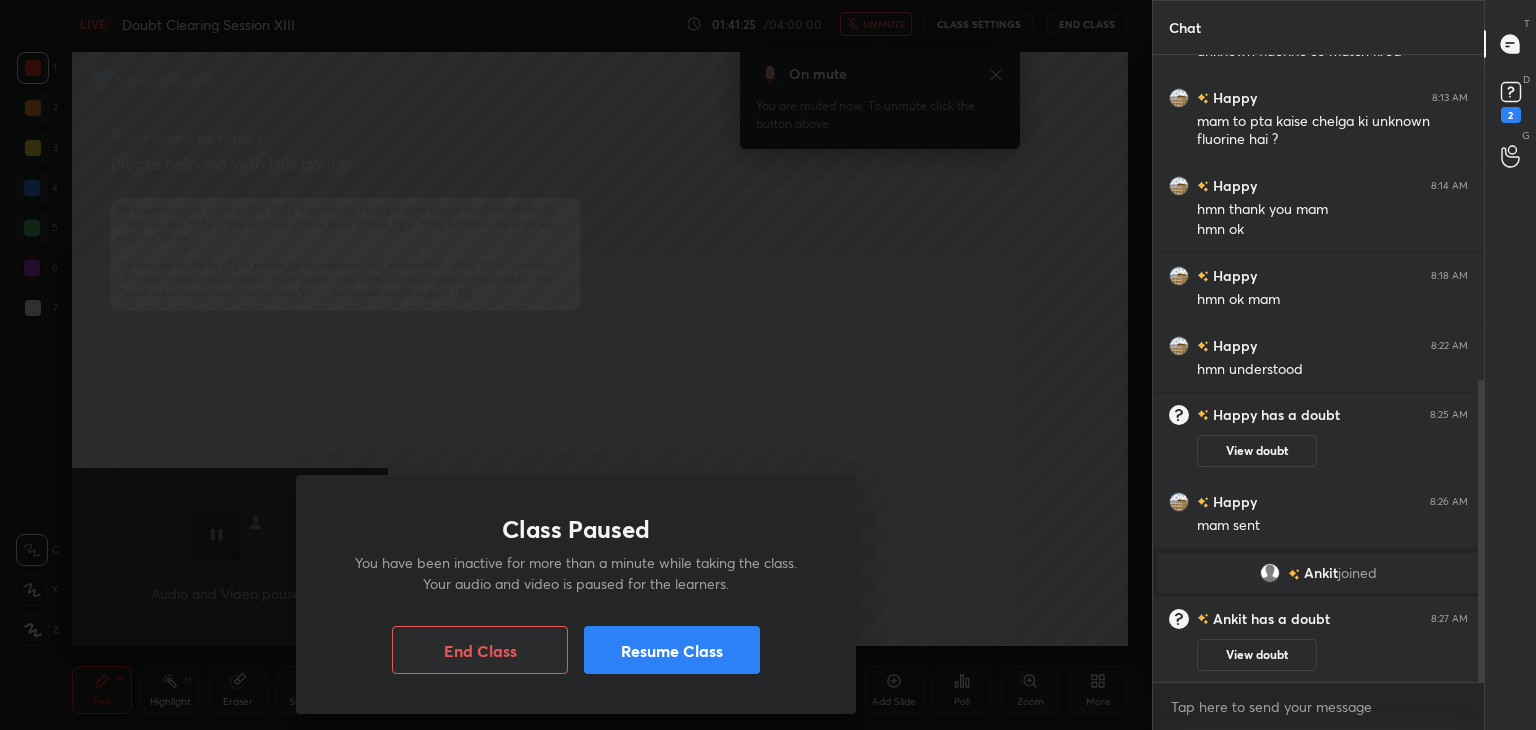click on "Resume Class" at bounding box center [672, 650] 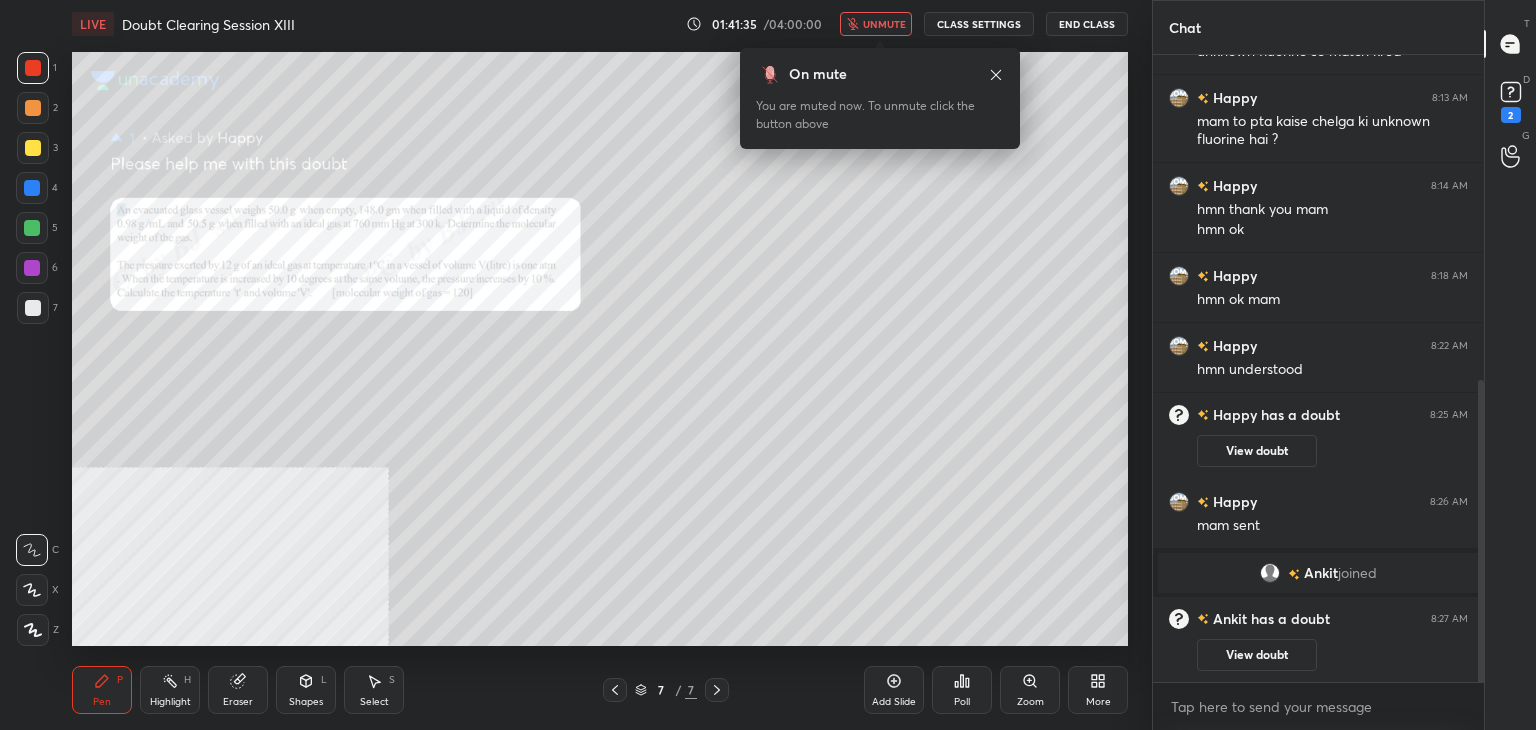 click on "unmute" at bounding box center [884, 24] 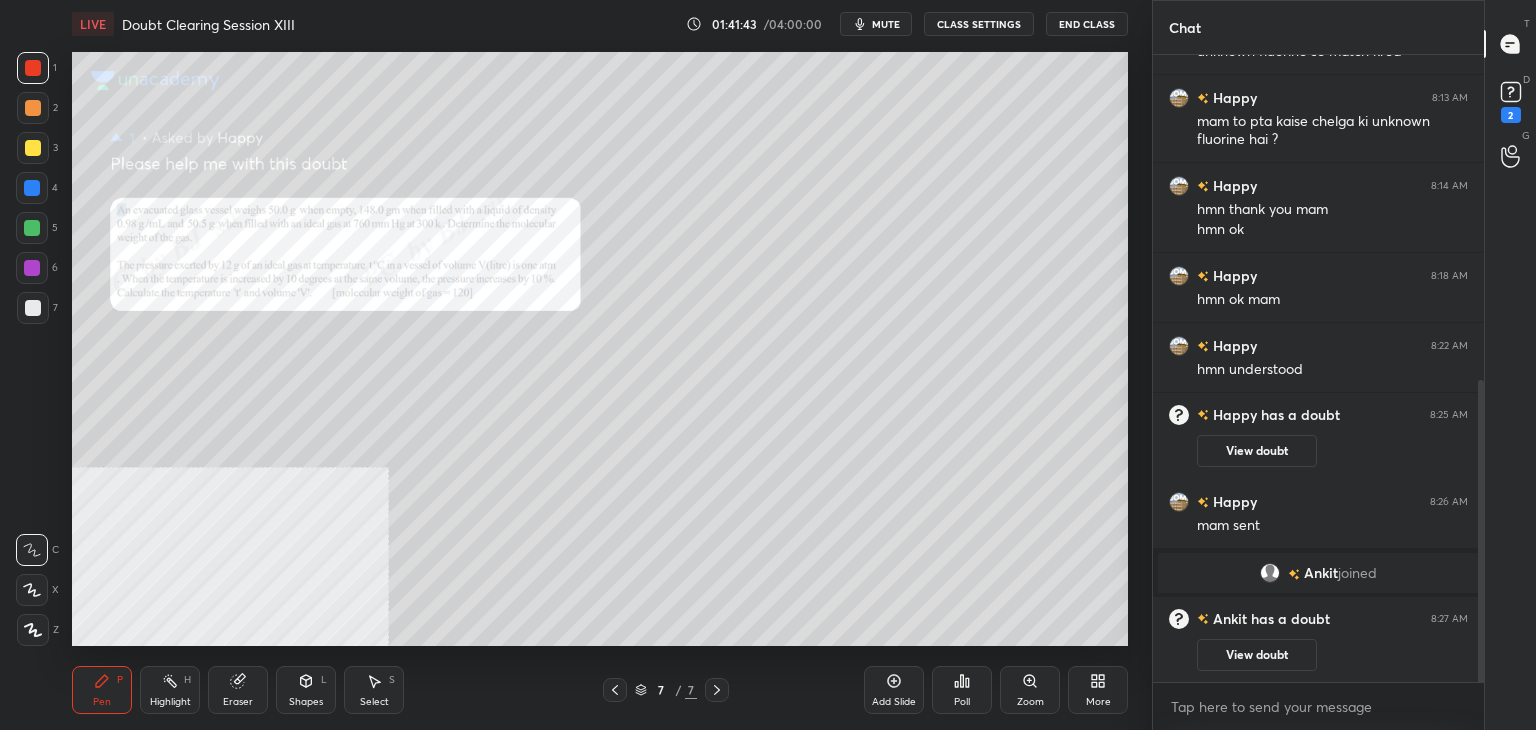 click on "View doubt" at bounding box center [1257, 451] 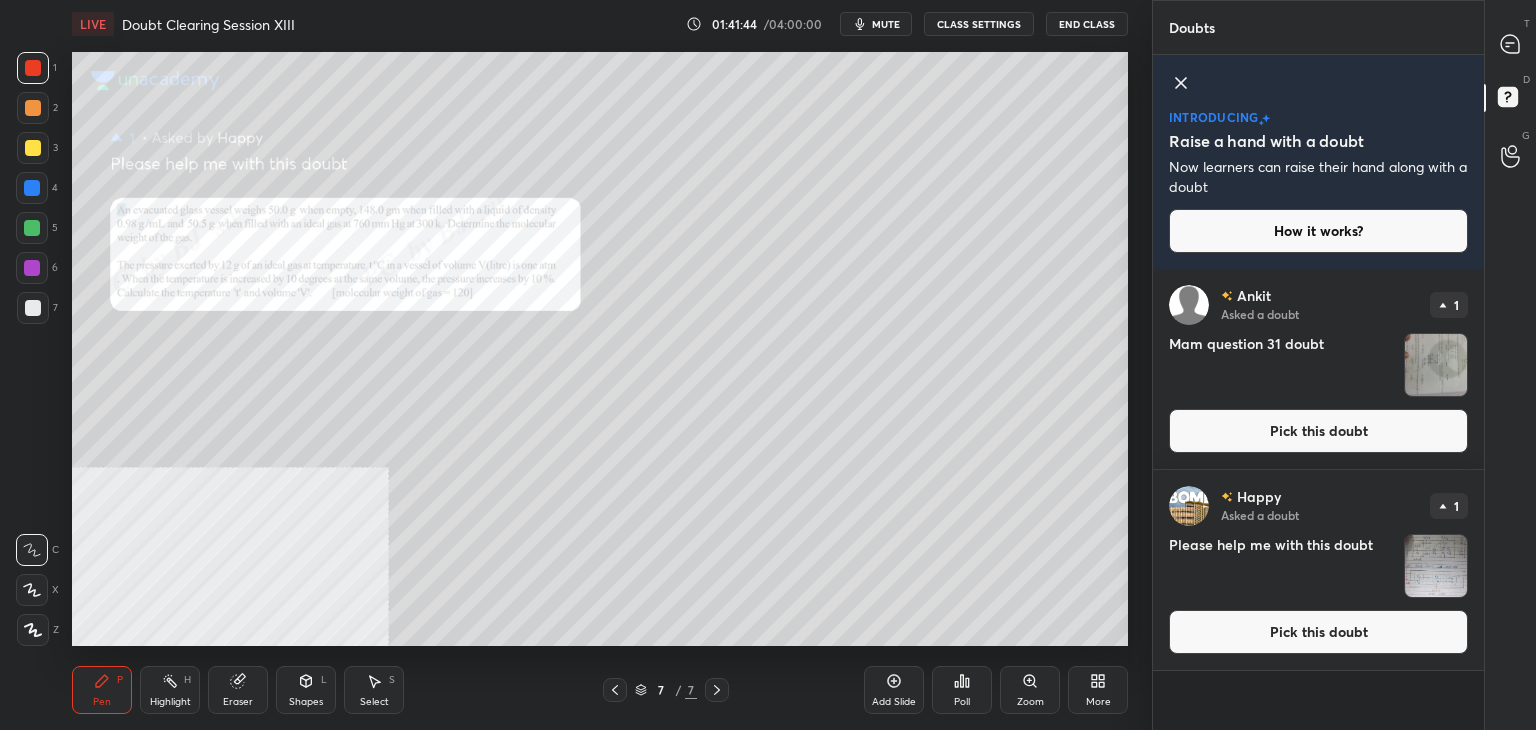 click on "Pick this doubt" at bounding box center [1318, 632] 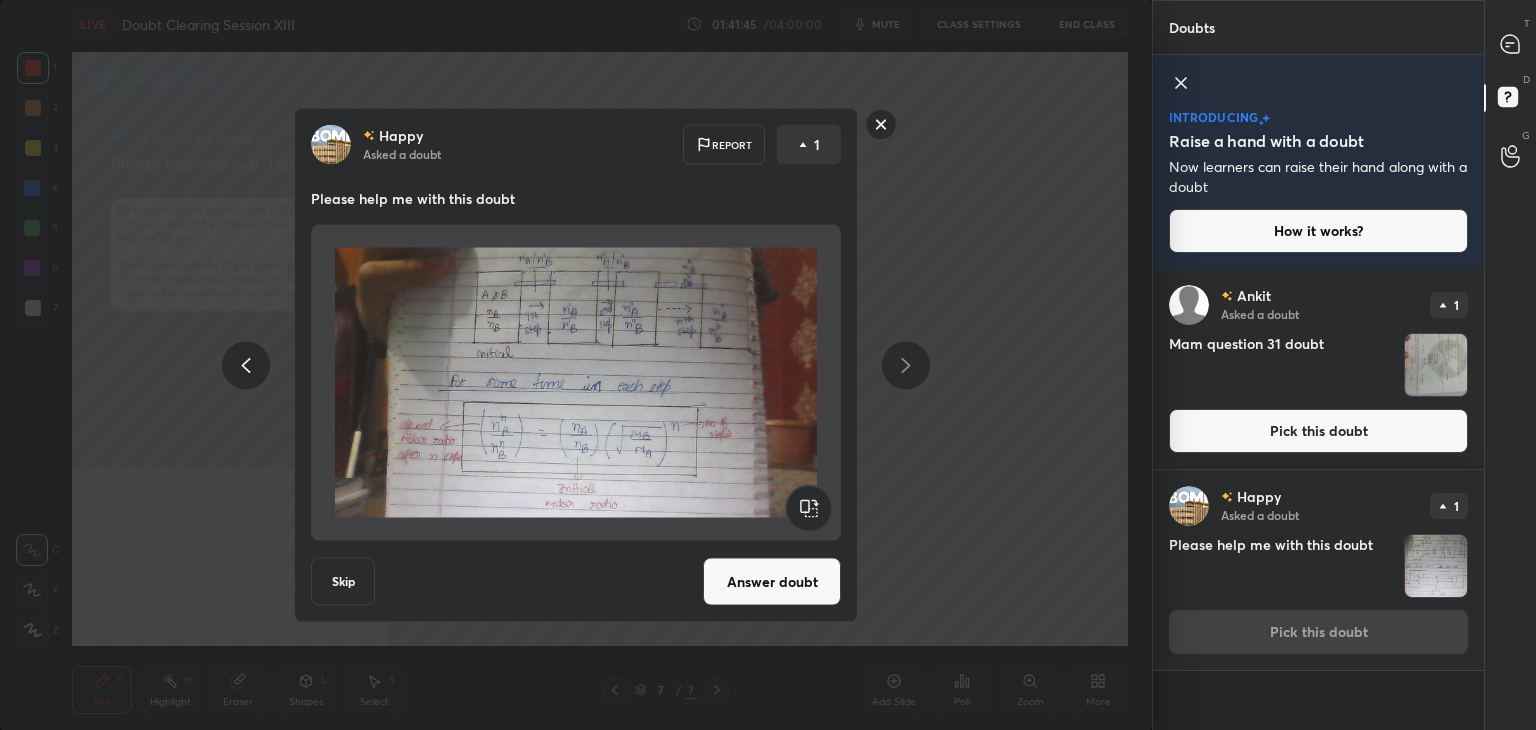 click on "Answer doubt" at bounding box center [772, 582] 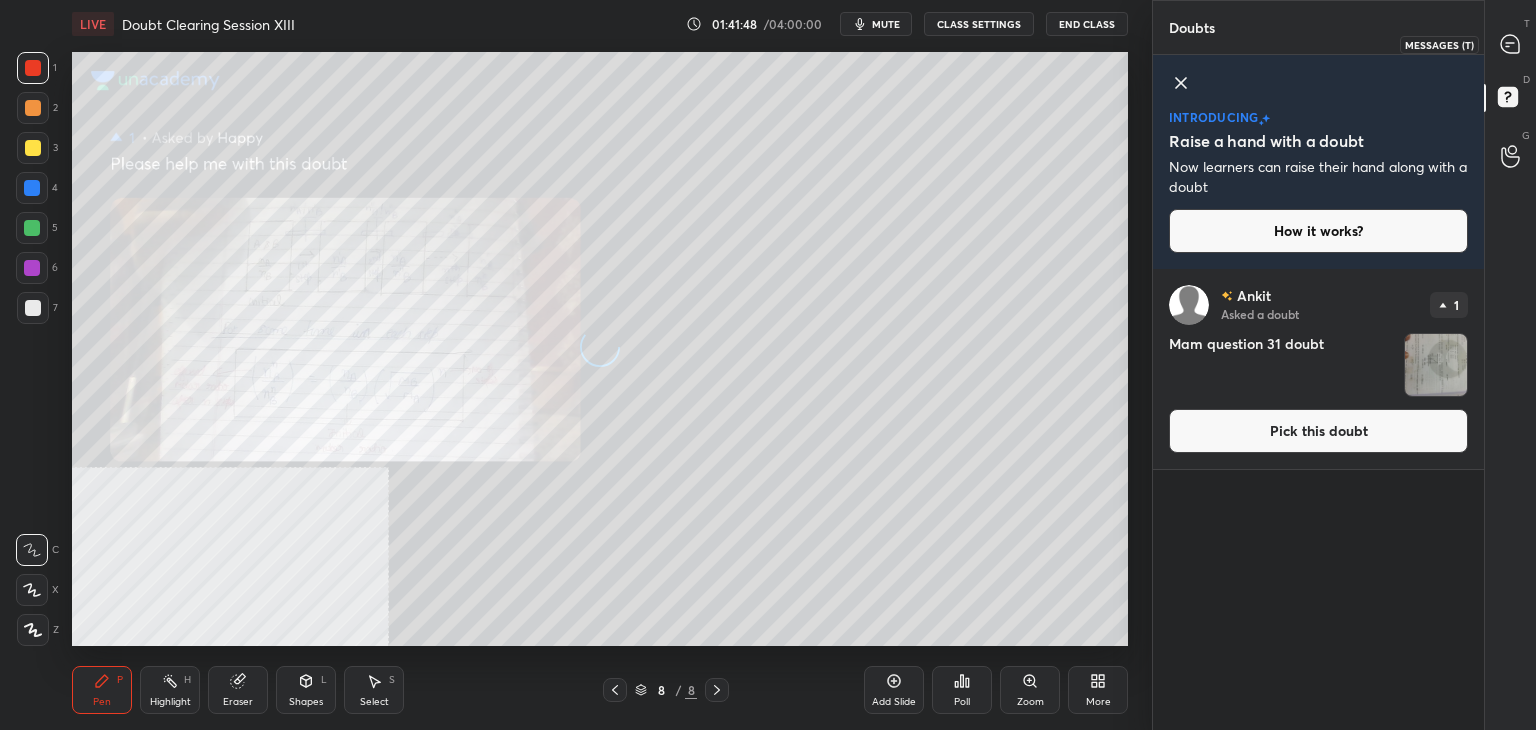 click 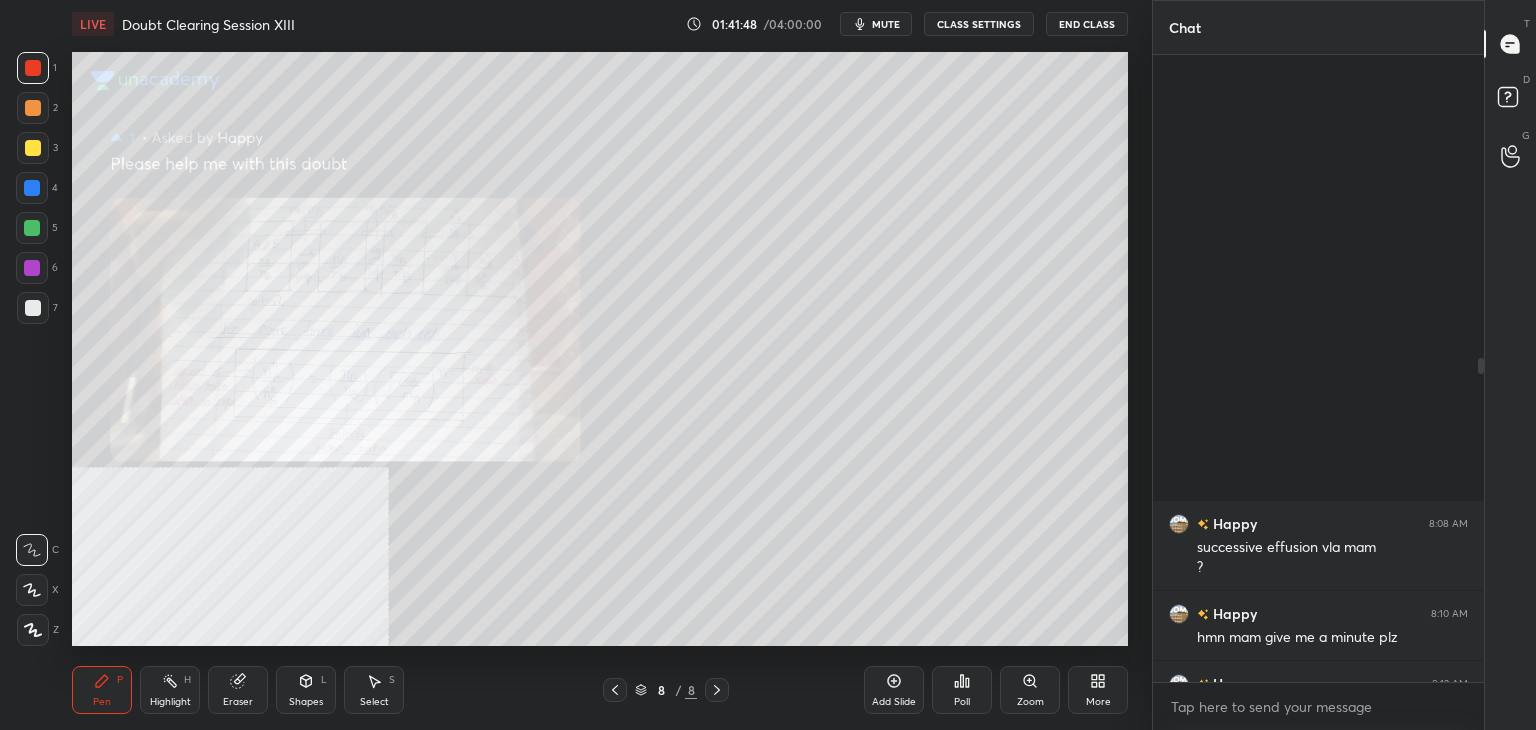 scroll, scrollTop: 588, scrollLeft: 0, axis: vertical 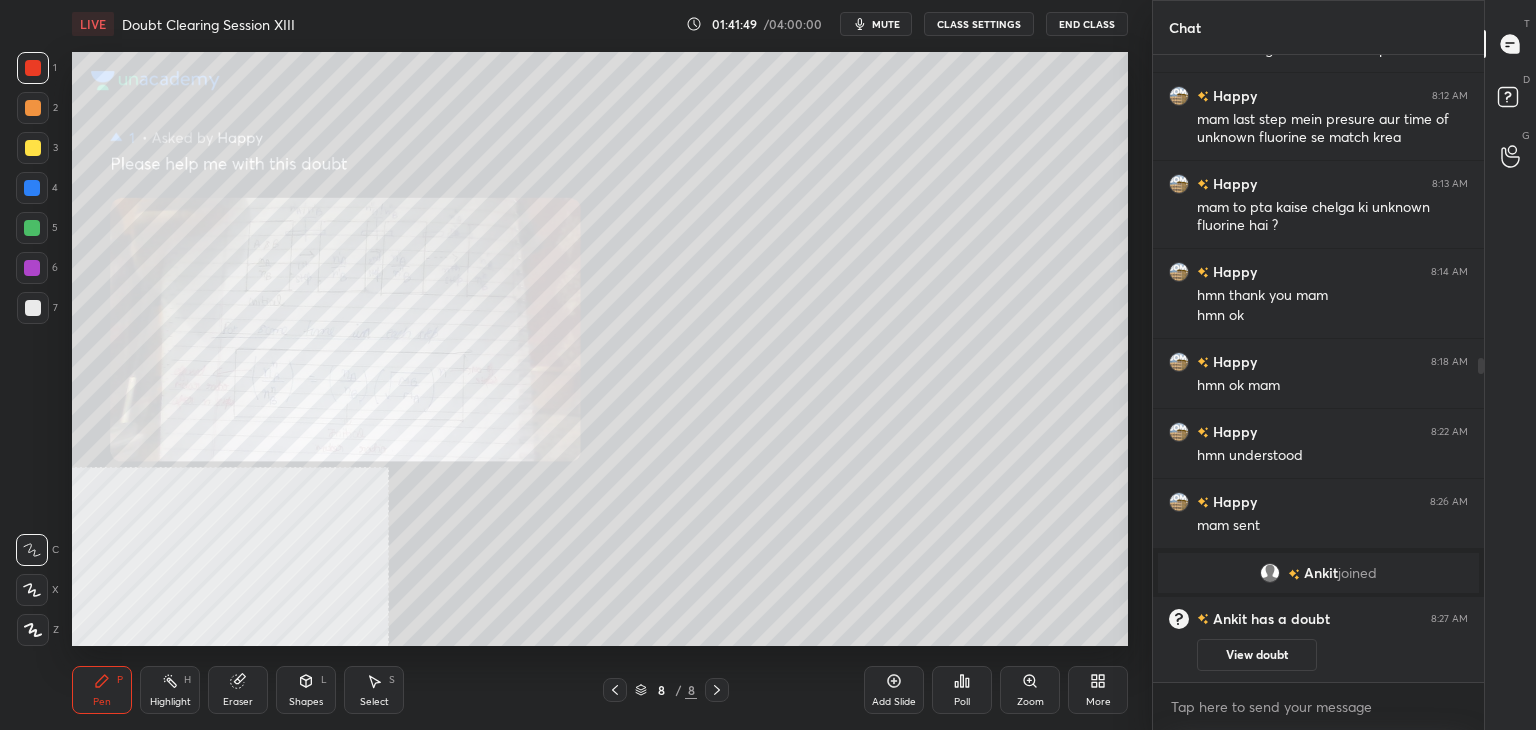 click on "Zoom" at bounding box center [1030, 690] 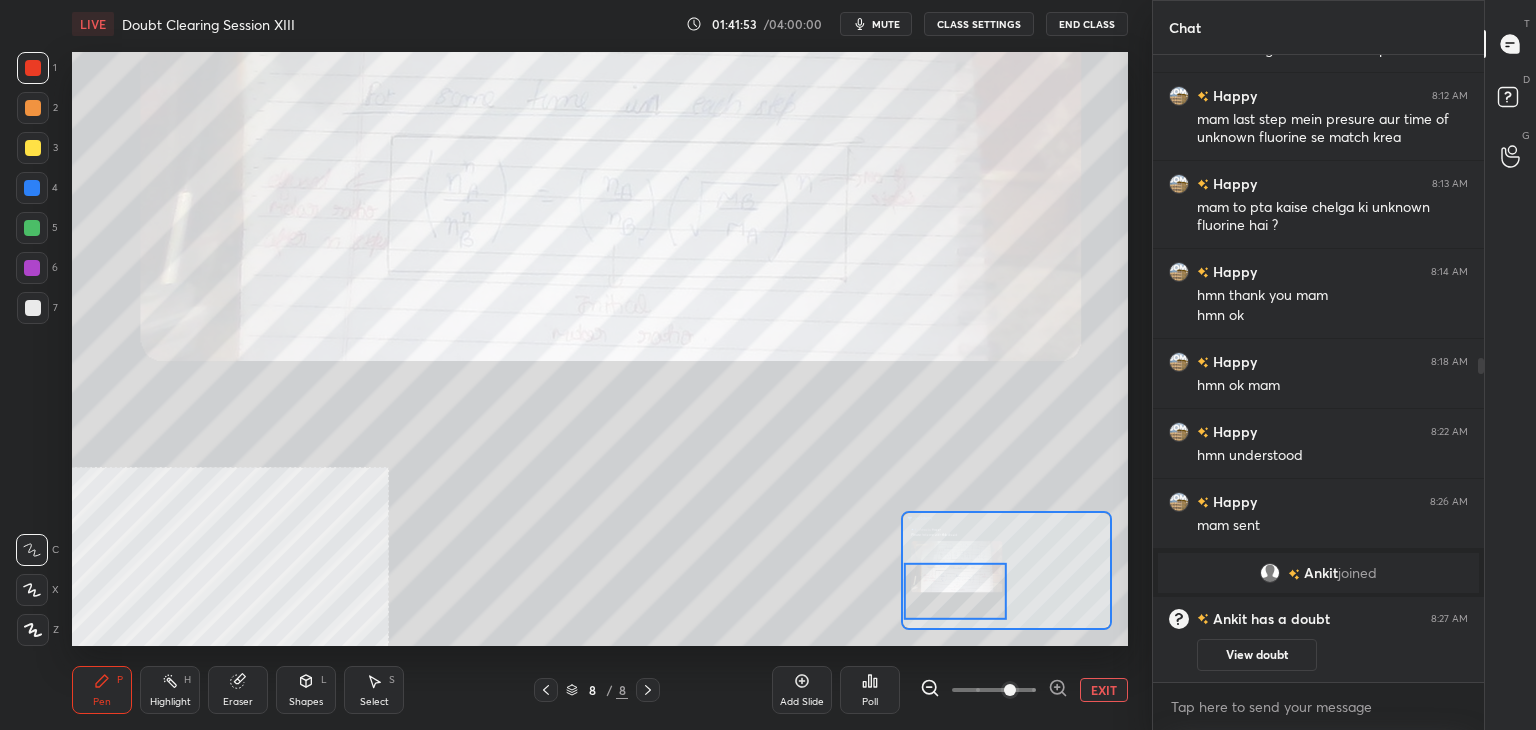 click on "1" at bounding box center [37, 68] 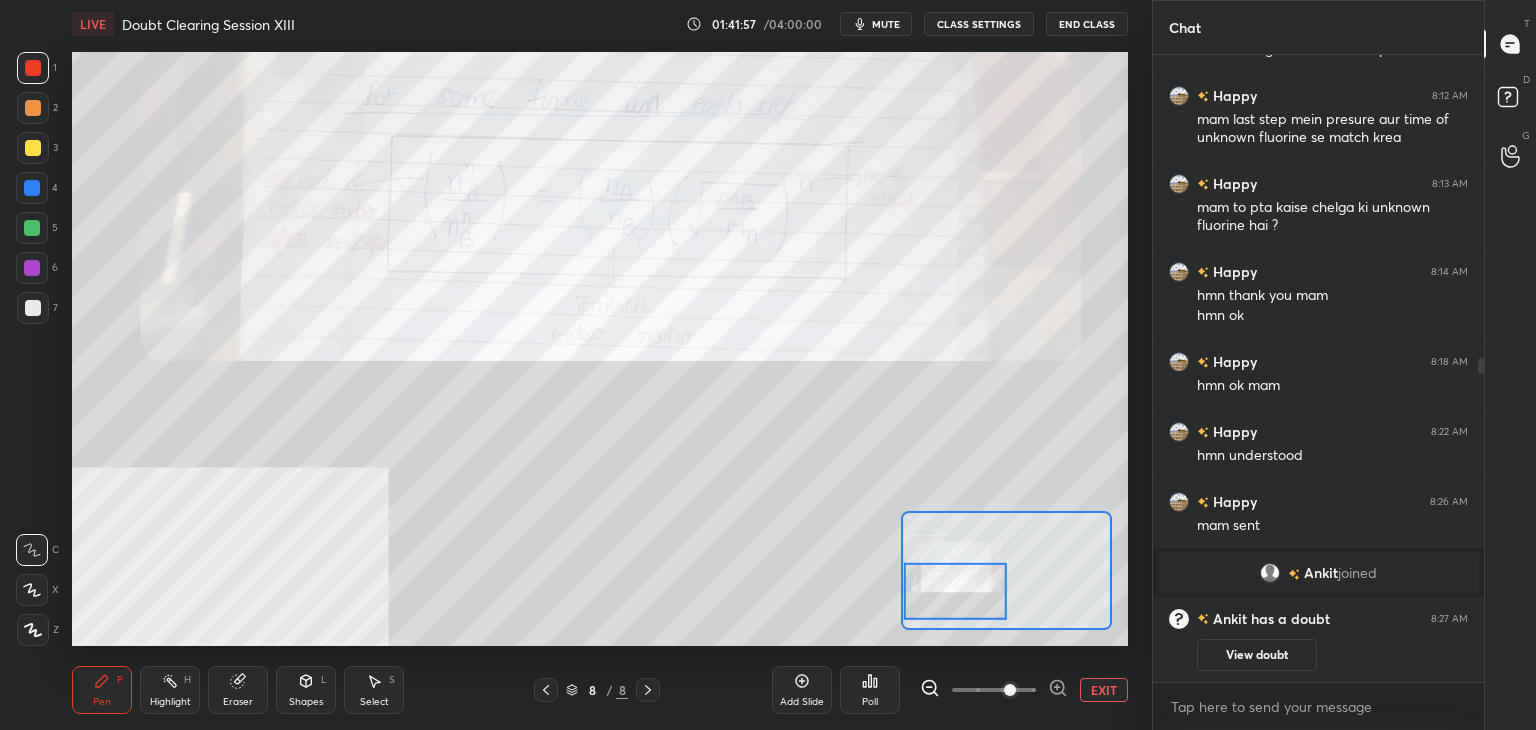 click on "EXIT" at bounding box center [1104, 690] 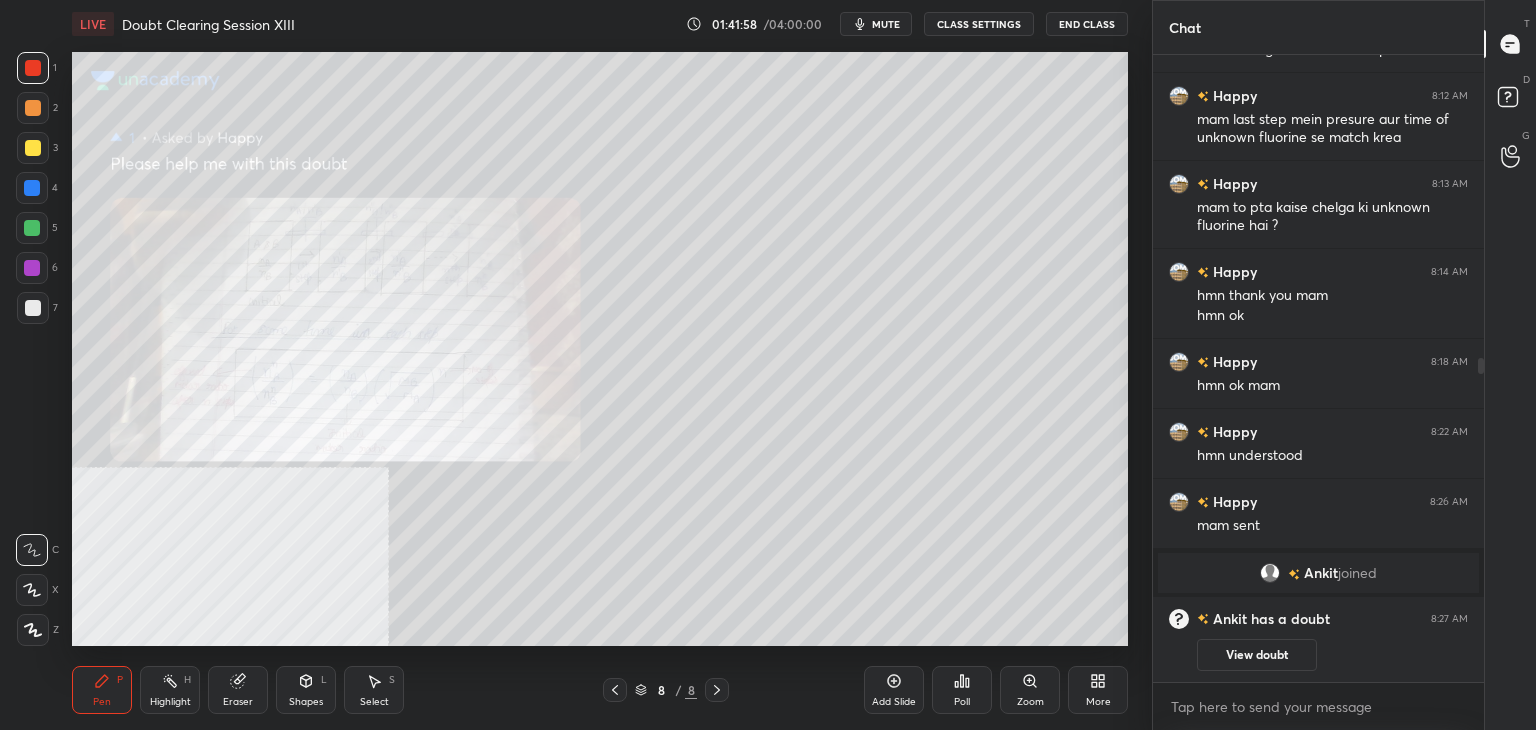 click 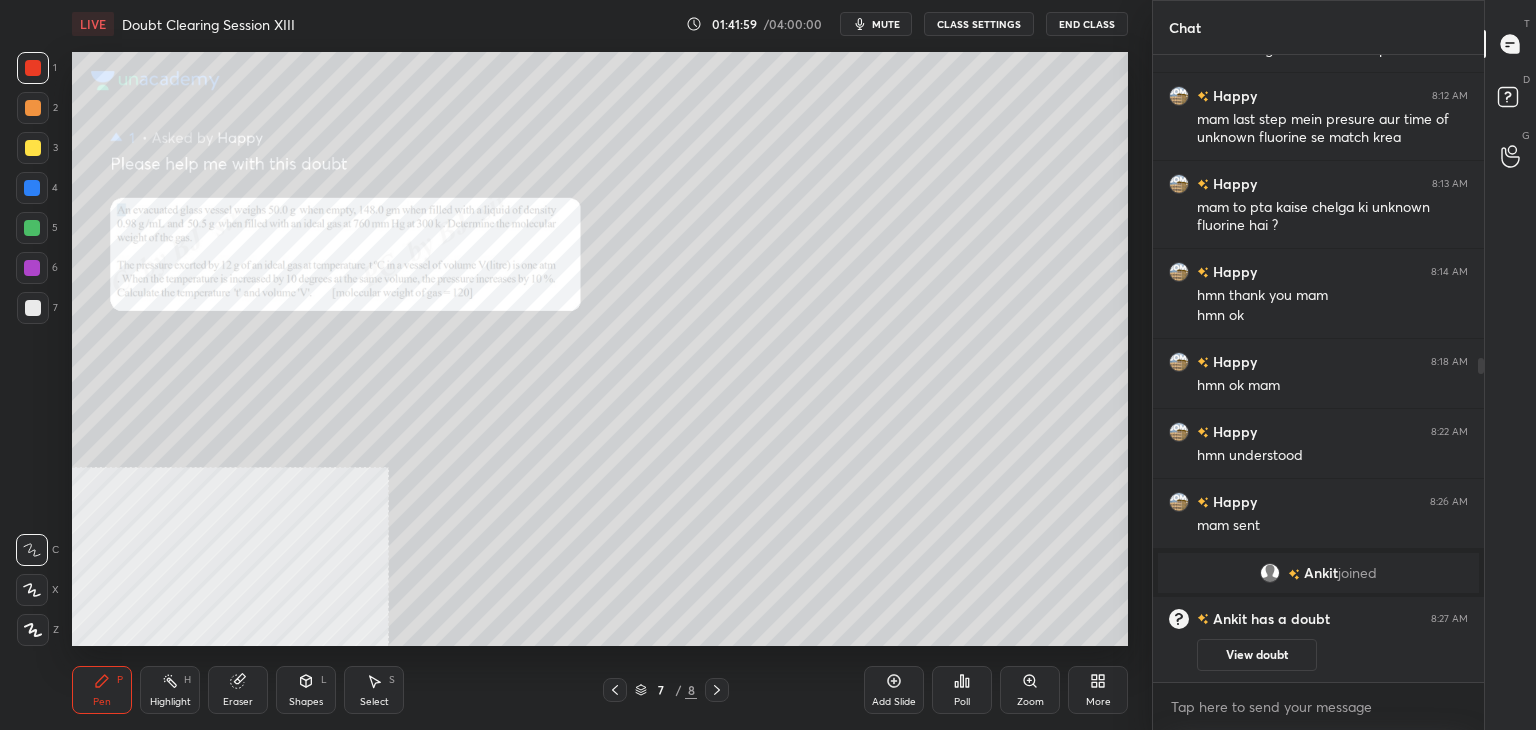 click 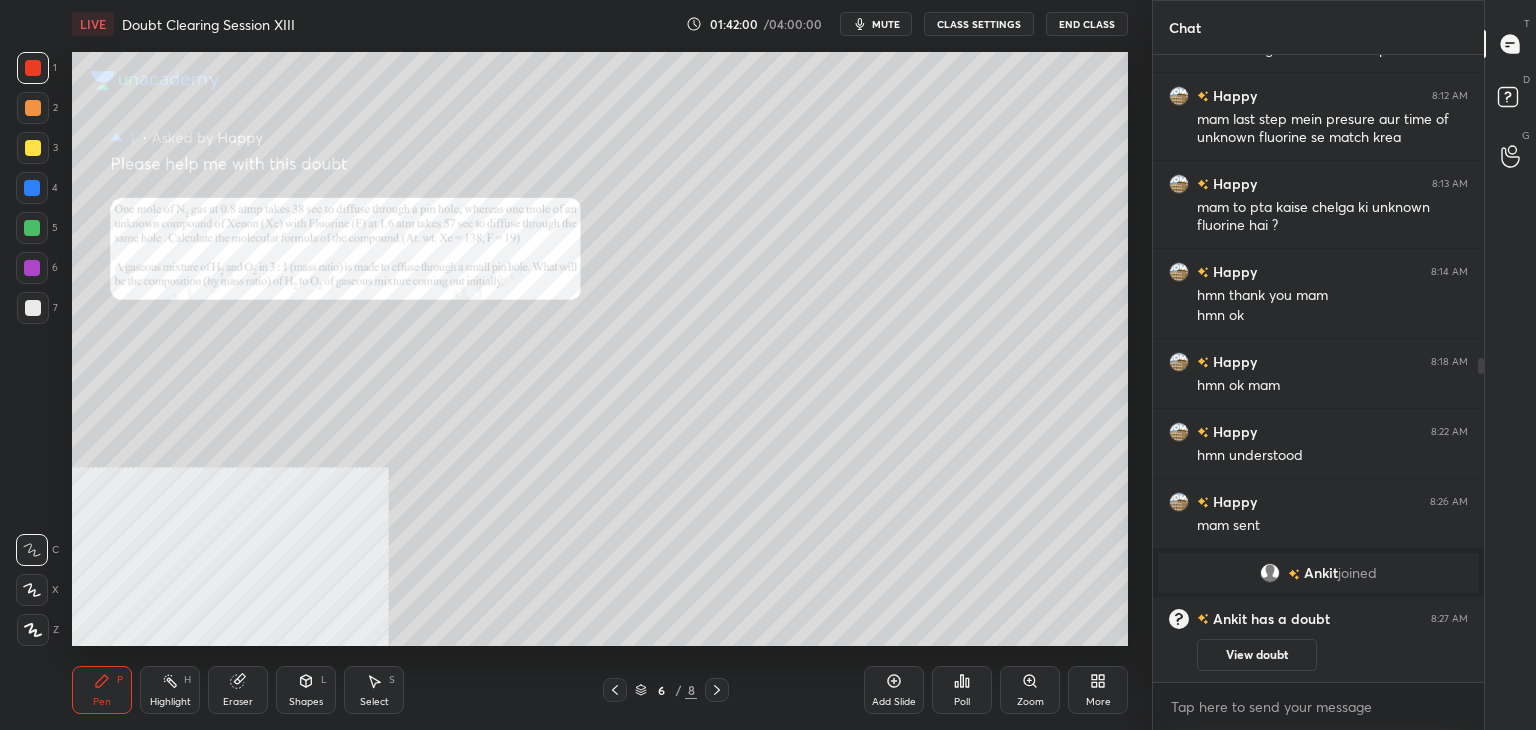 click 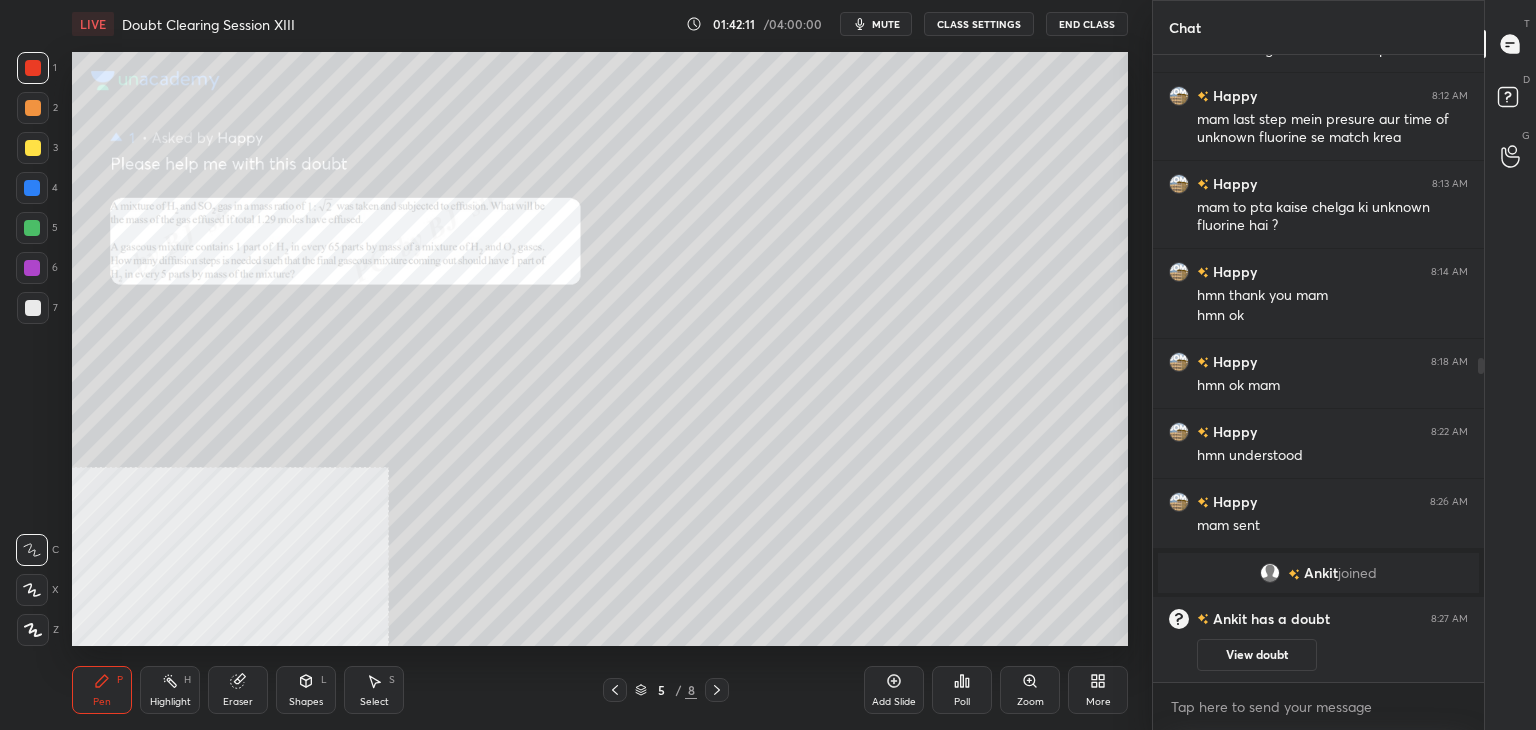 click 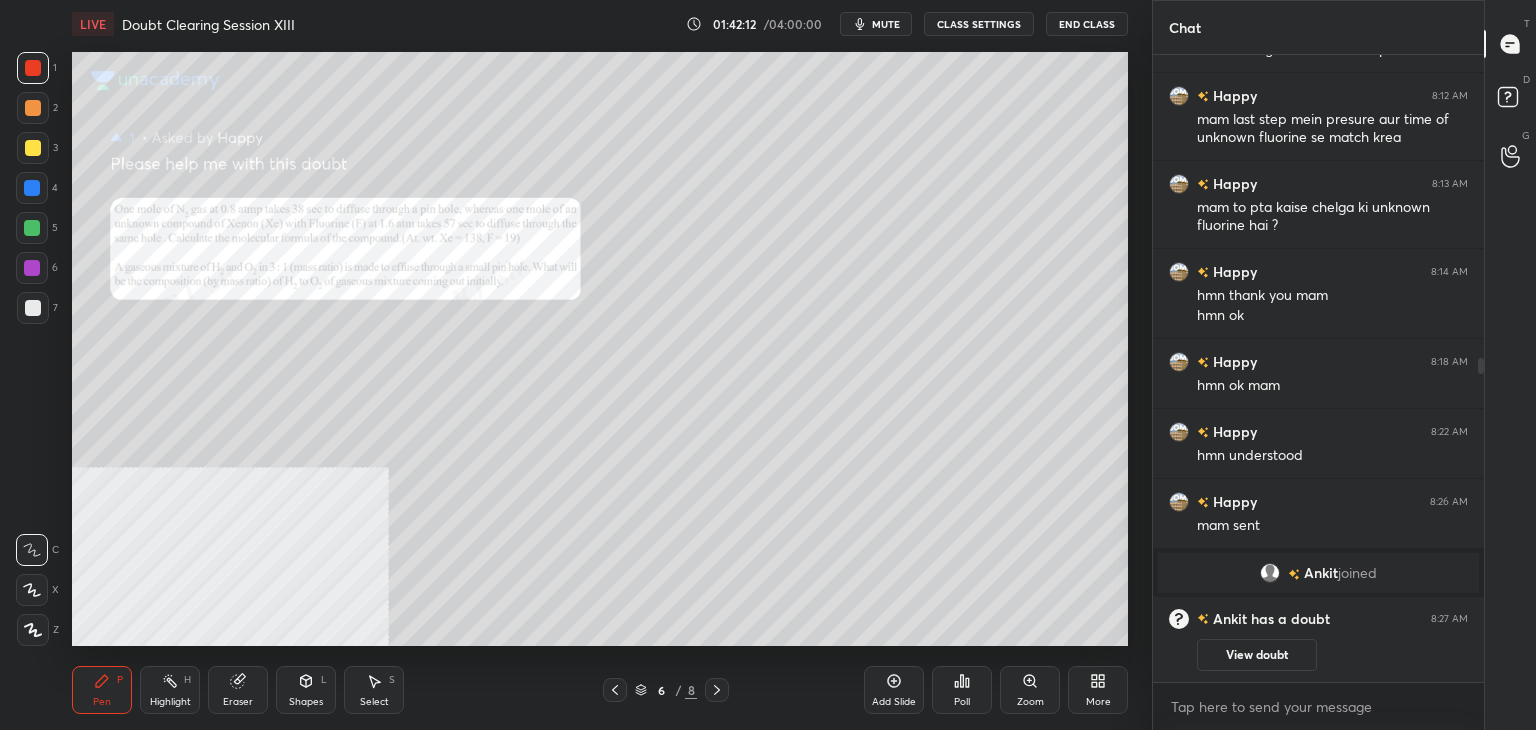 click 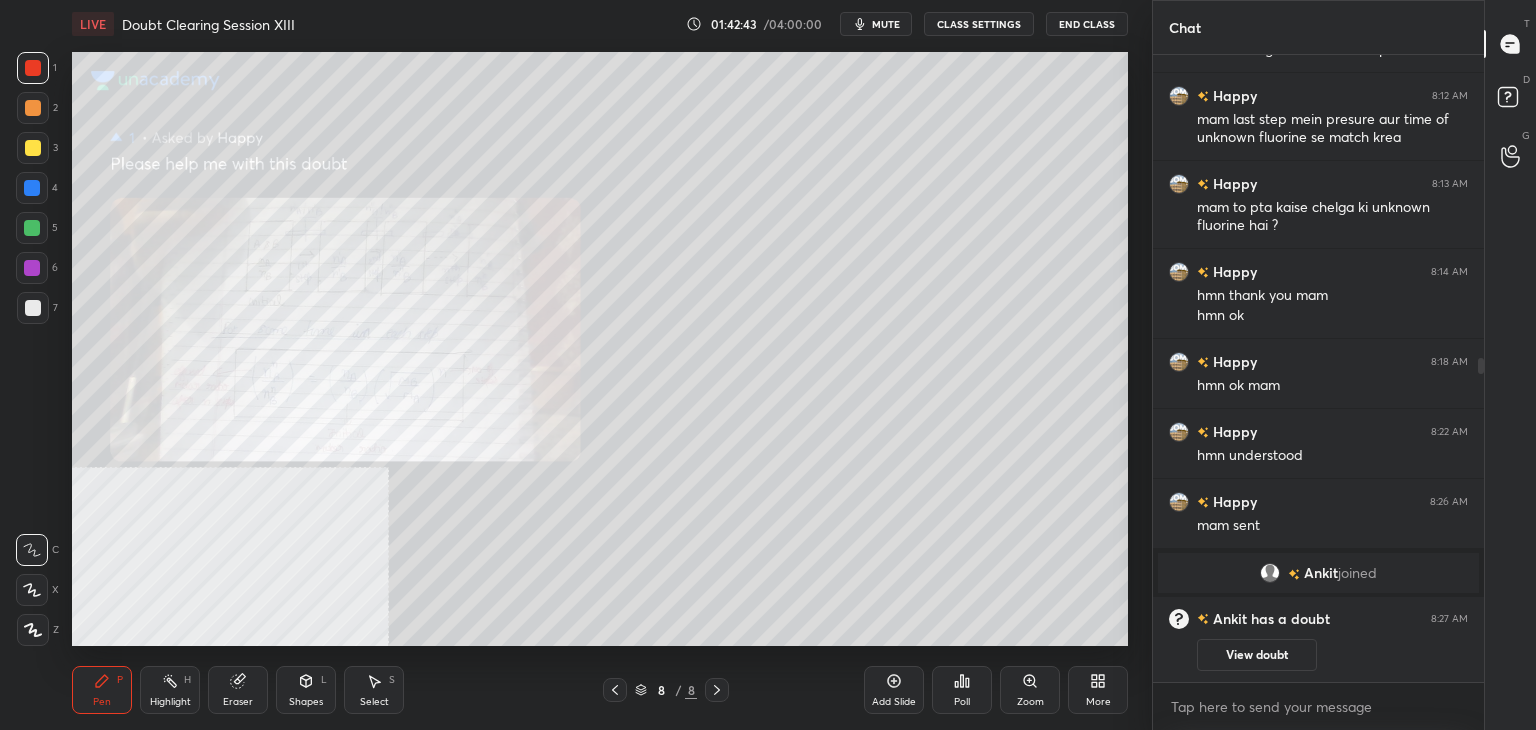 click at bounding box center [615, 690] 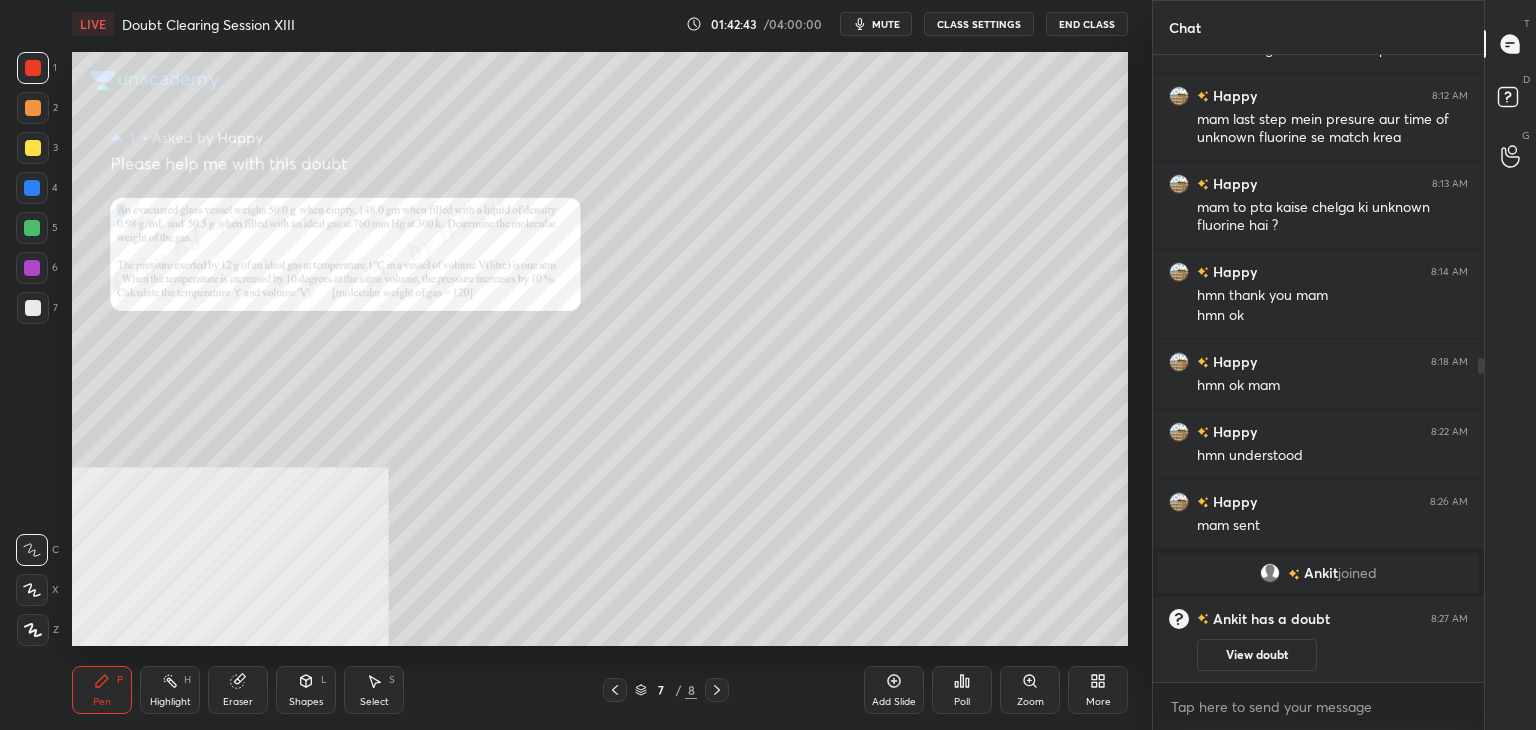 click 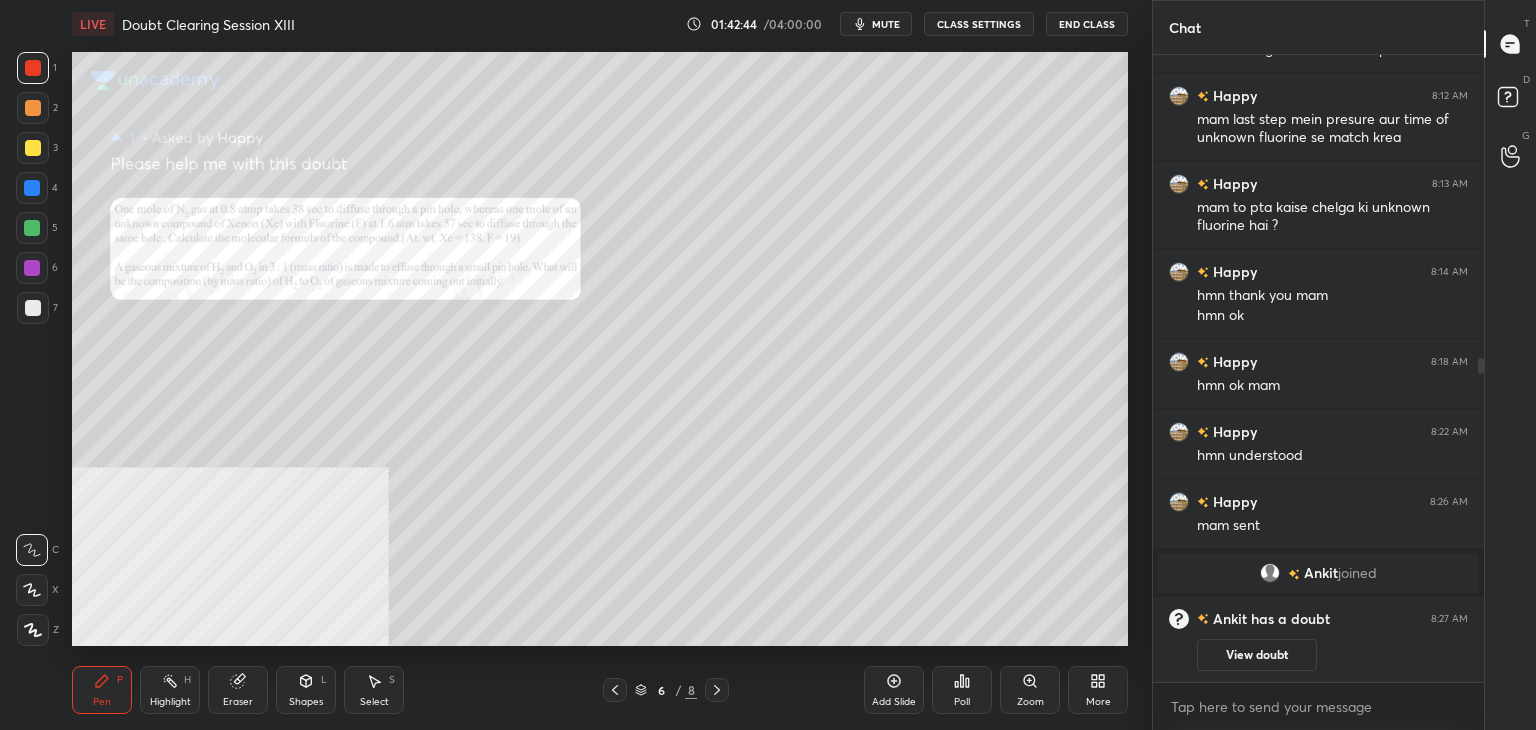 click 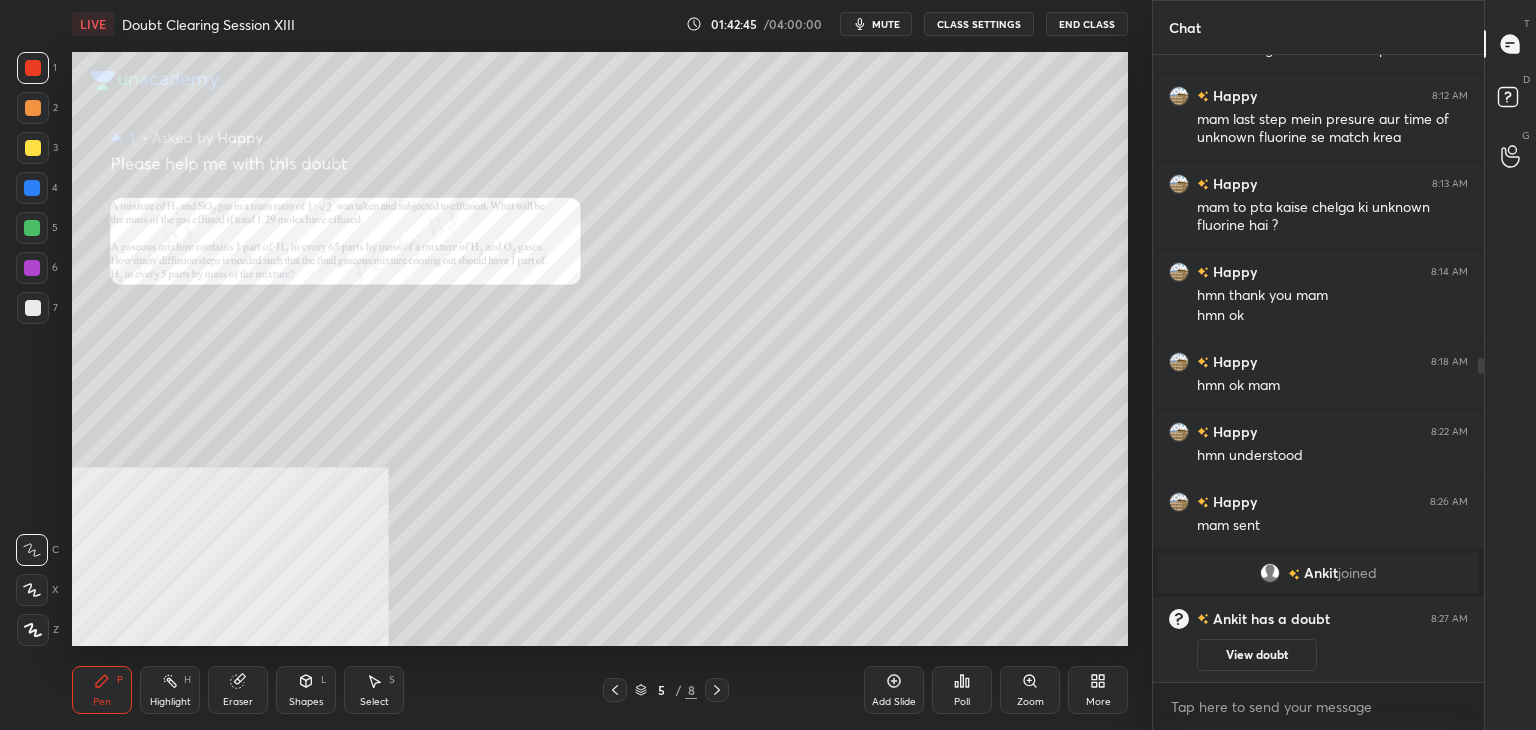 click at bounding box center [717, 690] 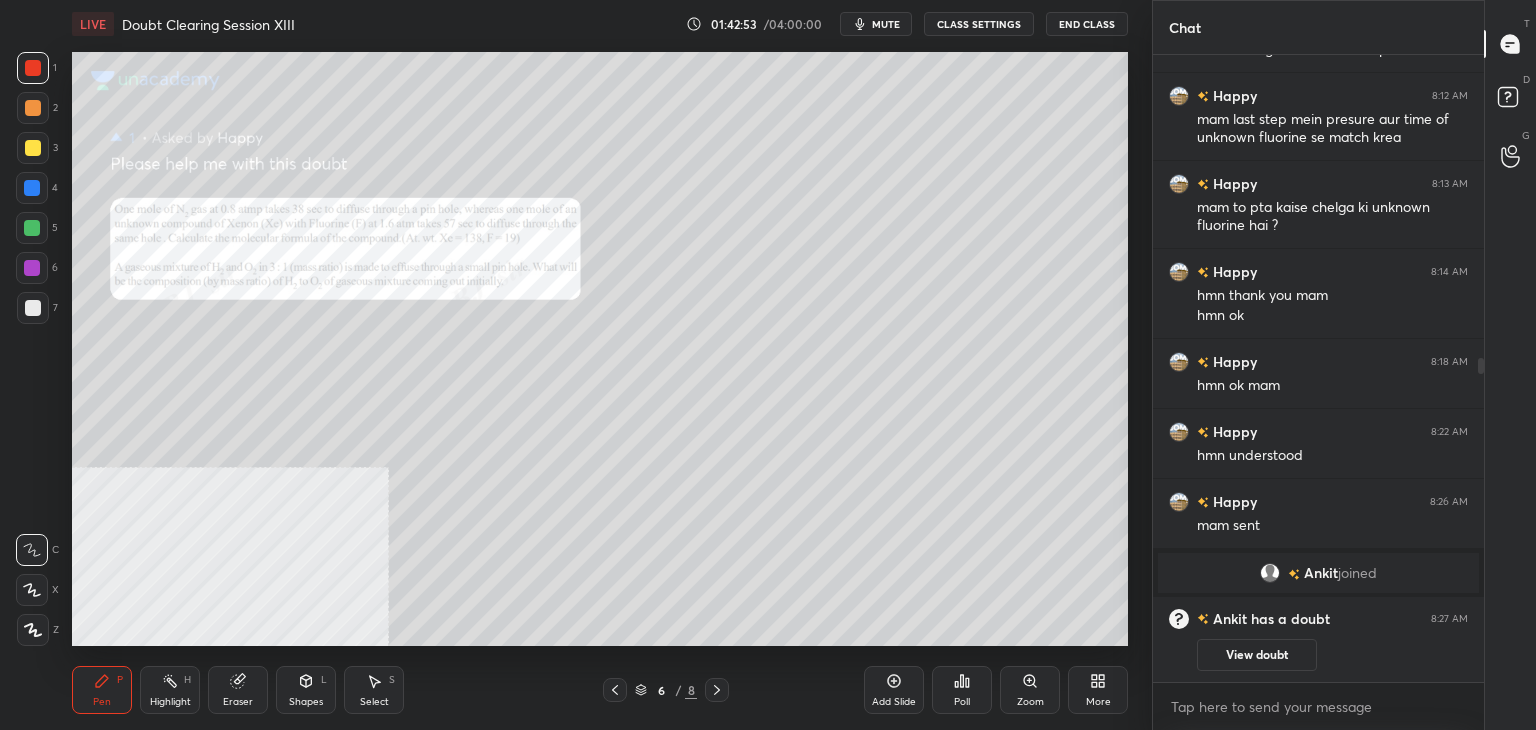 click 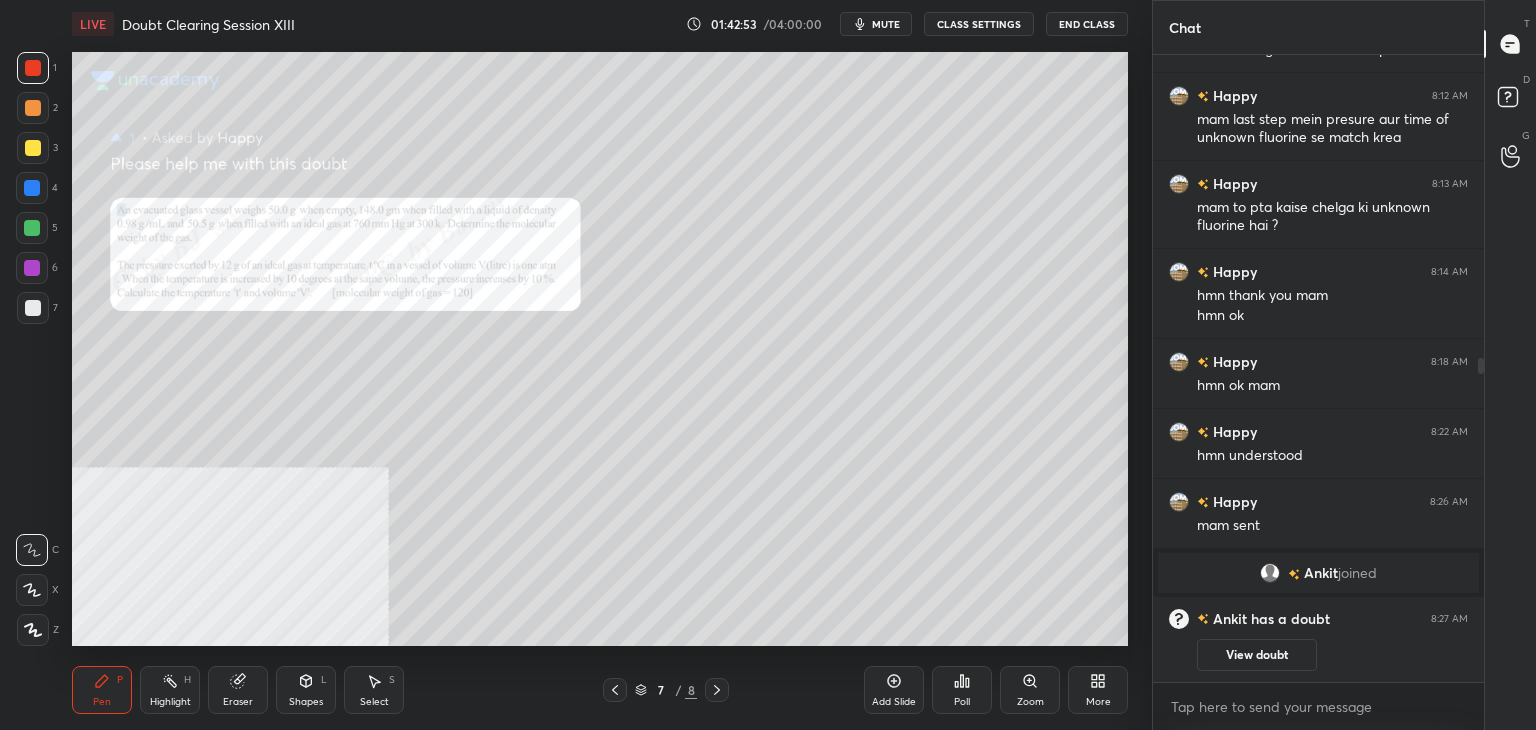 click 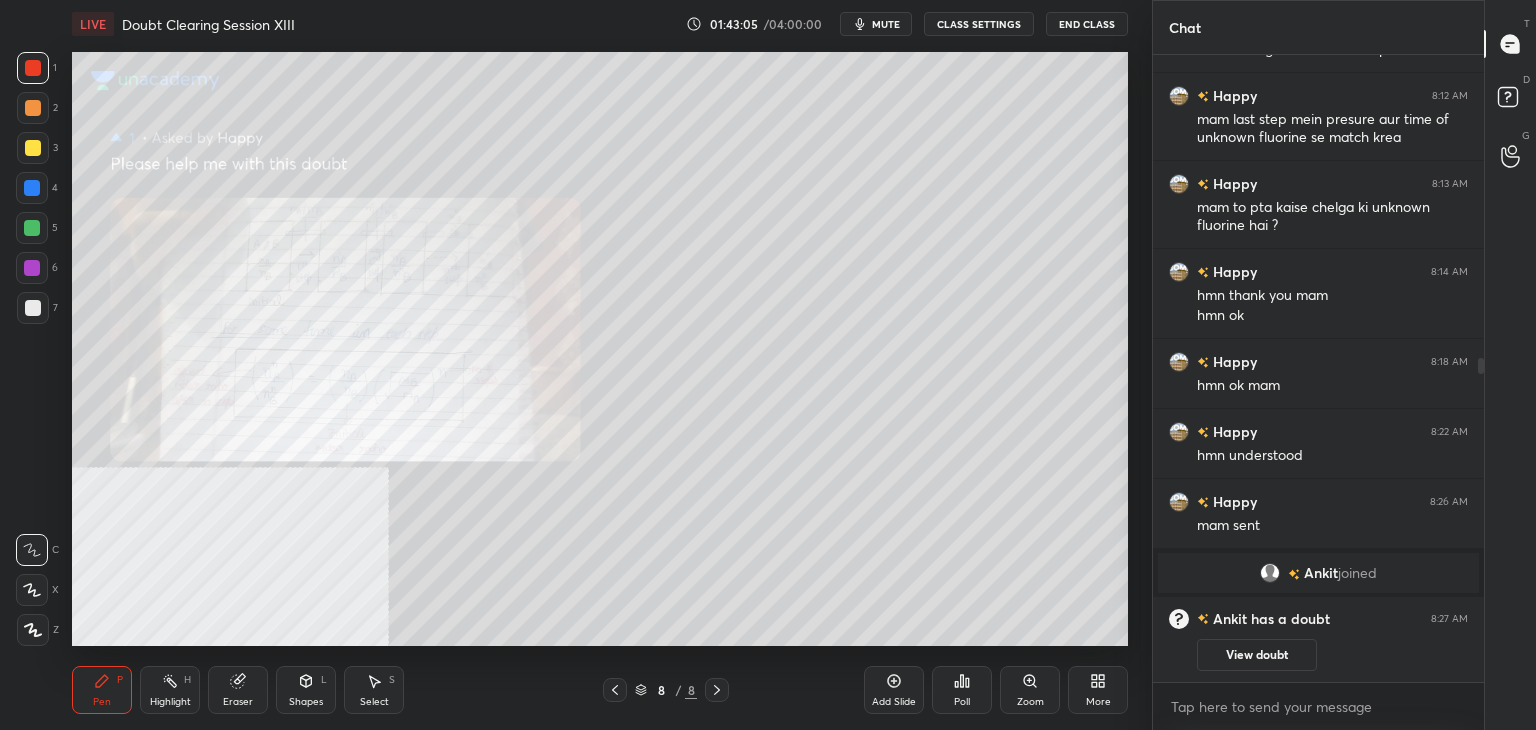 click on "Pen P Highlight H Eraser Shapes L Select S 8 / 8 Add Slide Poll Zoom More" at bounding box center (600, 690) 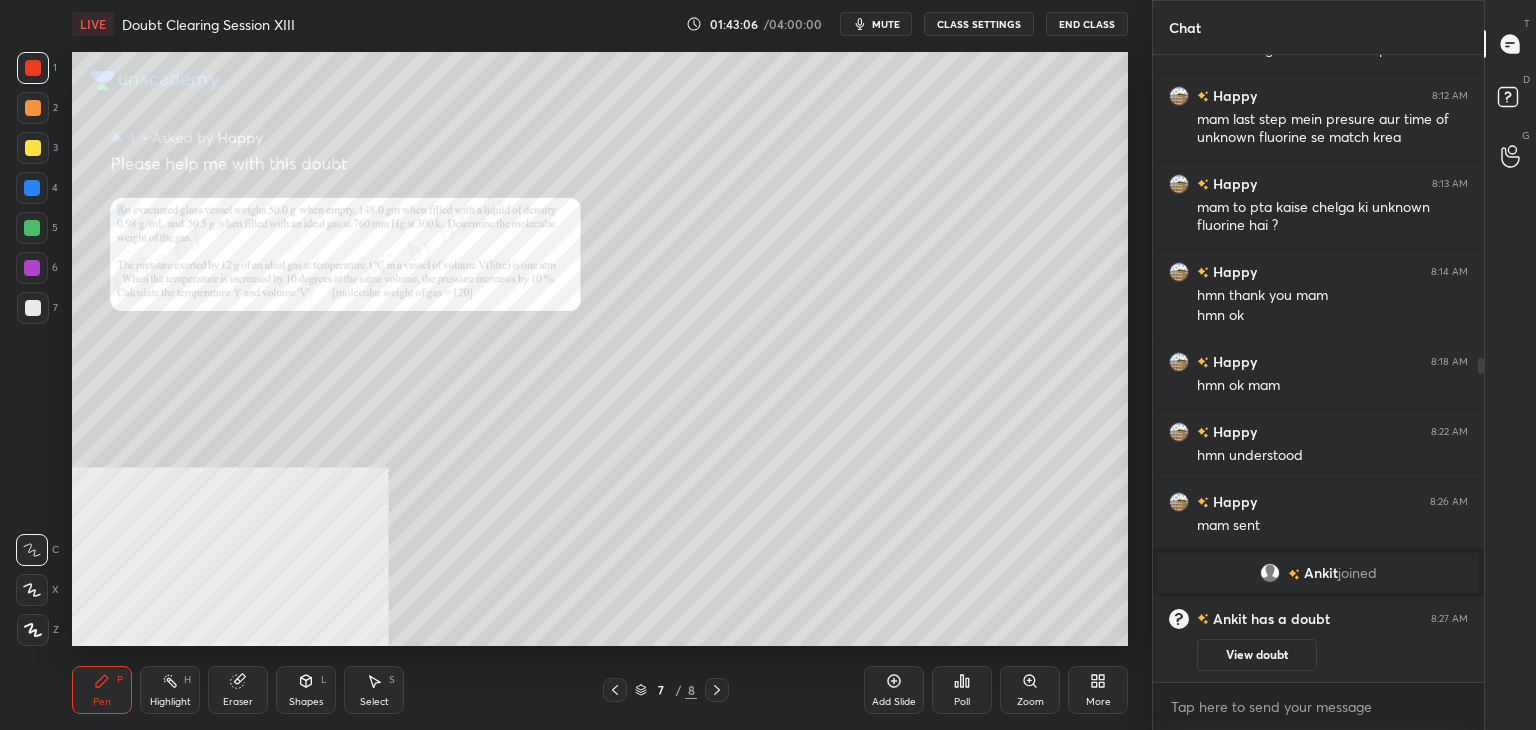 click 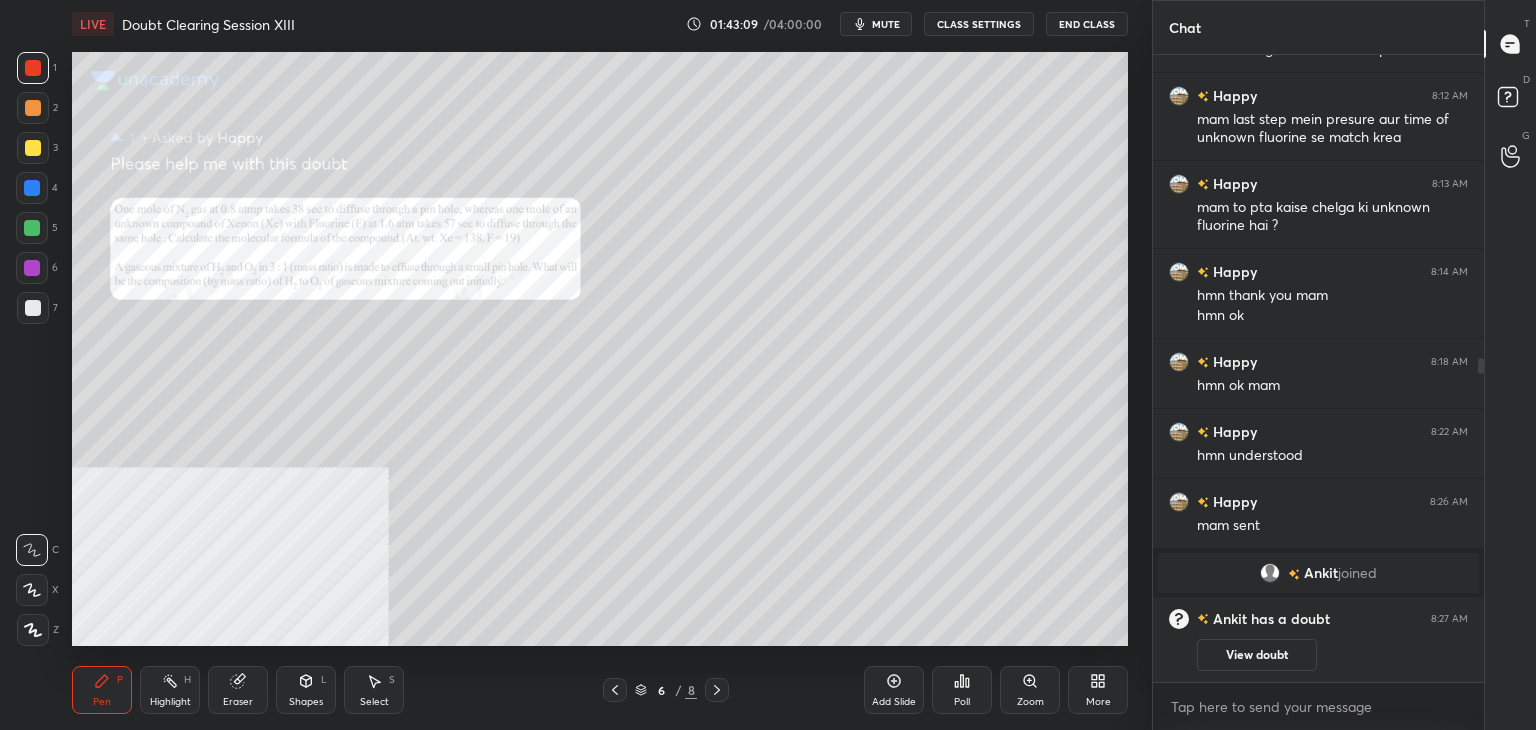 click 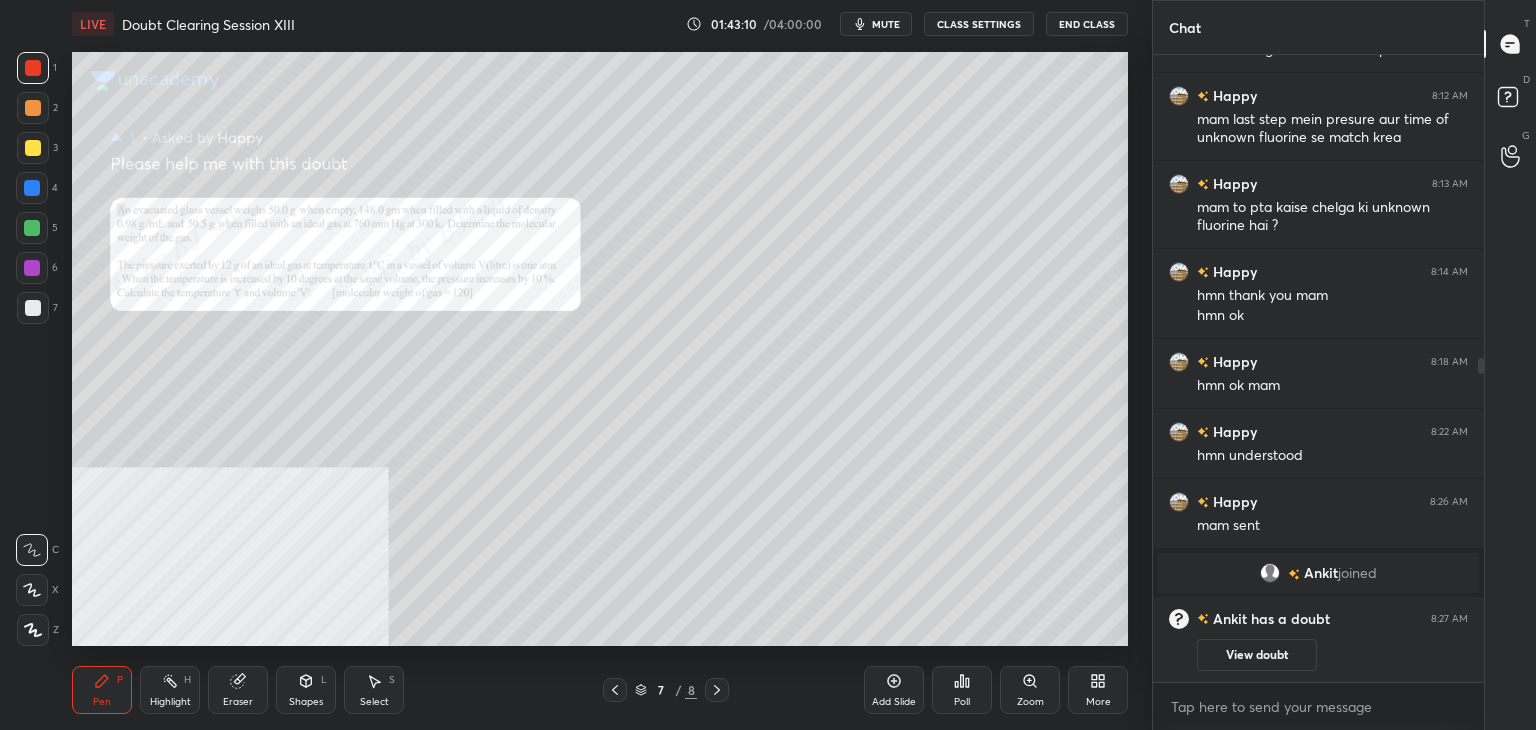 click 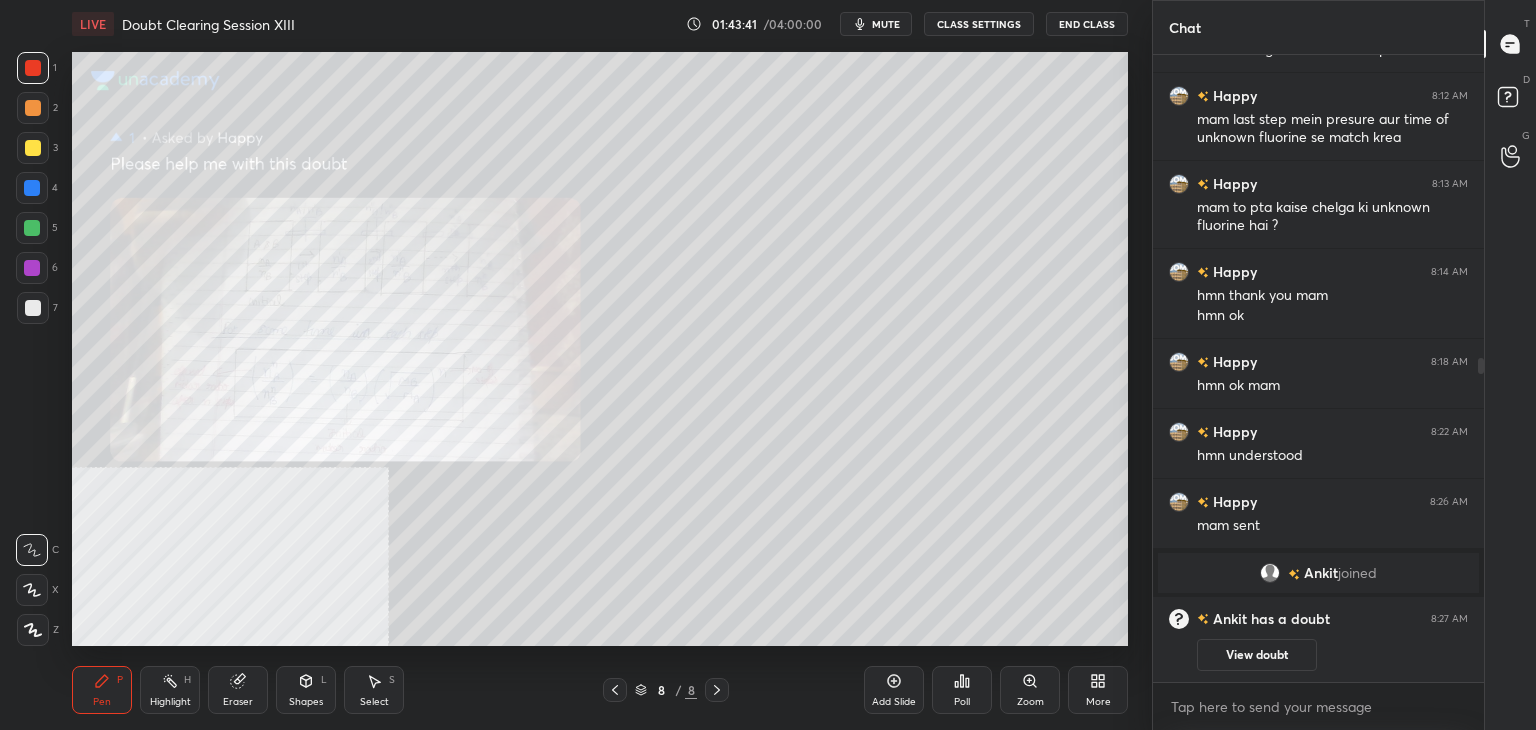 click on "Eraser" at bounding box center (238, 690) 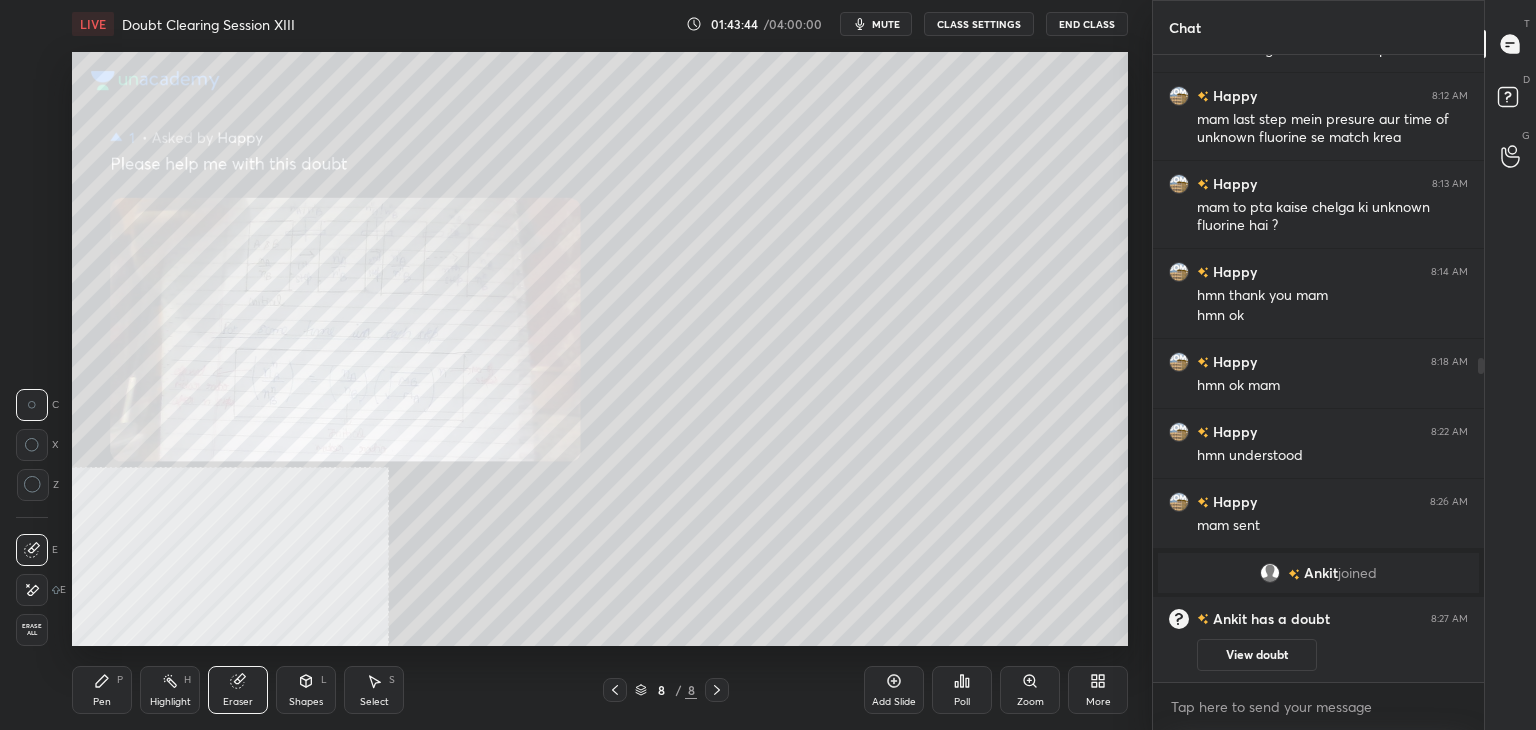 click on "Pen P" at bounding box center (102, 690) 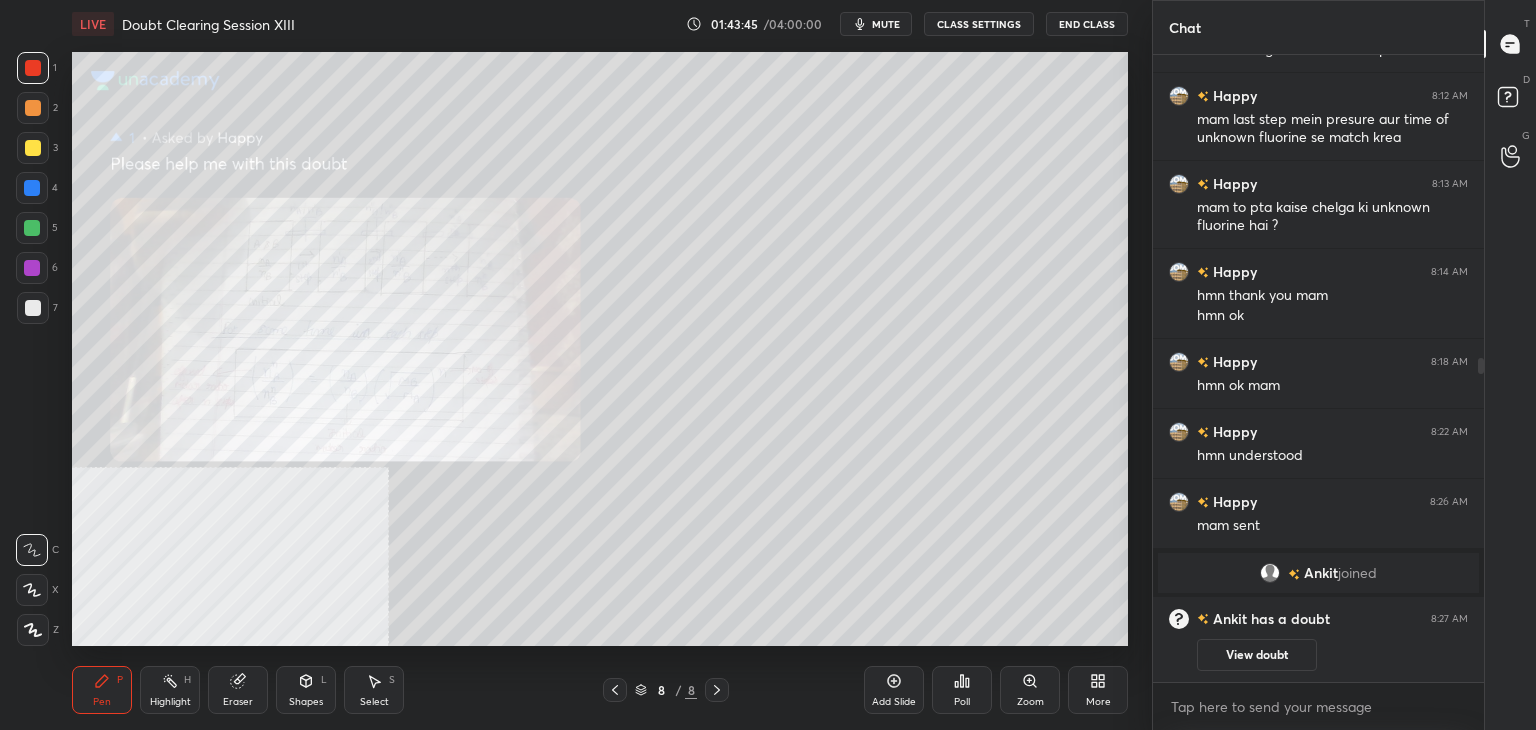 click 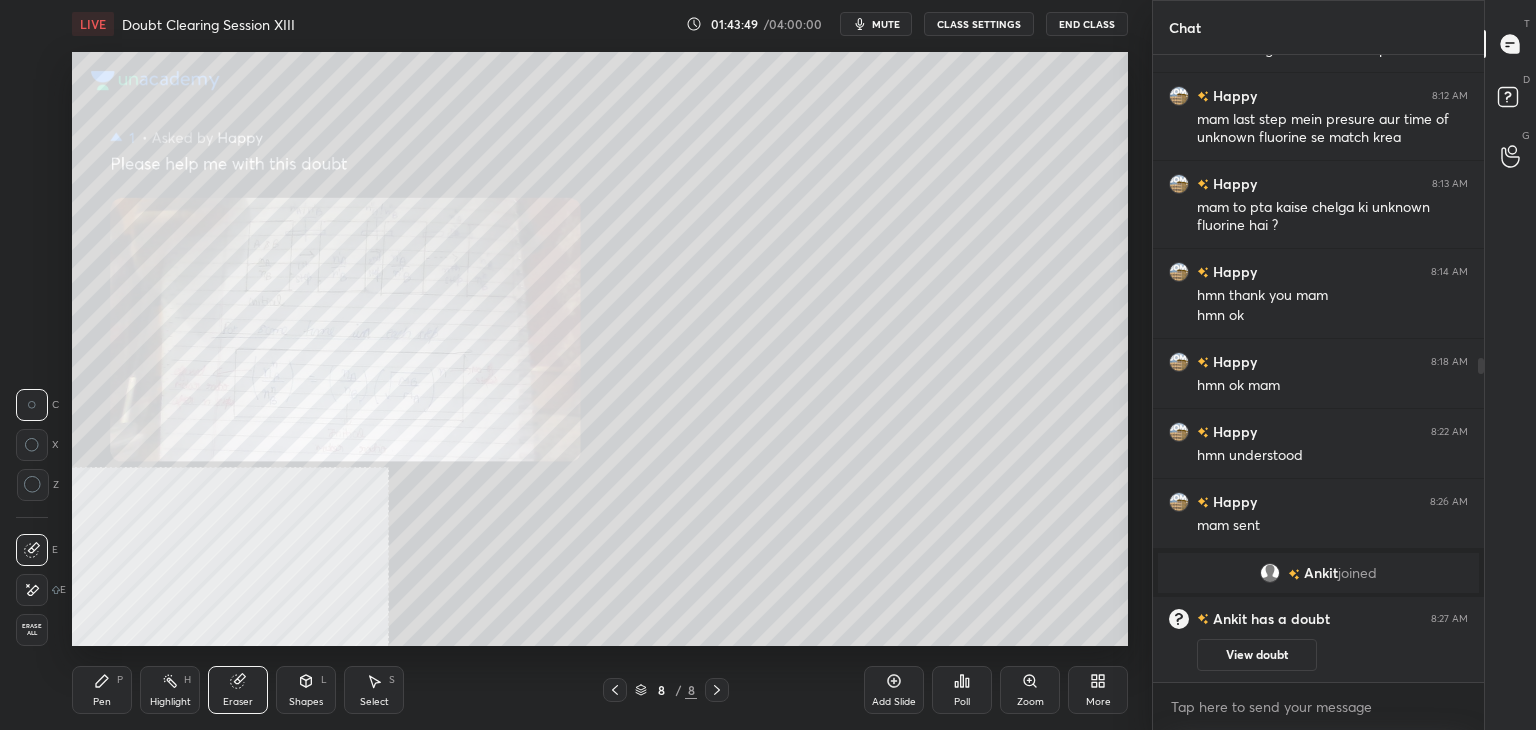 click 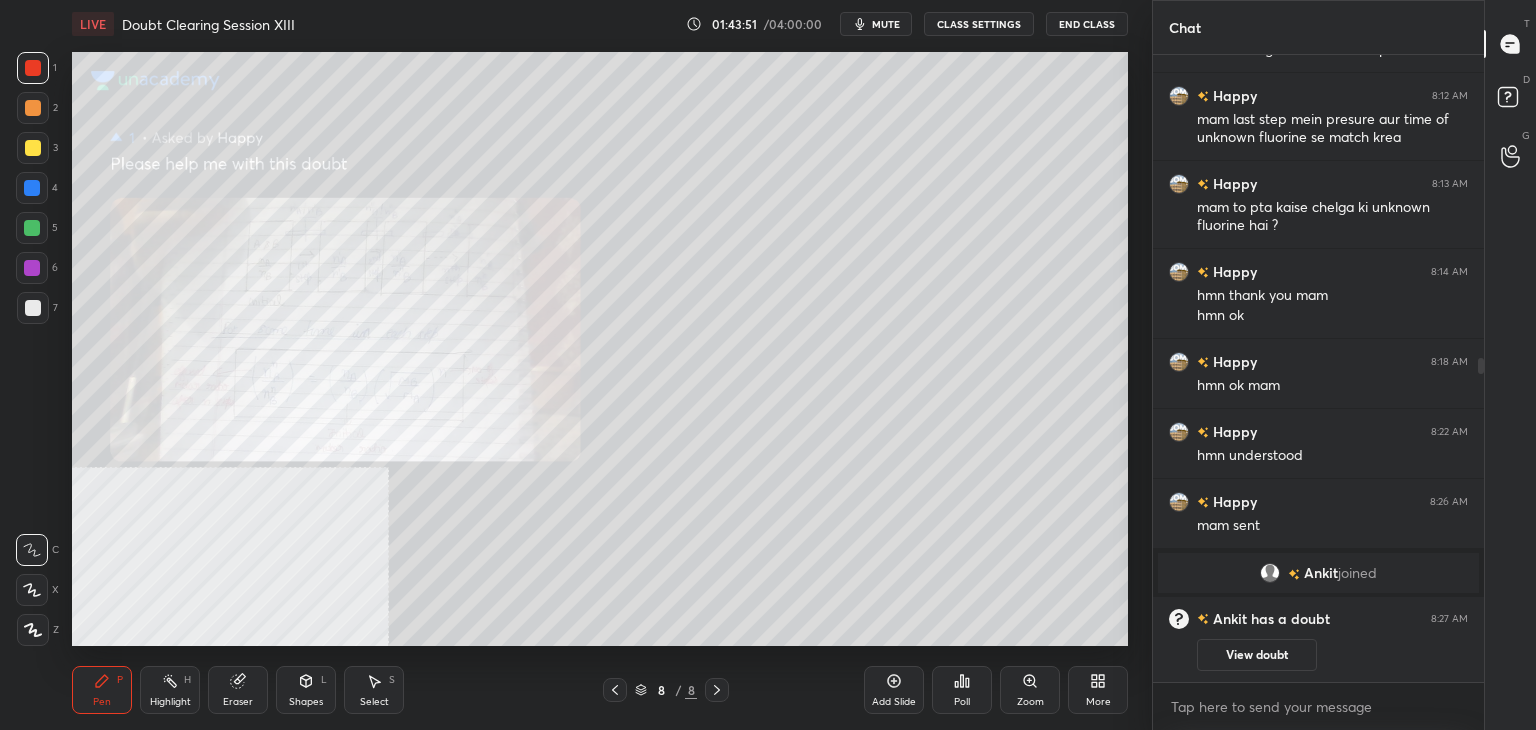 click 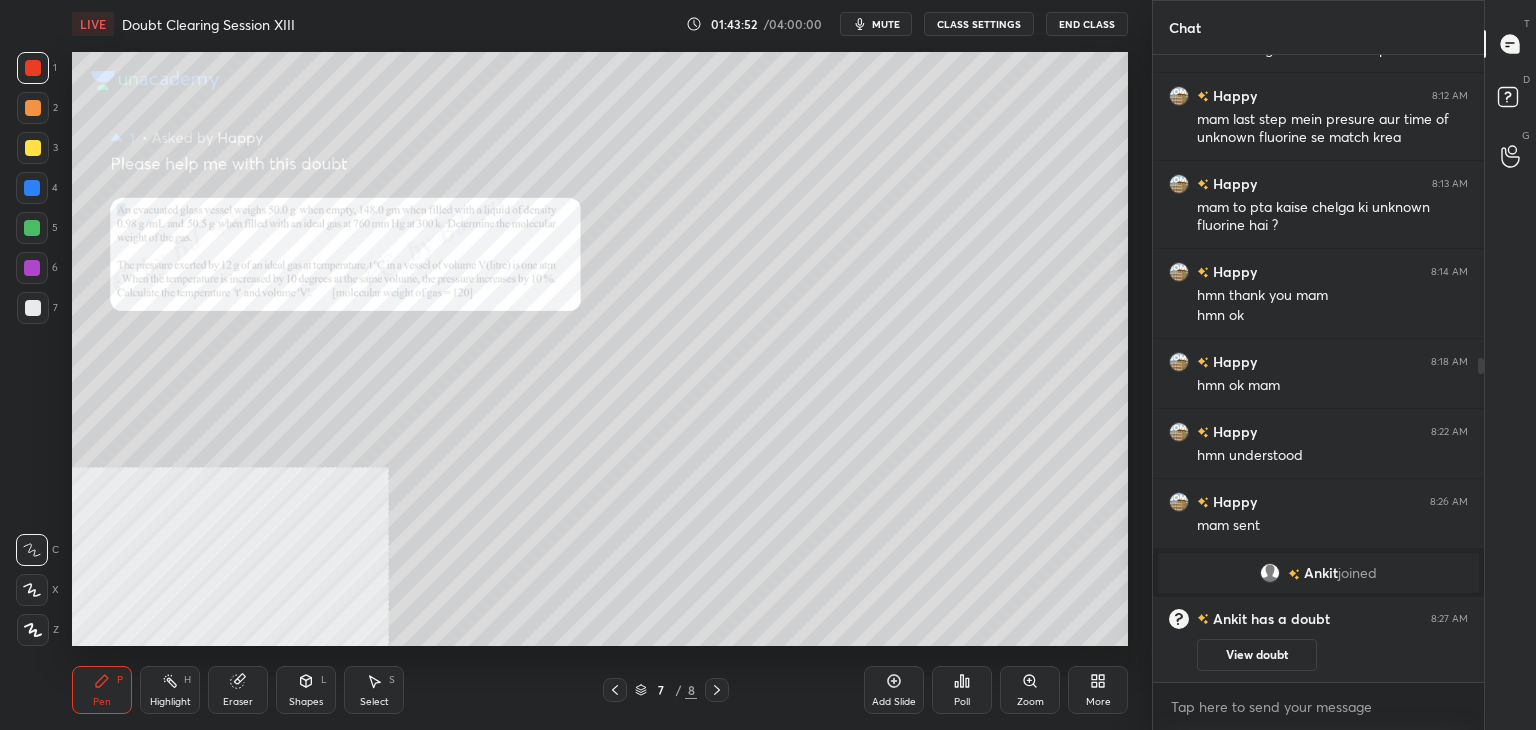 click 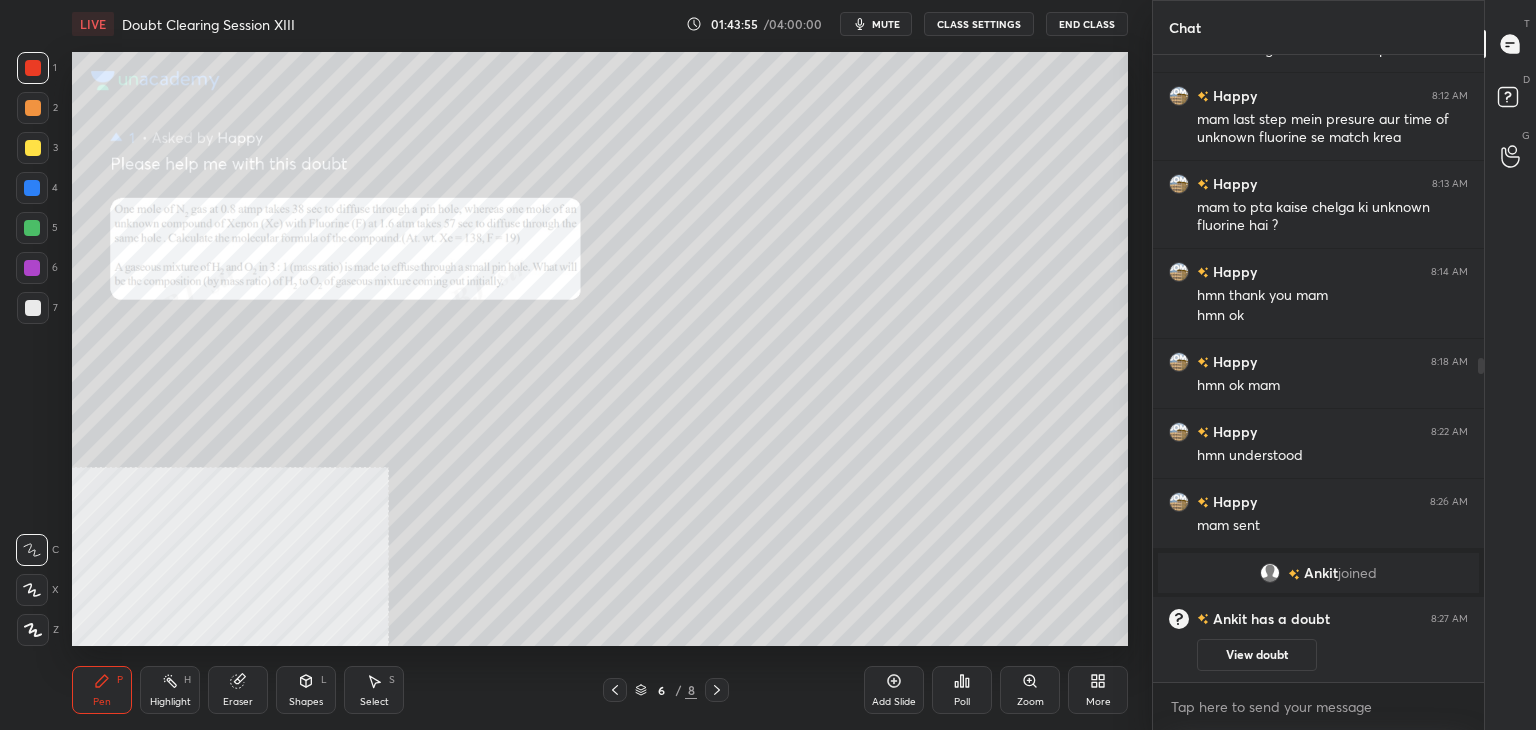 click 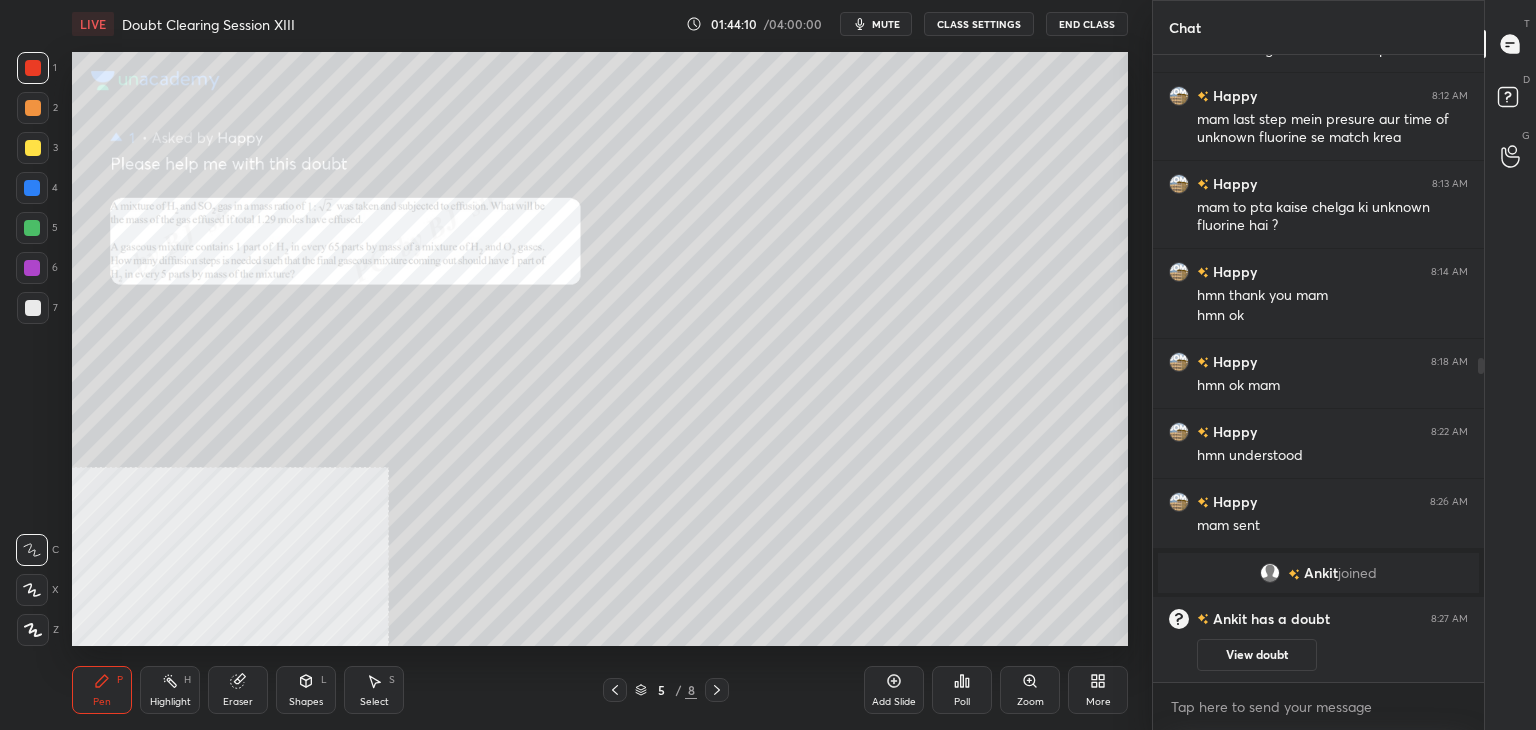 click 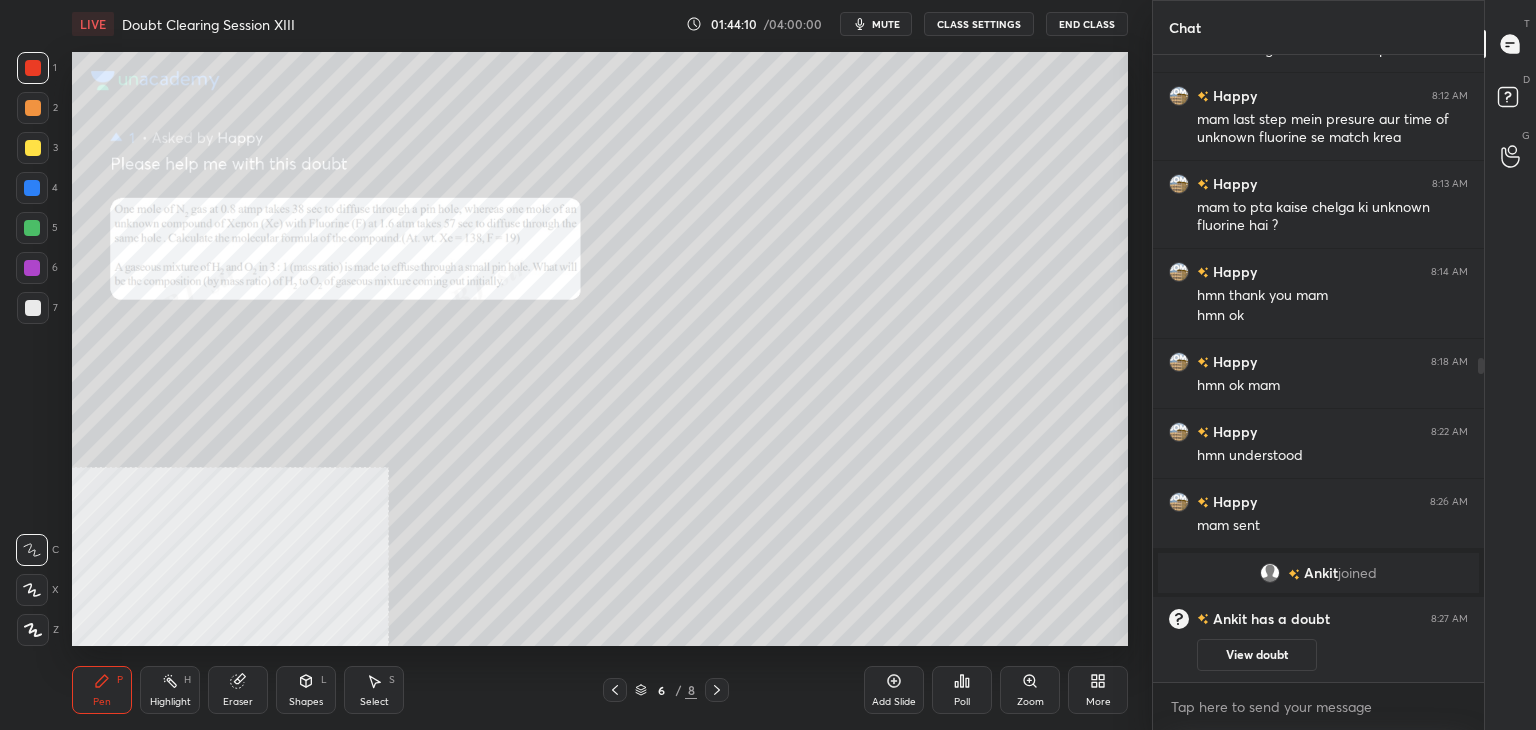 click 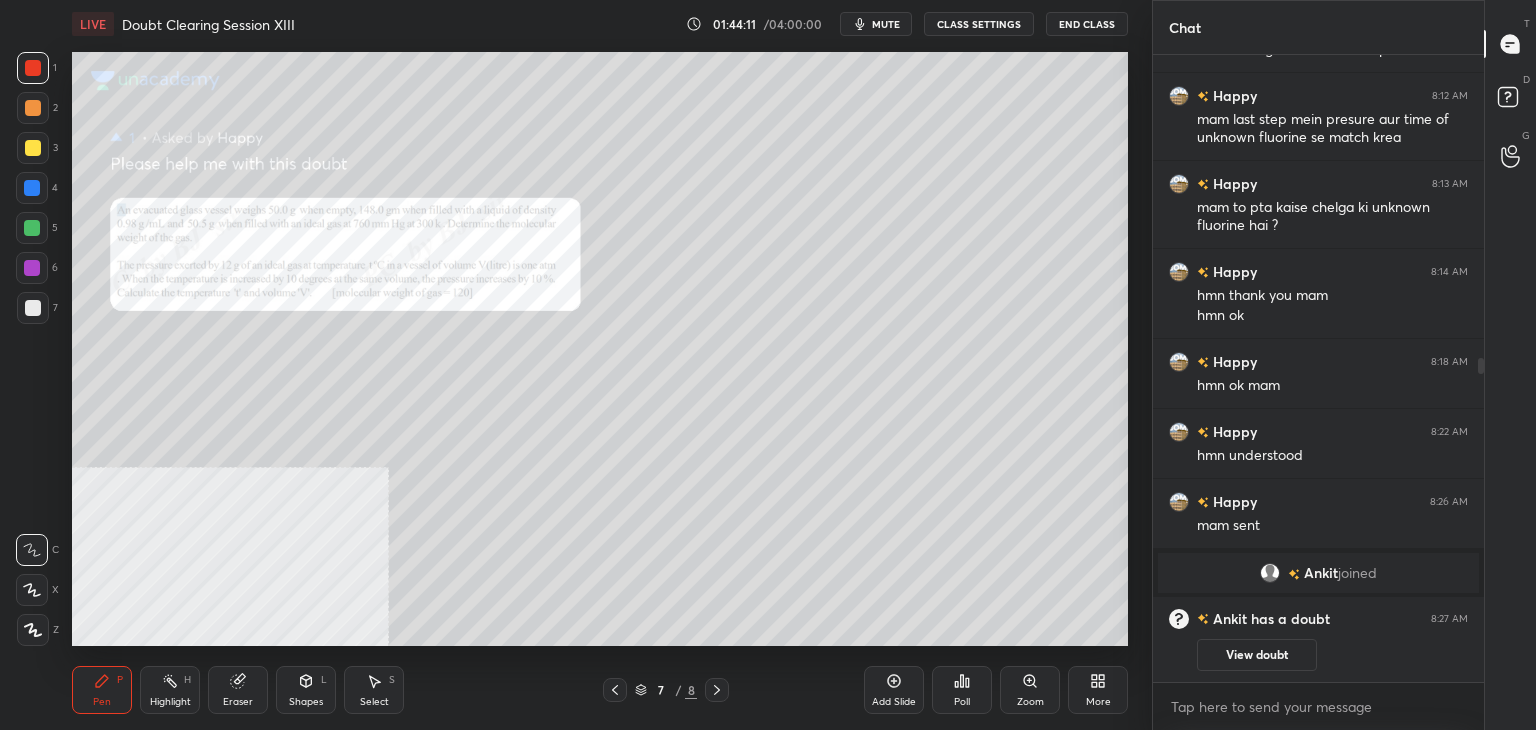 click 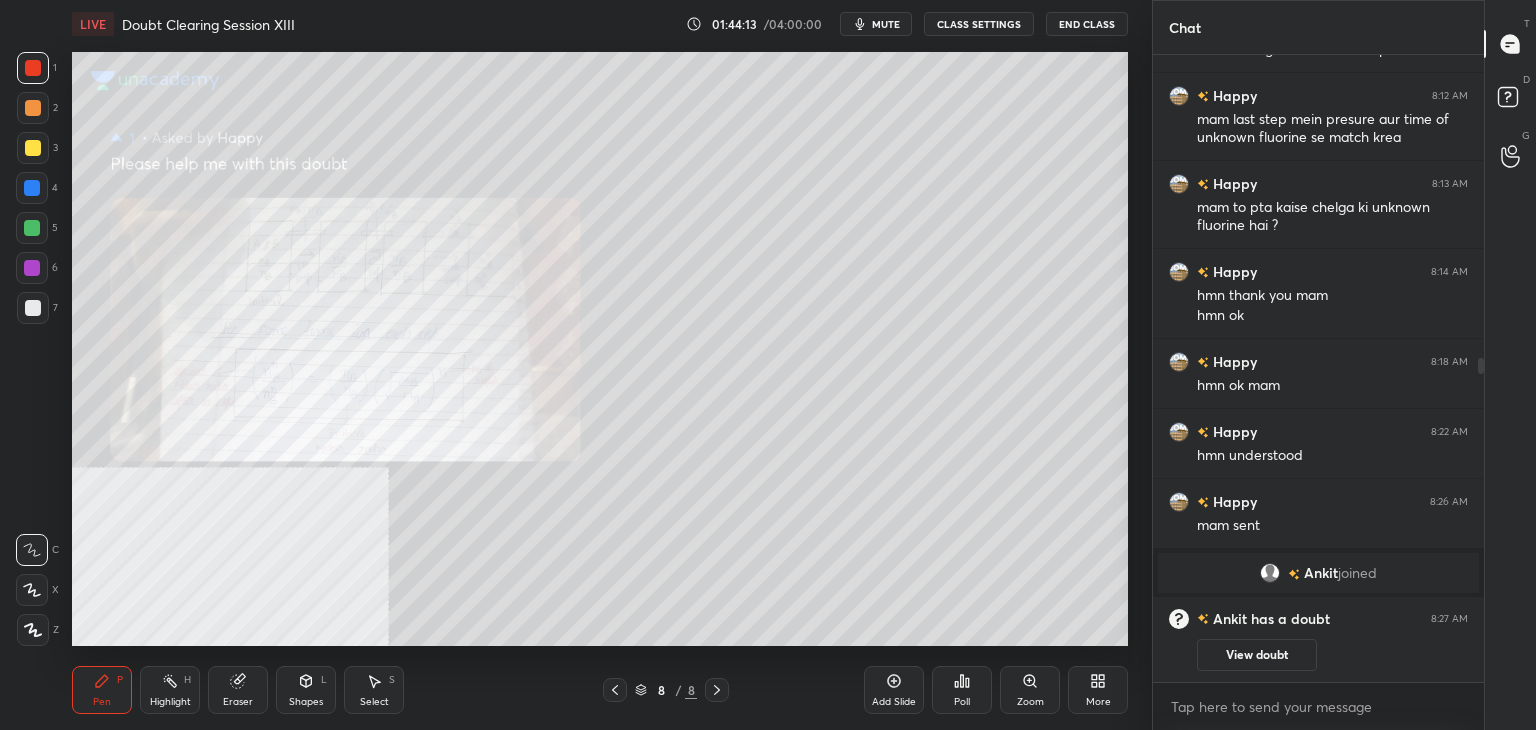 click 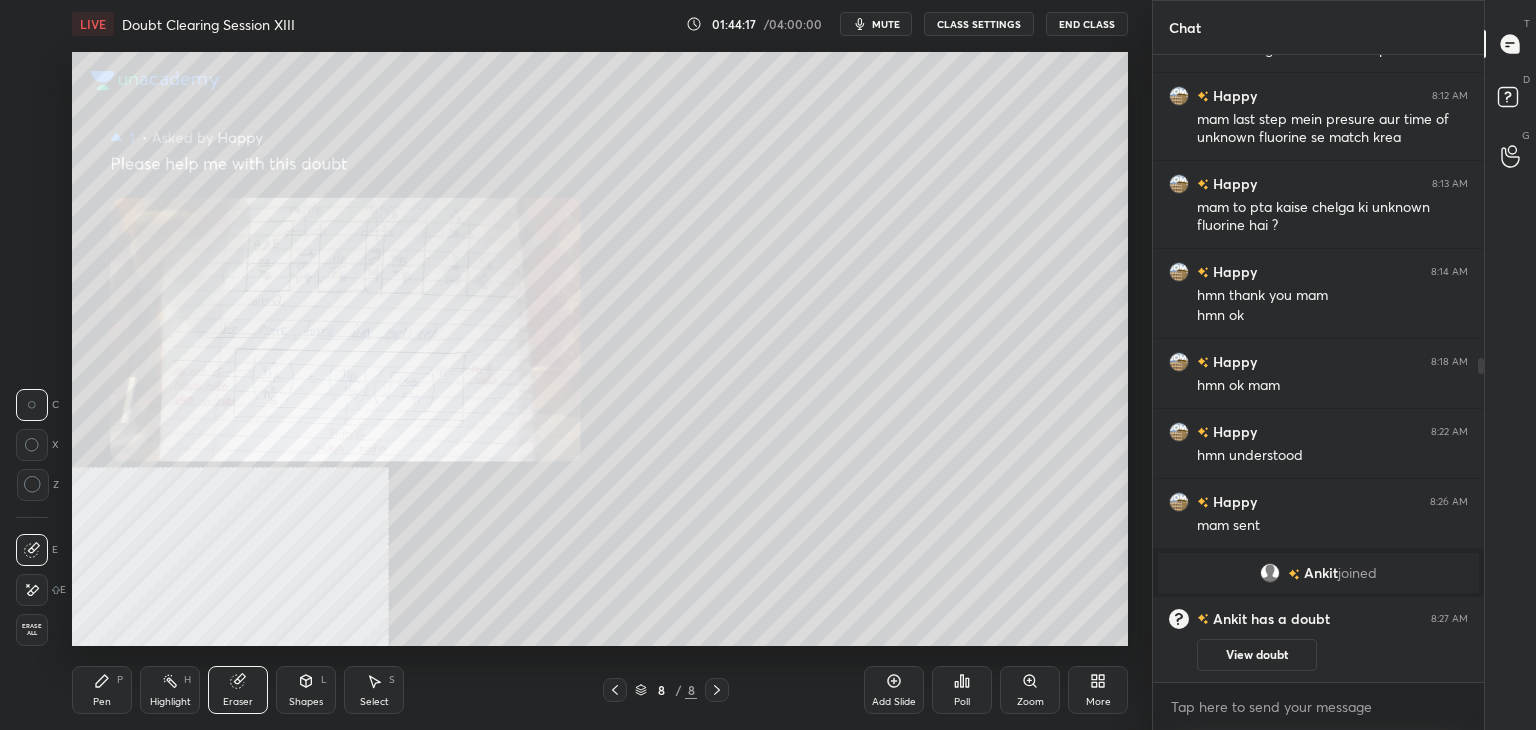 click on "Pen P" at bounding box center [102, 690] 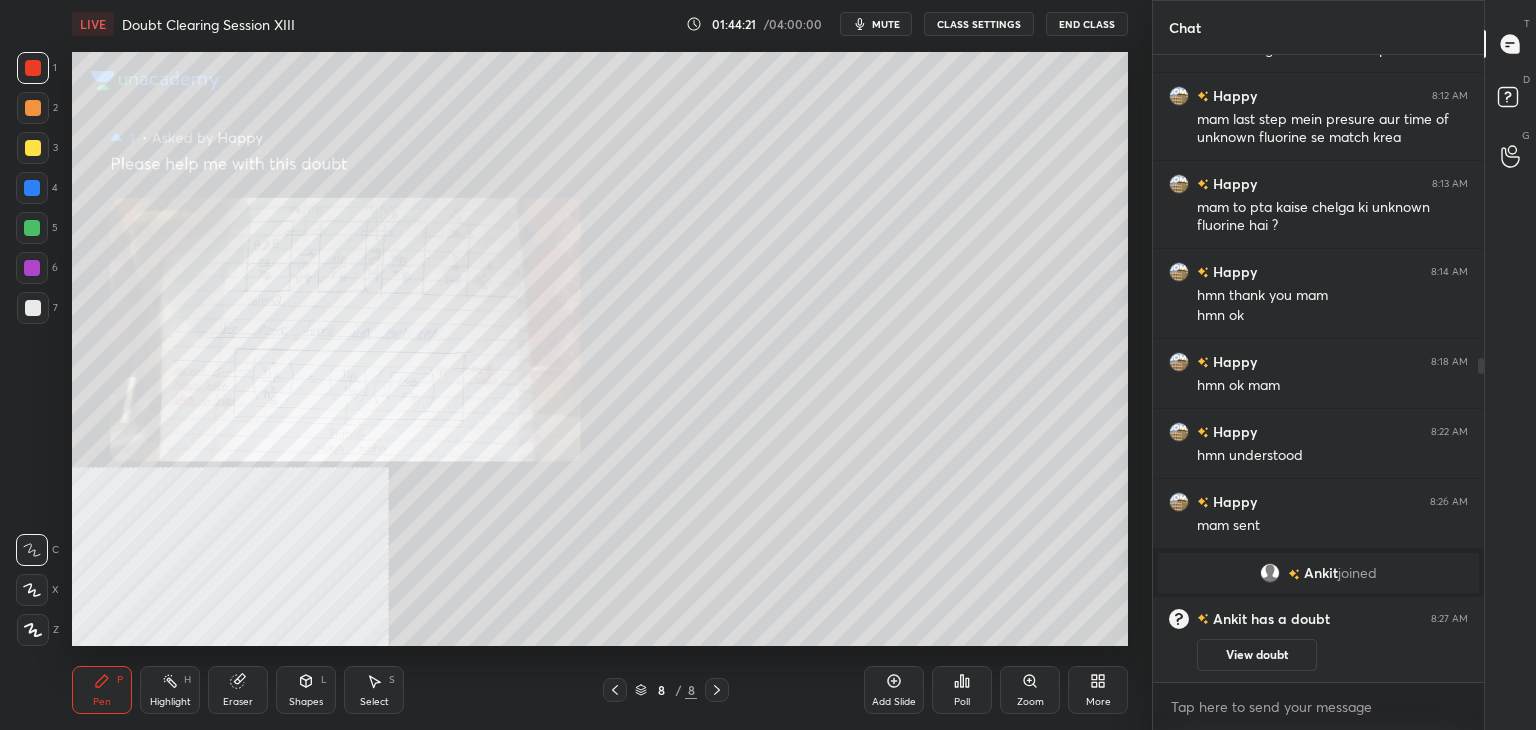 click 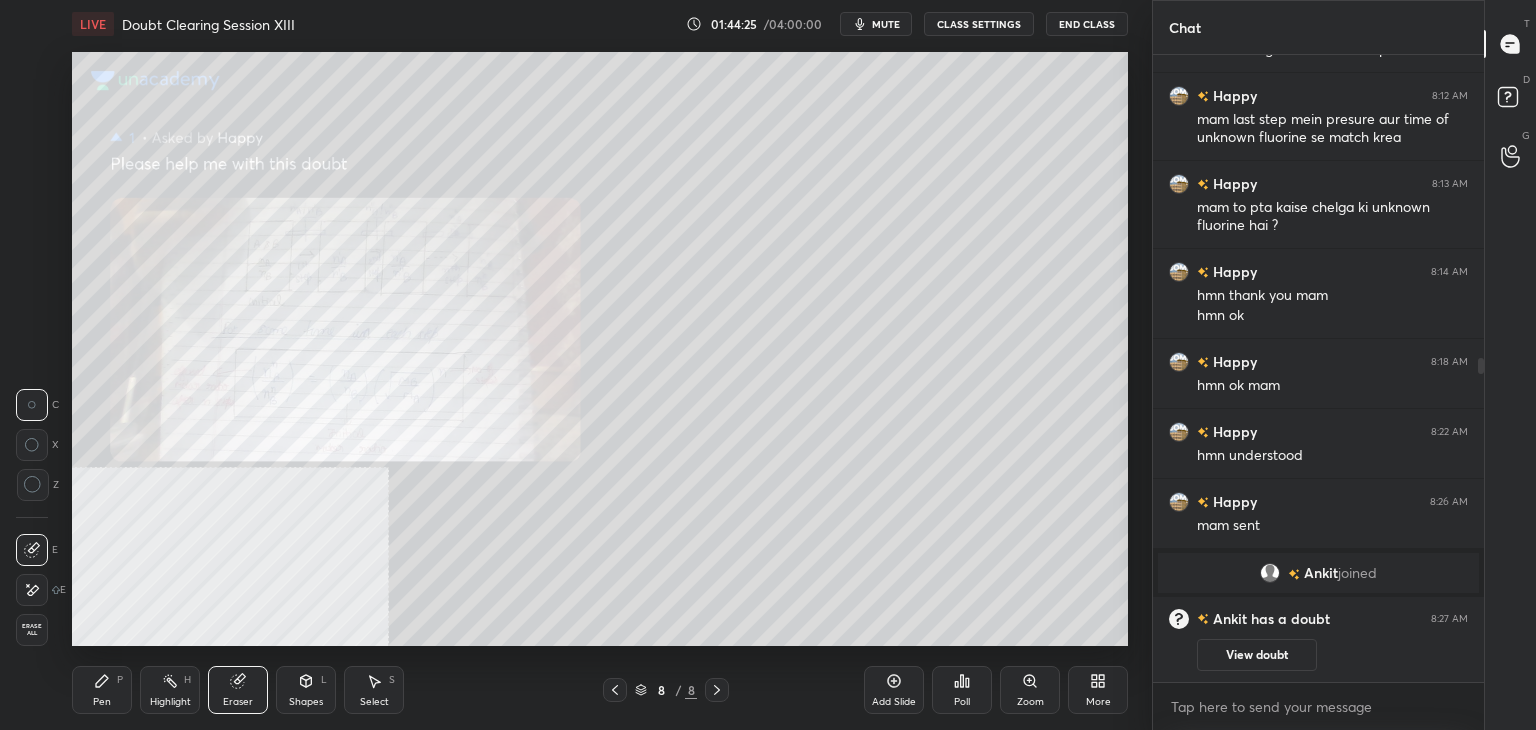 click on "P" at bounding box center [120, 680] 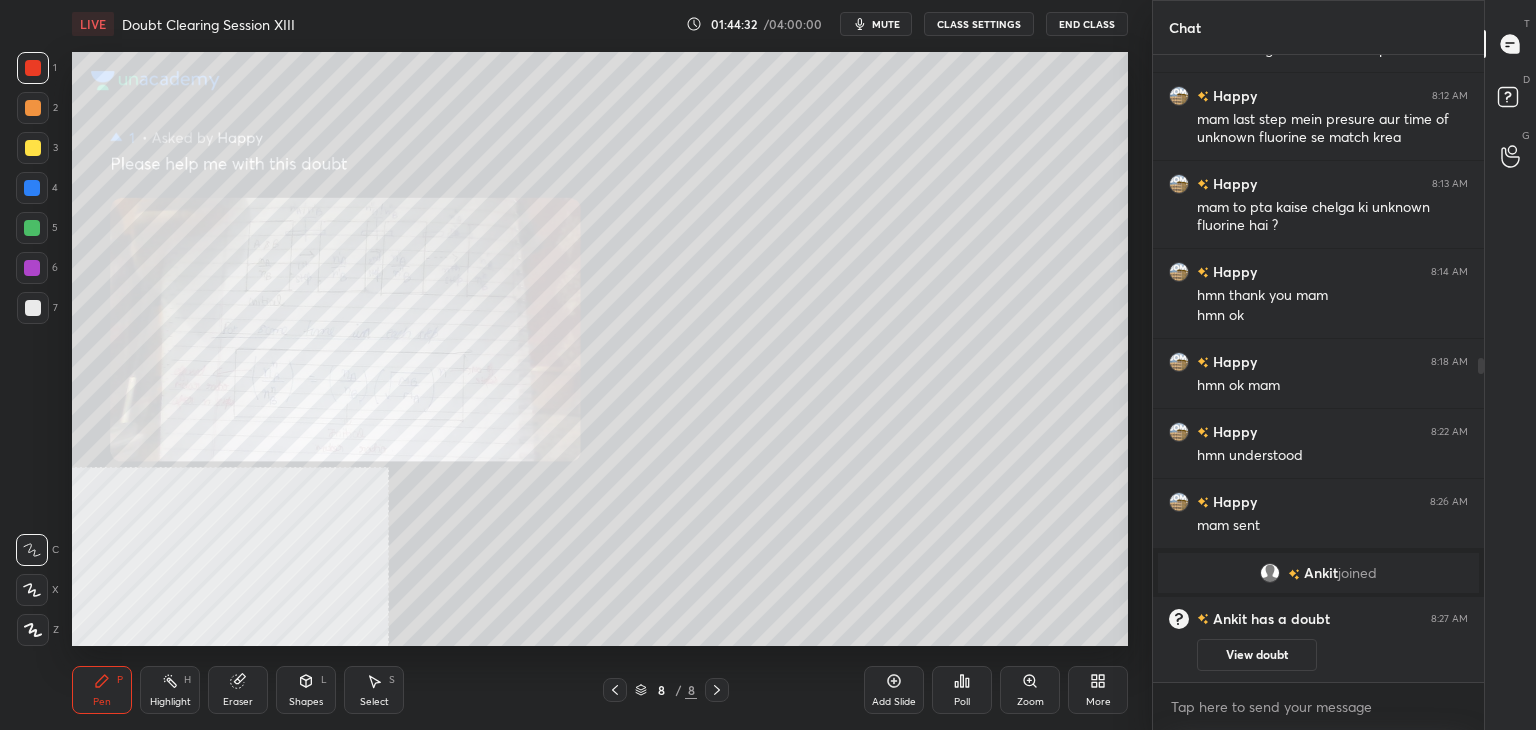 click 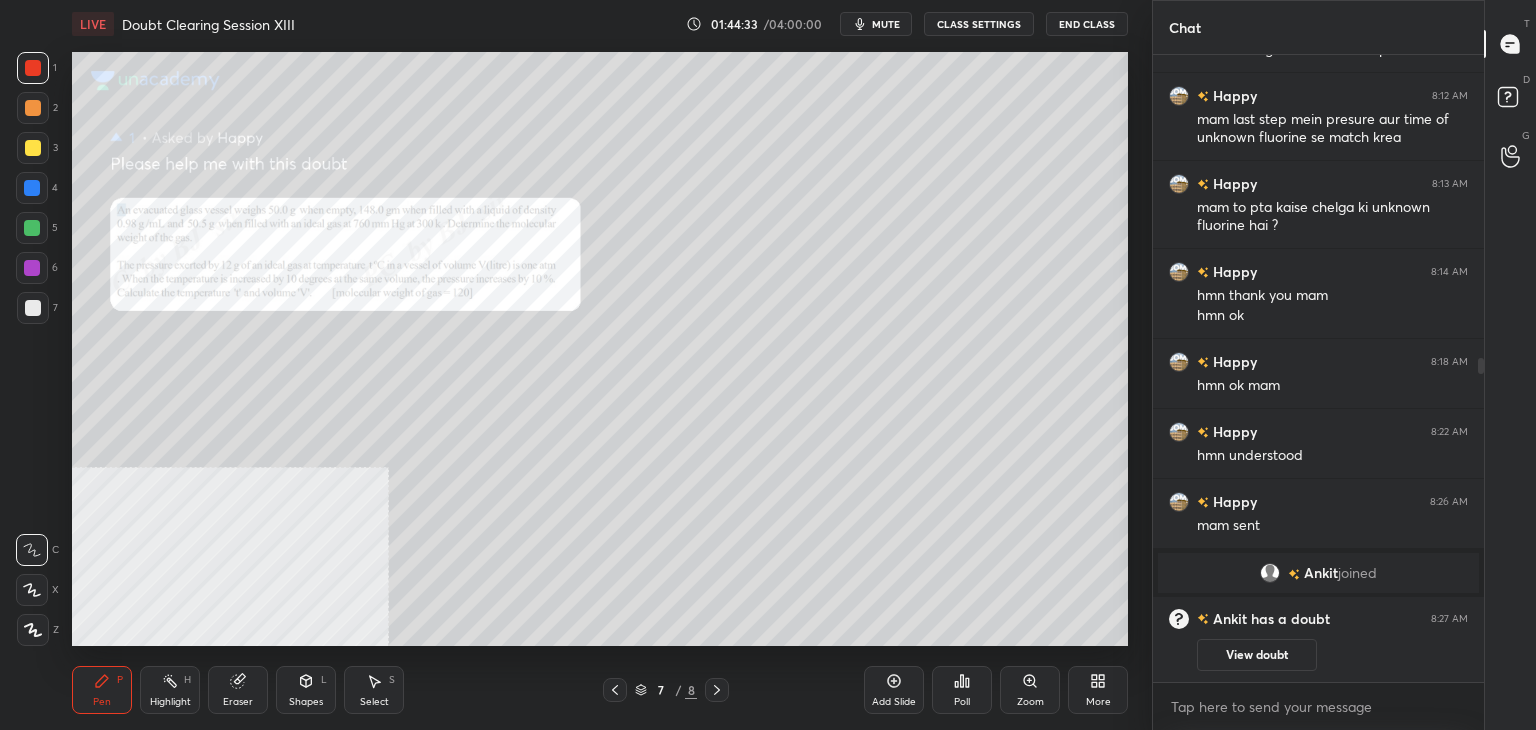 click 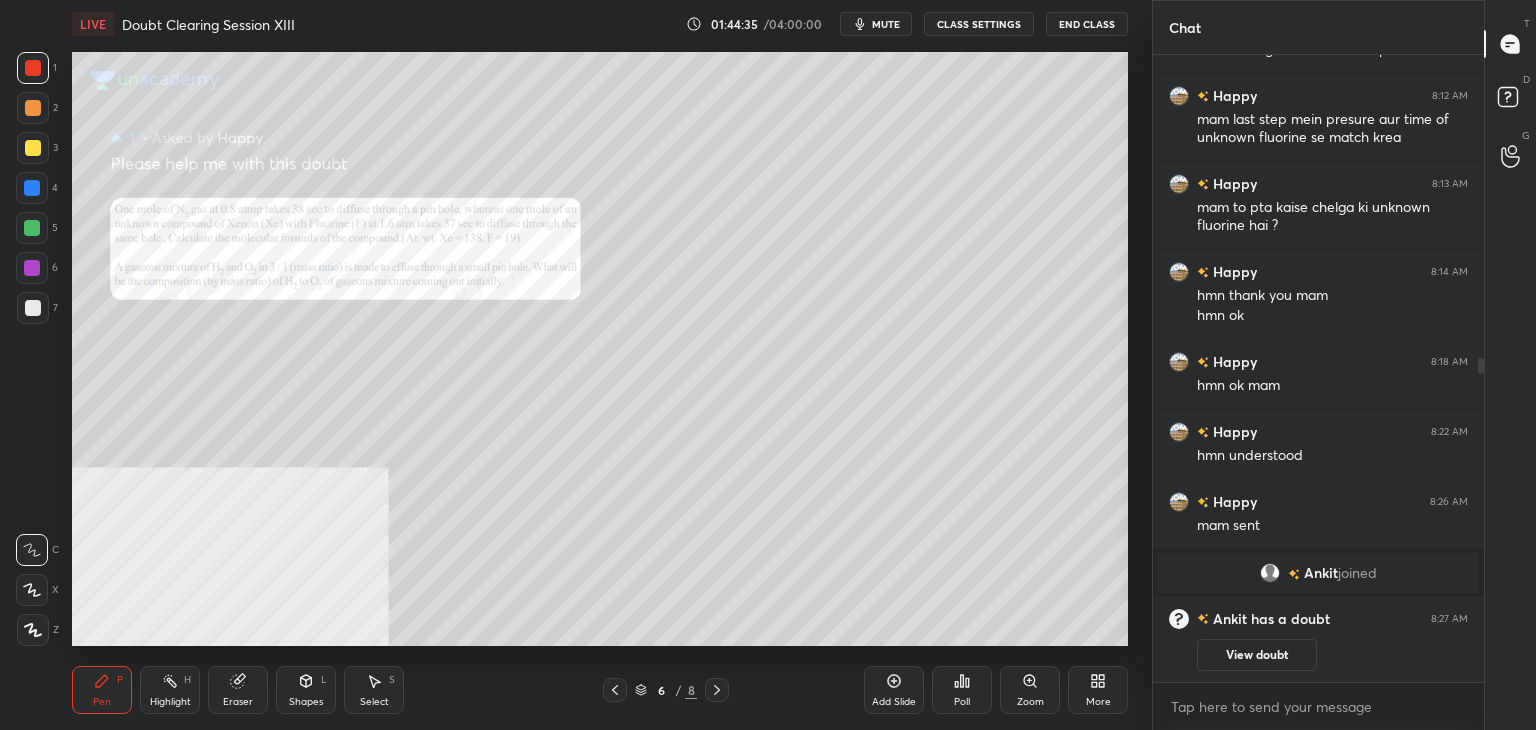 click 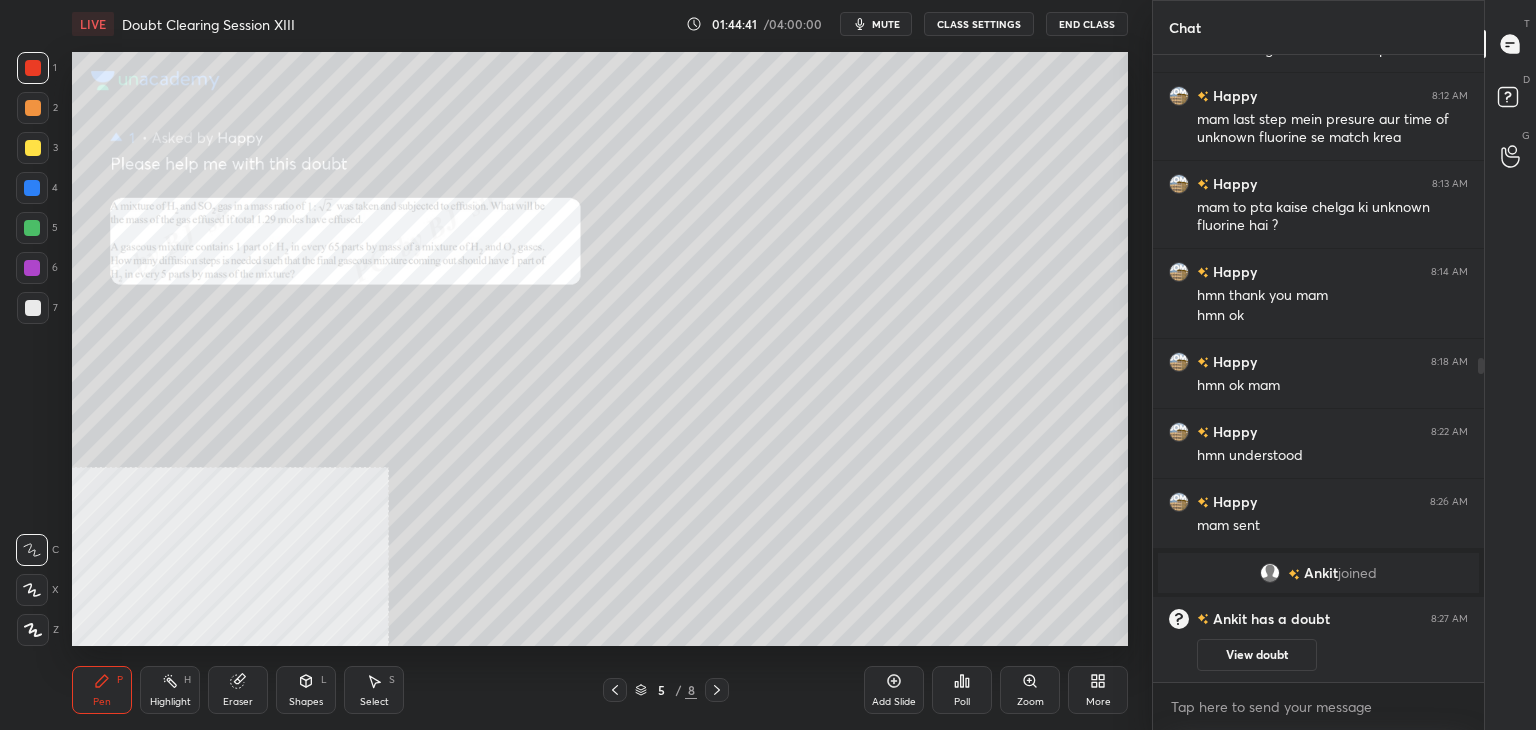 click at bounding box center (717, 690) 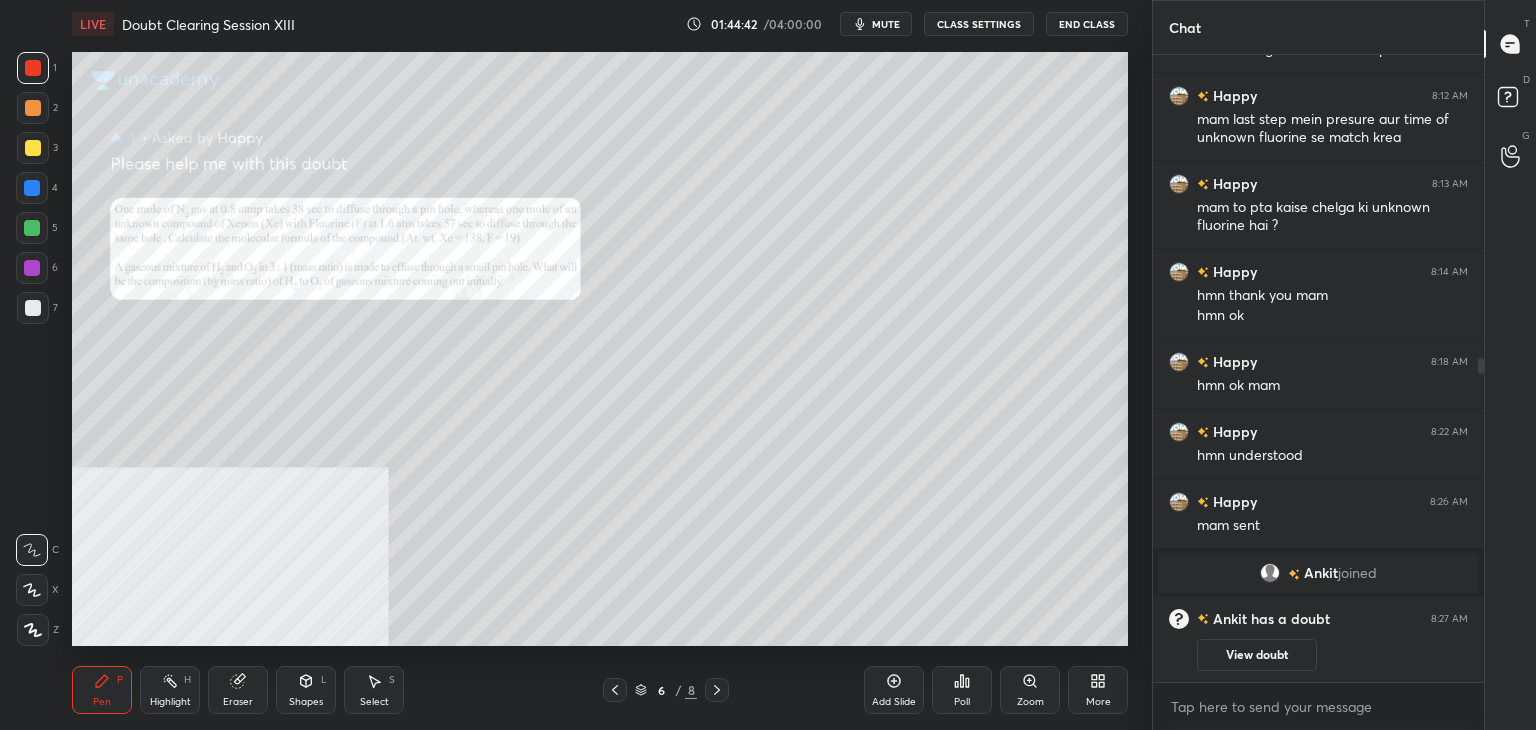 click 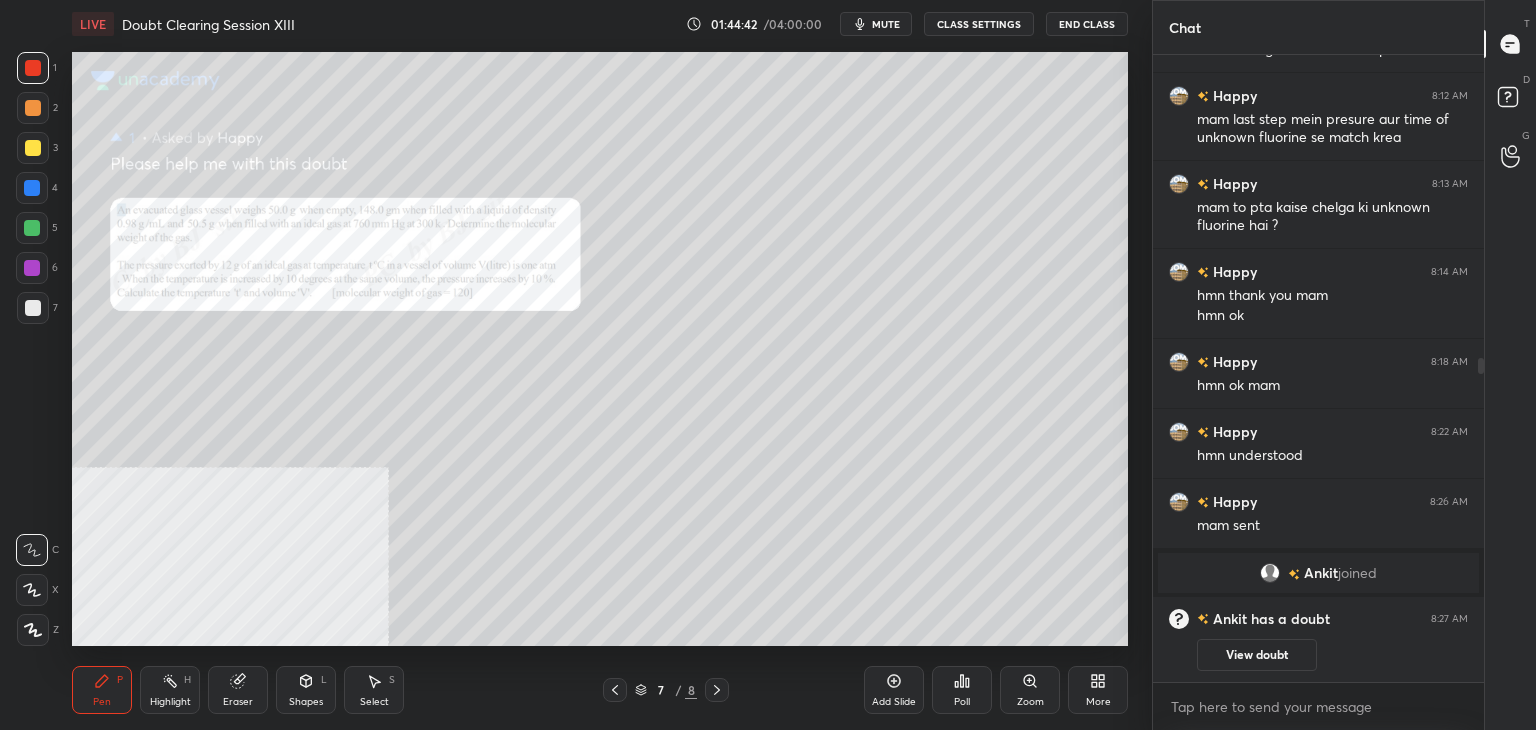 click 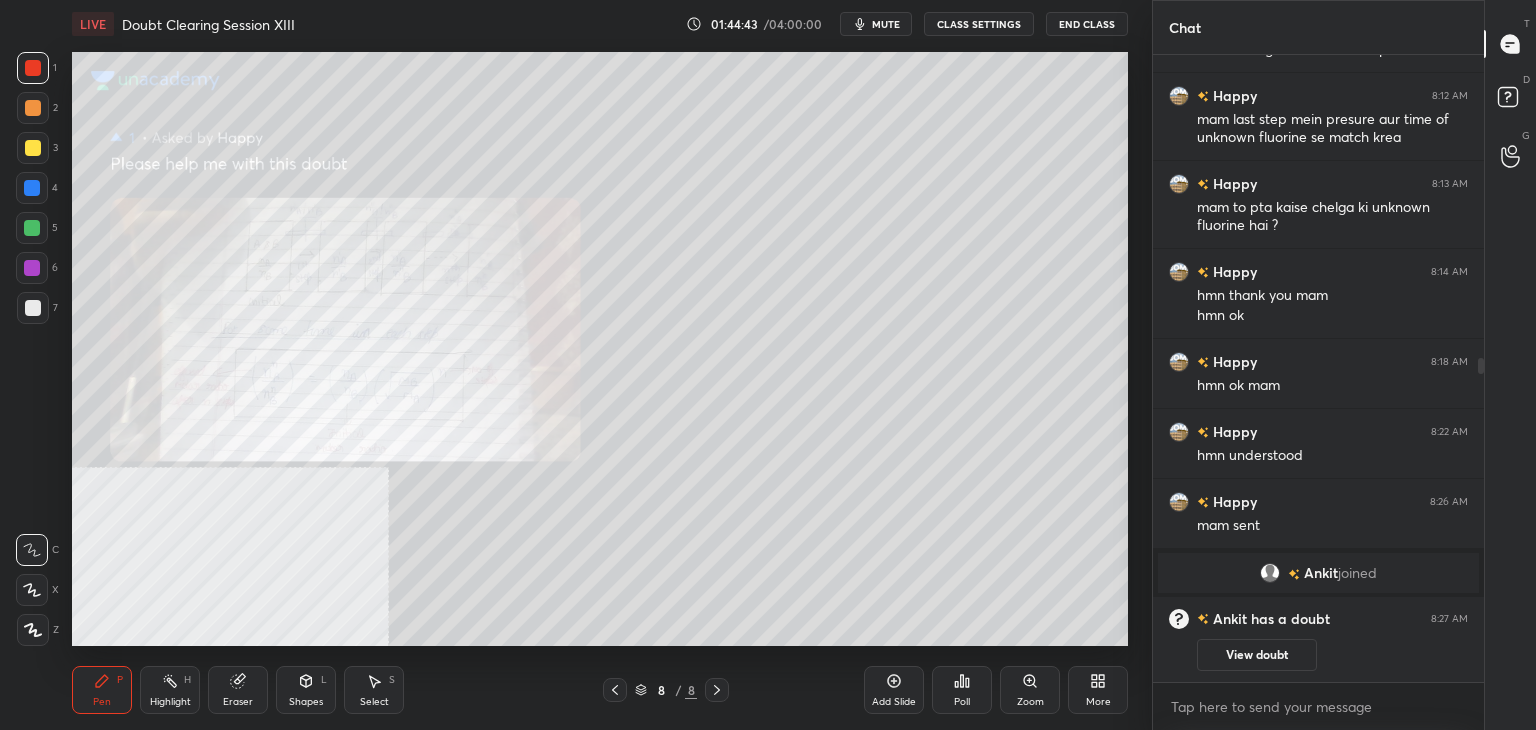 click 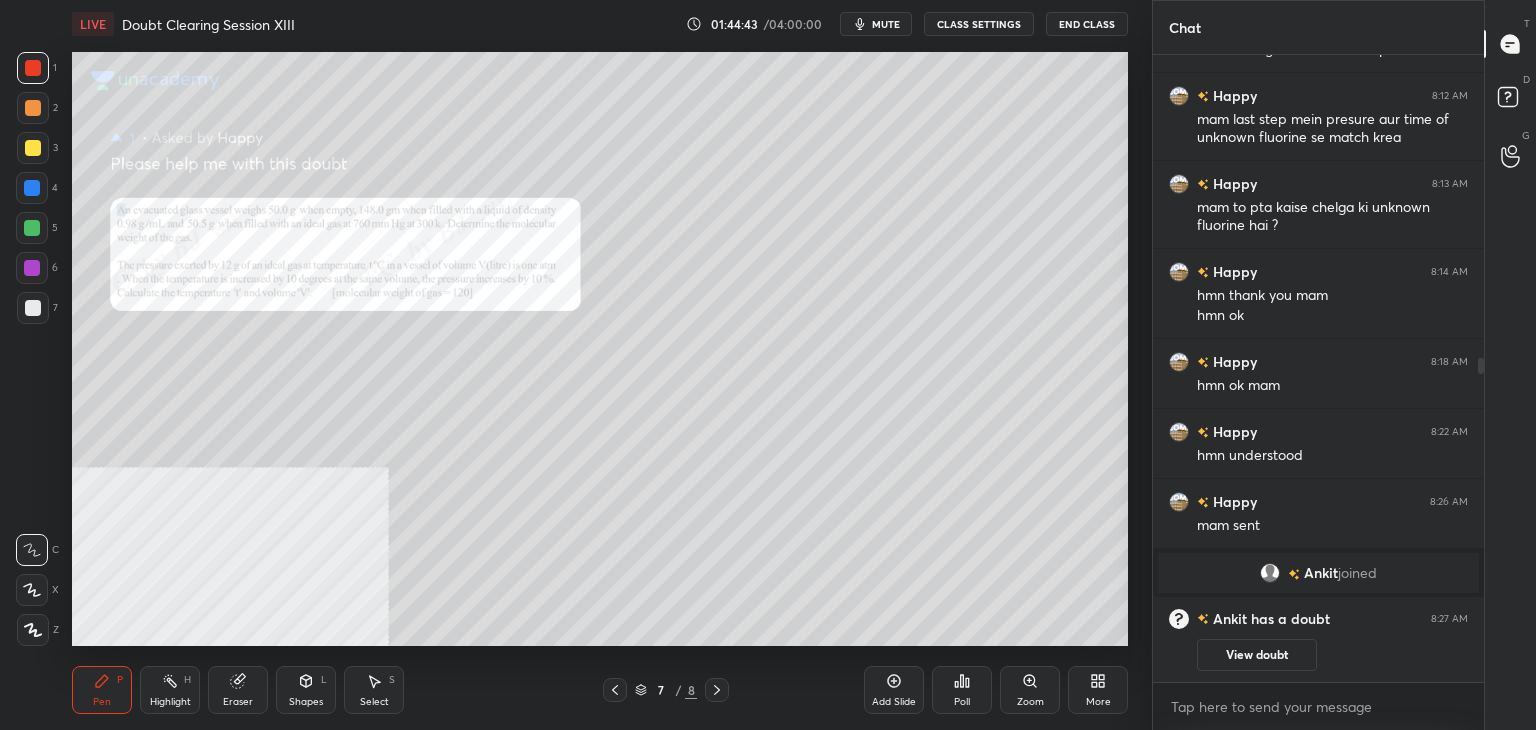 click 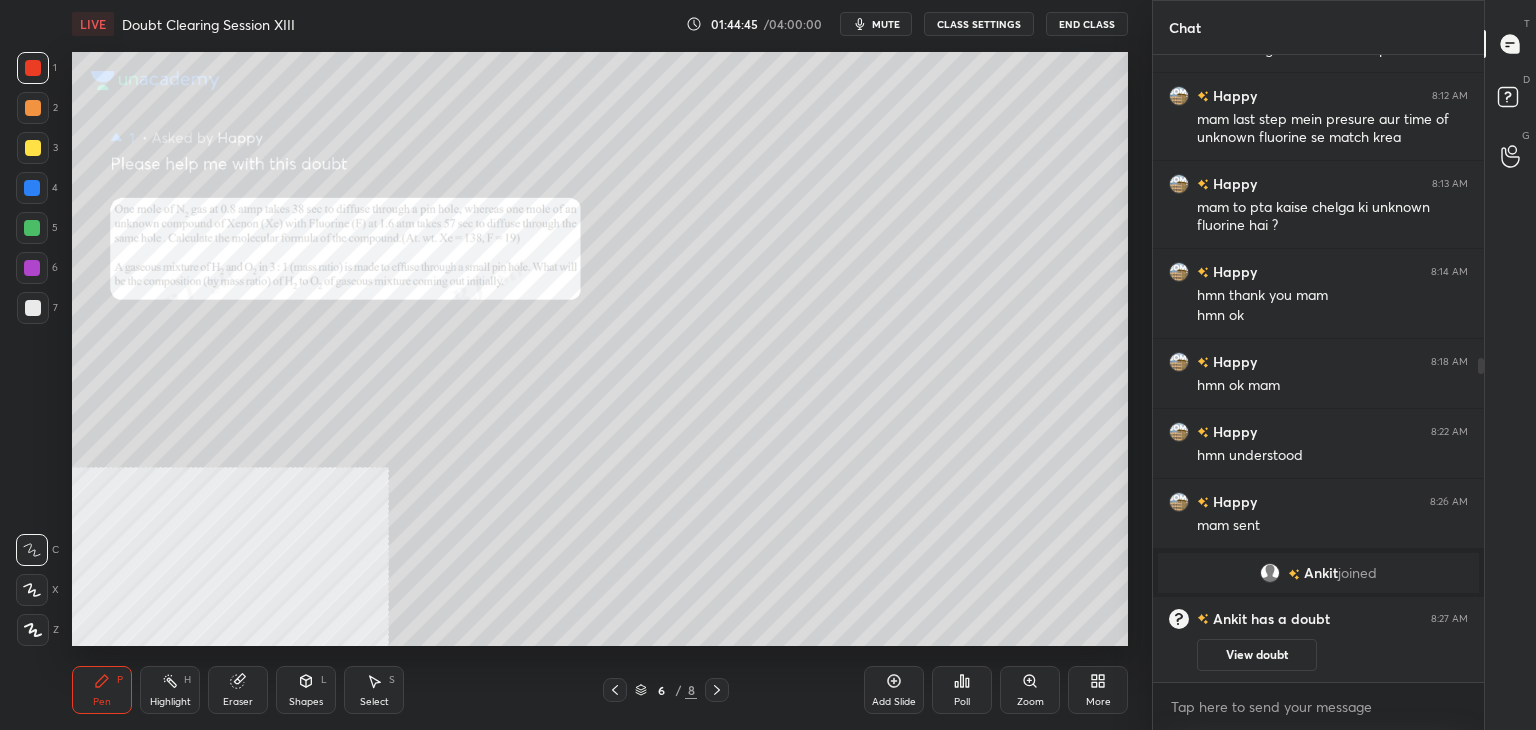 click 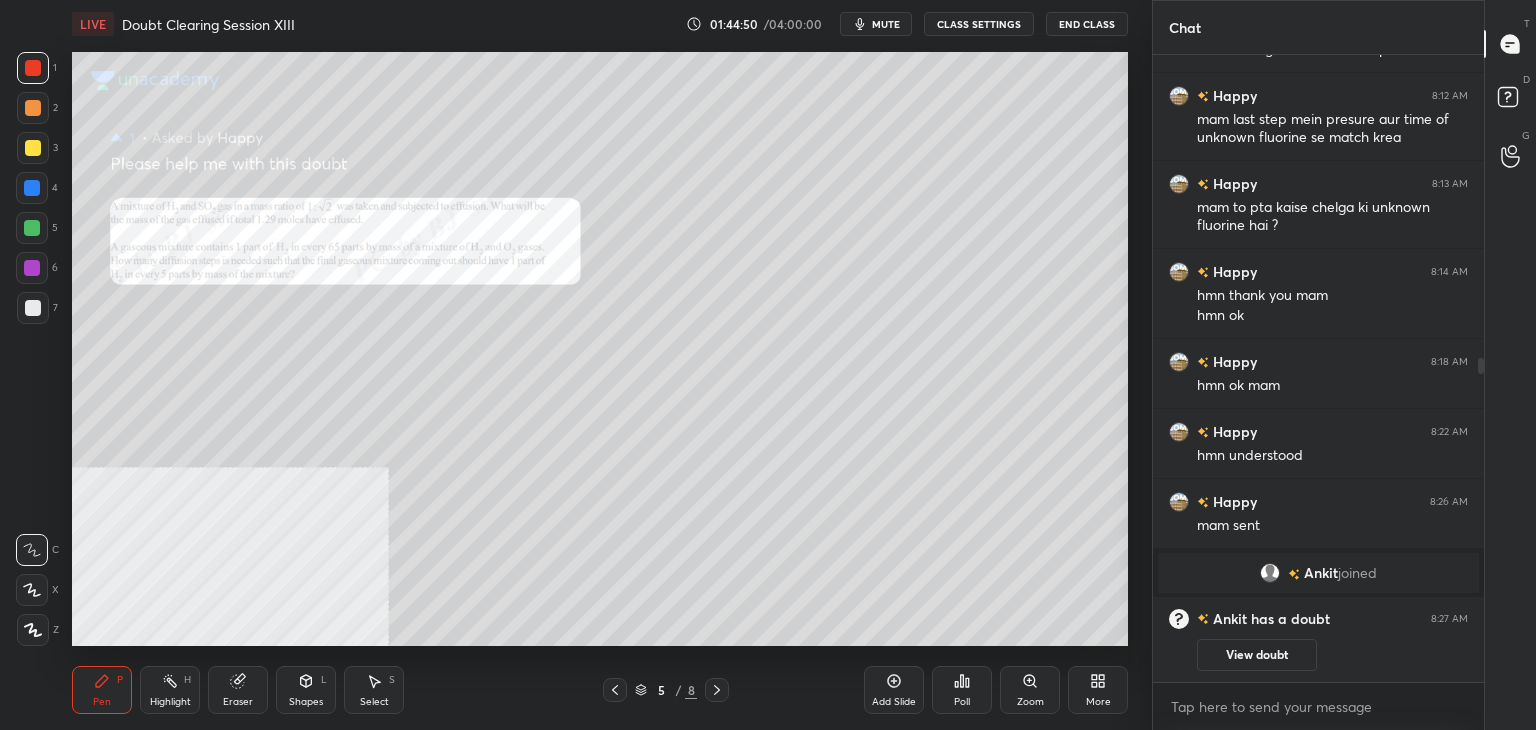click on "Pen P Highlight H Eraser Shapes L Select S 5 / 8 Add Slide Poll Zoom More" at bounding box center (600, 690) 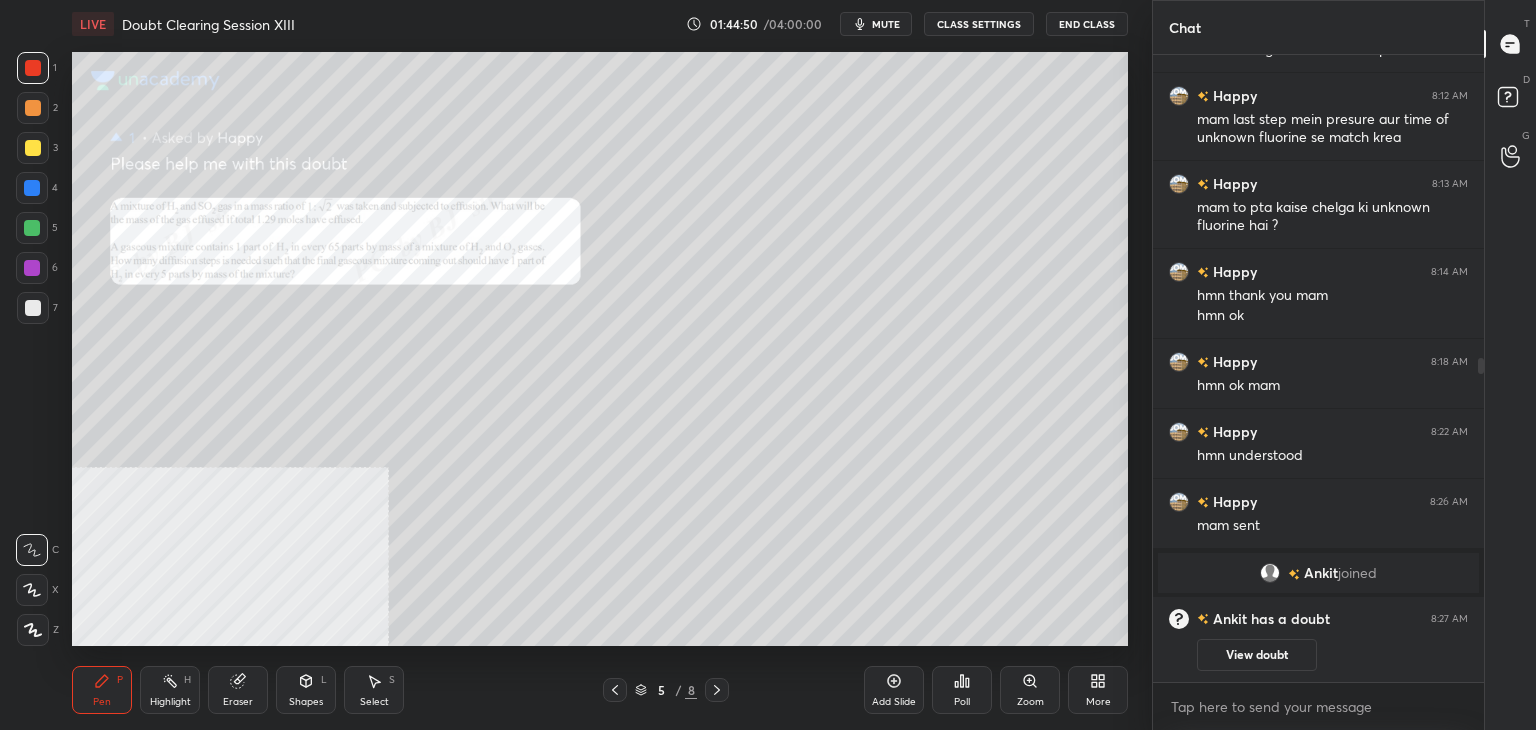 click 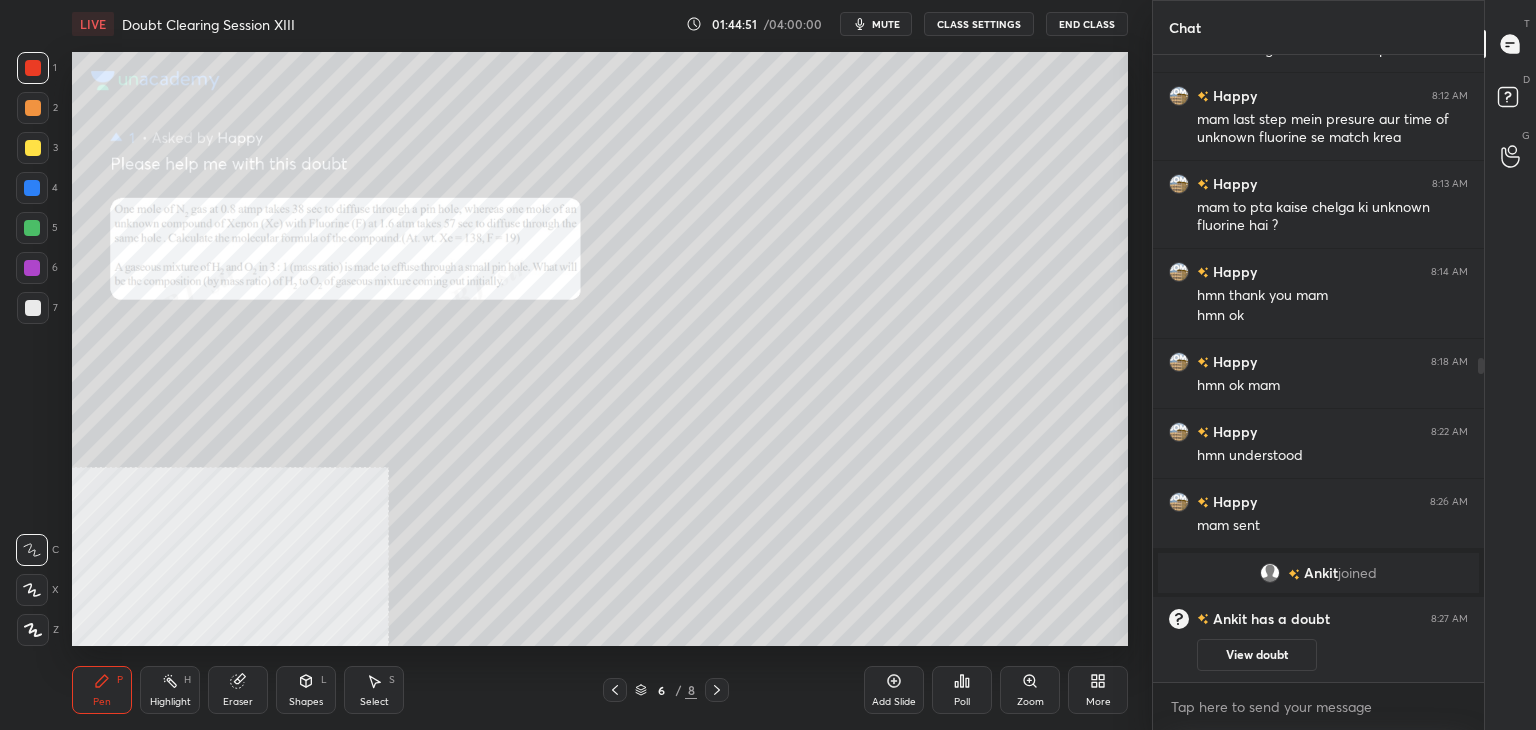 click 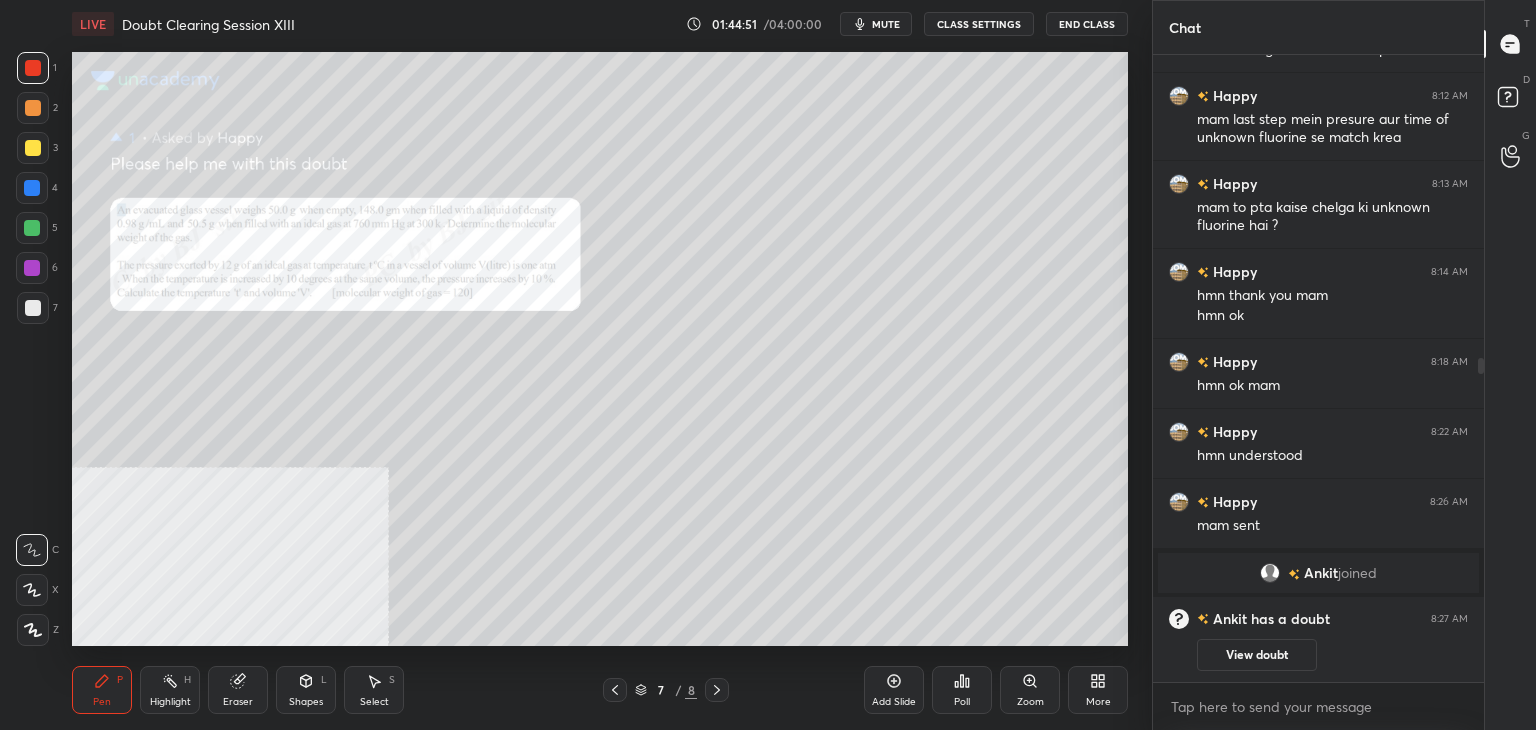 click 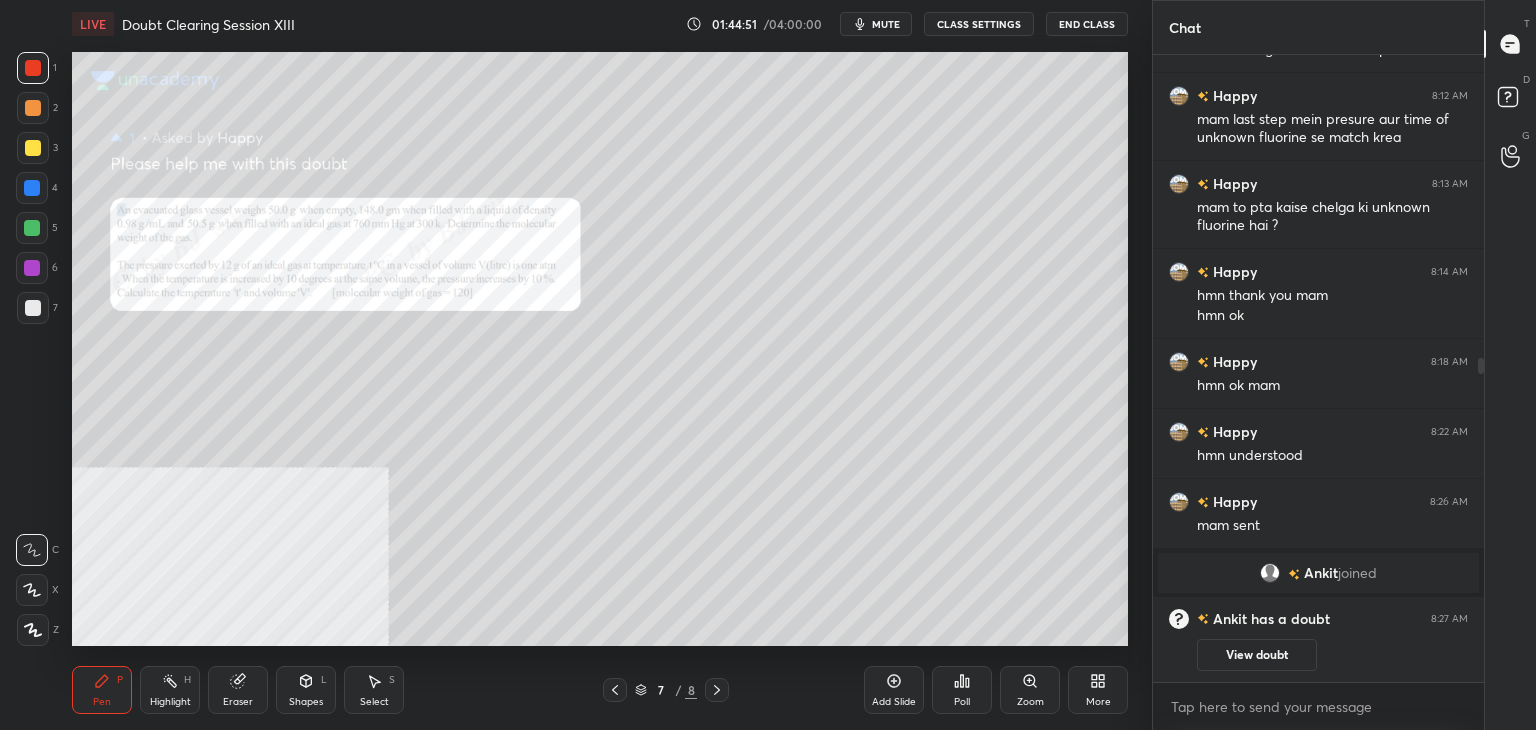 click 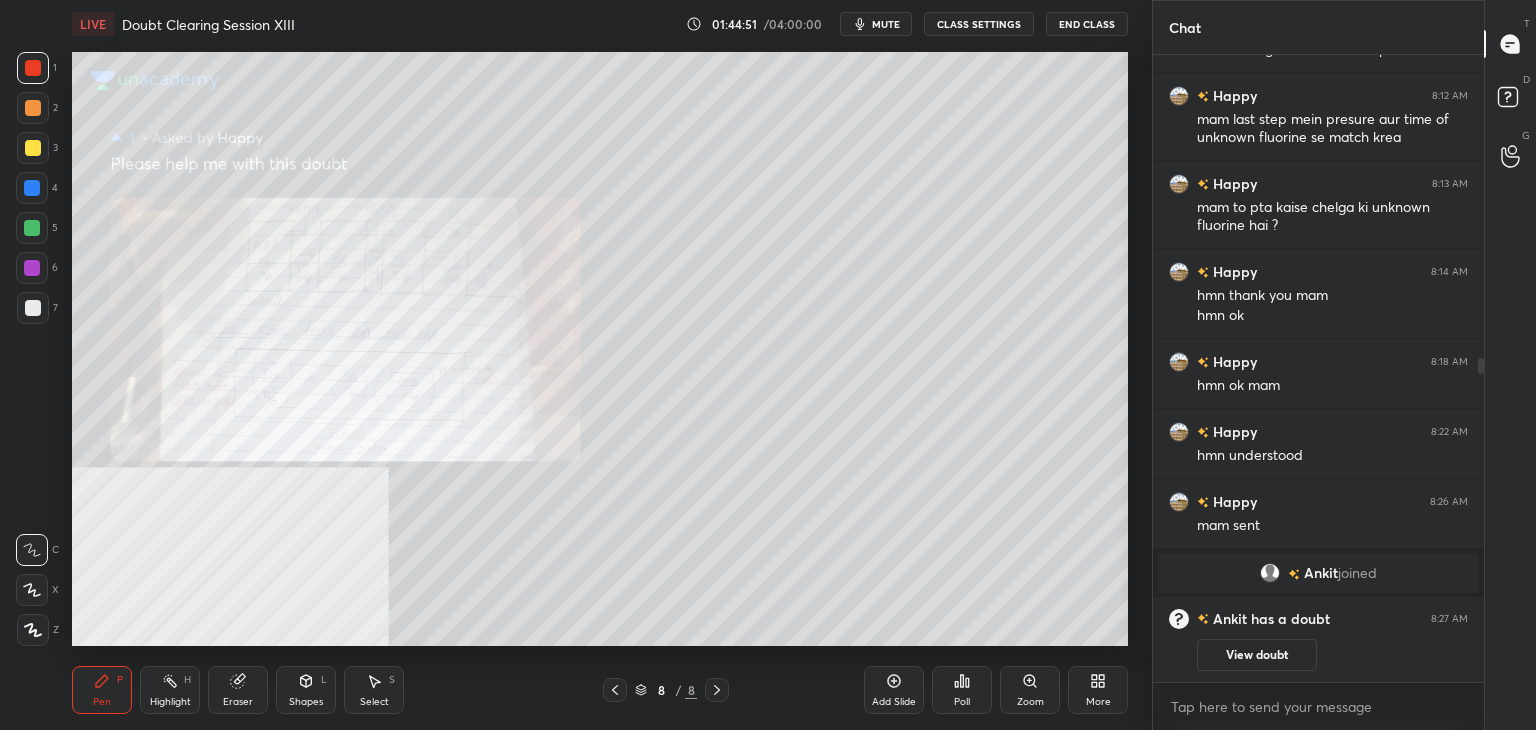 click 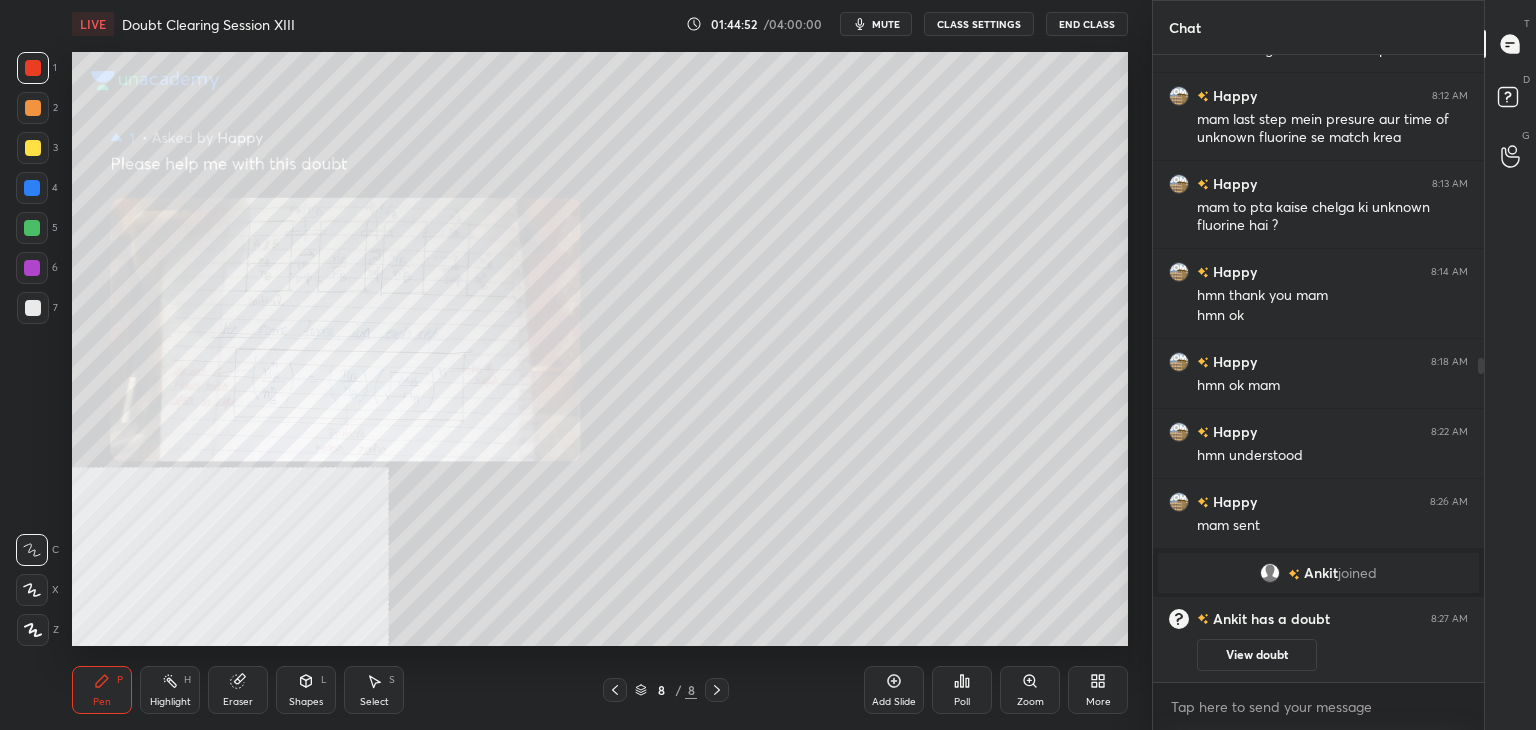 click on "Add Slide" at bounding box center (894, 690) 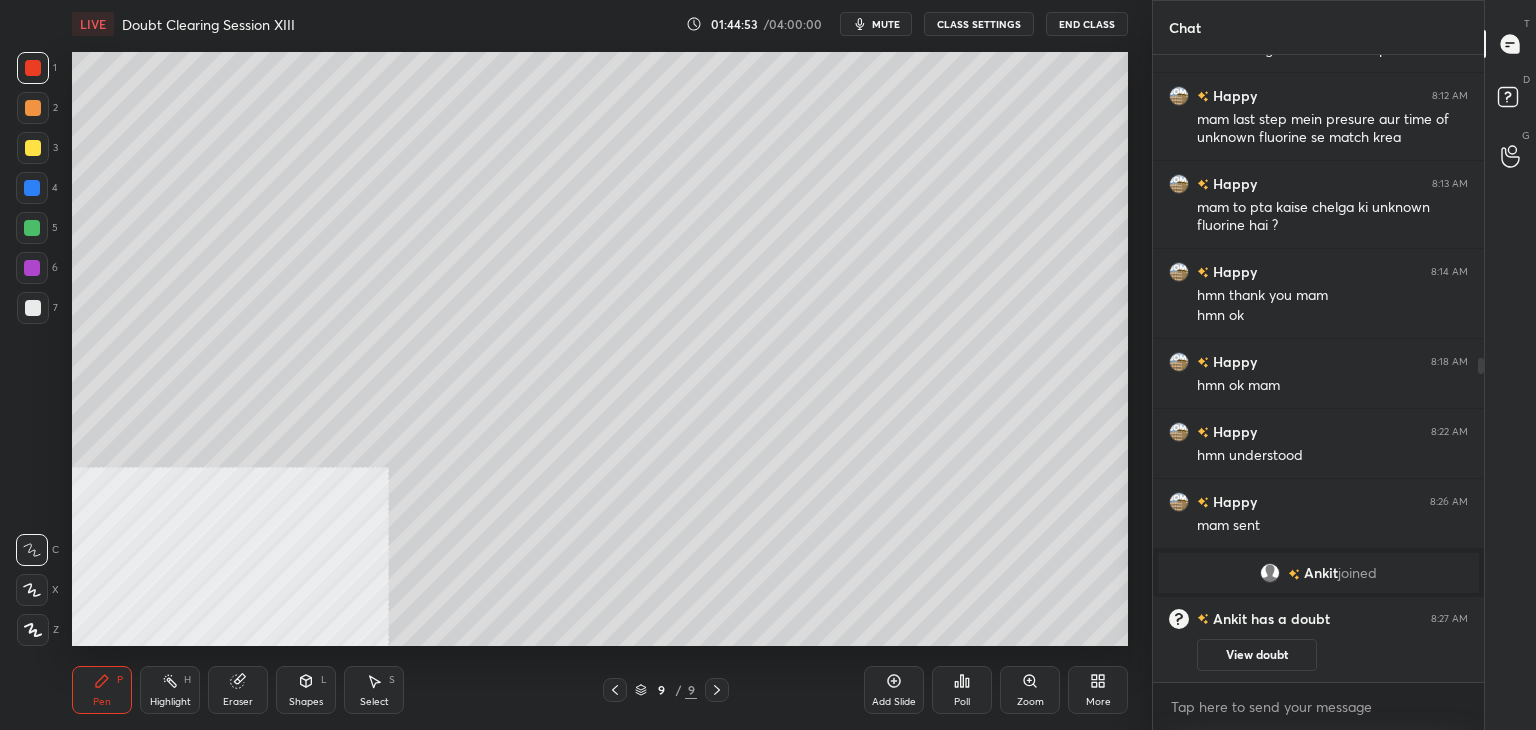 click on "7" at bounding box center [37, 312] 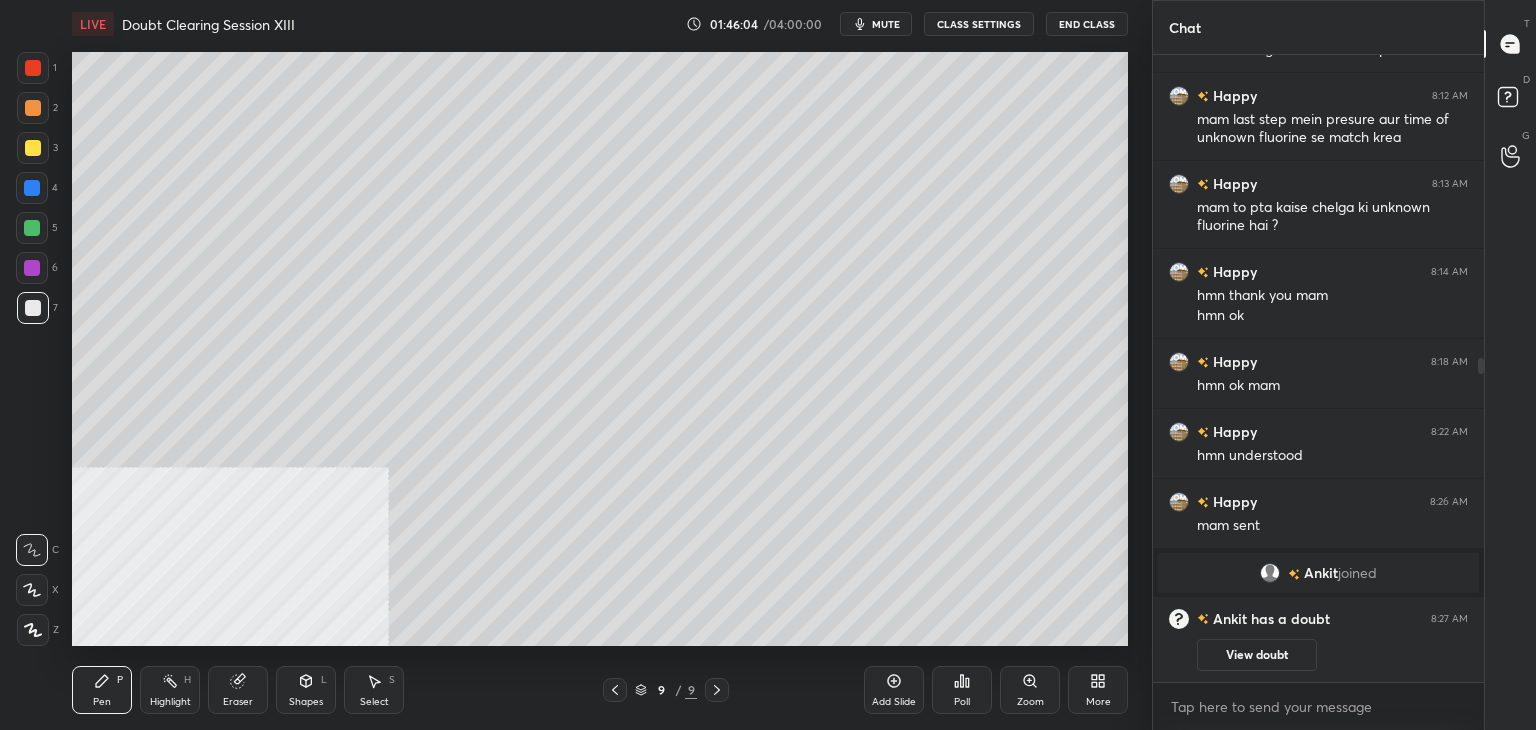 click 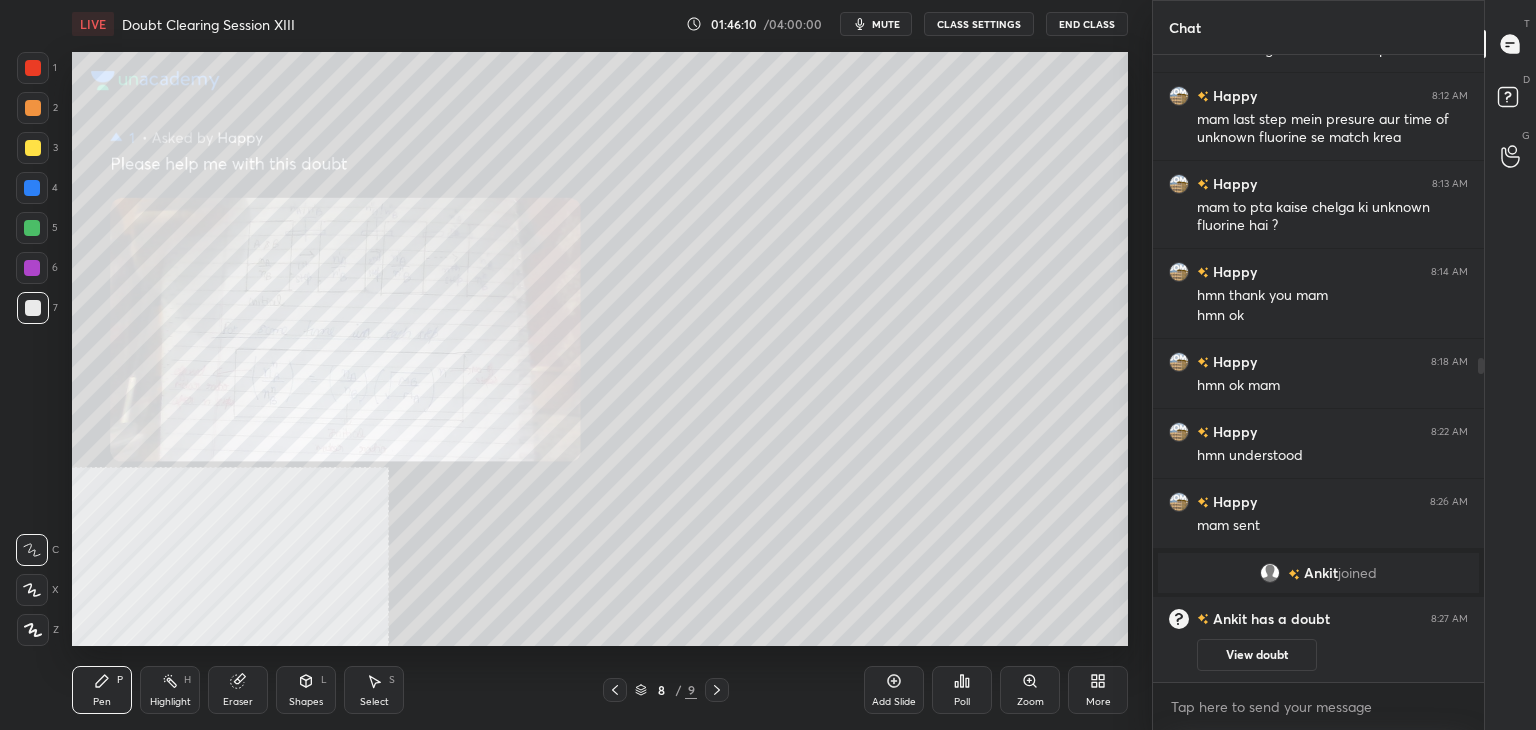 click at bounding box center [33, 68] 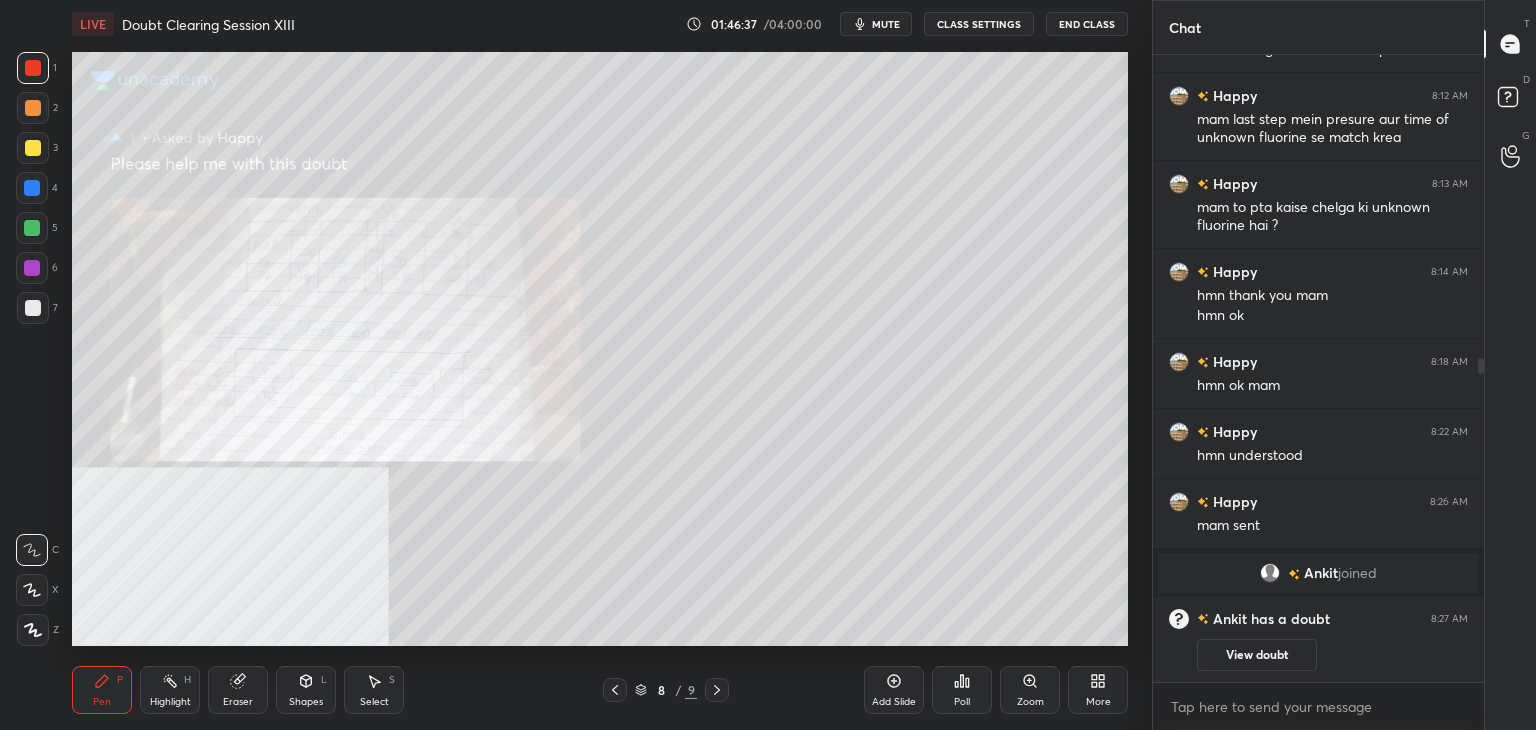 click 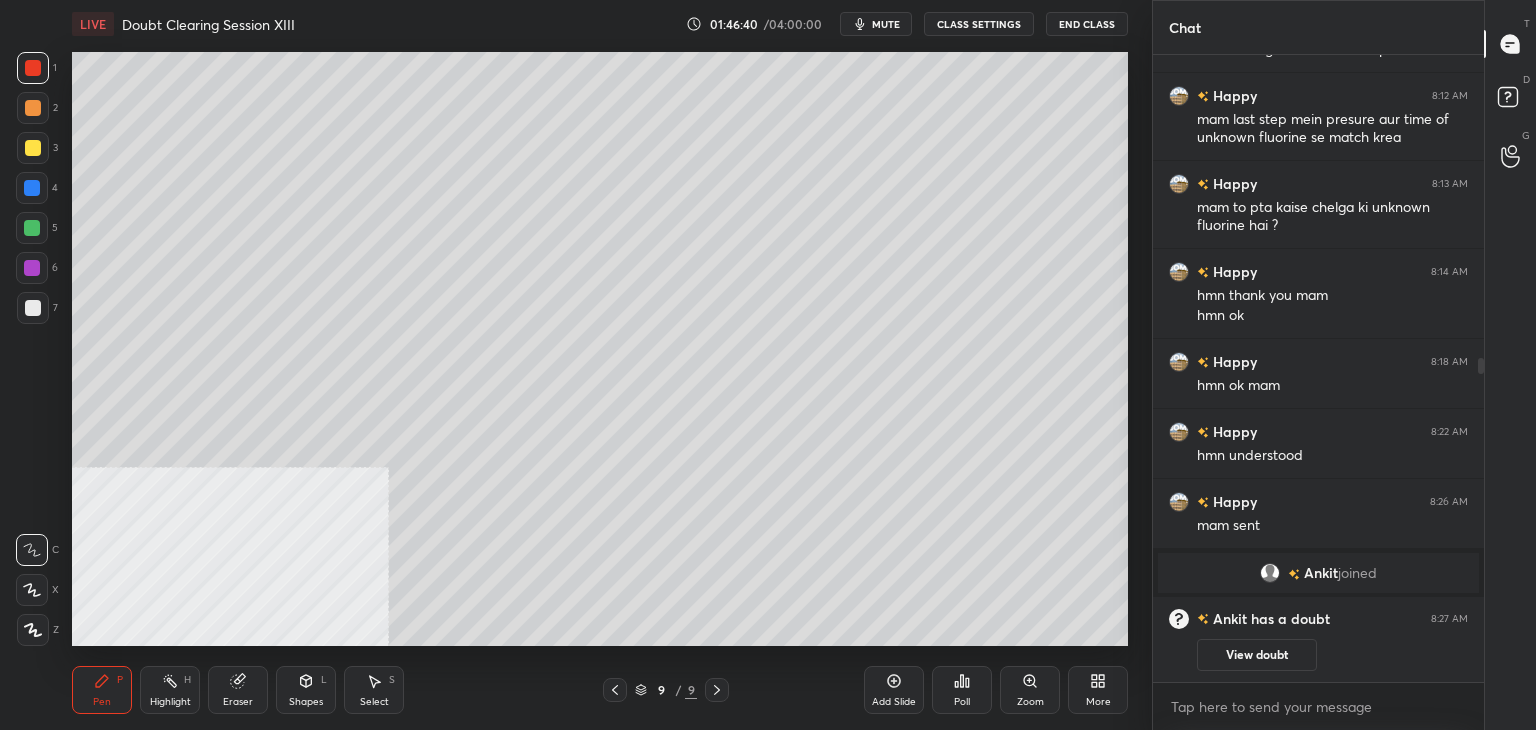 click on "View doubt" at bounding box center (1257, 655) 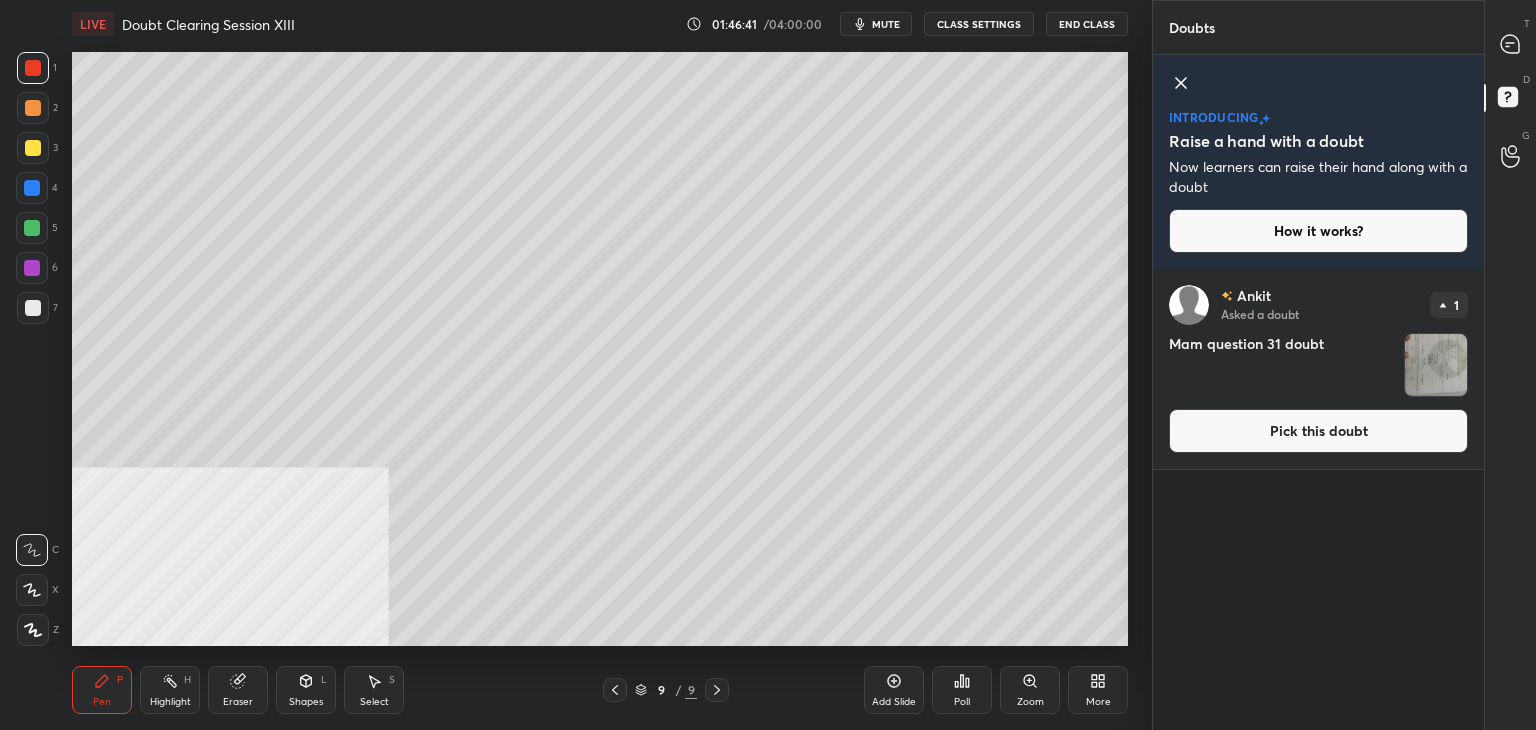 click on "Pick this doubt" at bounding box center [1318, 431] 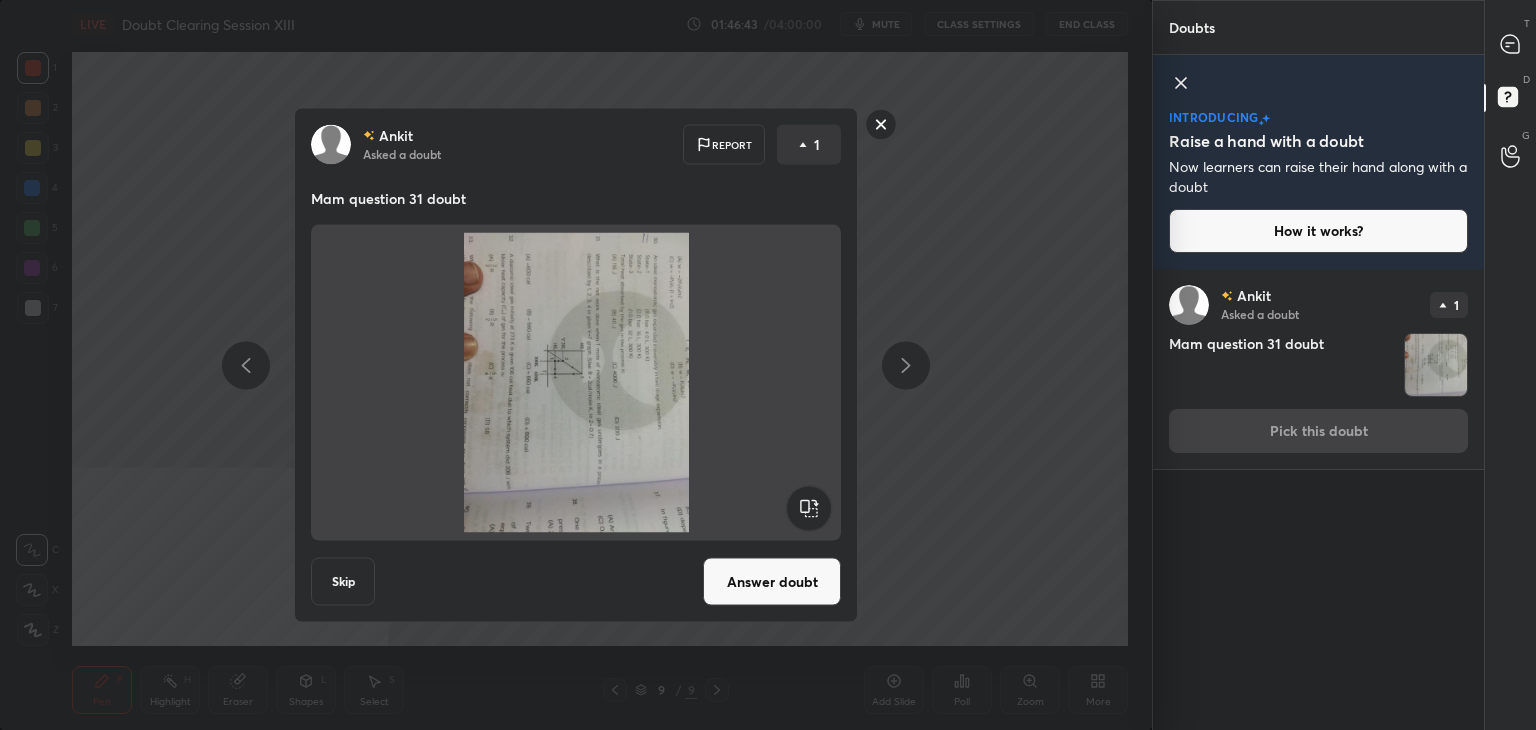 click 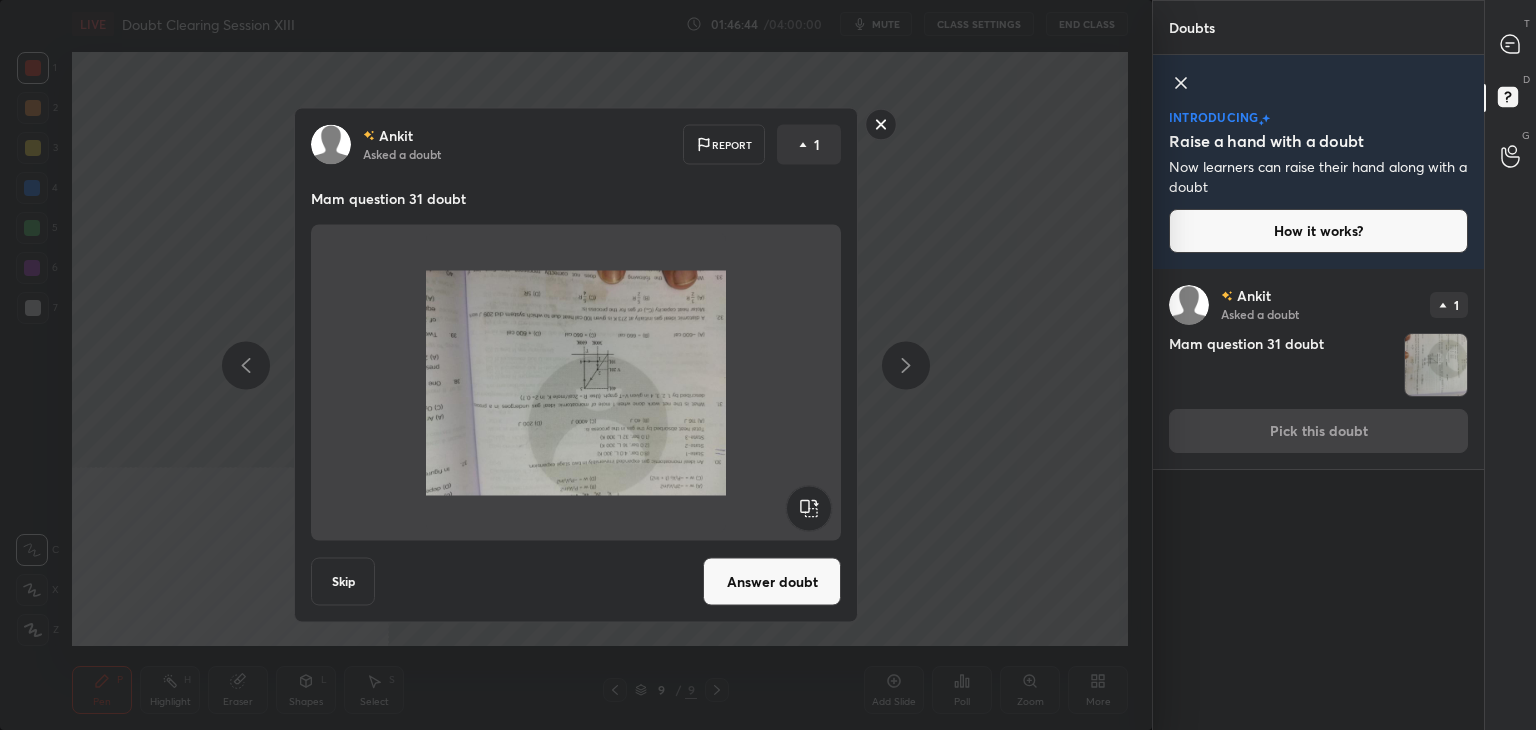 click 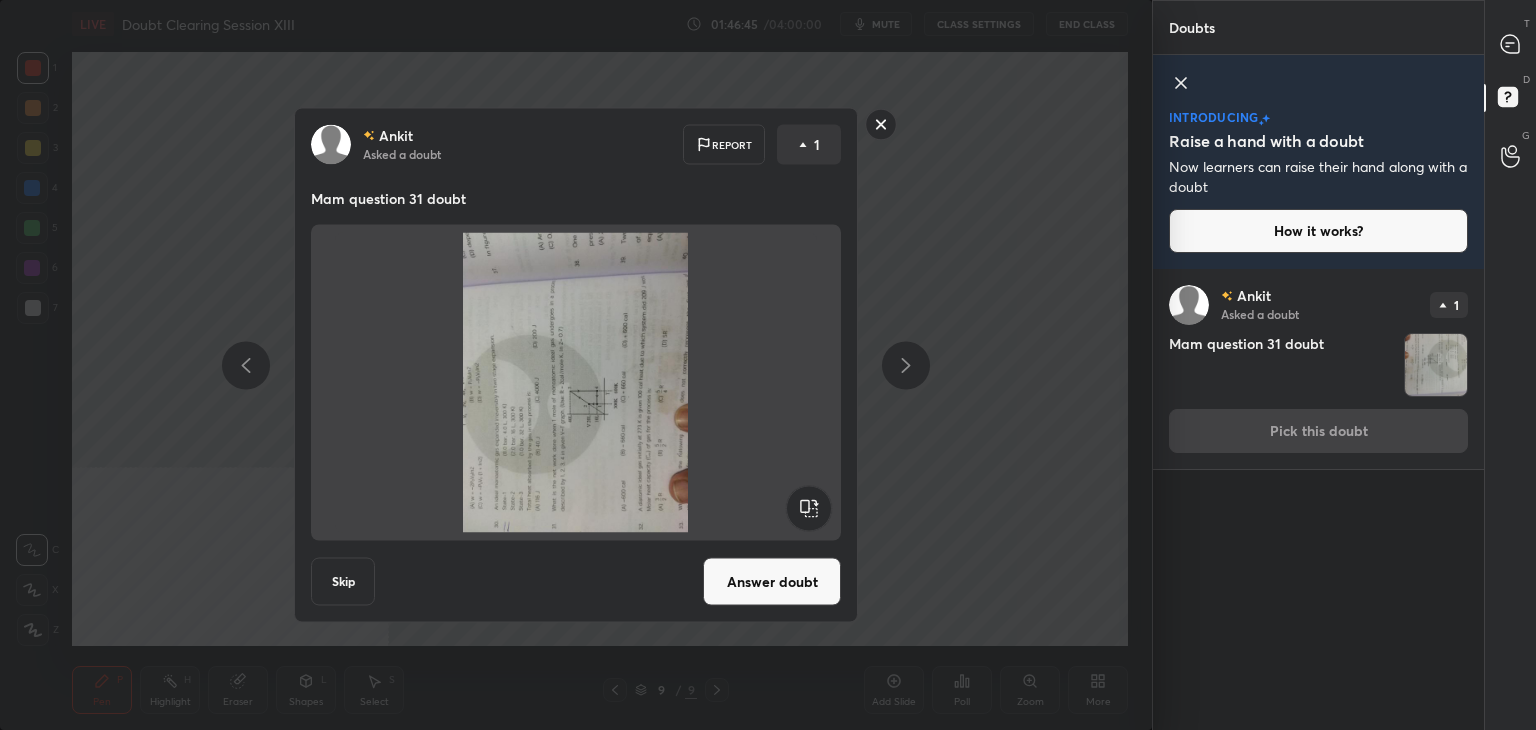 click 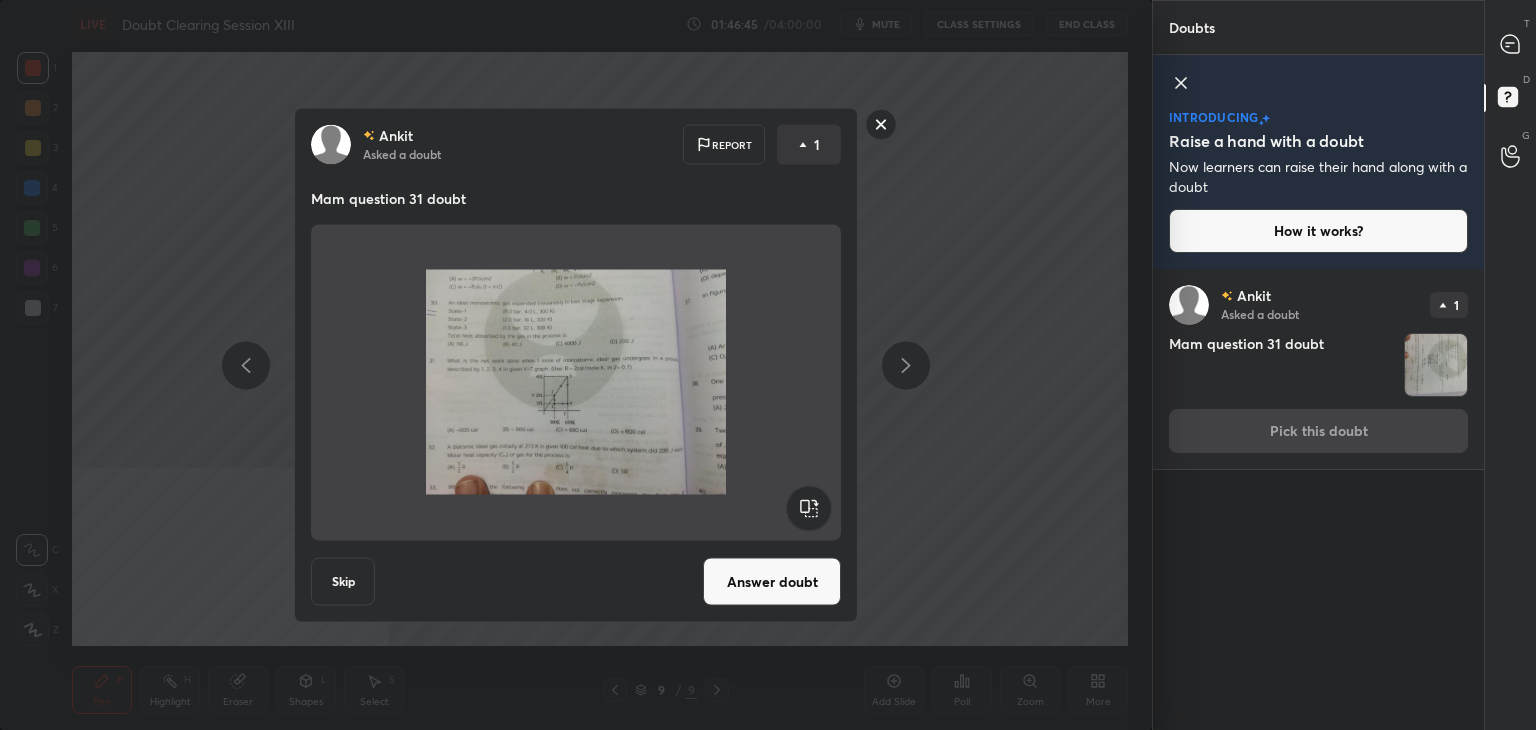 click on "Answer doubt" at bounding box center (772, 582) 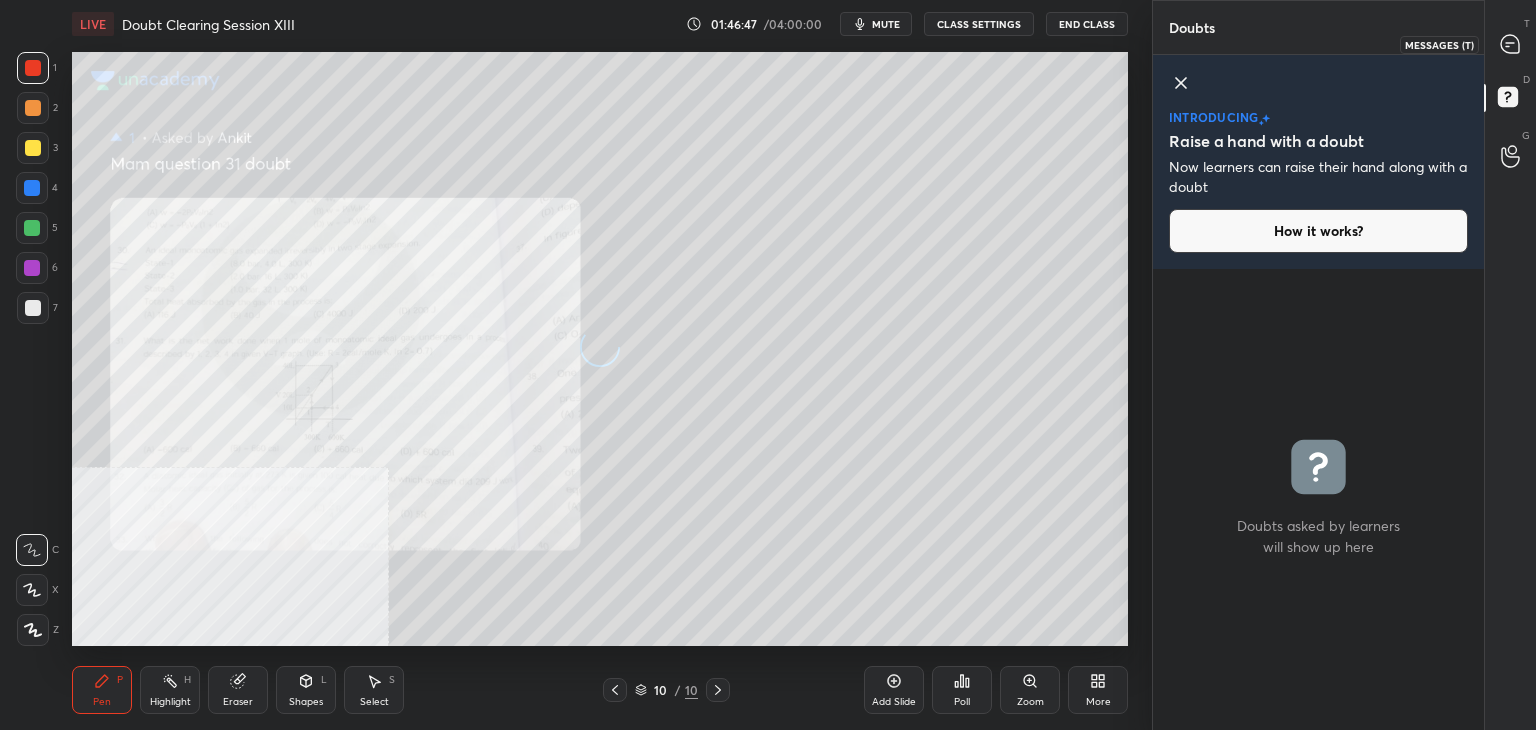 click 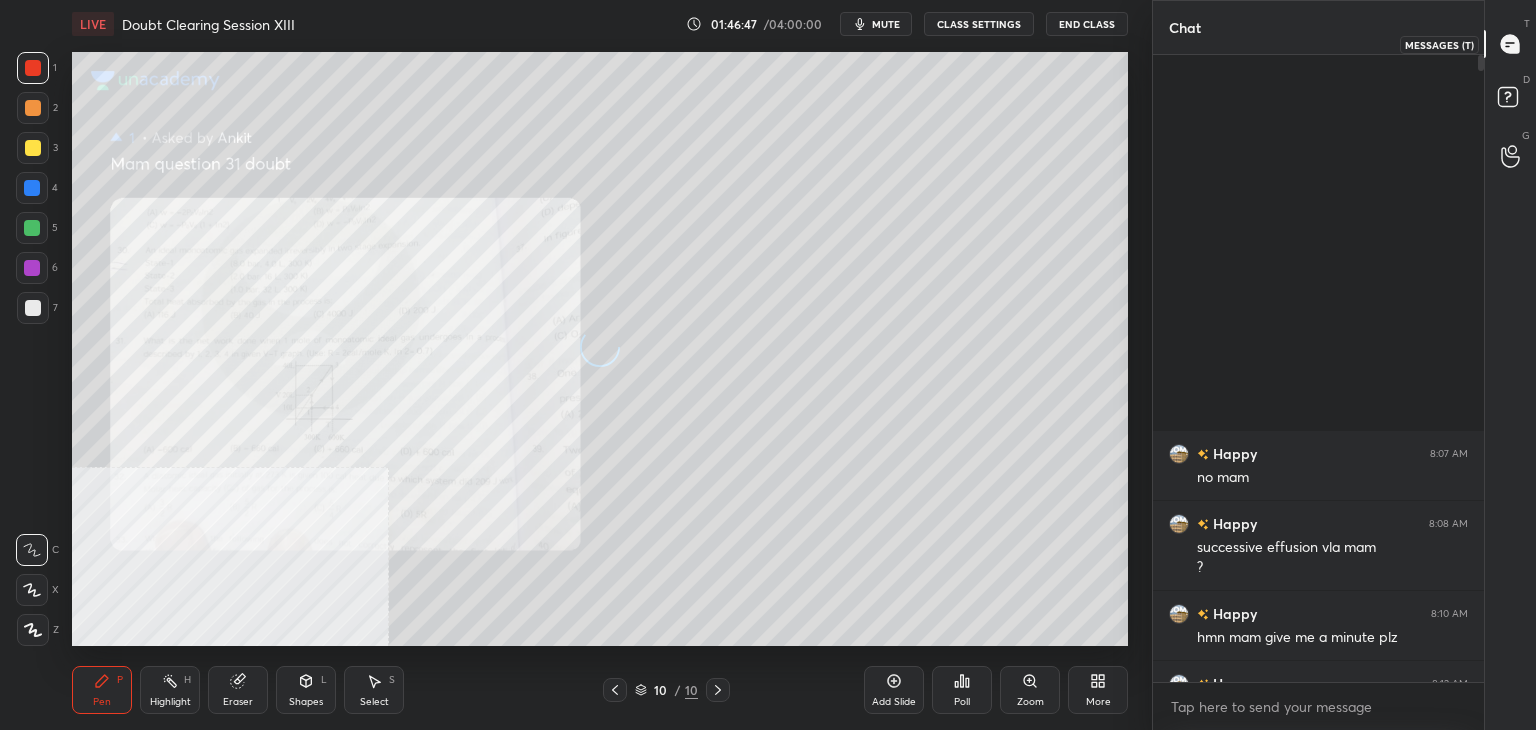 scroll, scrollTop: 502, scrollLeft: 0, axis: vertical 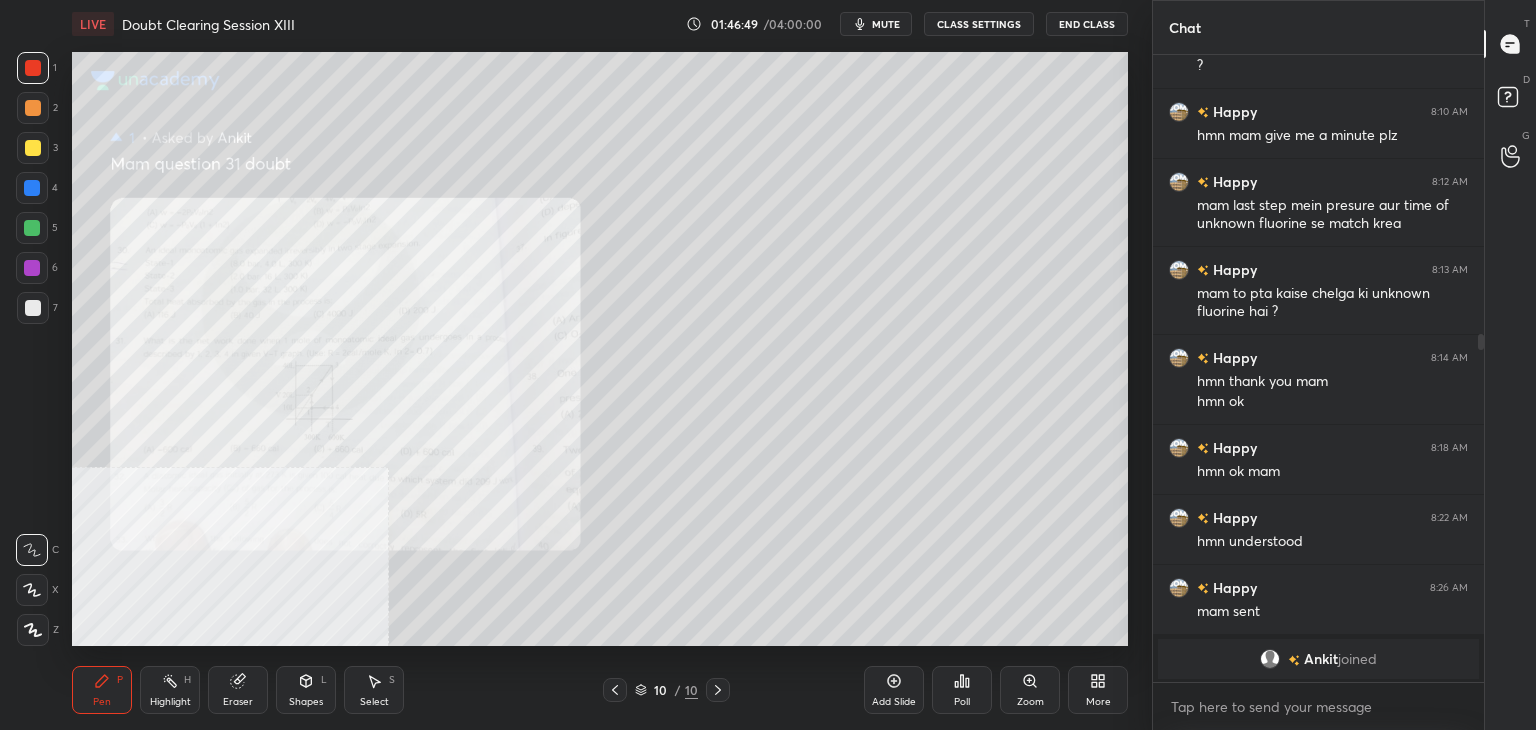 click on "Zoom" at bounding box center [1030, 690] 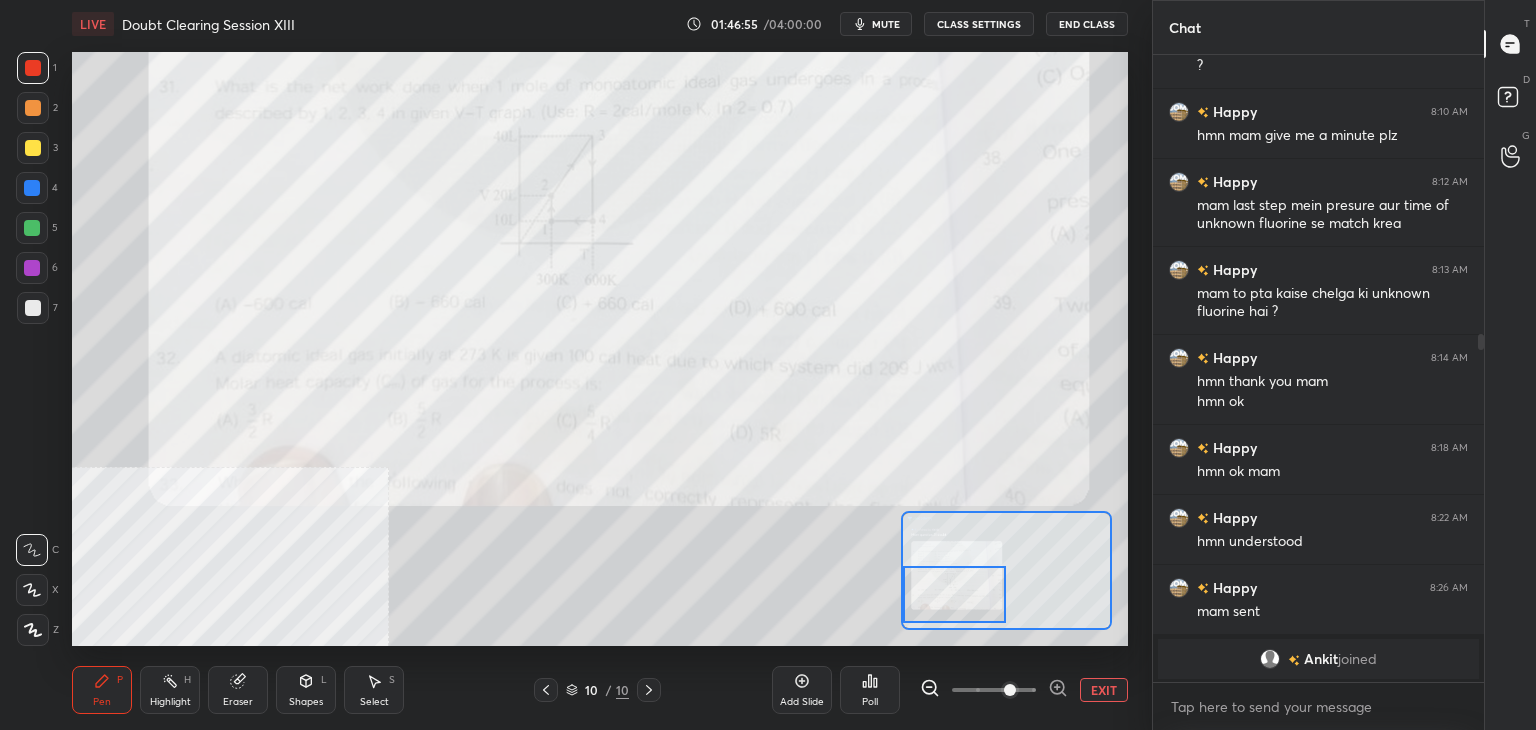 click at bounding box center (32, 188) 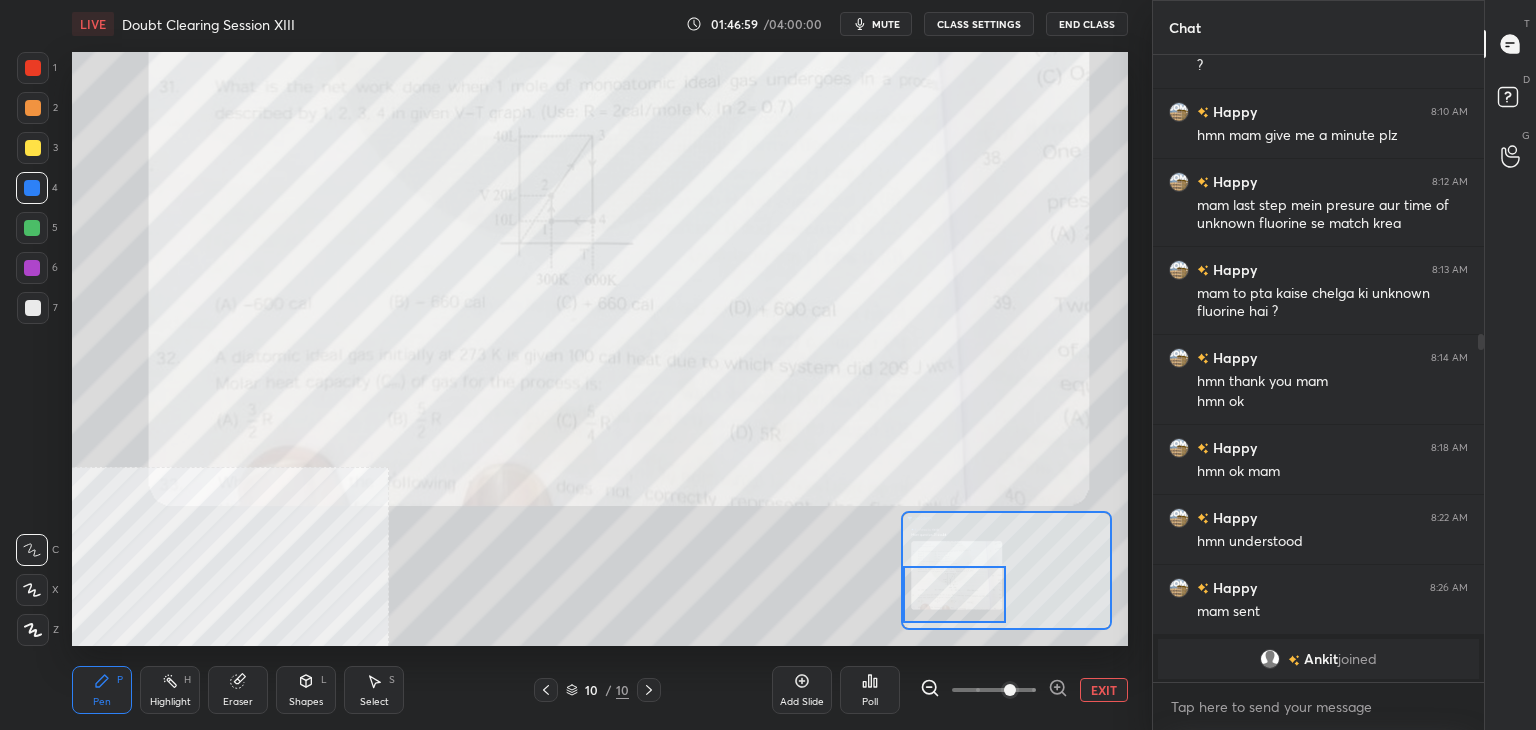 scroll, scrollTop: 572, scrollLeft: 0, axis: vertical 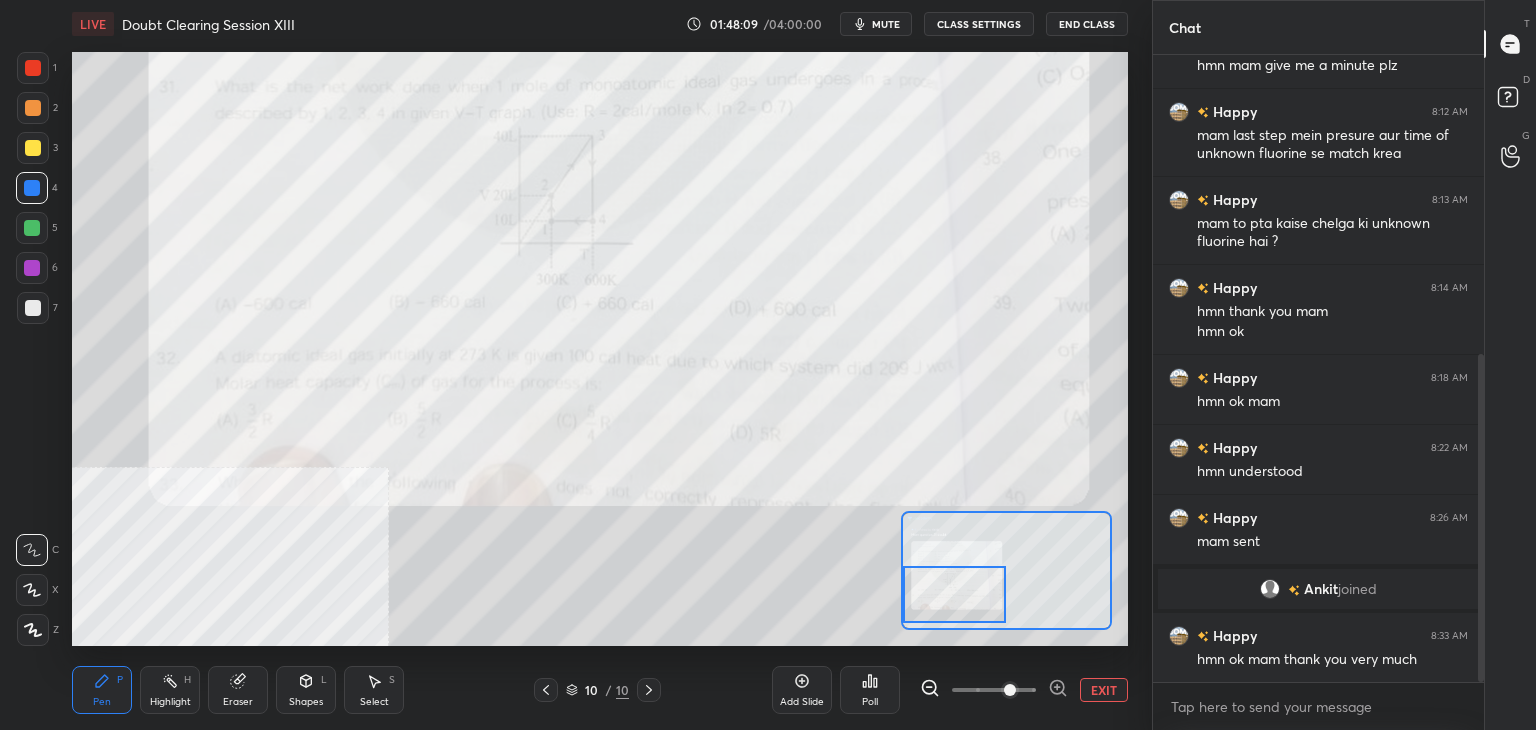 click at bounding box center [33, 68] 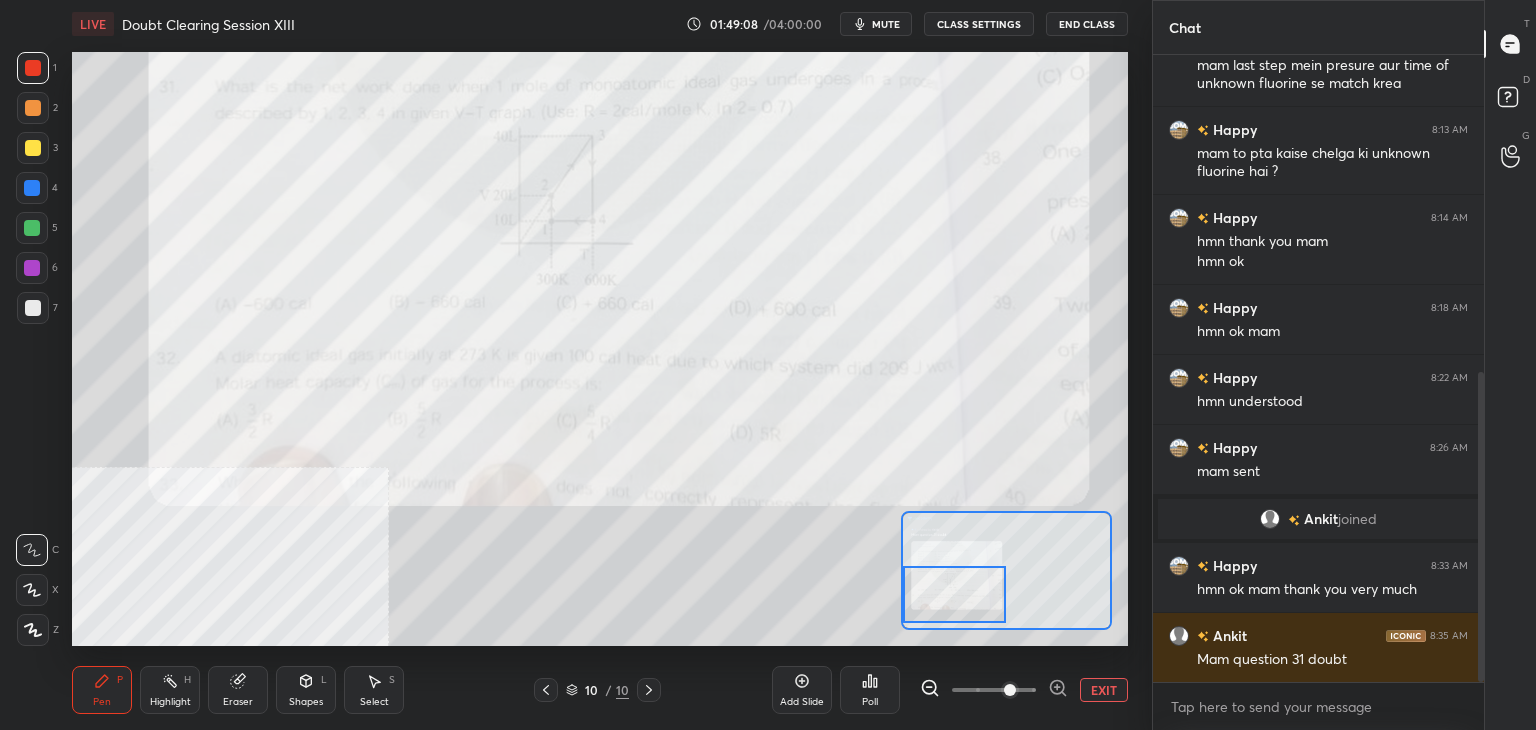 scroll, scrollTop: 662, scrollLeft: 0, axis: vertical 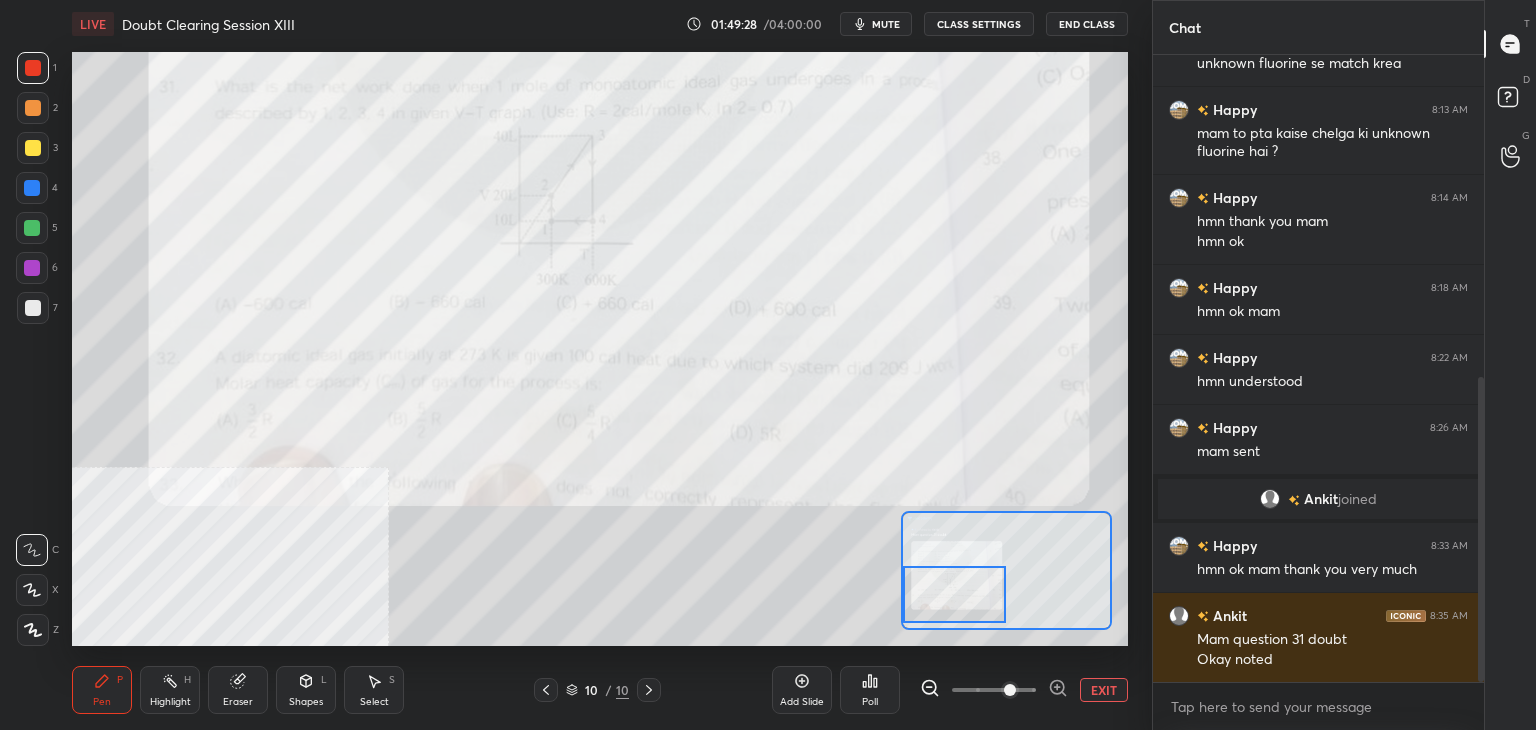click on "7" at bounding box center (37, 308) 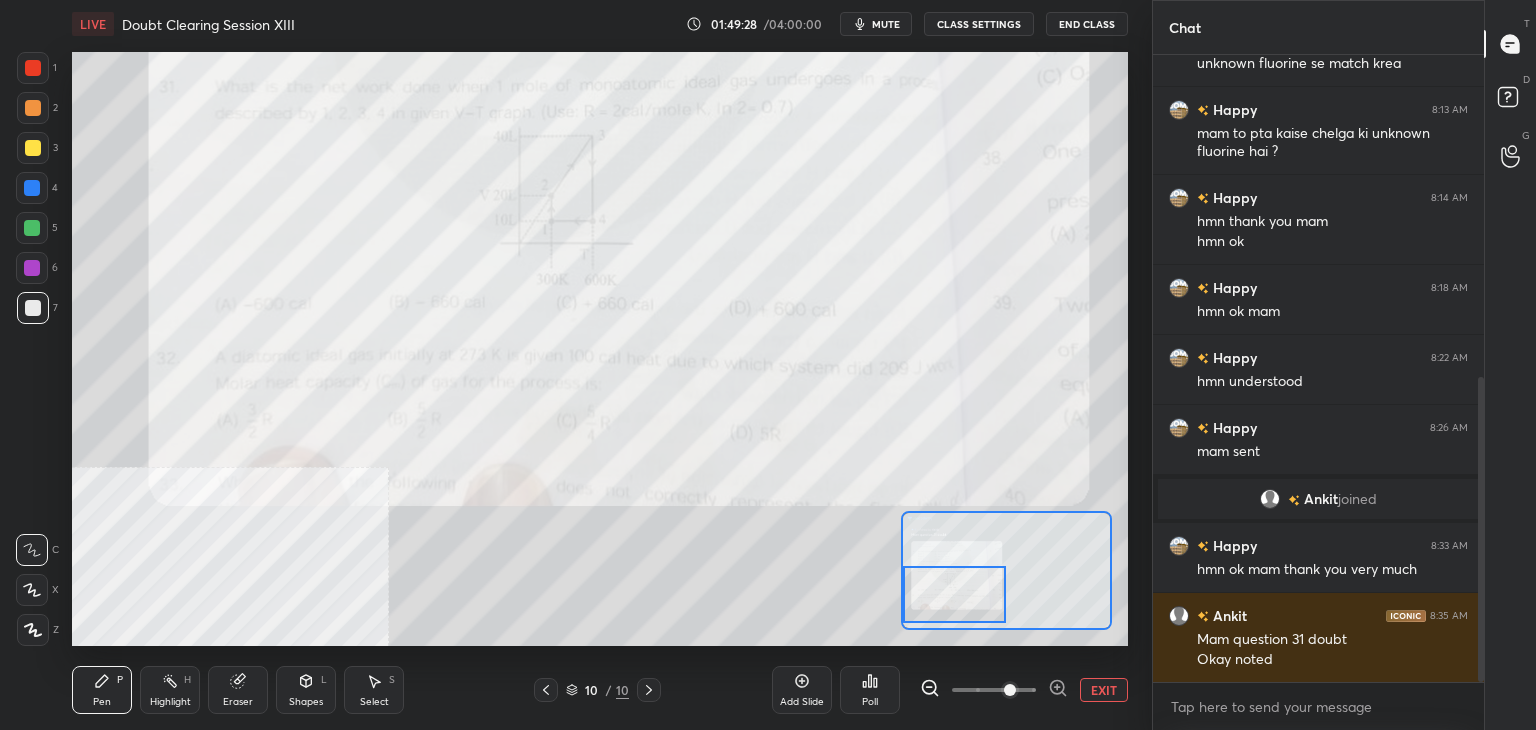 click at bounding box center [33, 308] 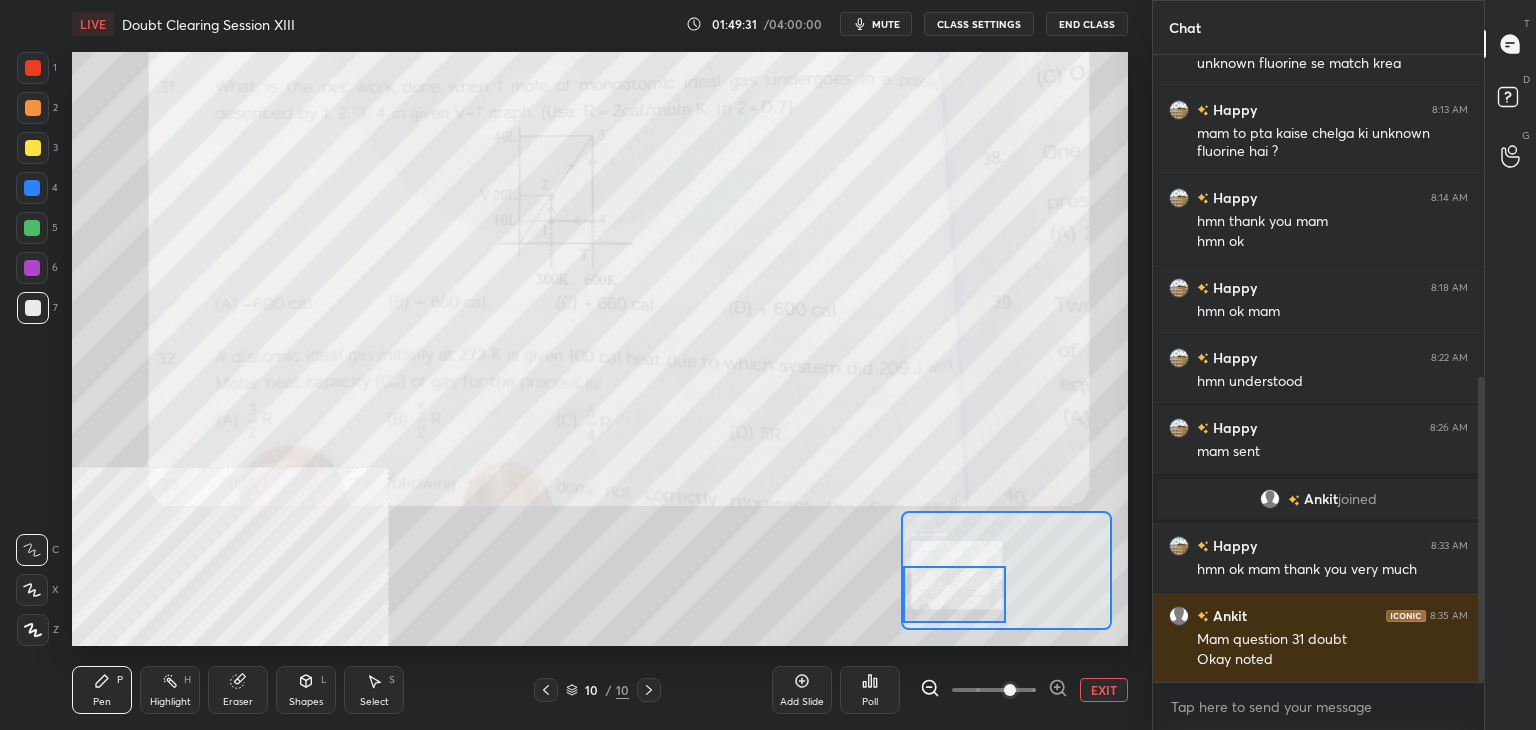 scroll, scrollTop: 732, scrollLeft: 0, axis: vertical 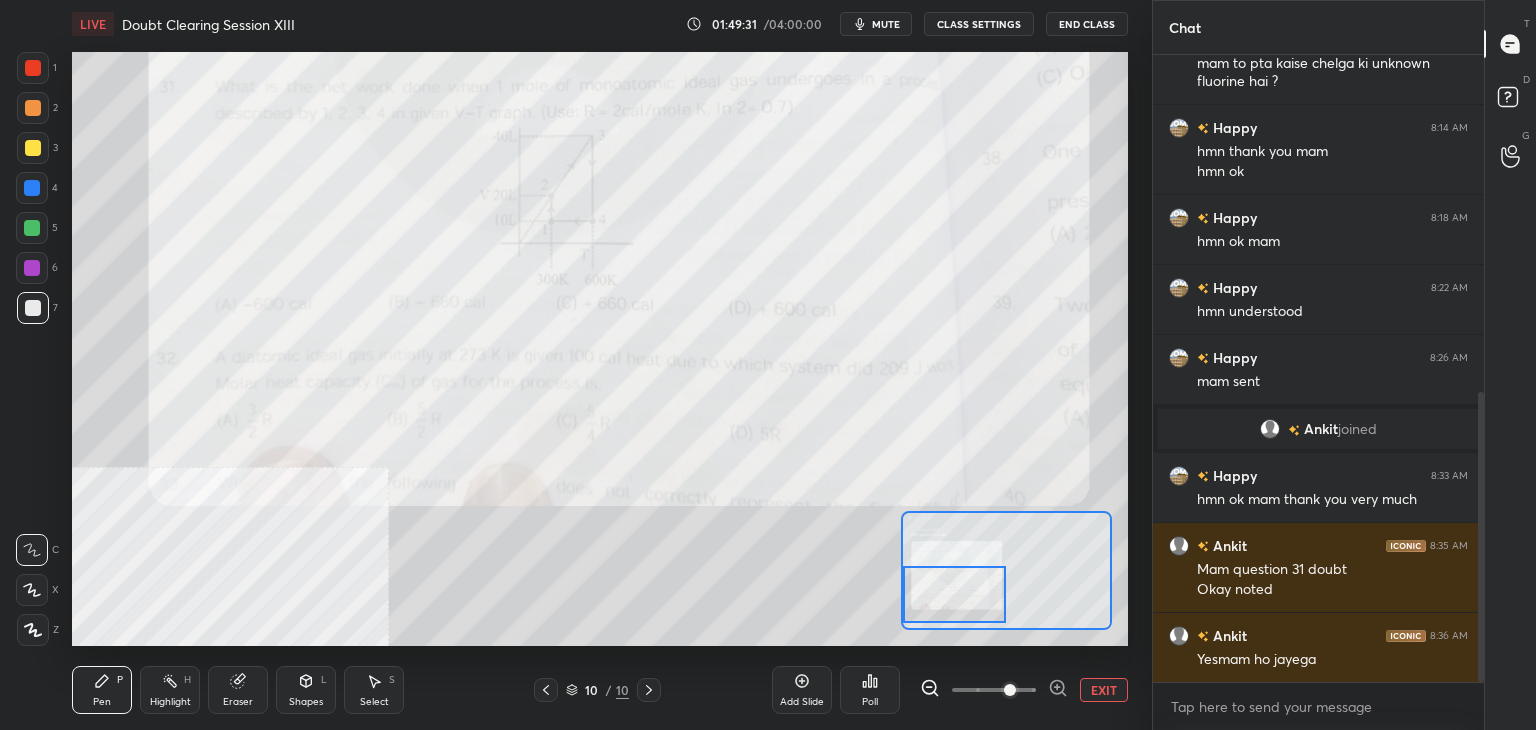 click on "EXIT" at bounding box center [1104, 690] 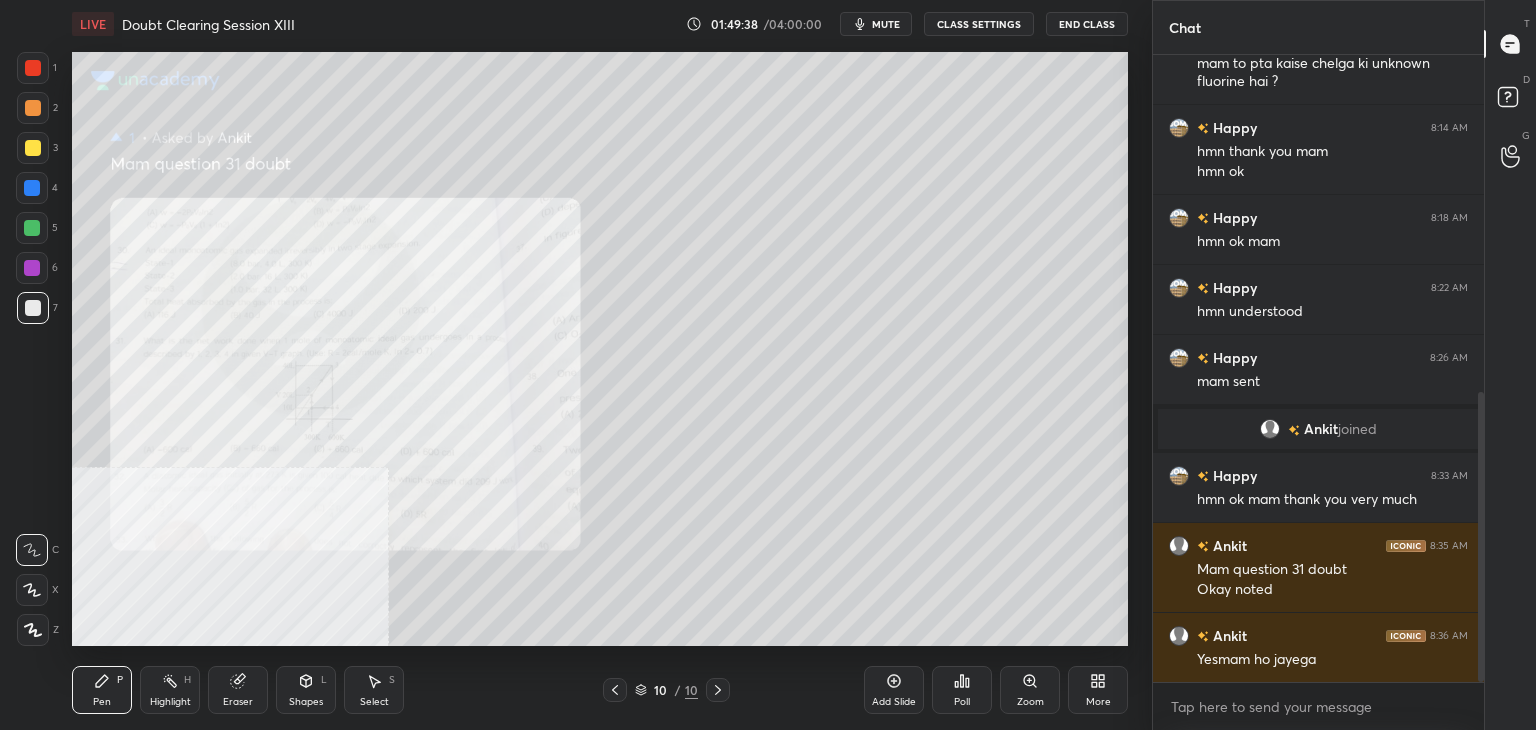 scroll, scrollTop: 752, scrollLeft: 0, axis: vertical 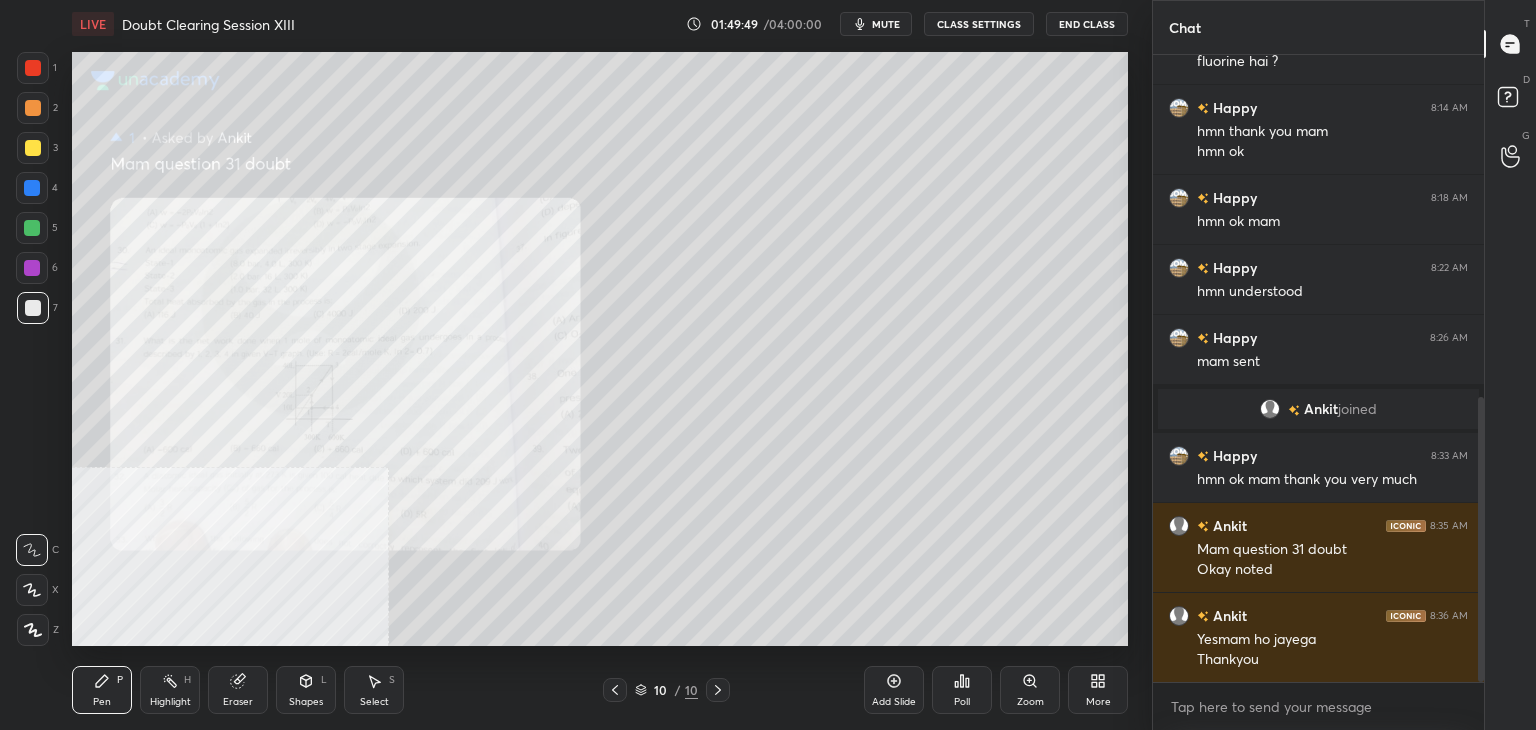 click 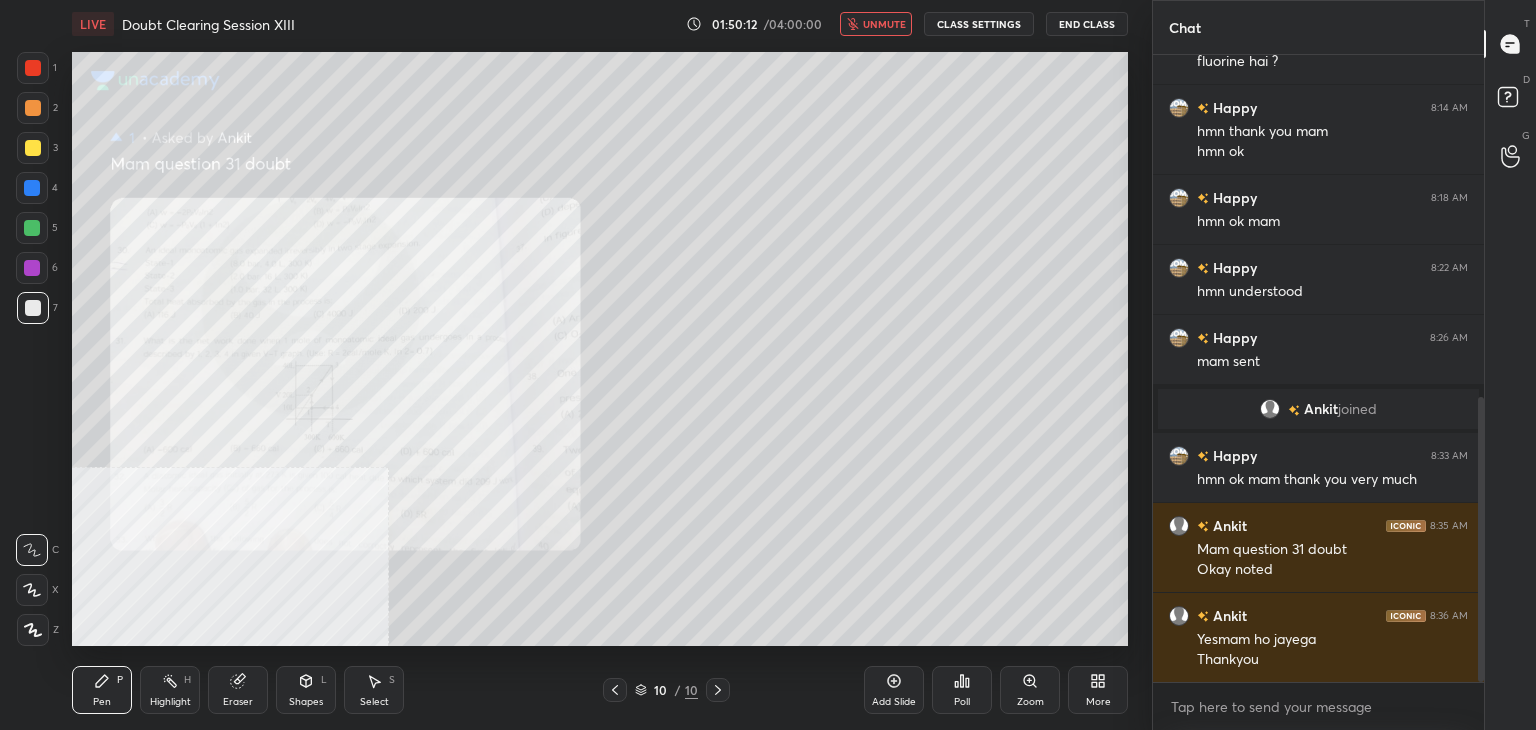 click on "LIVE Doubt Clearing Session XIII 01:50:12 / 04:00:00 unmute CLASS SETTINGS End Class" at bounding box center (600, 24) 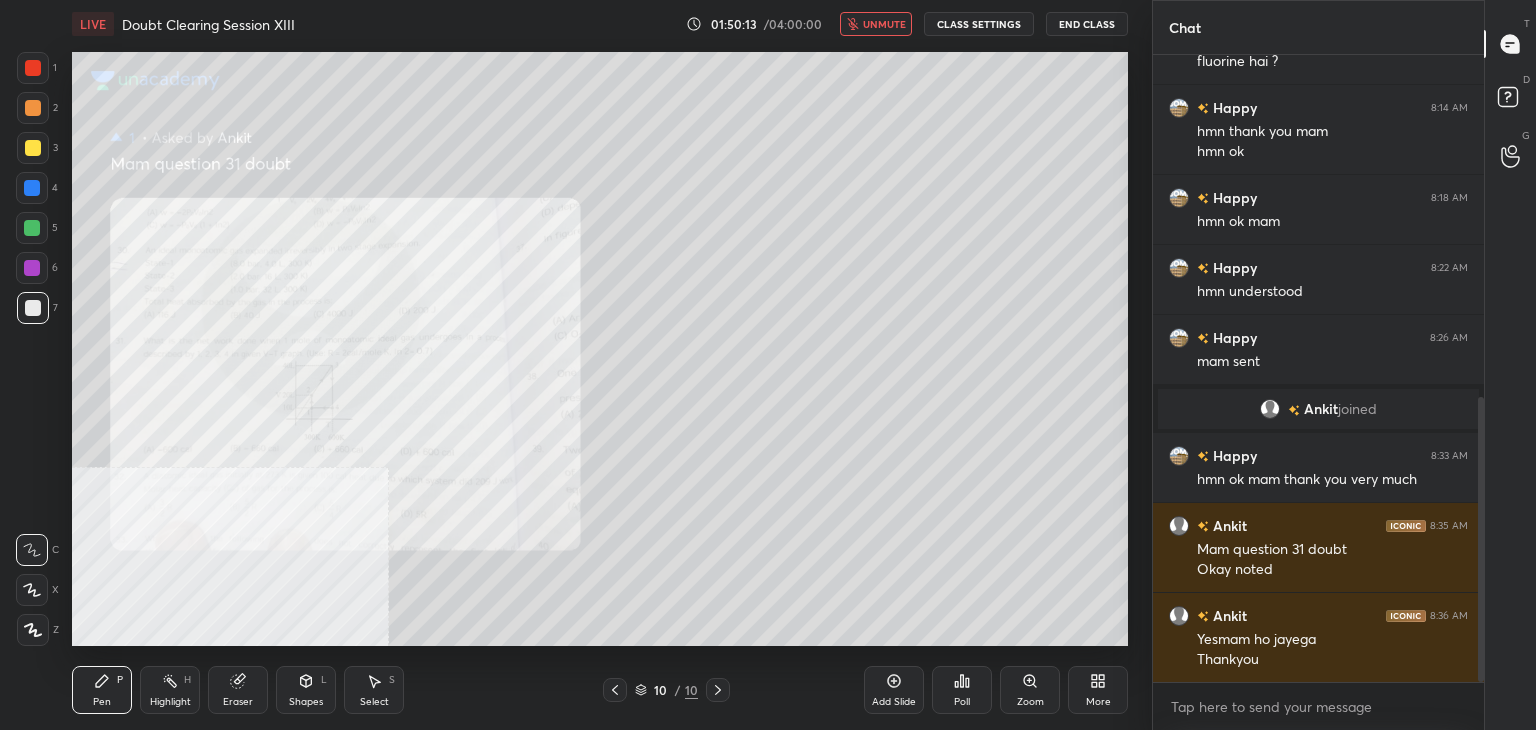 click on "unmute" at bounding box center [884, 24] 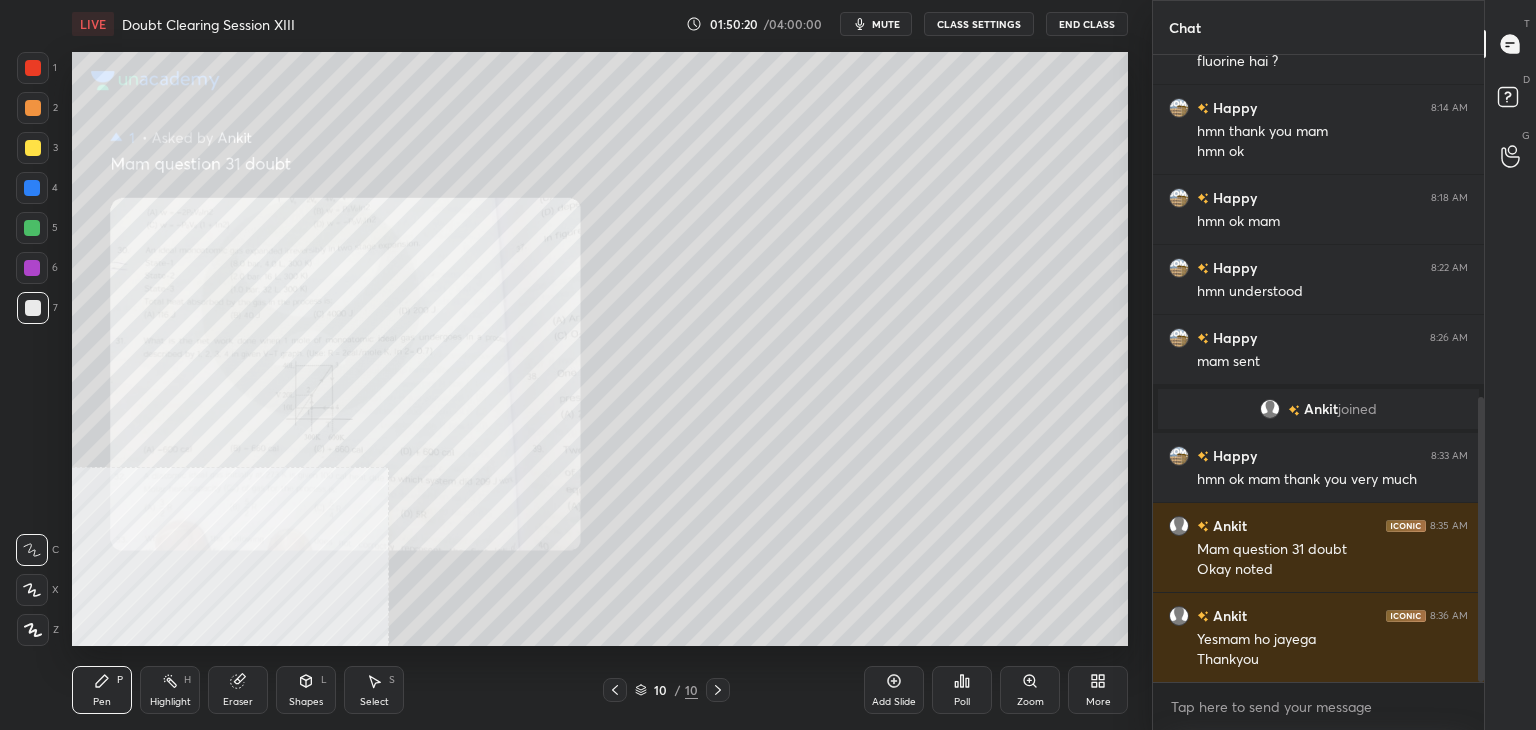 click on "mute" at bounding box center (886, 24) 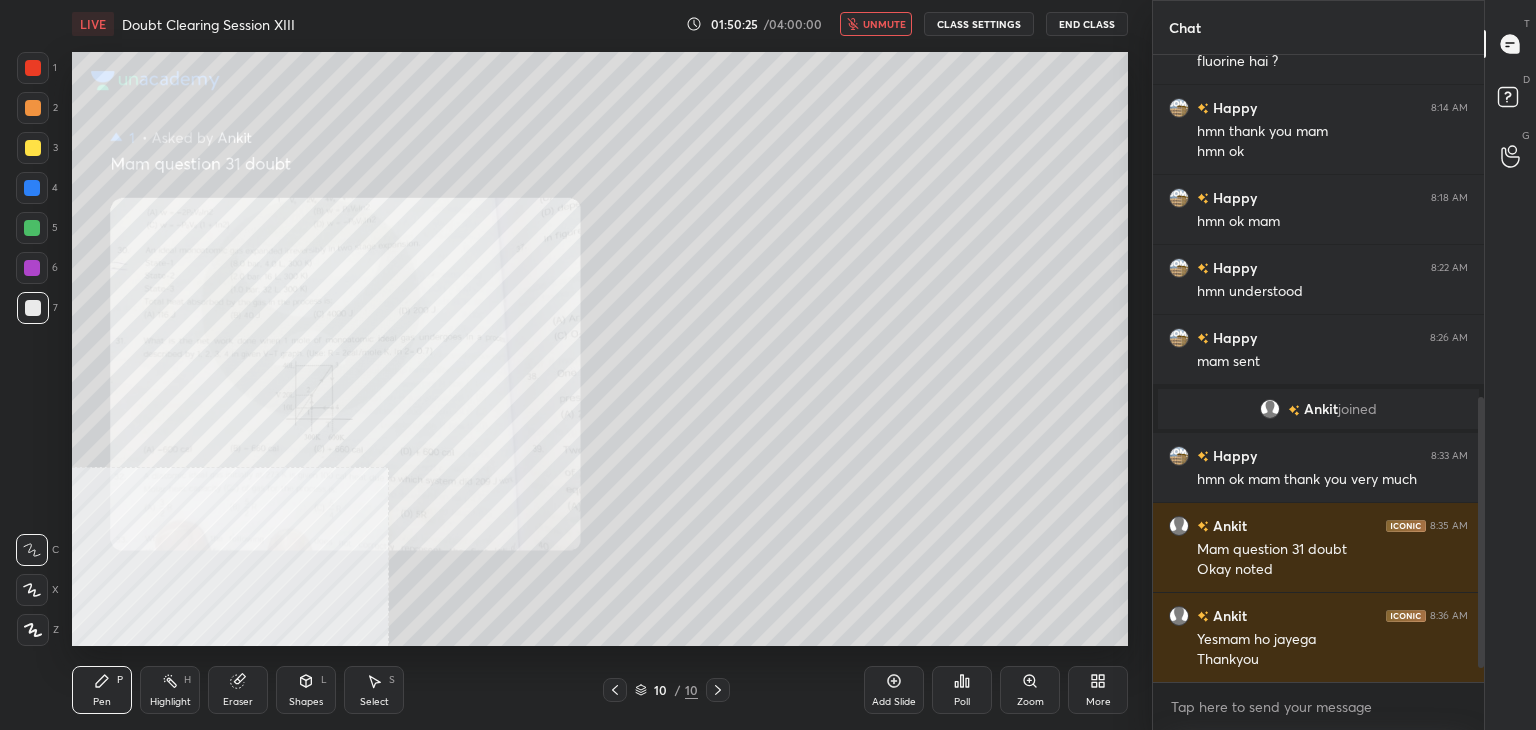 scroll, scrollTop: 822, scrollLeft: 0, axis: vertical 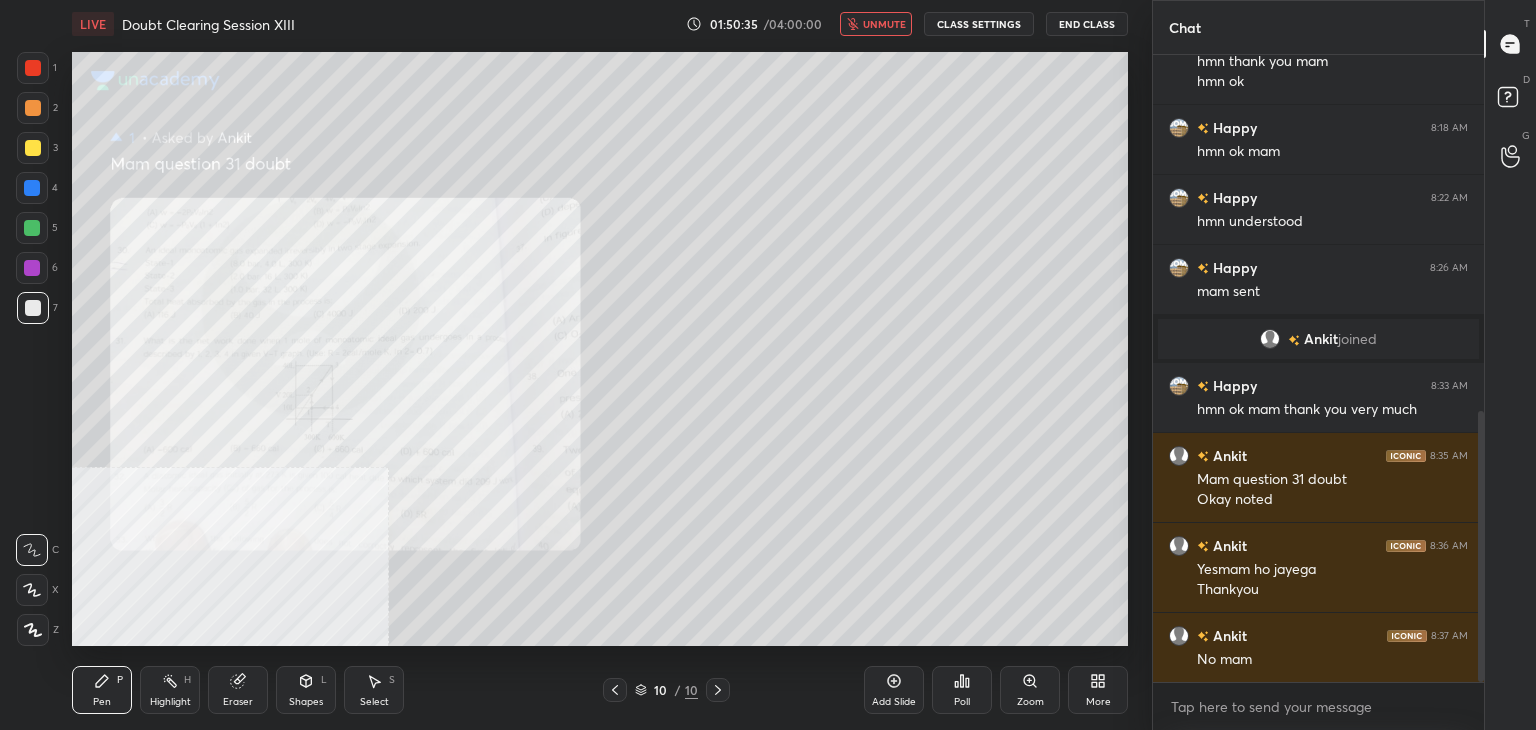 click on "unmute" at bounding box center [884, 24] 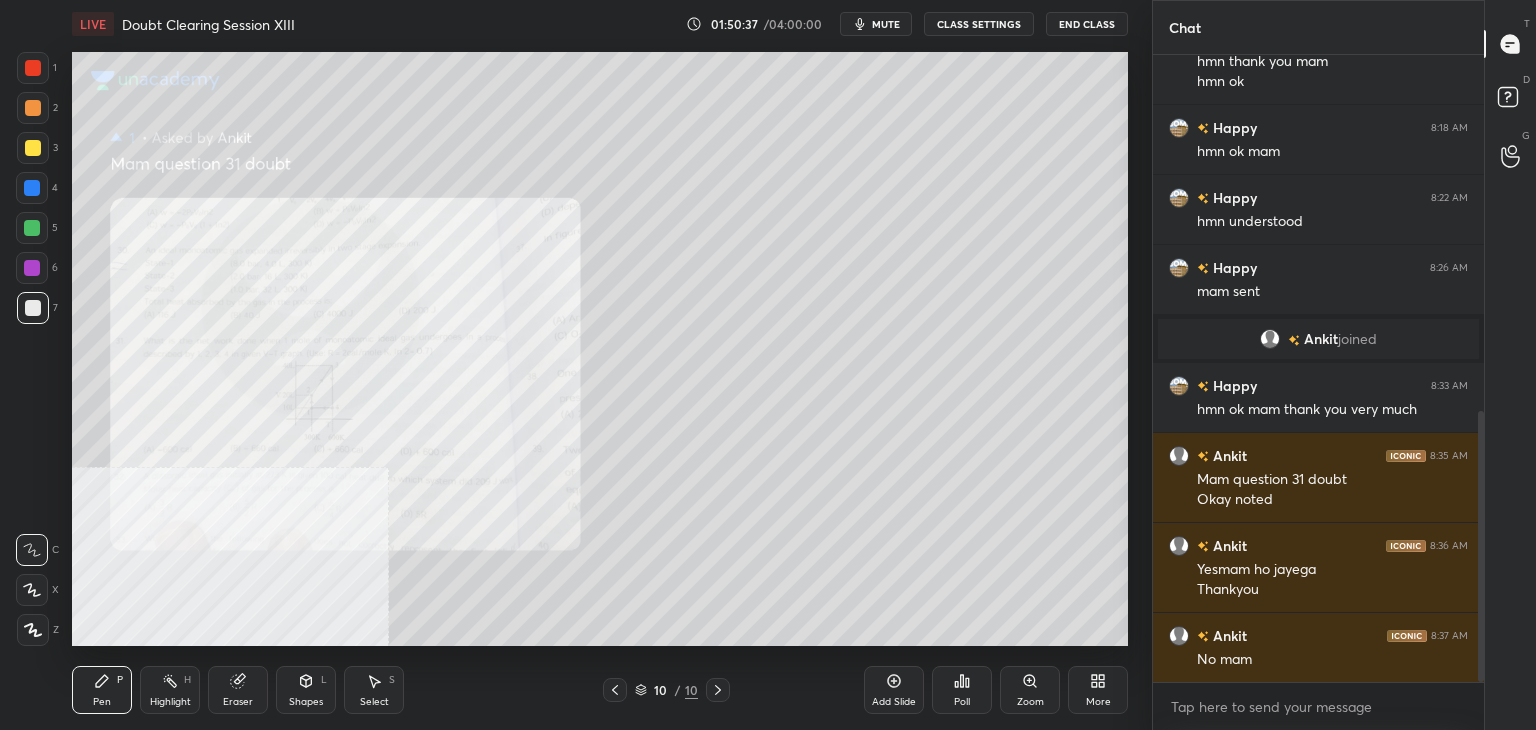 click on "mute" at bounding box center (886, 24) 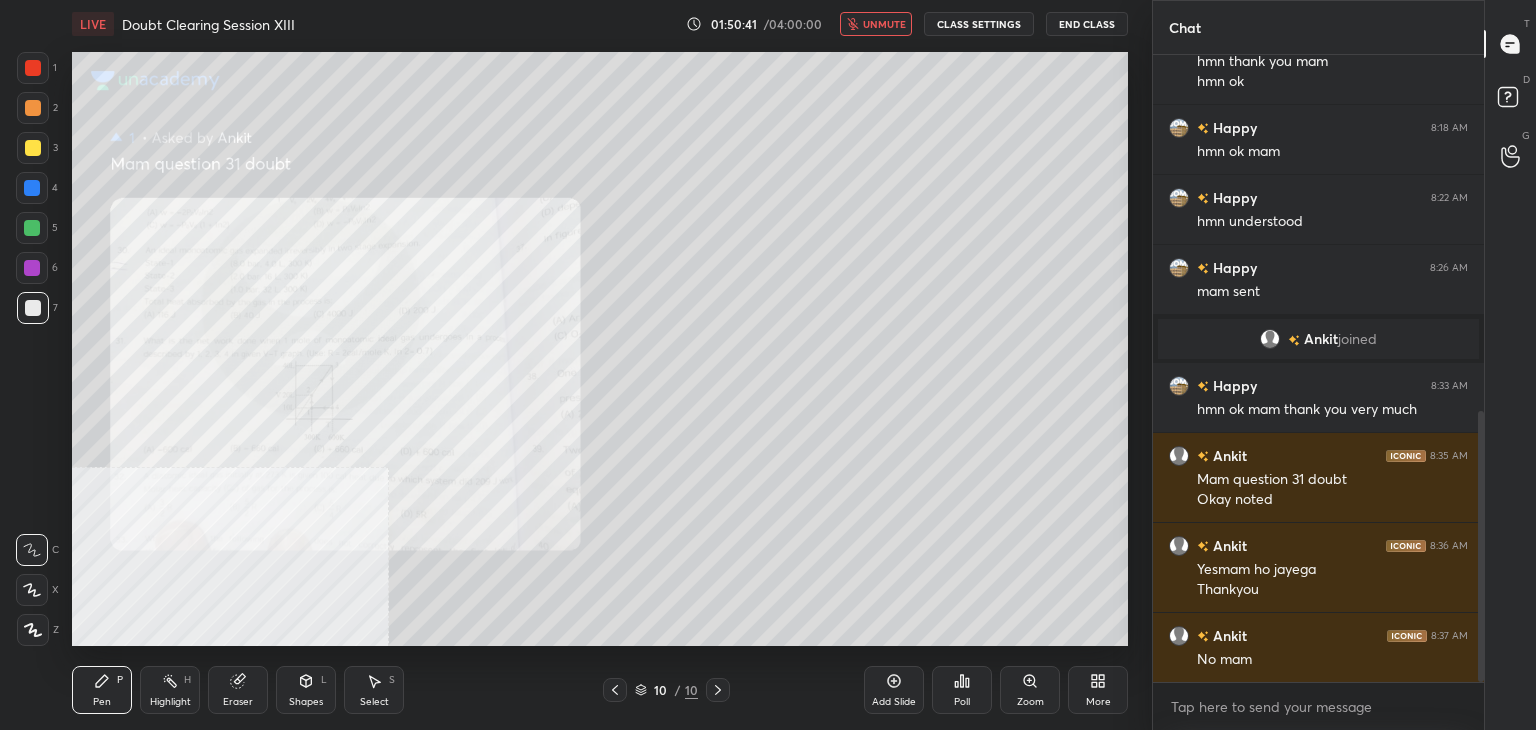 click on "End Class" at bounding box center [1087, 24] 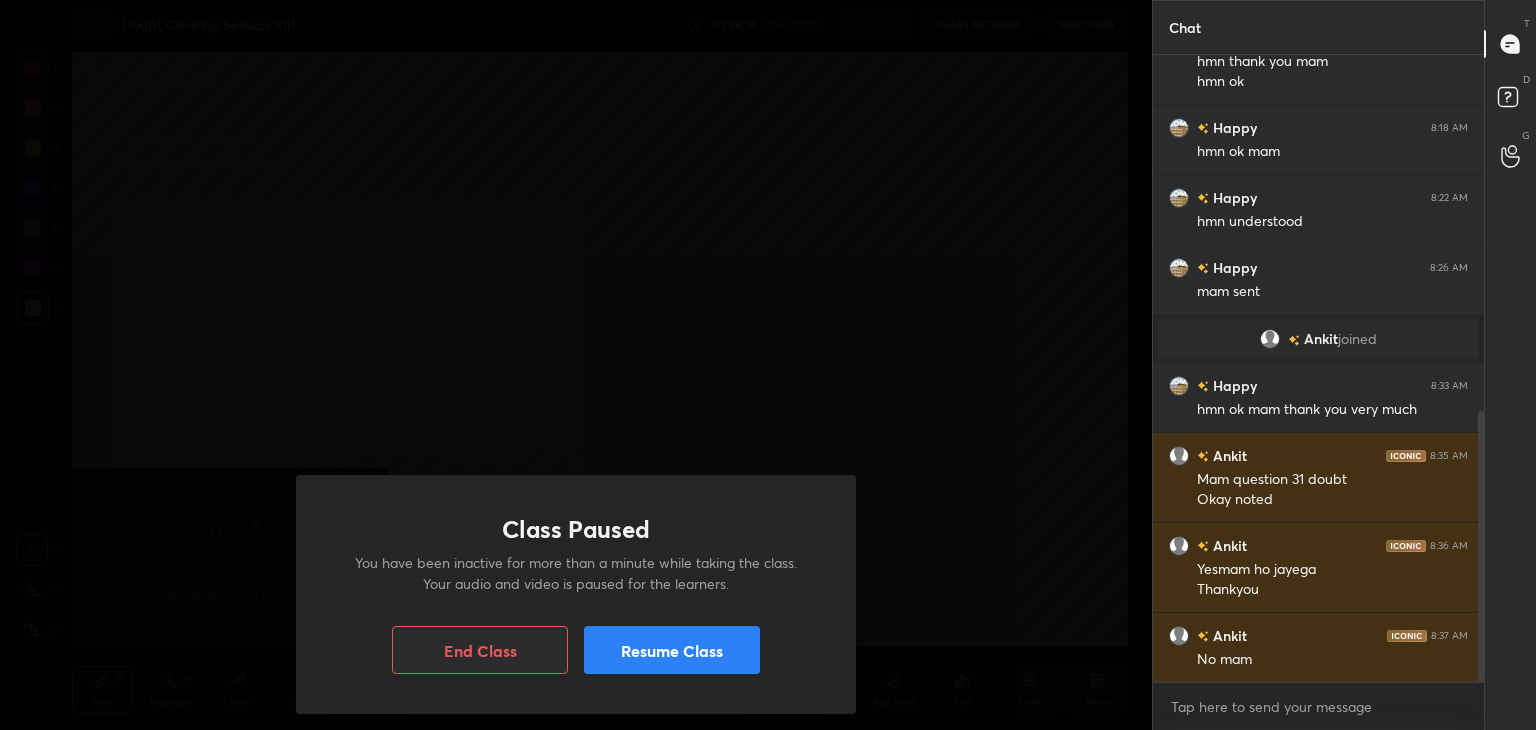 click on "Resume Class" at bounding box center (672, 650) 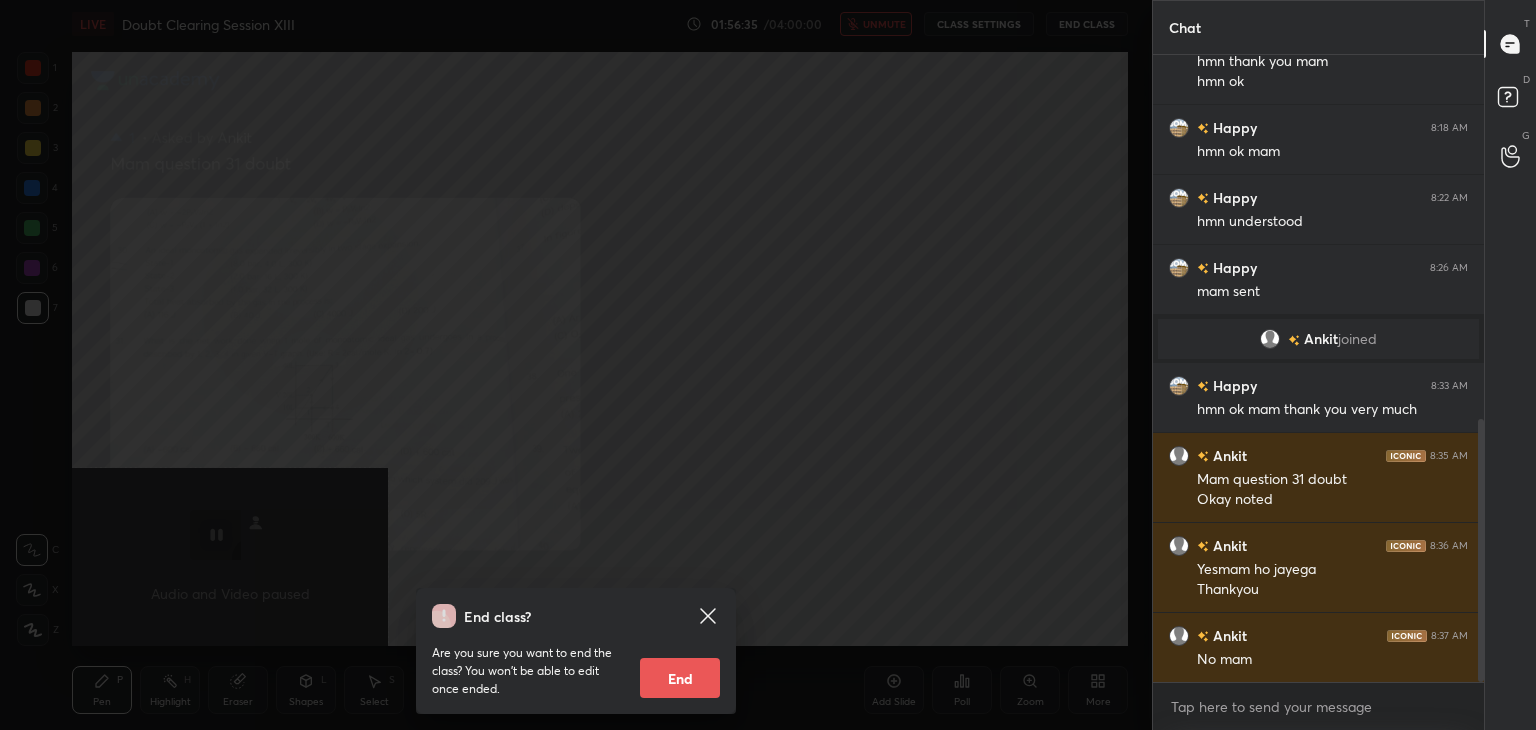 scroll, scrollTop: 870, scrollLeft: 0, axis: vertical 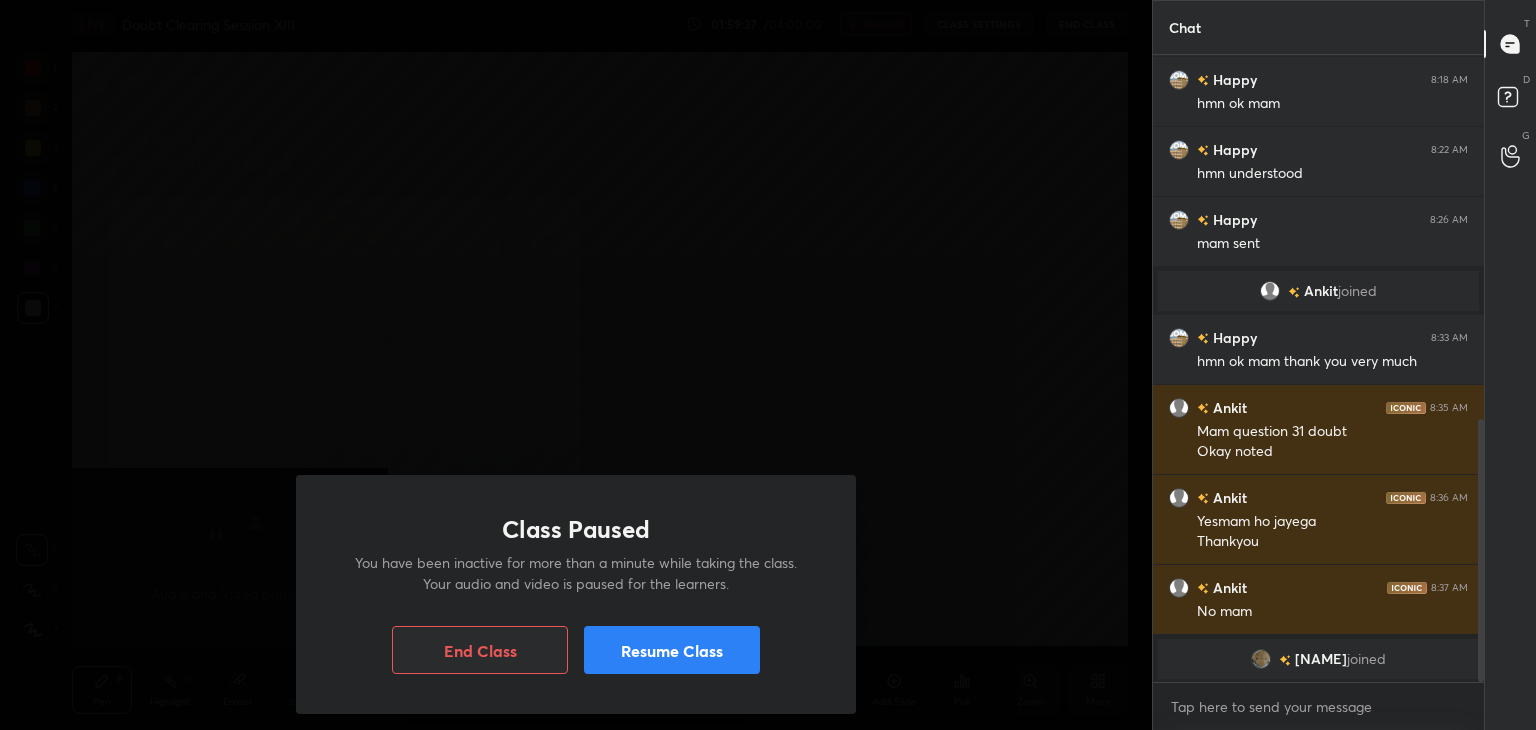 click on "Resume Class" at bounding box center [672, 650] 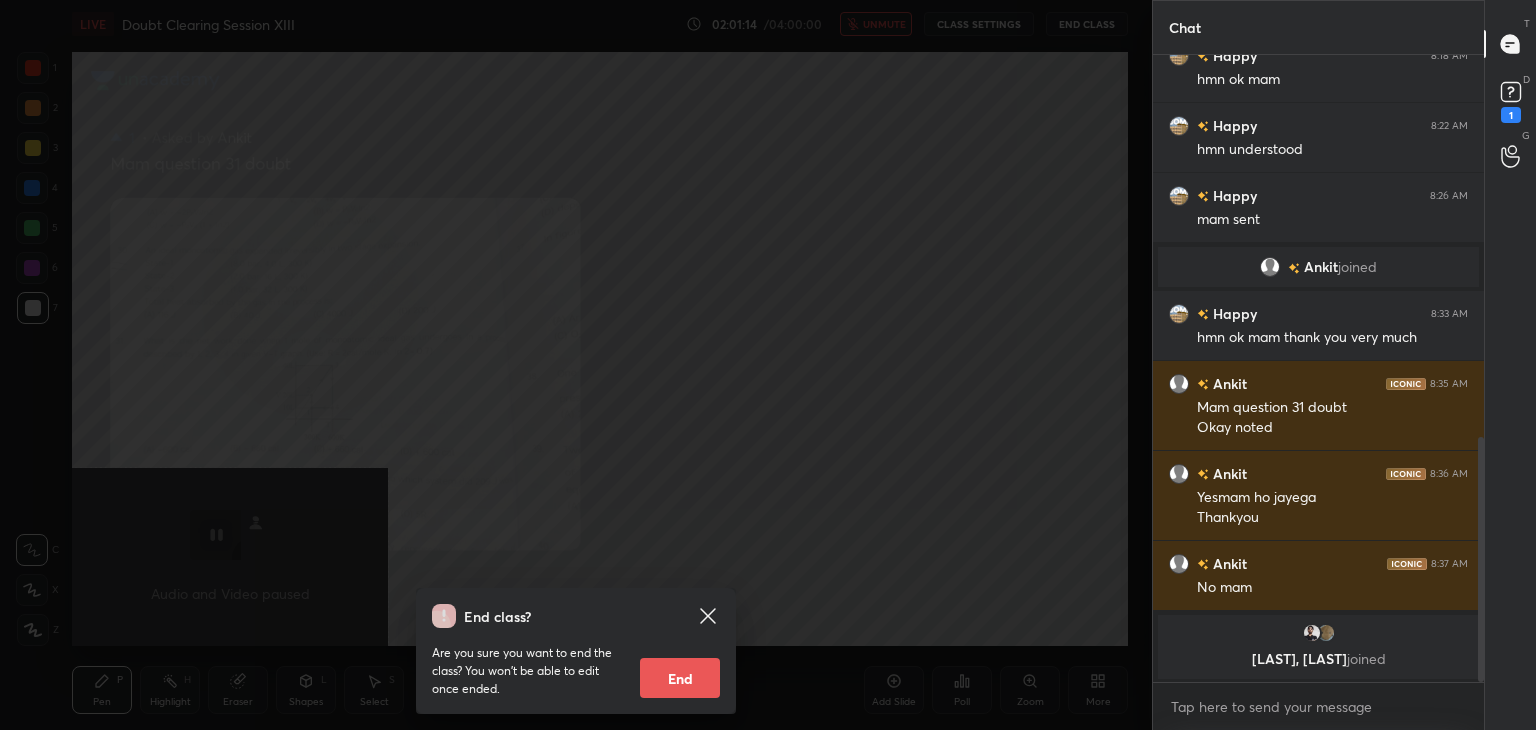 scroll, scrollTop: 980, scrollLeft: 0, axis: vertical 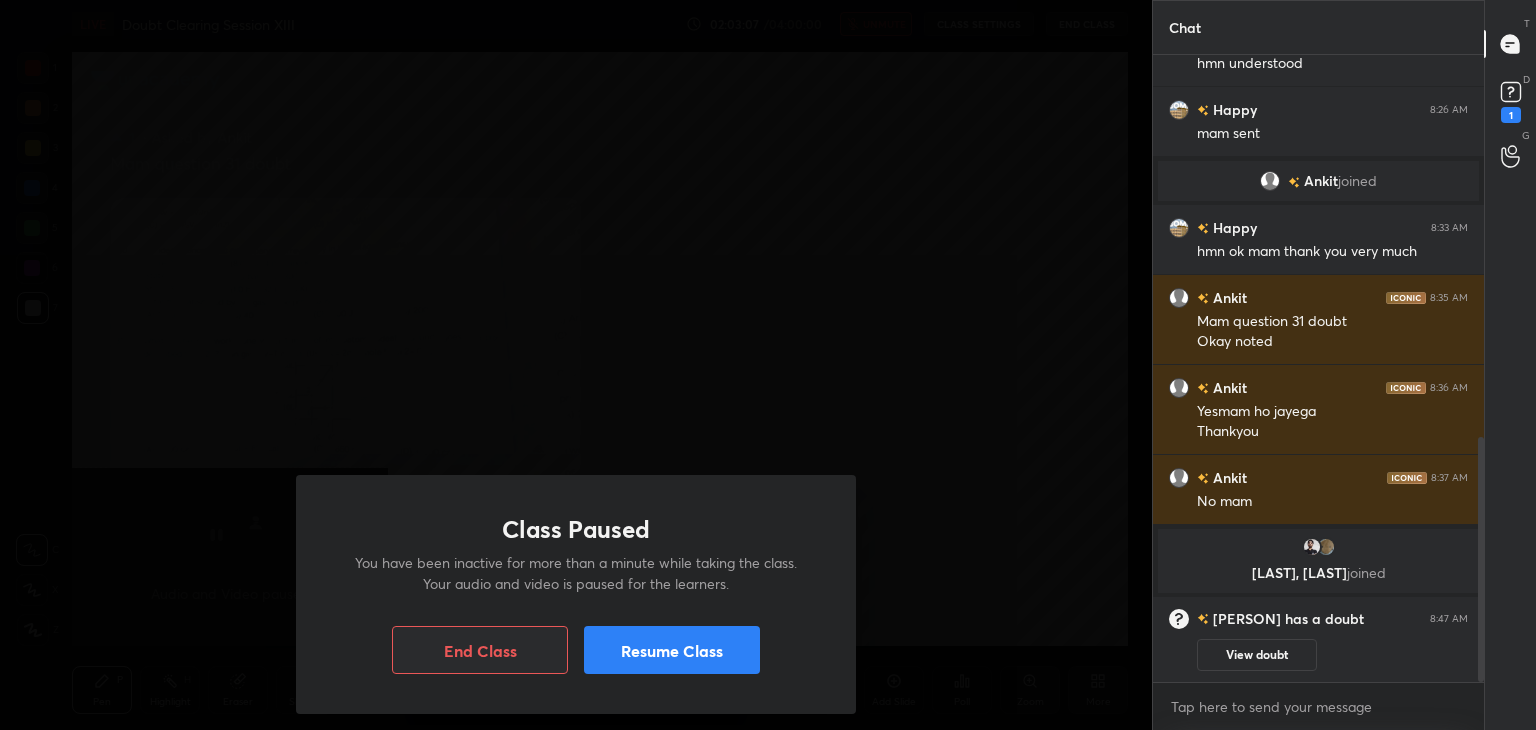 click on "Resume Class" at bounding box center (672, 650) 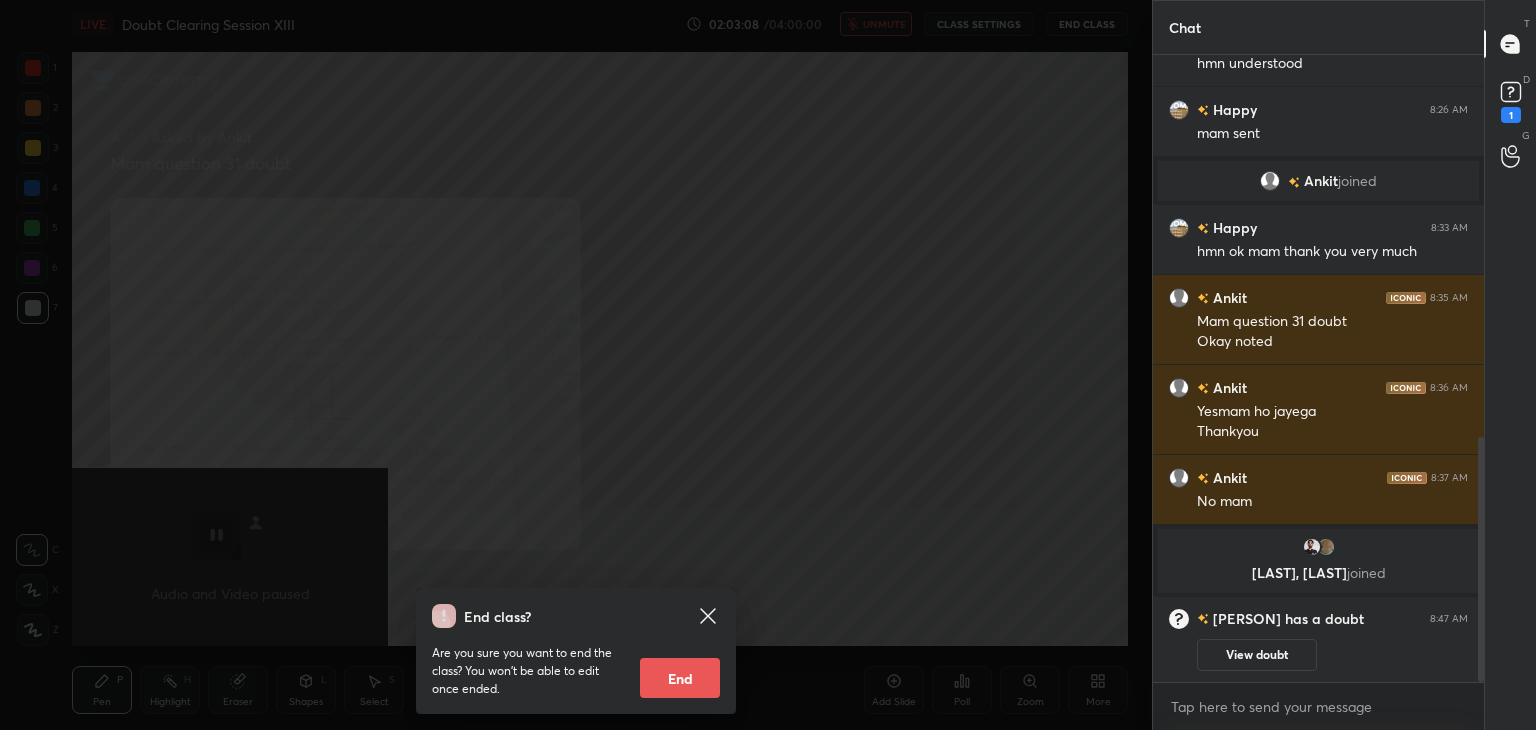 click 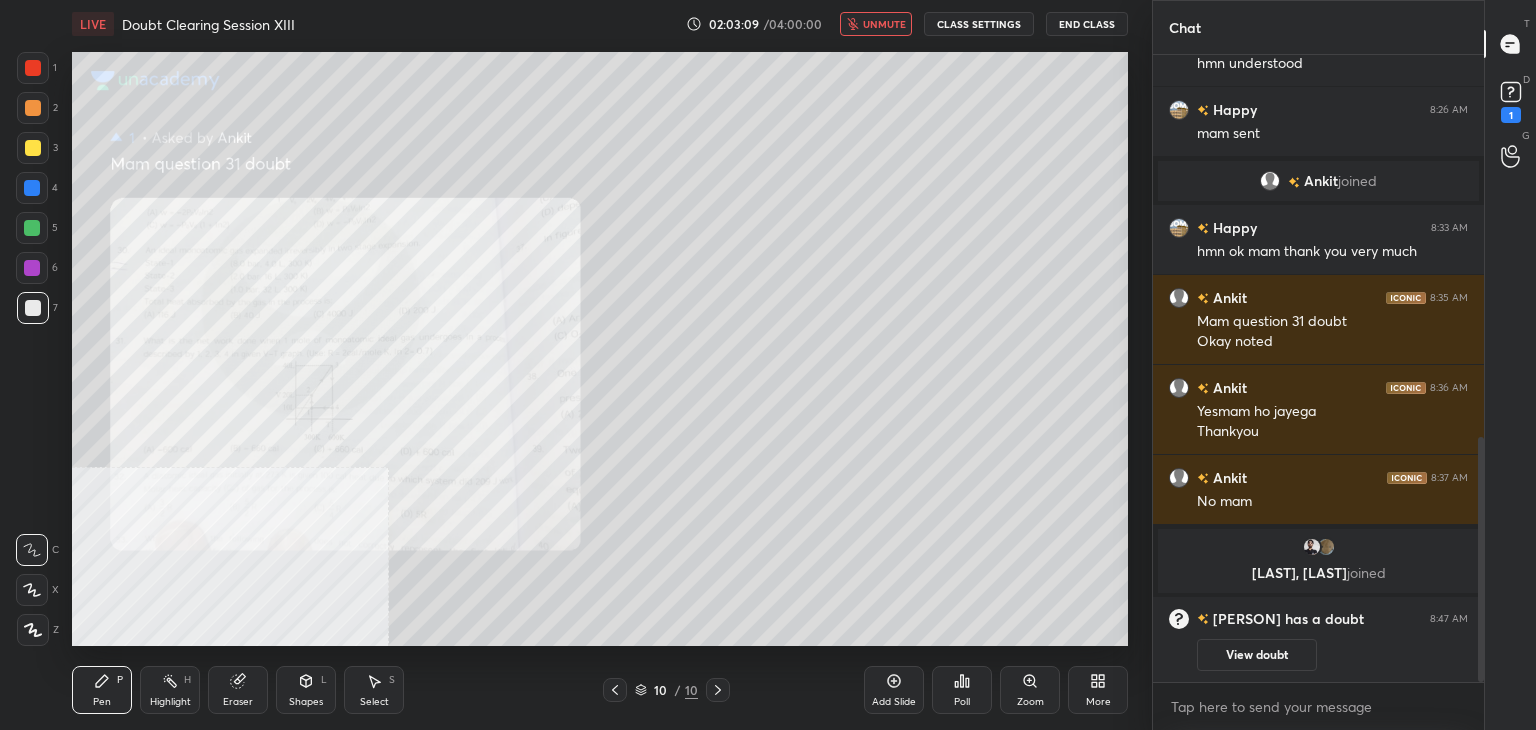 click on "unmute" at bounding box center (884, 24) 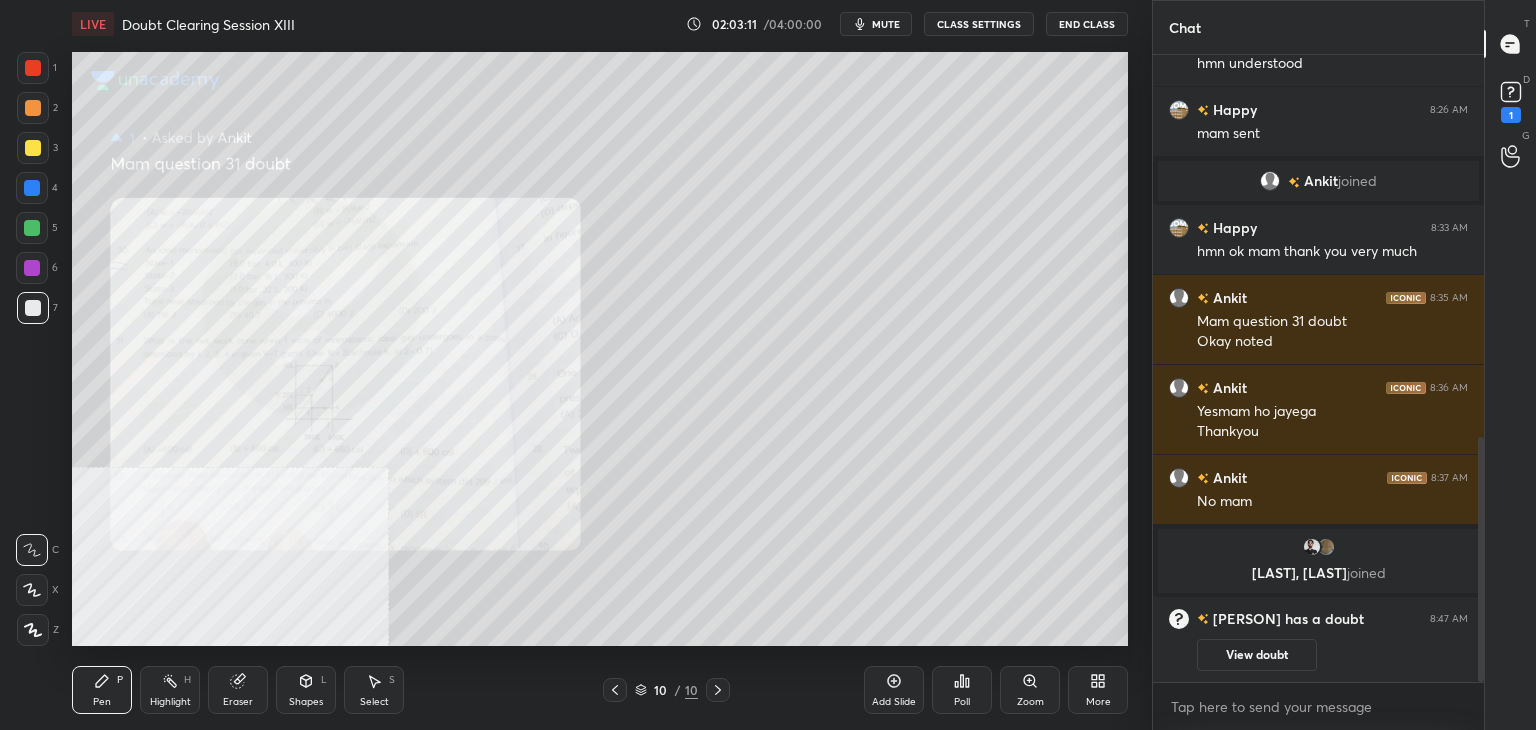 click on "View doubt" at bounding box center (1257, 655) 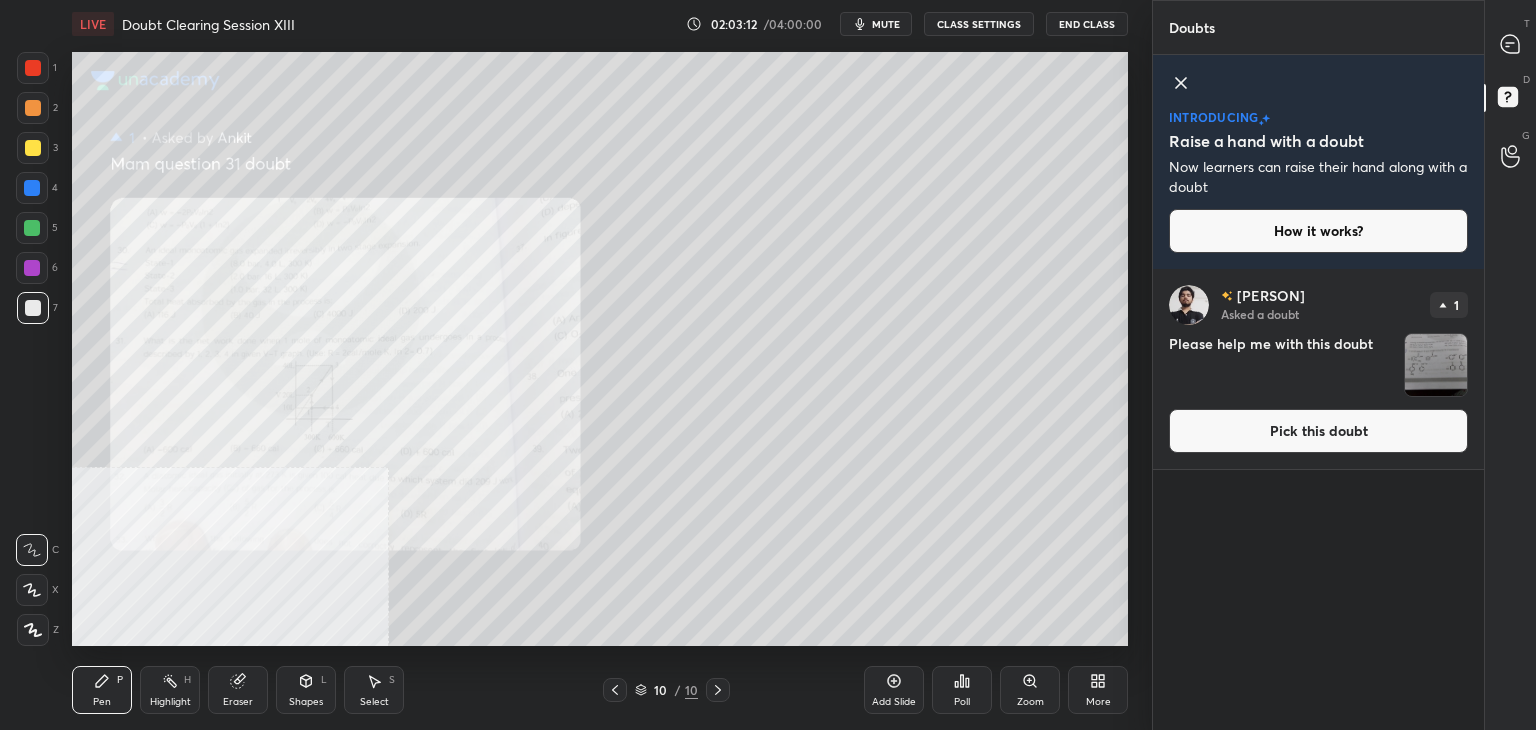 click on "Pick this doubt" at bounding box center (1318, 431) 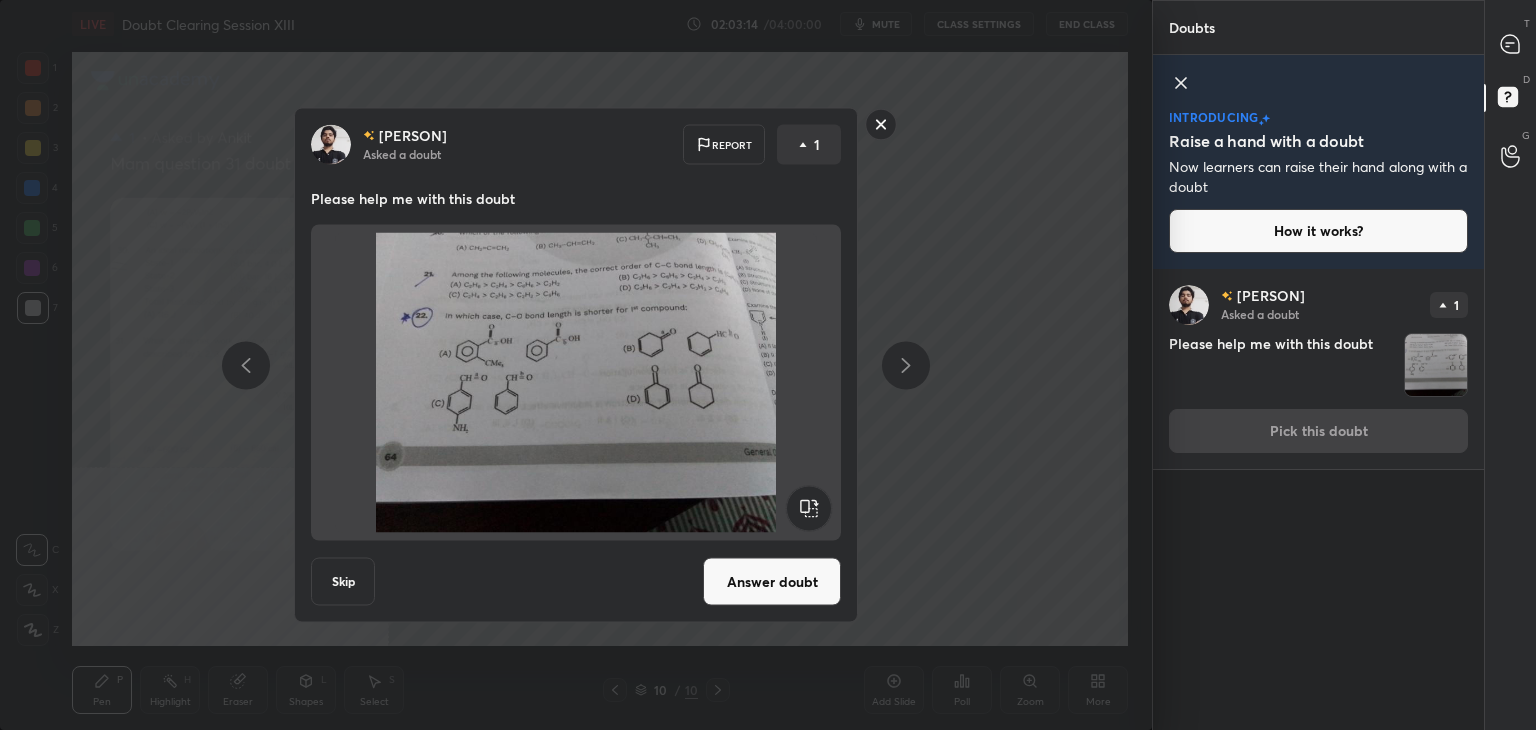 click on "Answer doubt" at bounding box center (772, 582) 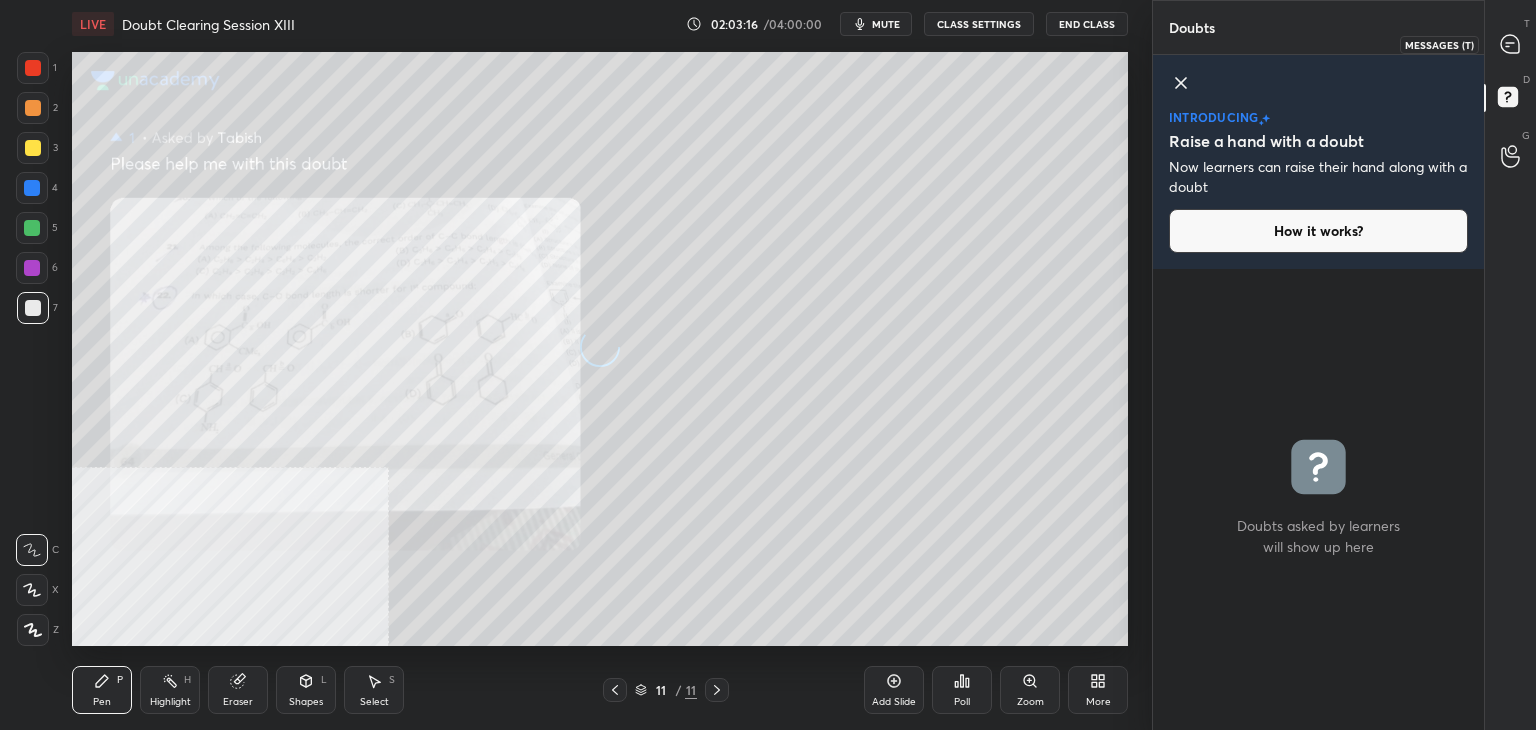 click 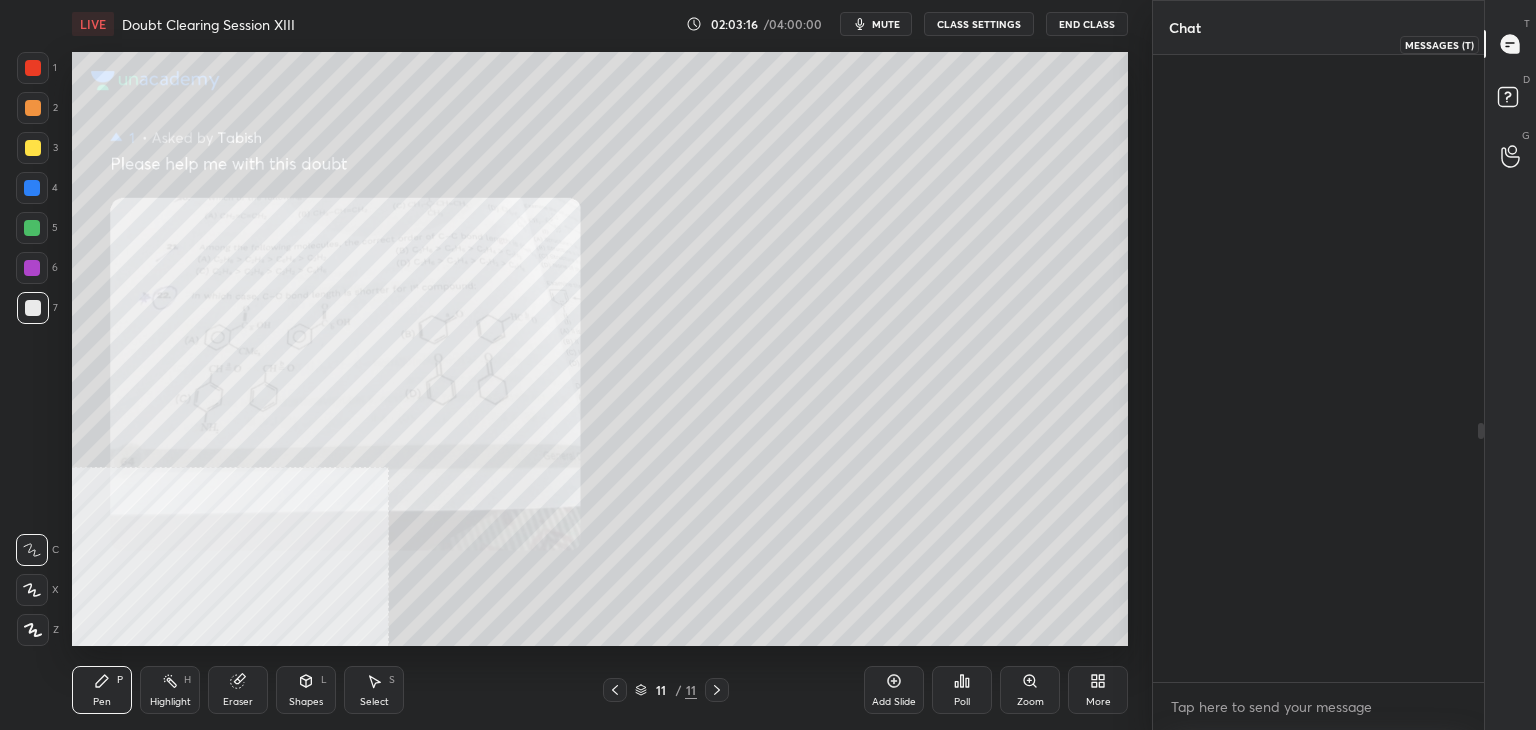 scroll, scrollTop: 894, scrollLeft: 0, axis: vertical 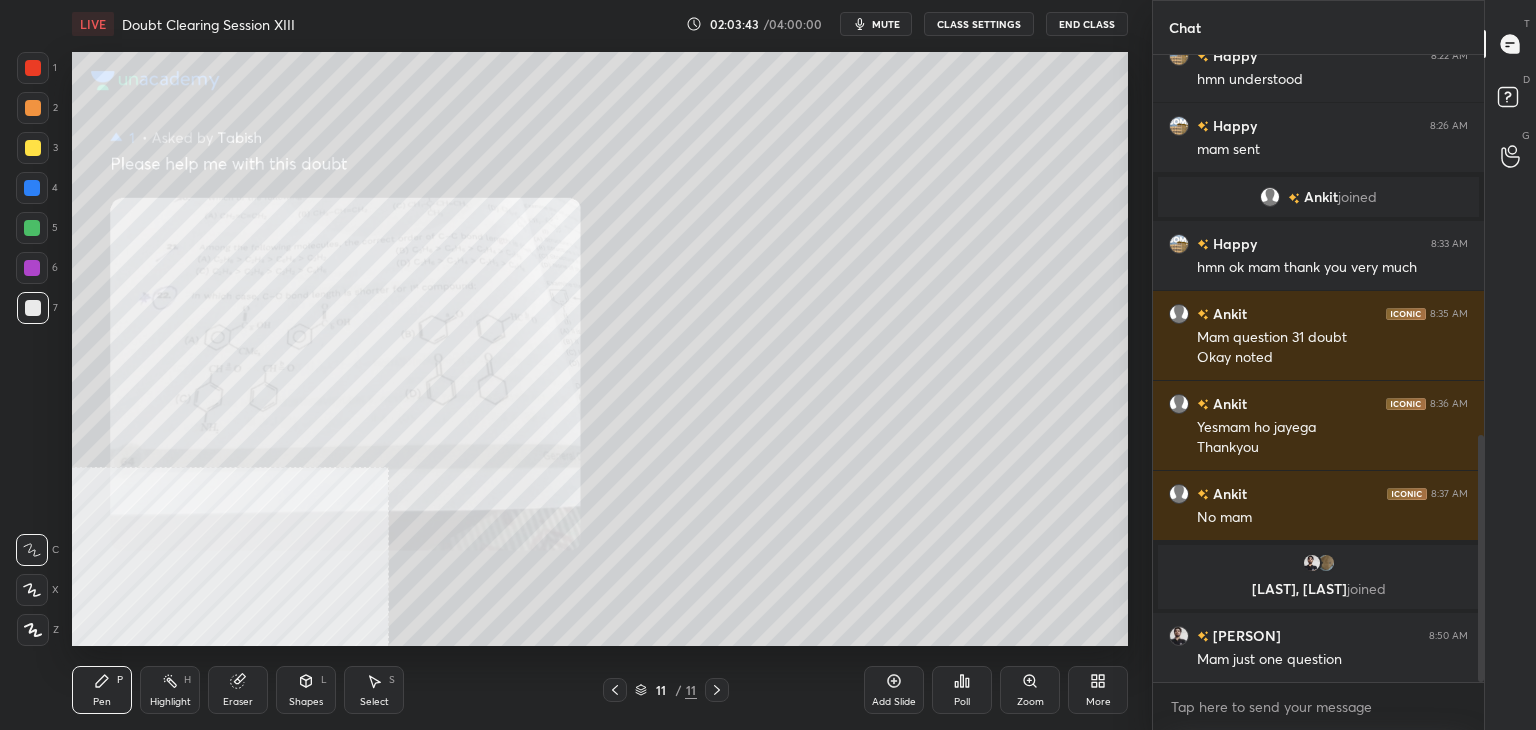 click 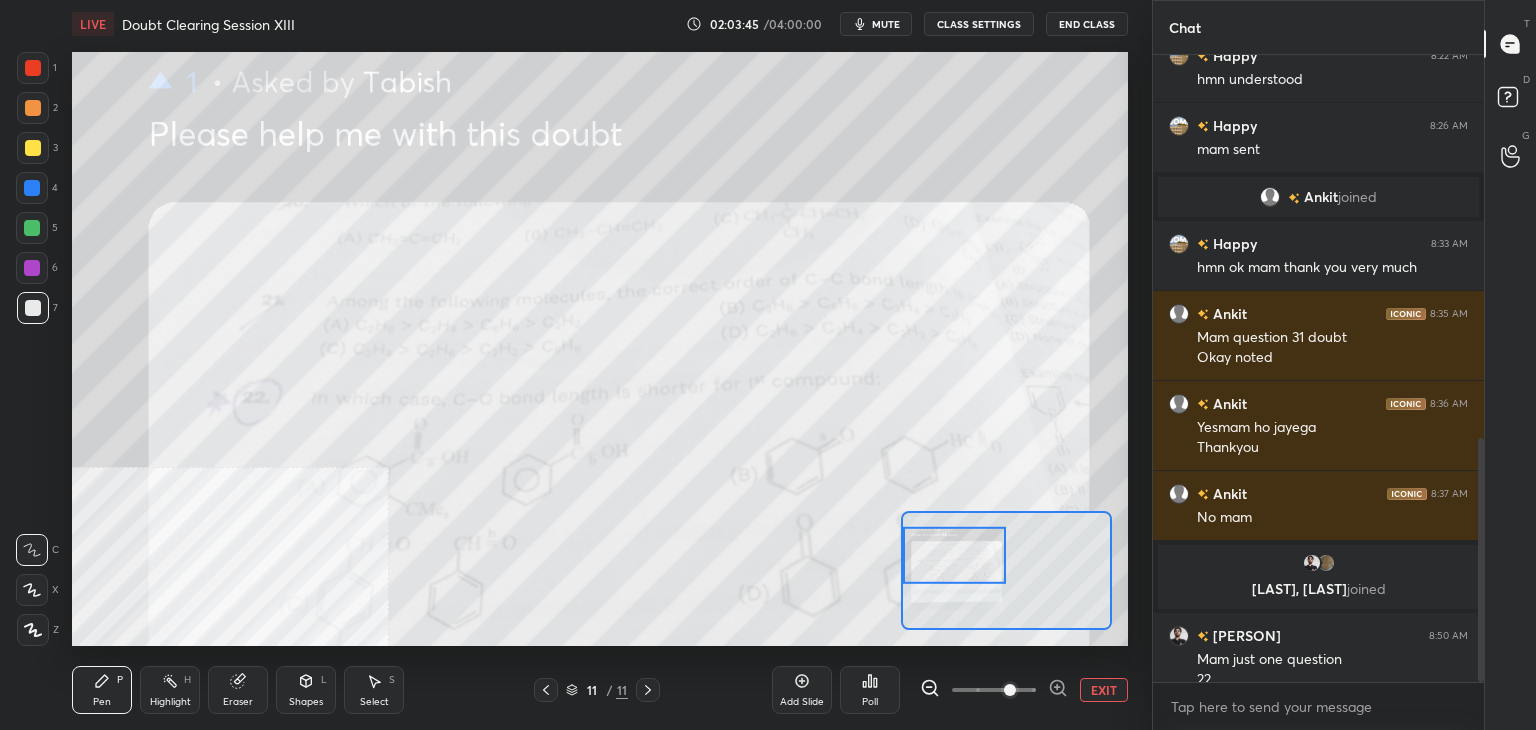 scroll, scrollTop: 984, scrollLeft: 0, axis: vertical 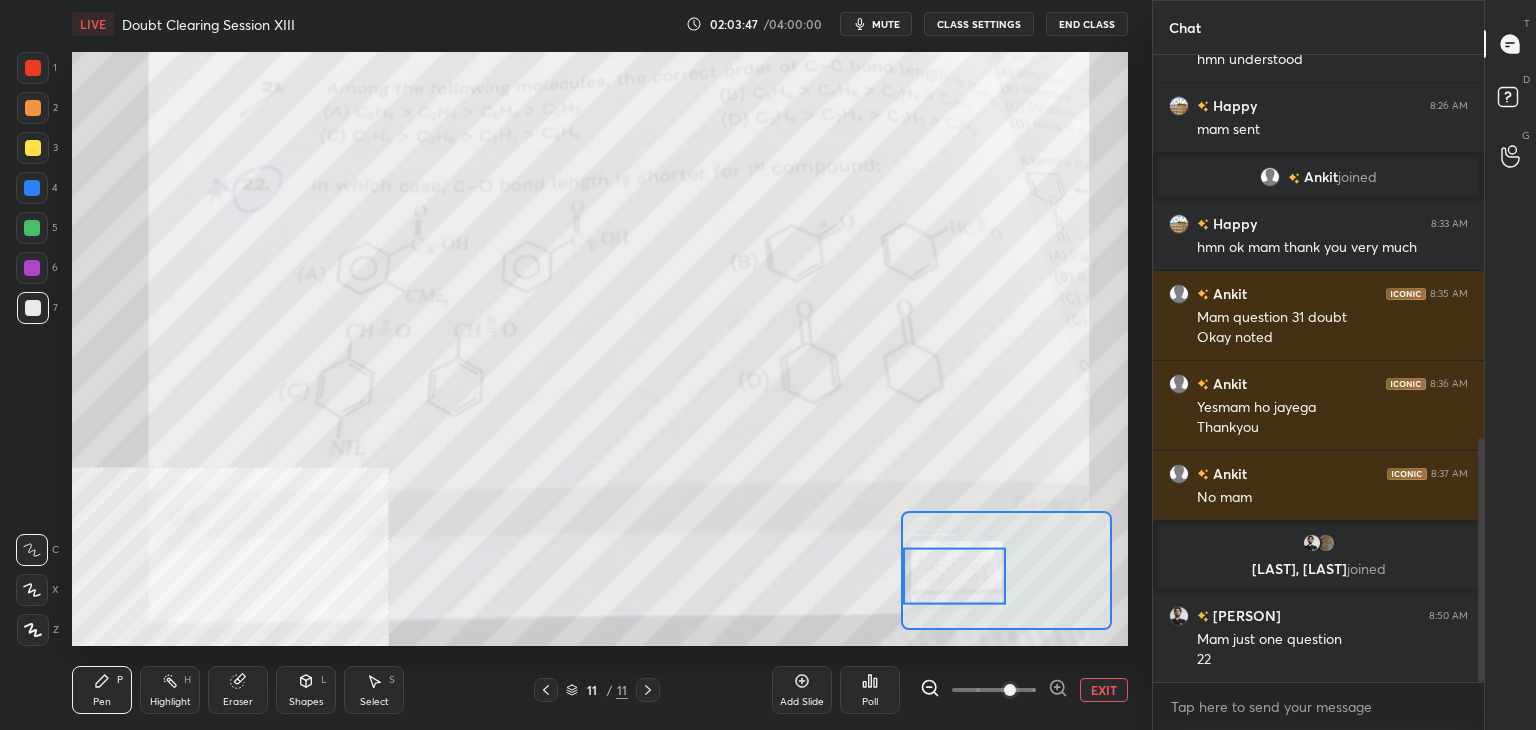 click at bounding box center [33, 68] 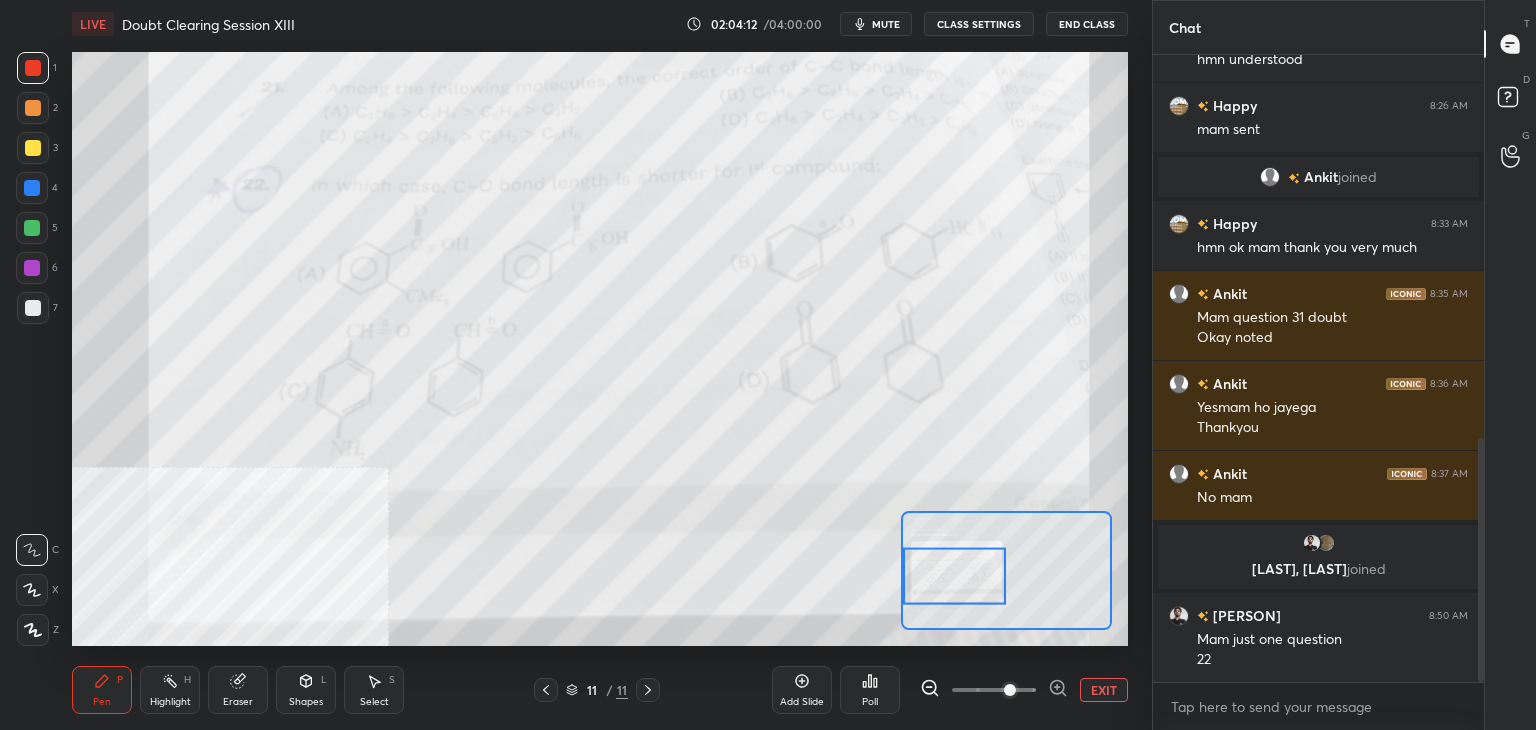 scroll, scrollTop: 1004, scrollLeft: 0, axis: vertical 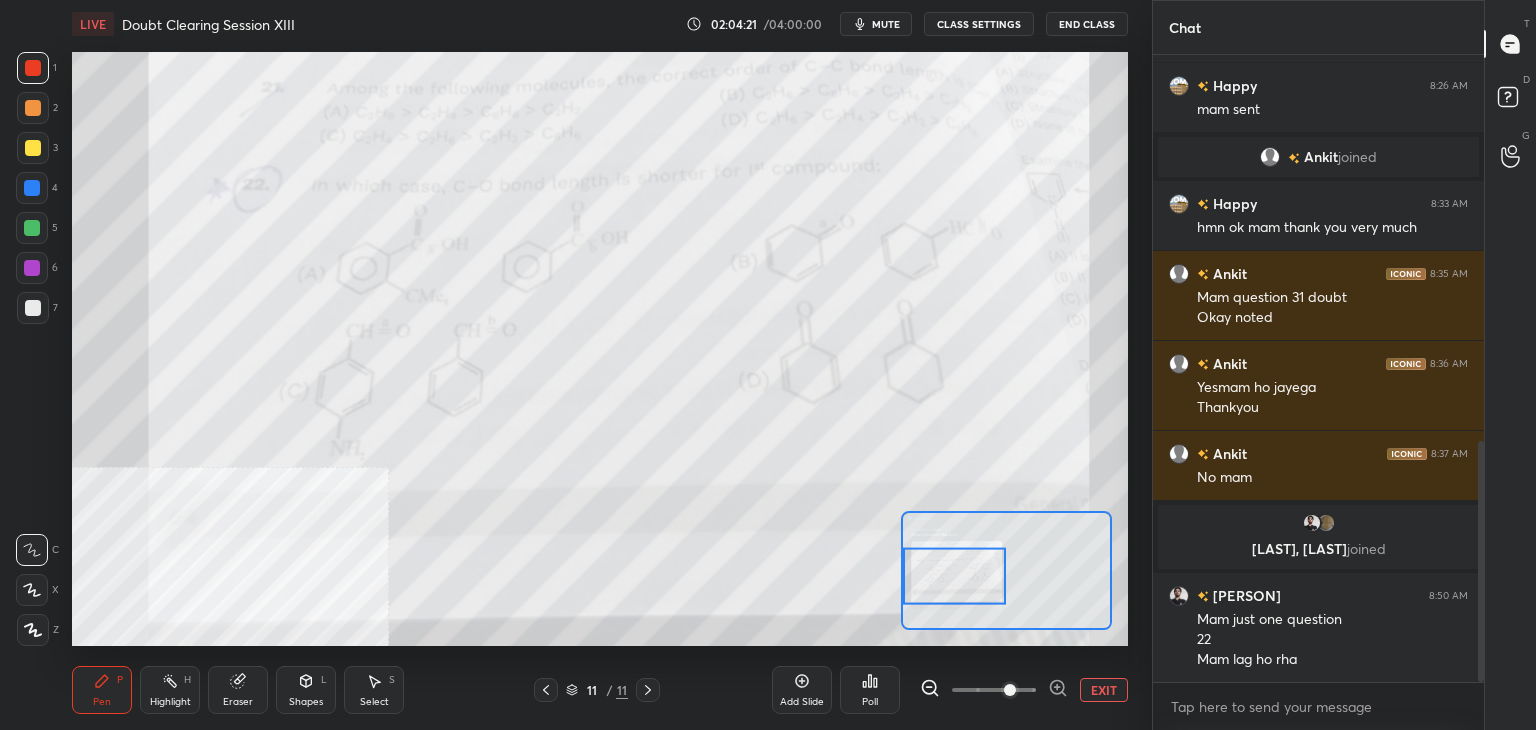 click on "EXIT" at bounding box center [1104, 690] 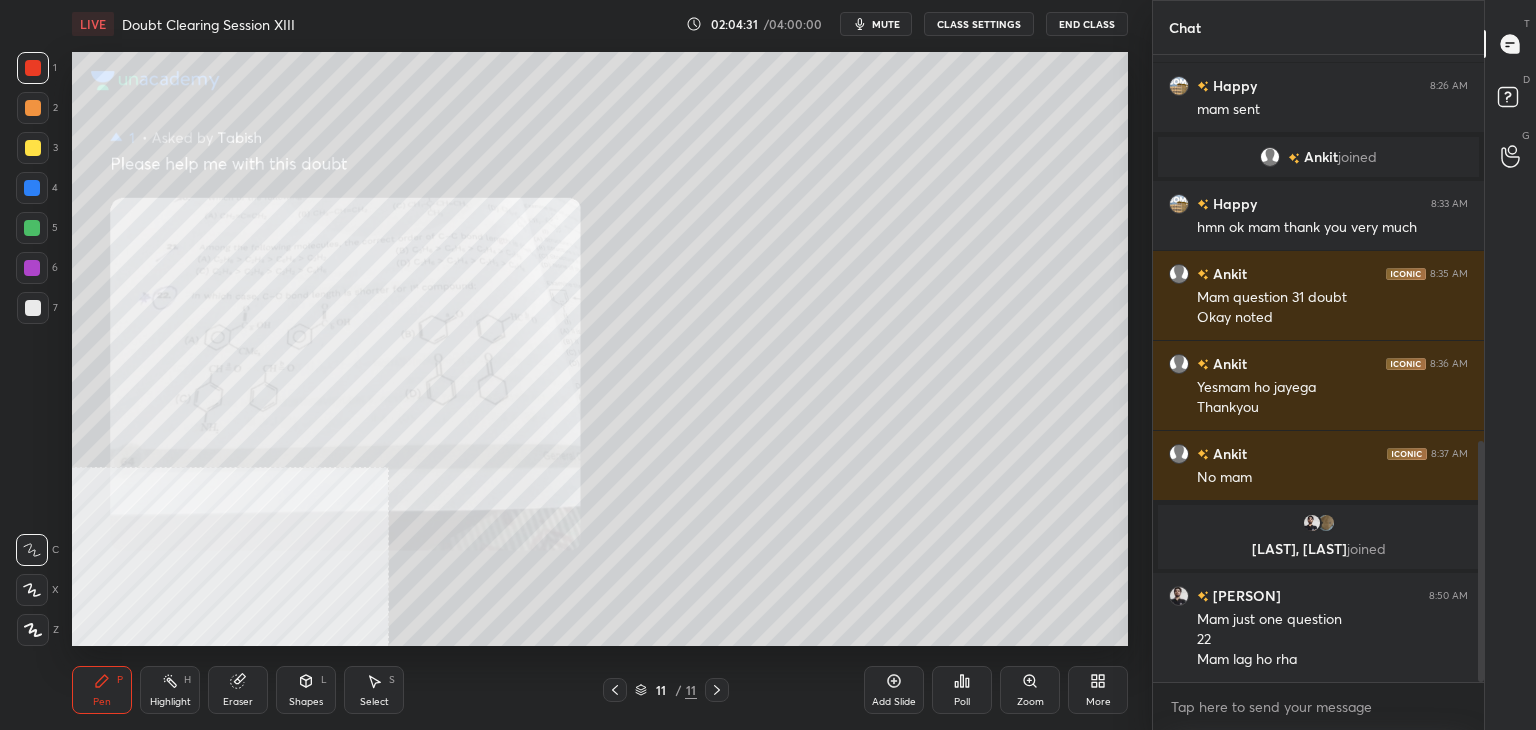 click on "Select S" at bounding box center [374, 690] 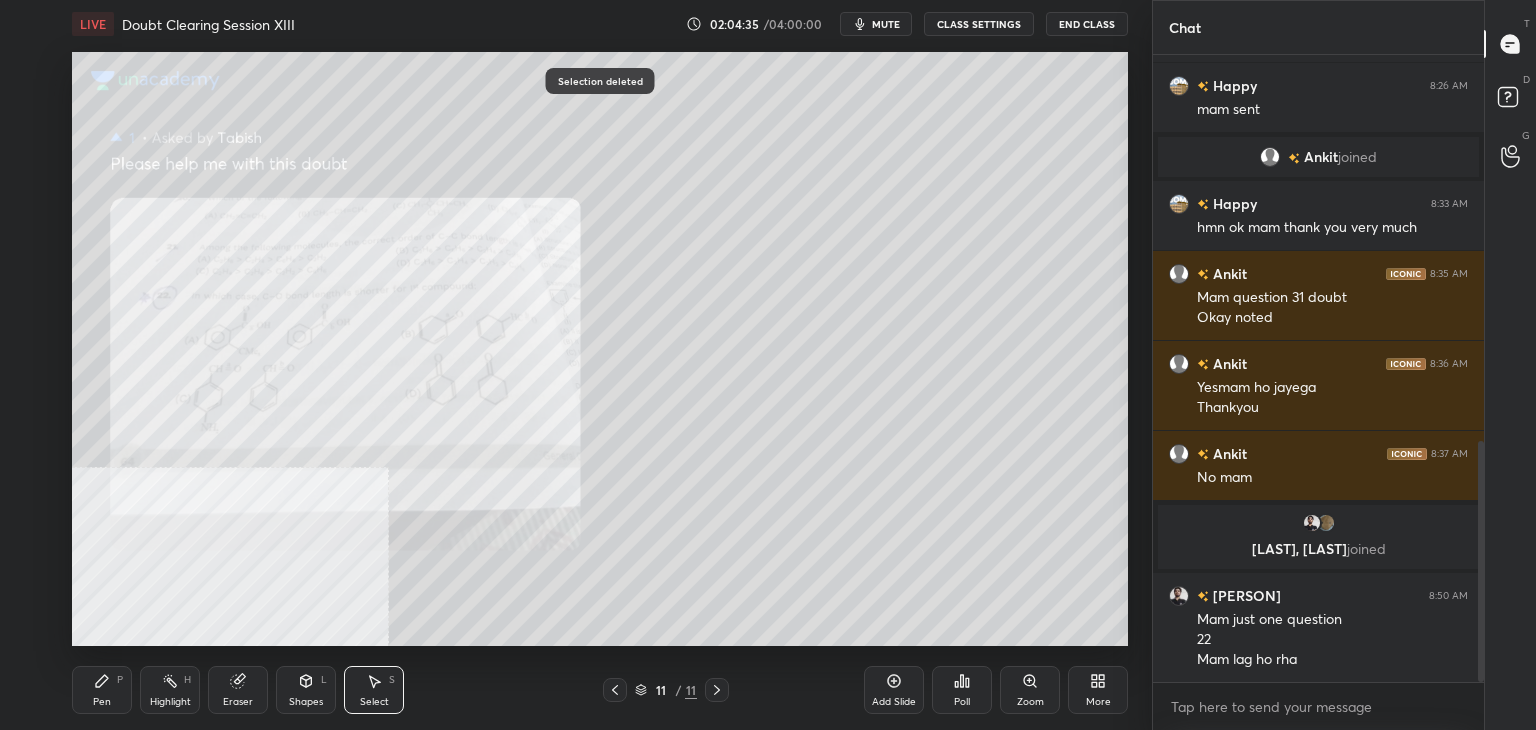 click on "Pen P" at bounding box center [102, 690] 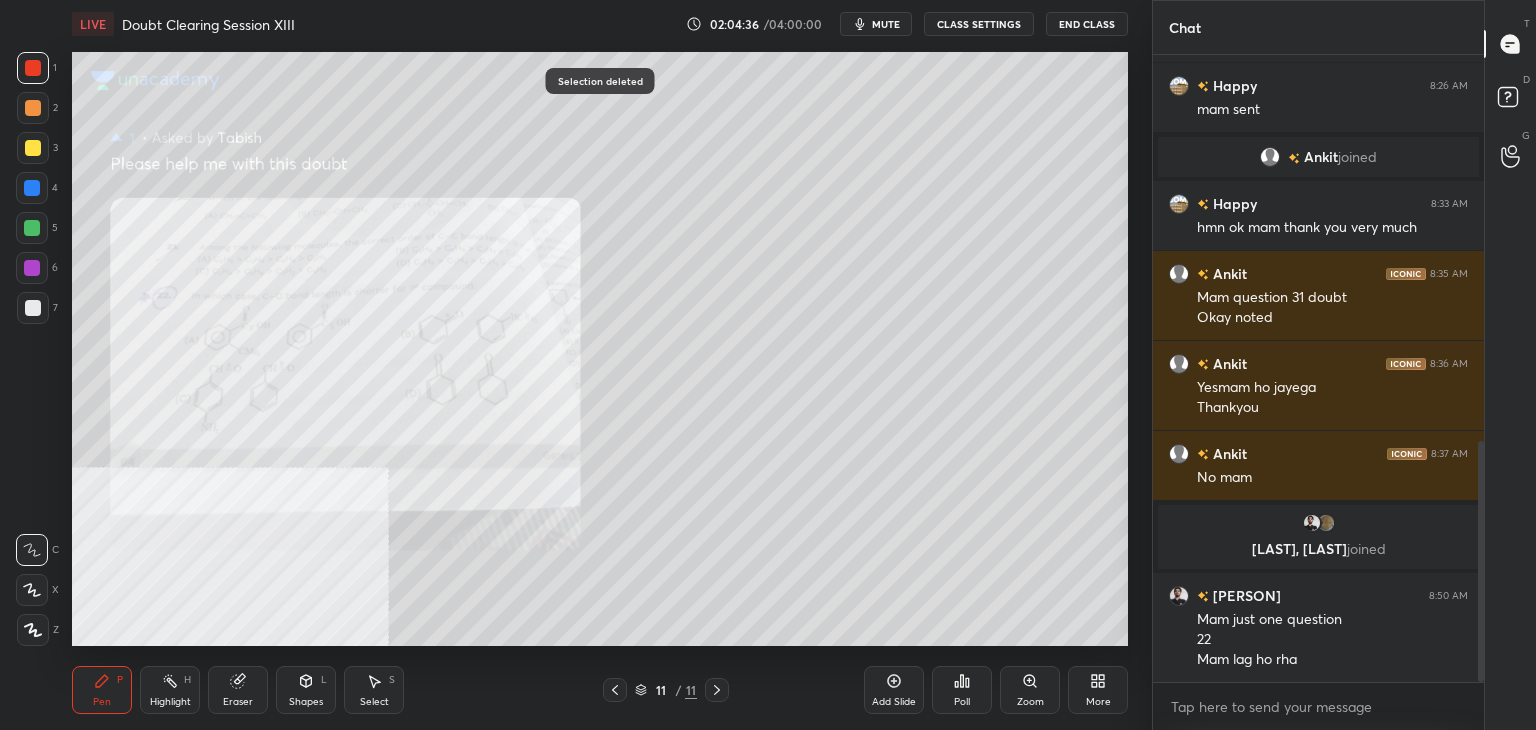 click at bounding box center [33, 308] 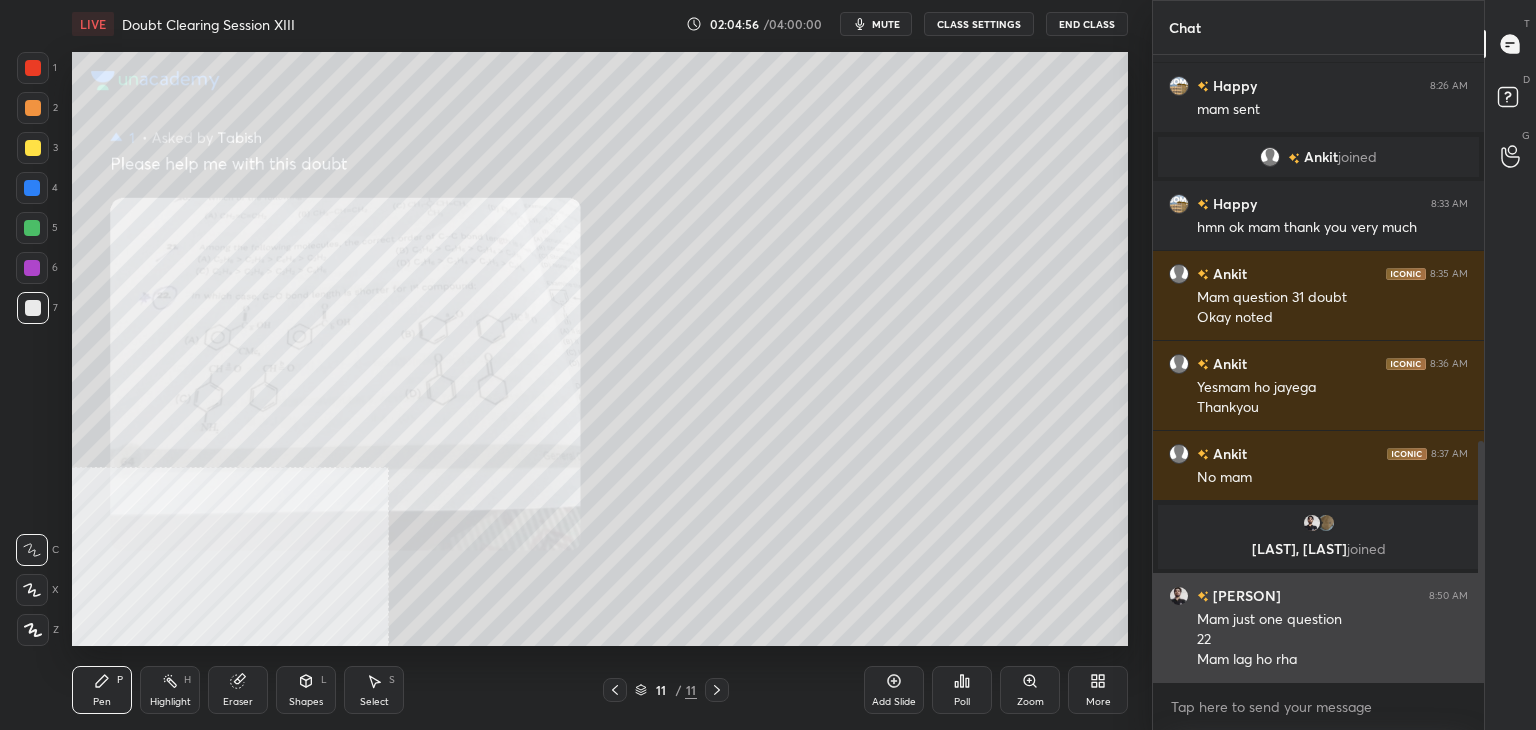click on "[PERSON]" at bounding box center [1245, 595] 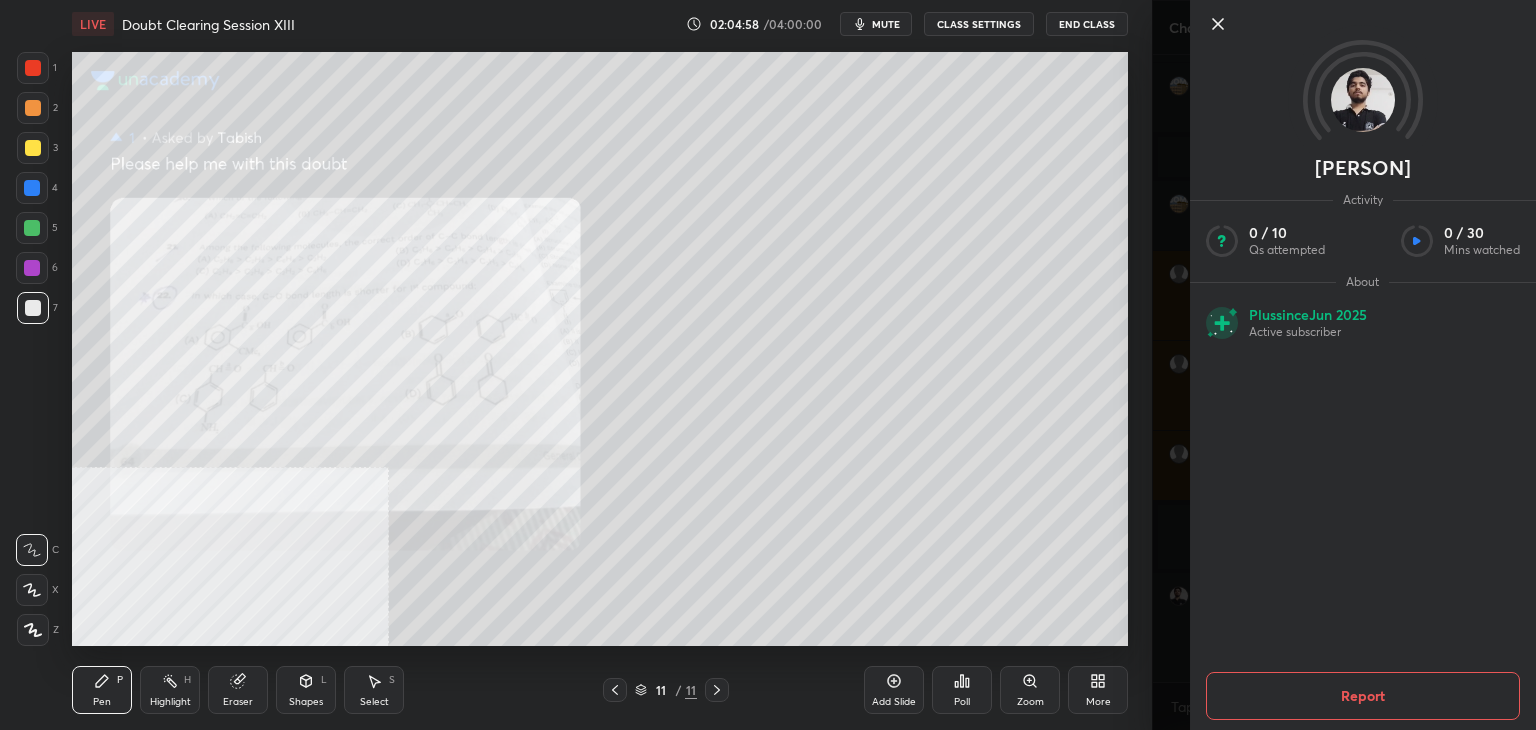 click 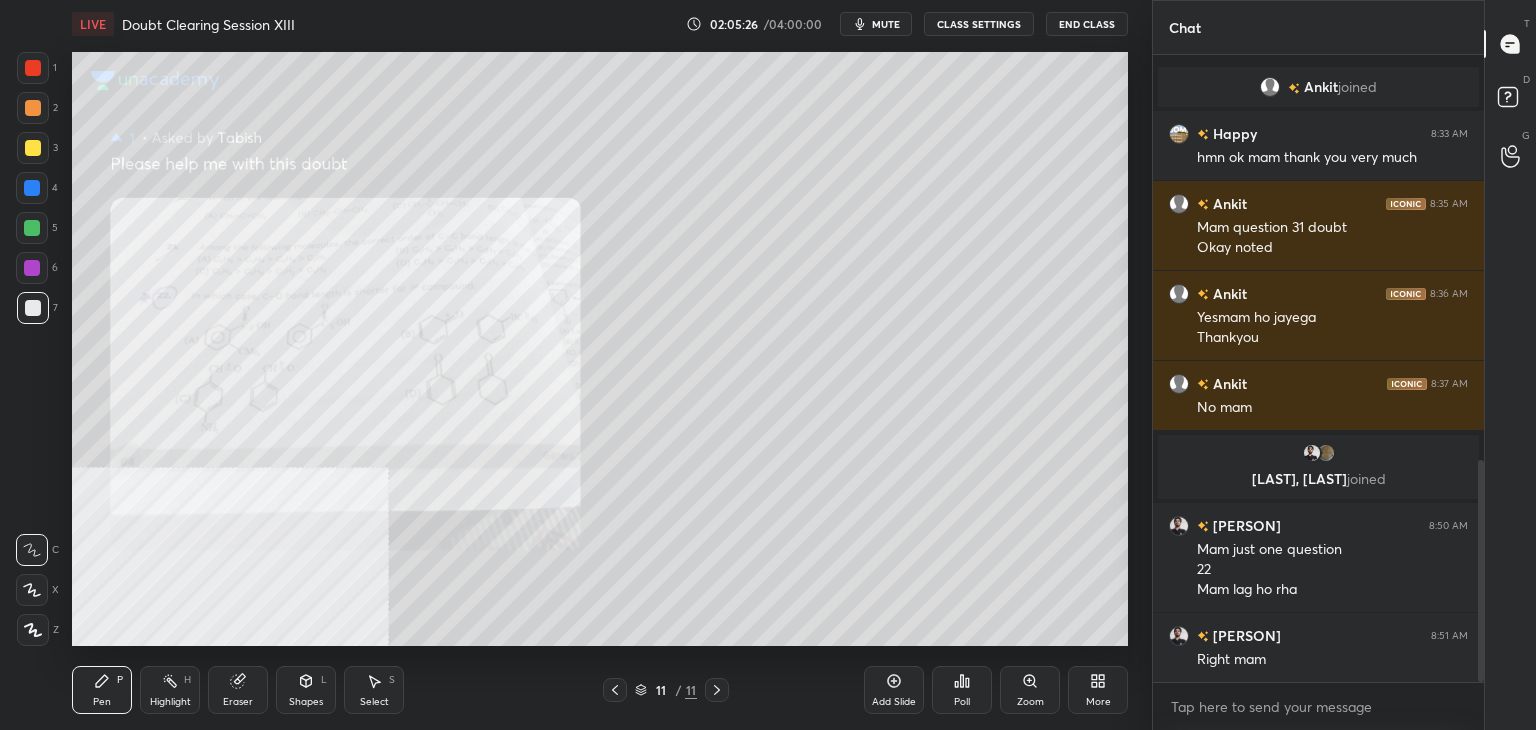 scroll, scrollTop: 1144, scrollLeft: 0, axis: vertical 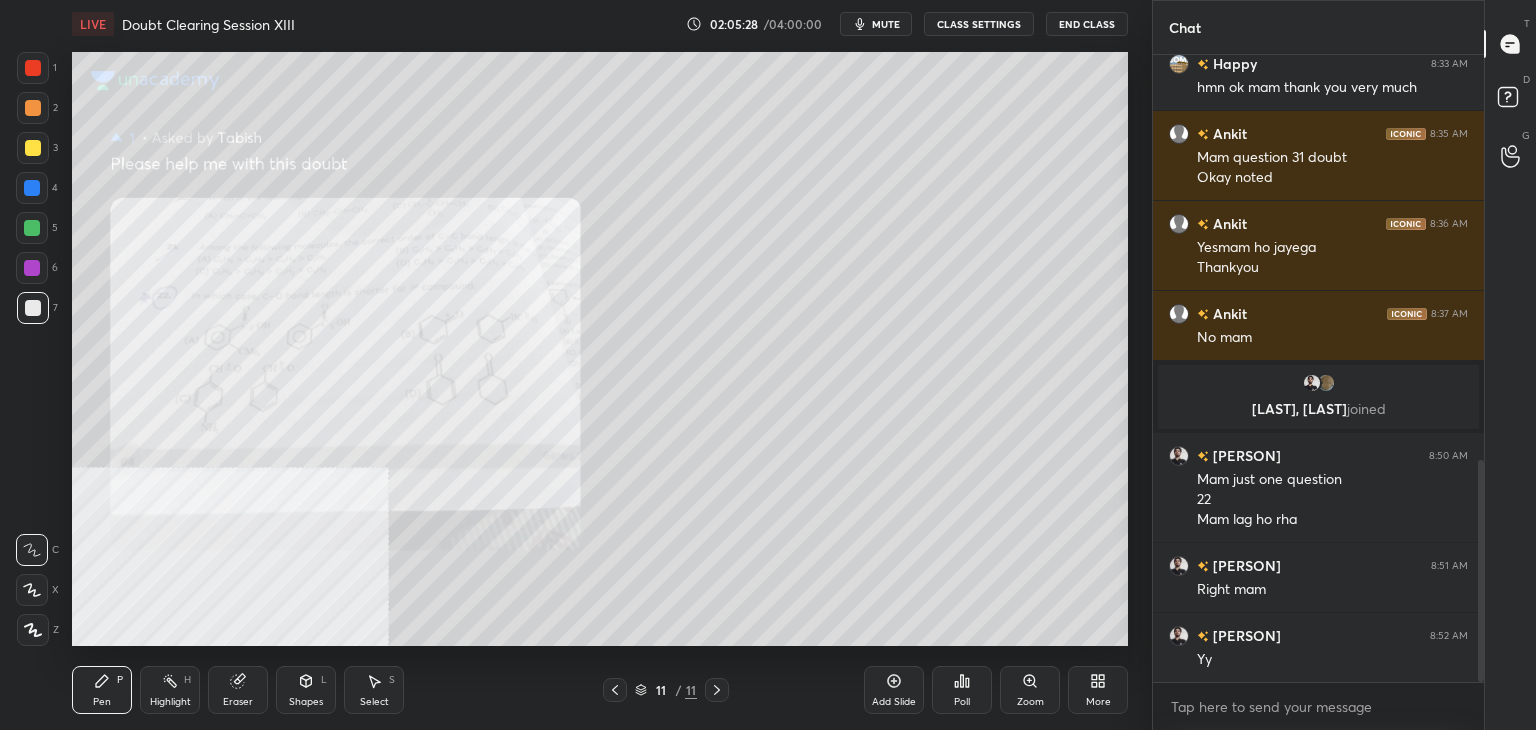 click at bounding box center (32, 188) 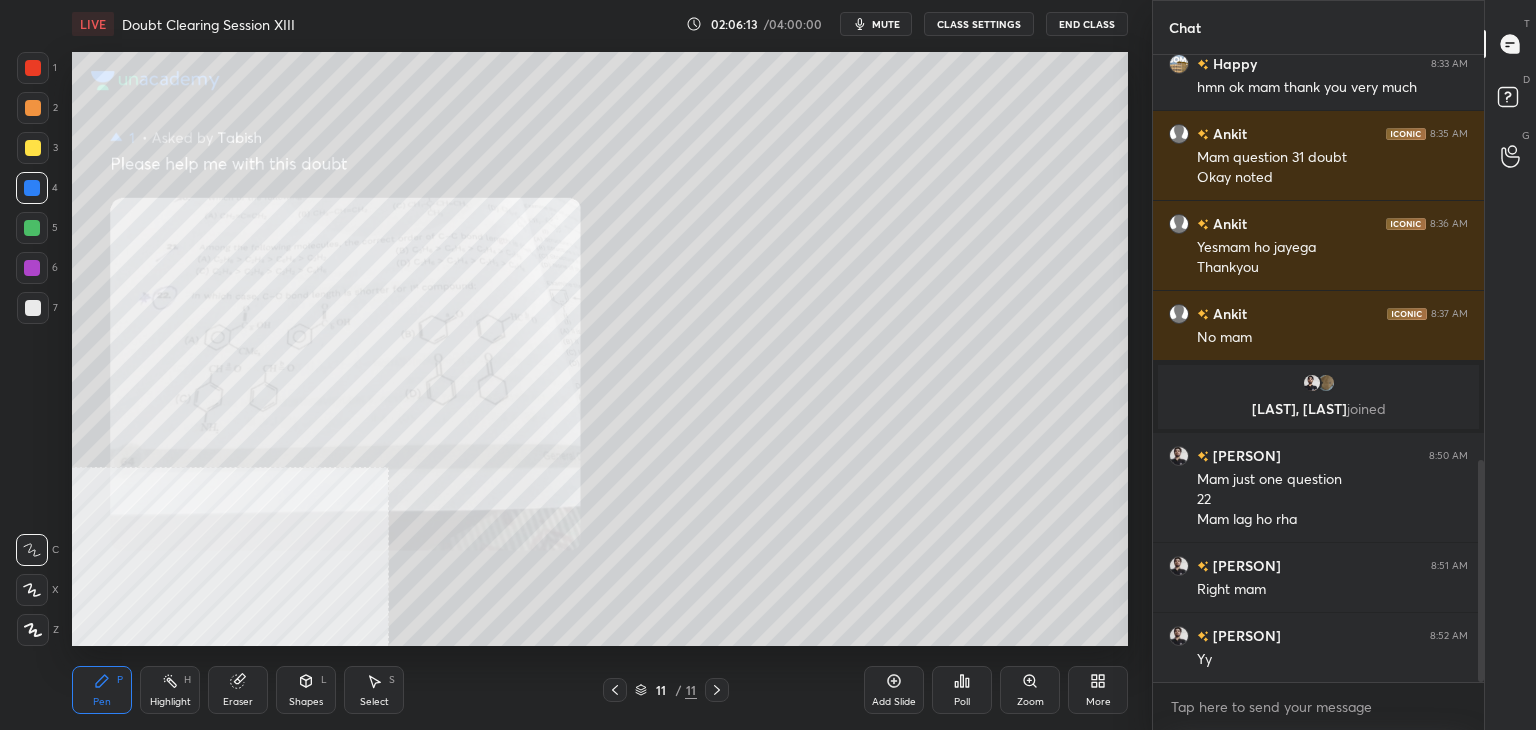 click at bounding box center (32, 228) 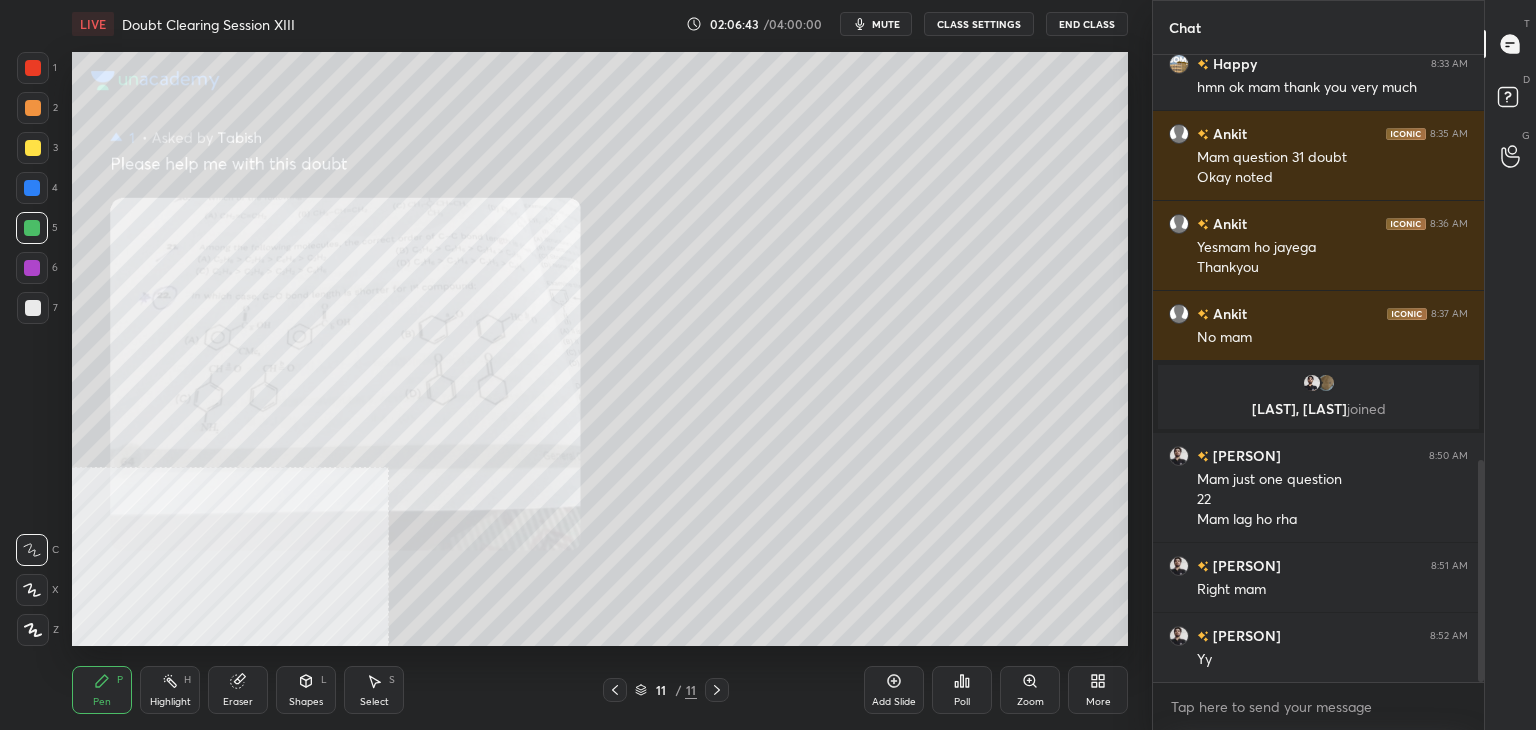 click at bounding box center [33, 308] 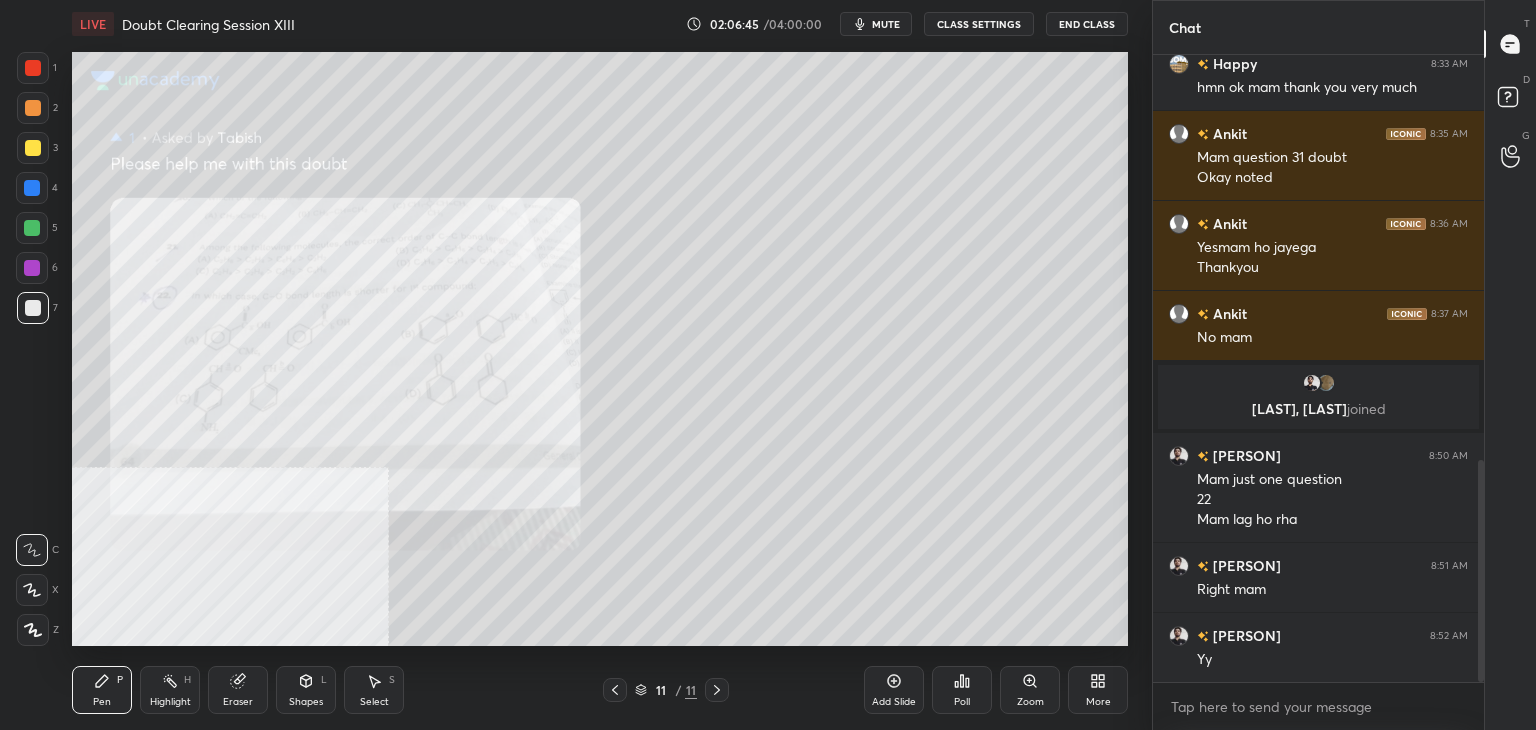 click 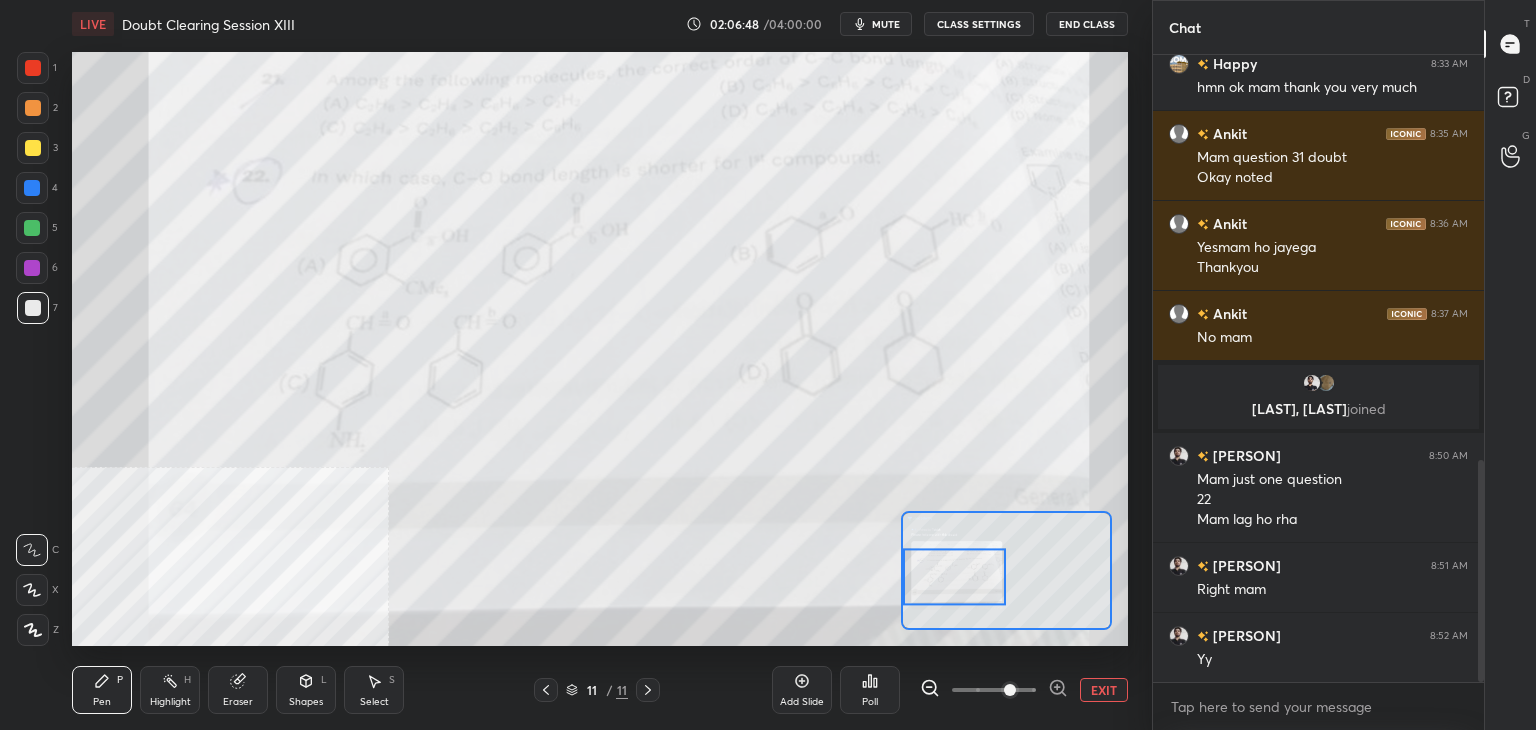 click on "EXIT" at bounding box center (1104, 690) 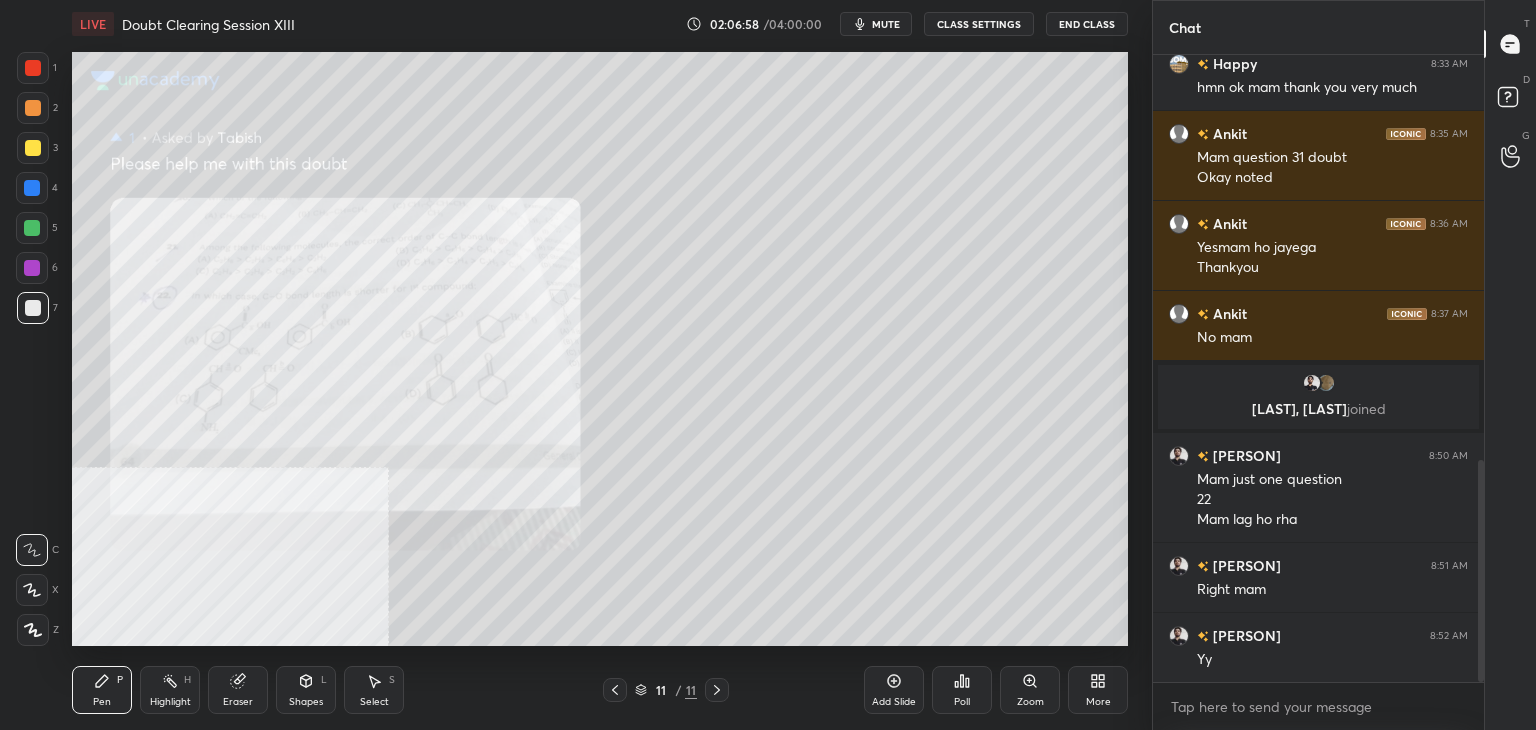 click 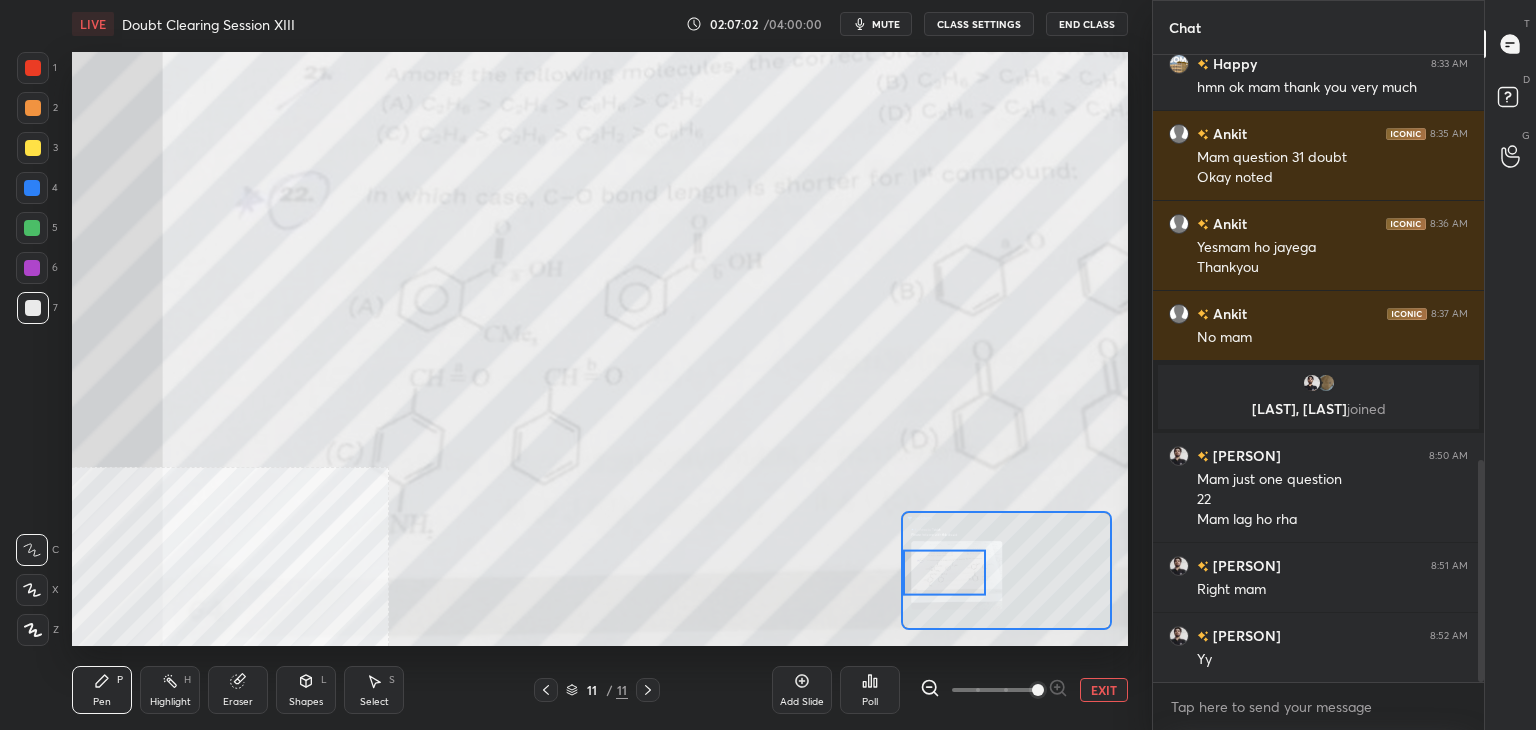 click on "EXIT" at bounding box center [1104, 690] 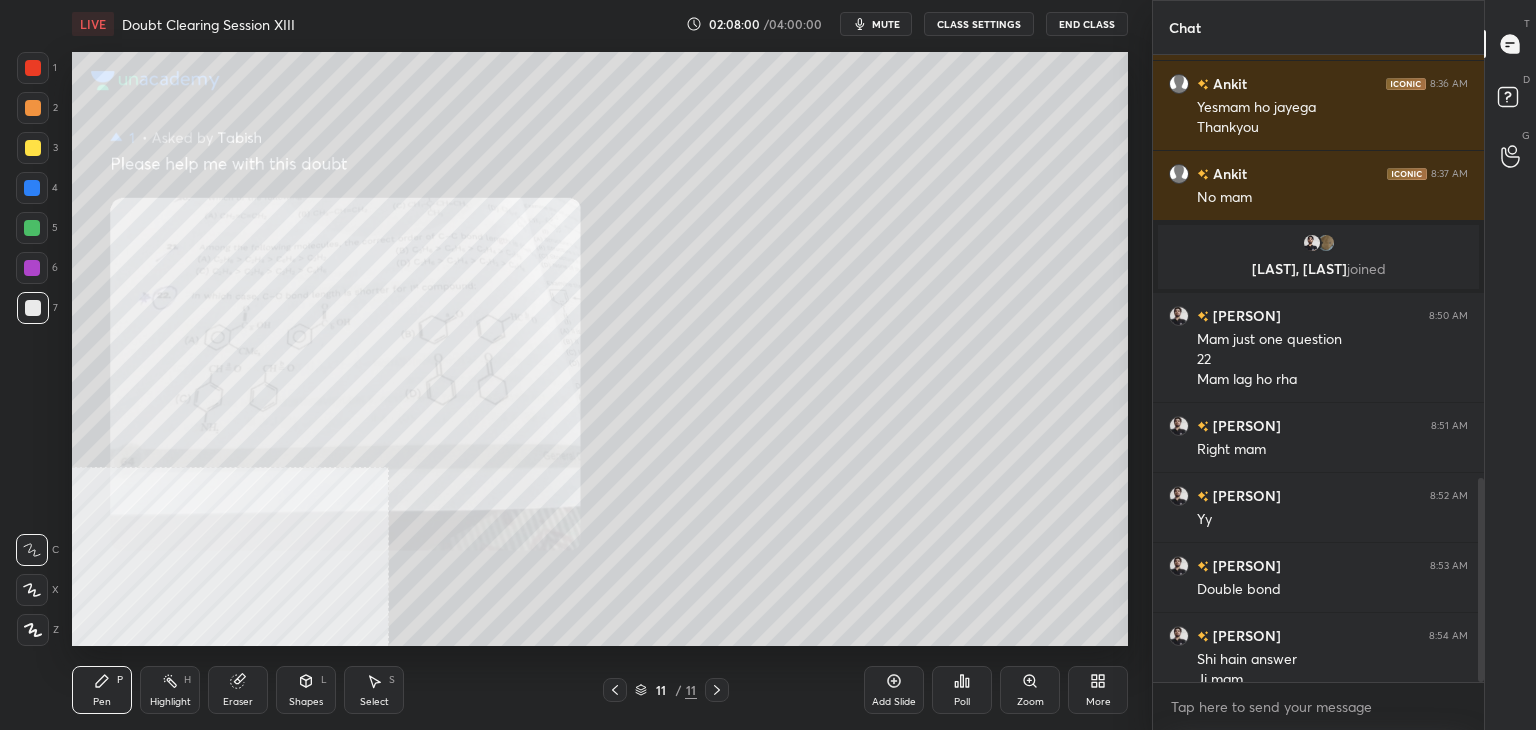 scroll, scrollTop: 1304, scrollLeft: 0, axis: vertical 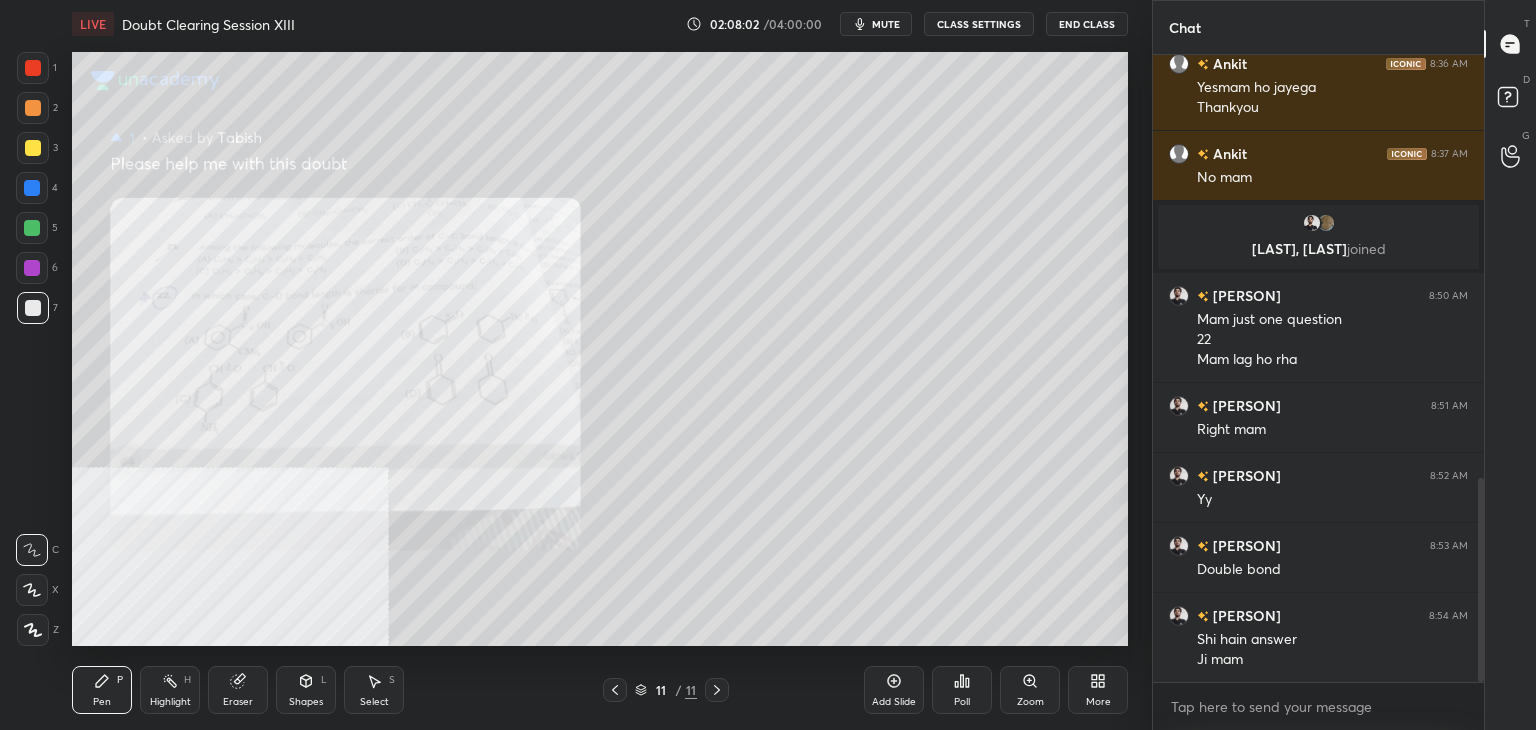 click 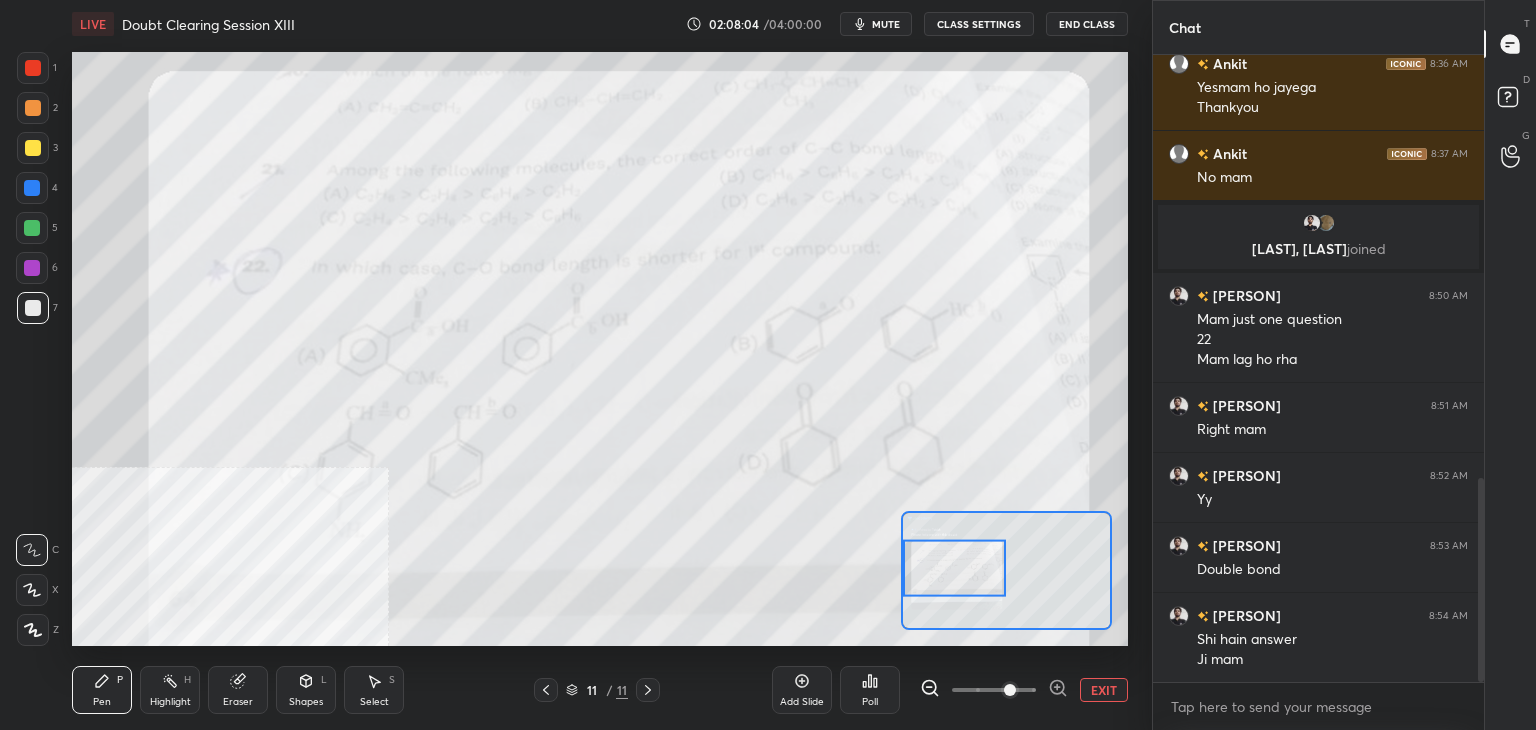 click at bounding box center [33, 68] 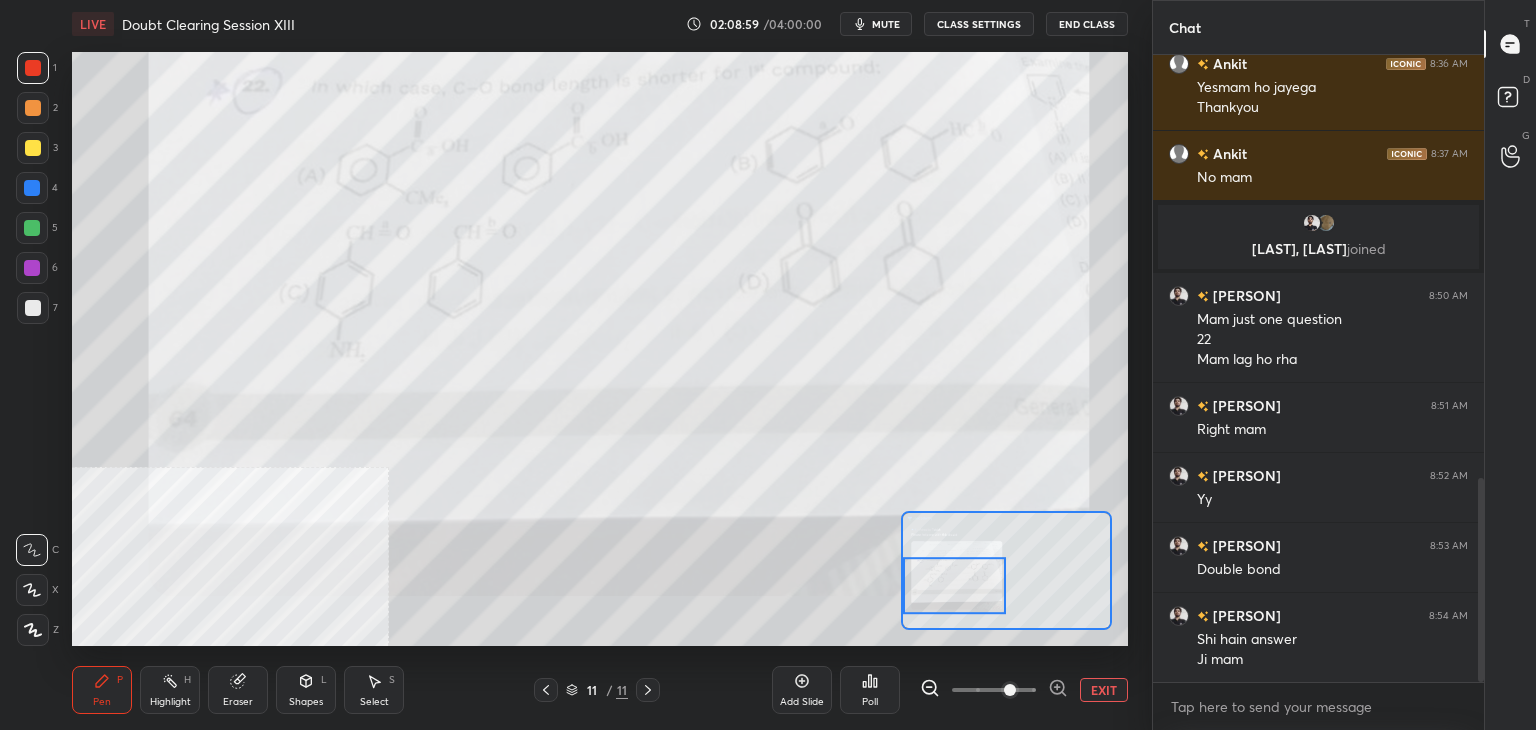 click on "1 2 3 4 5 6 7 C X Z C X Z E E Erase all   H H" at bounding box center (32, 349) 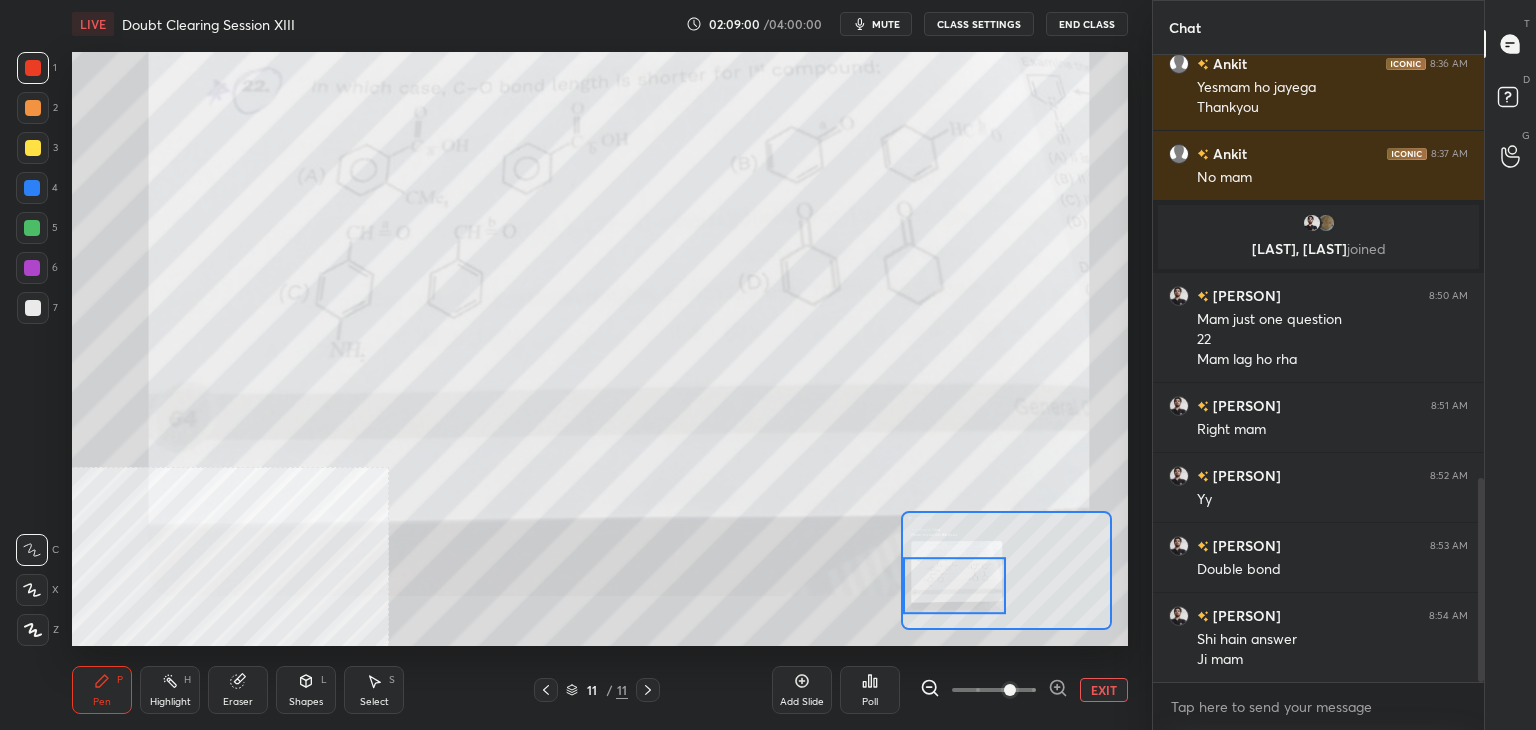 click on "EXIT" at bounding box center [1104, 690] 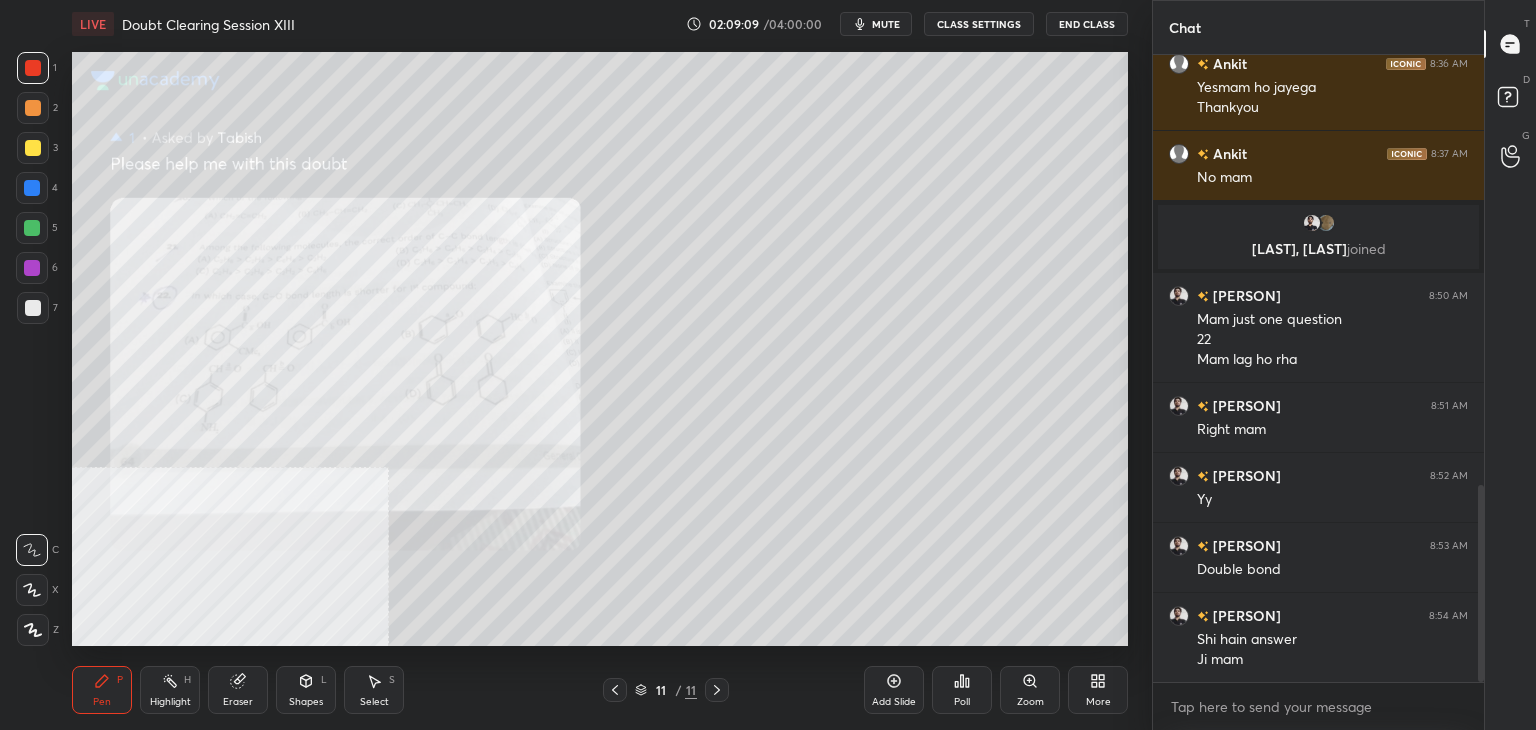 scroll, scrollTop: 1374, scrollLeft: 0, axis: vertical 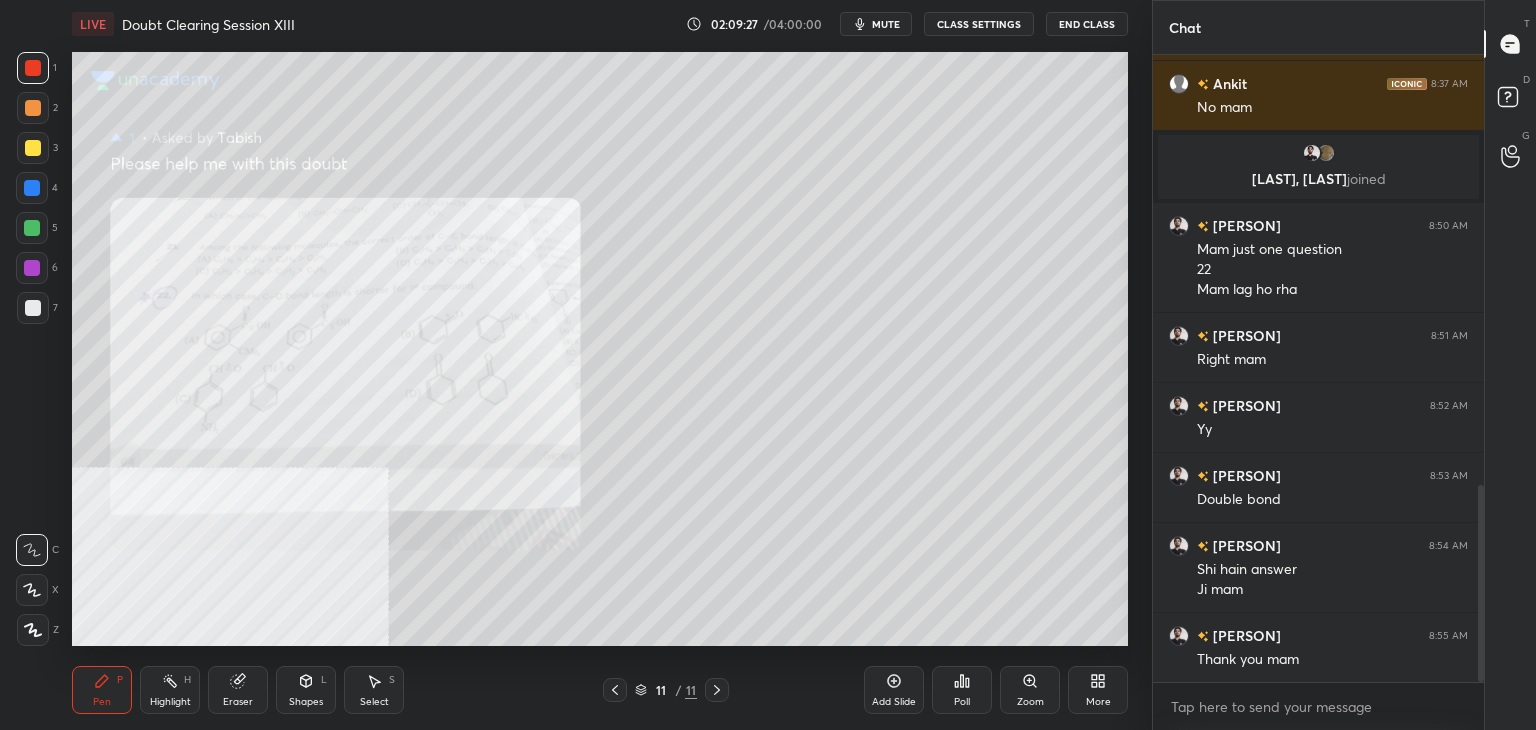 click on "mute" at bounding box center (886, 24) 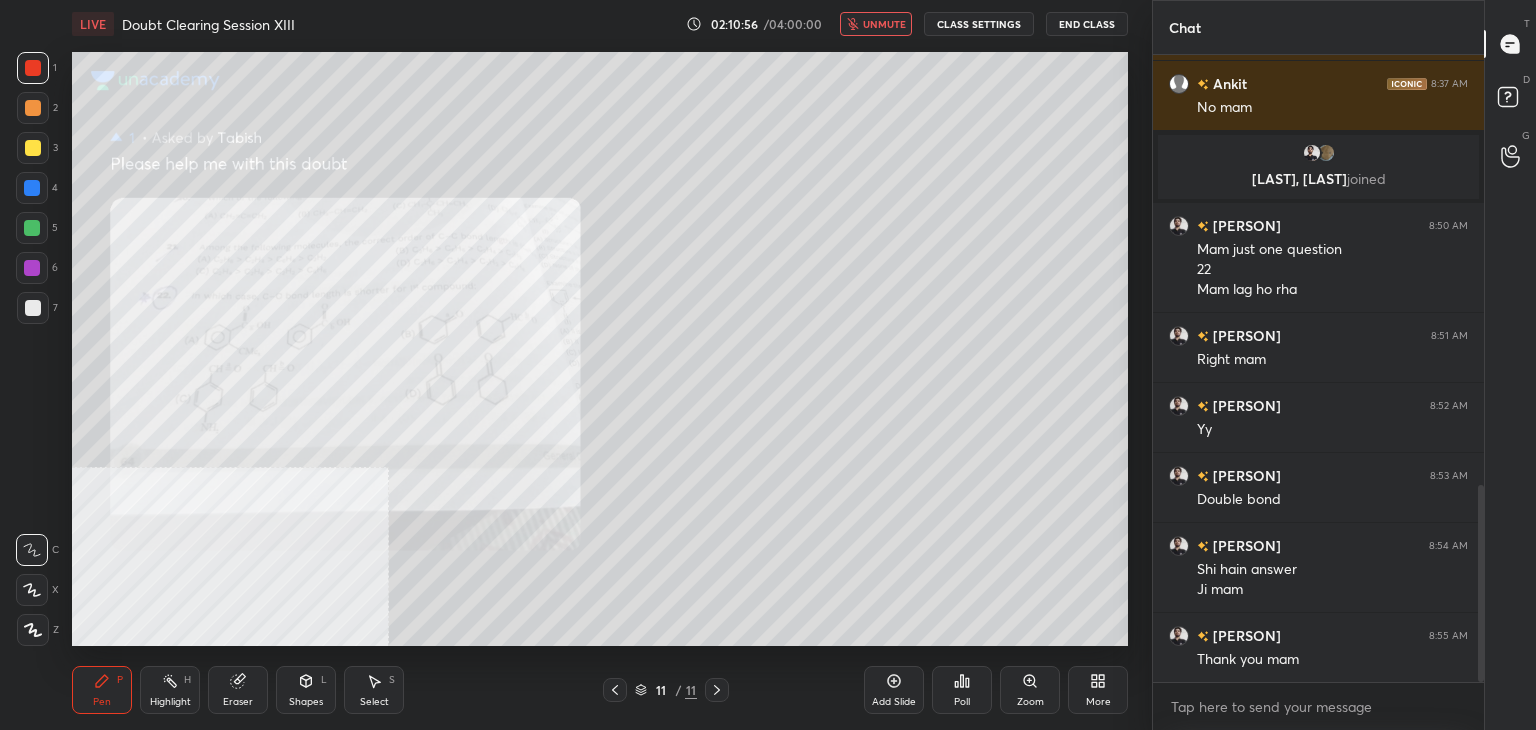 click on "End Class" at bounding box center (1087, 24) 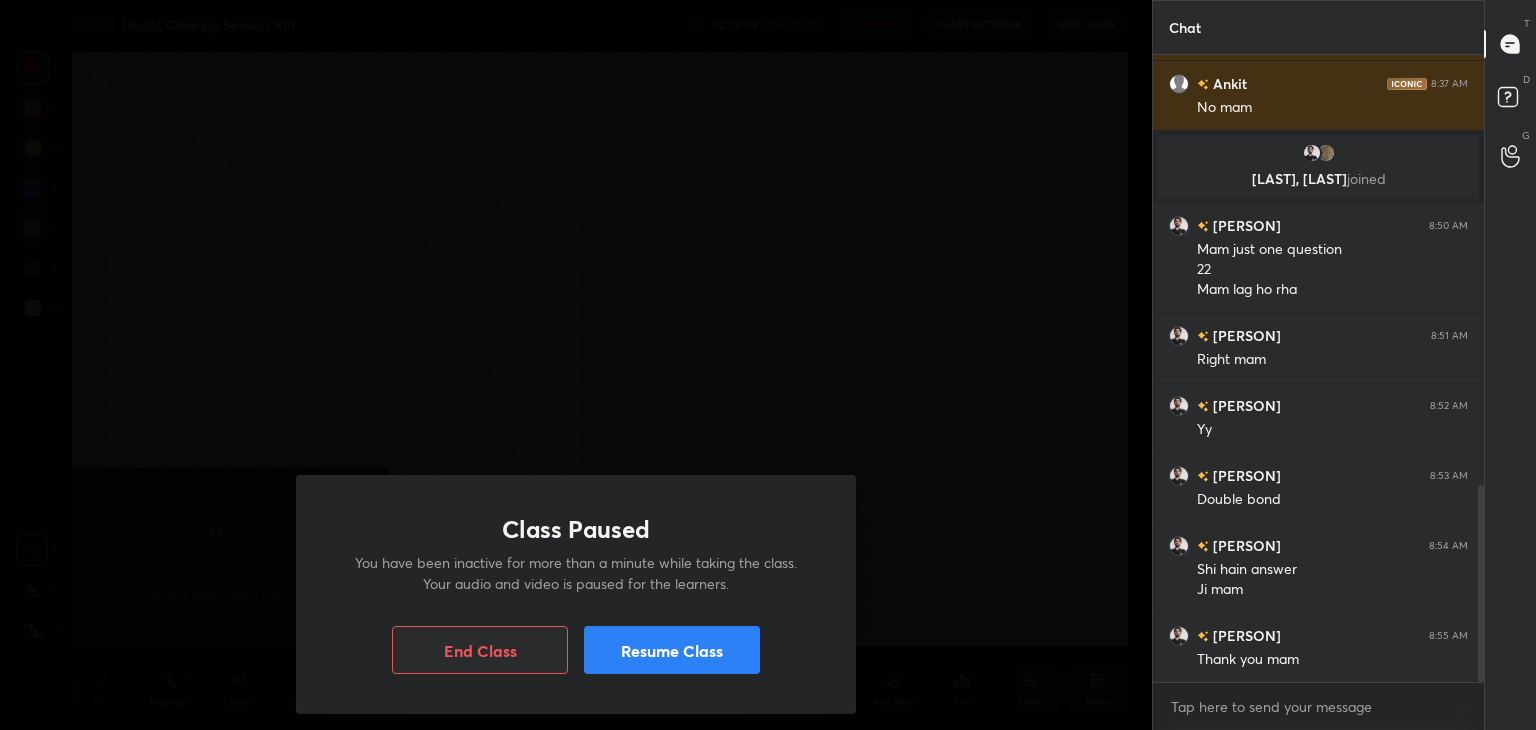click on "Resume Class" at bounding box center [672, 650] 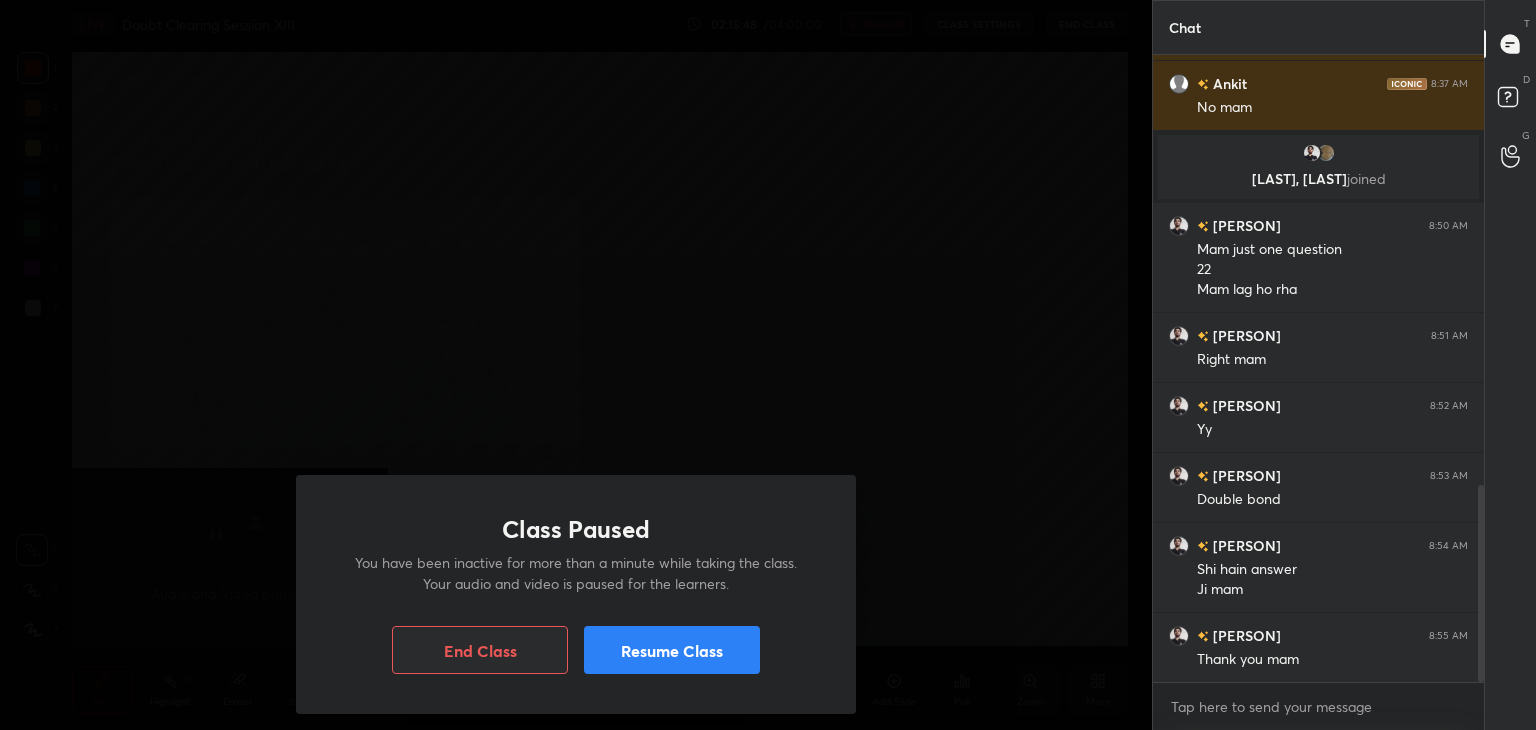 click on "Resume Class" at bounding box center [672, 650] 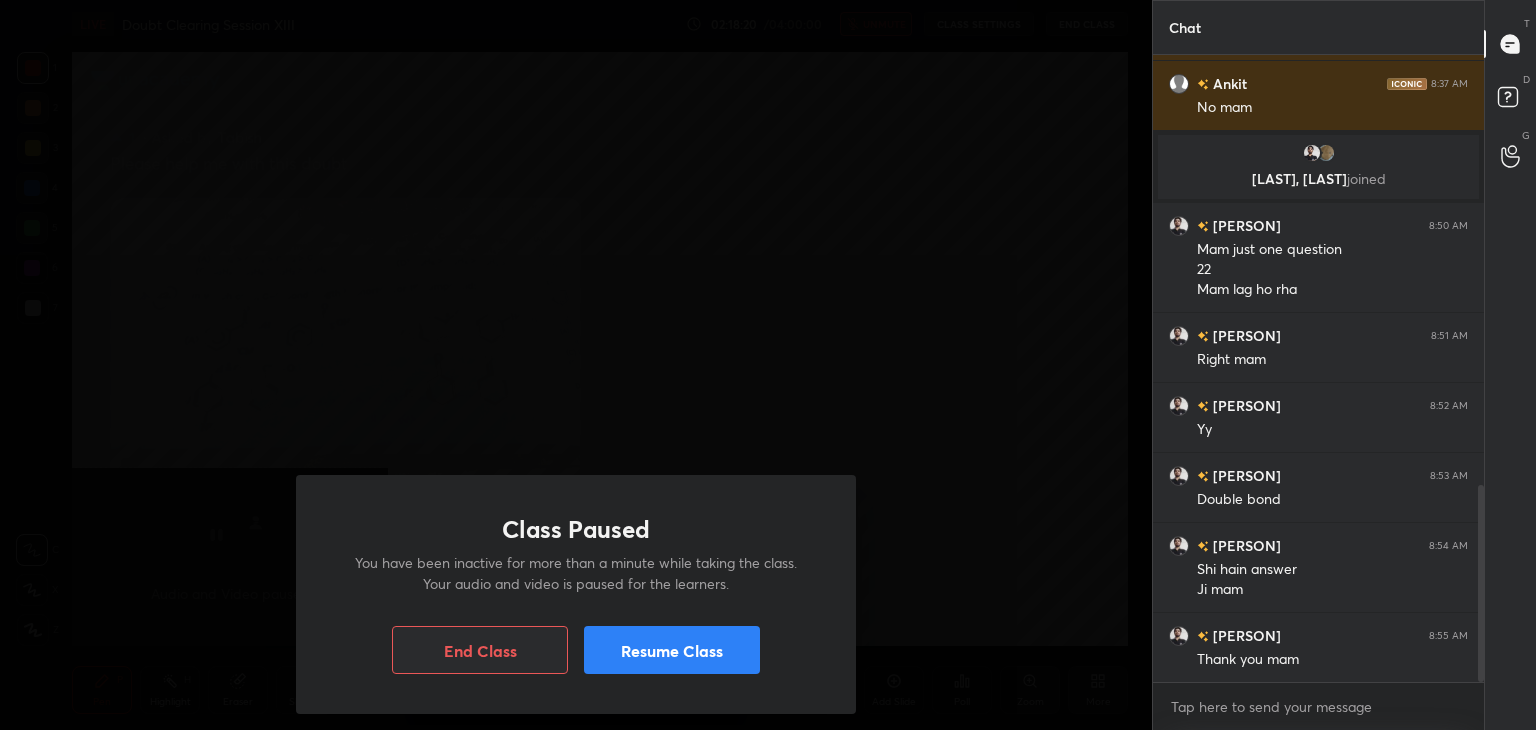 click on "Resume Class" at bounding box center [672, 650] 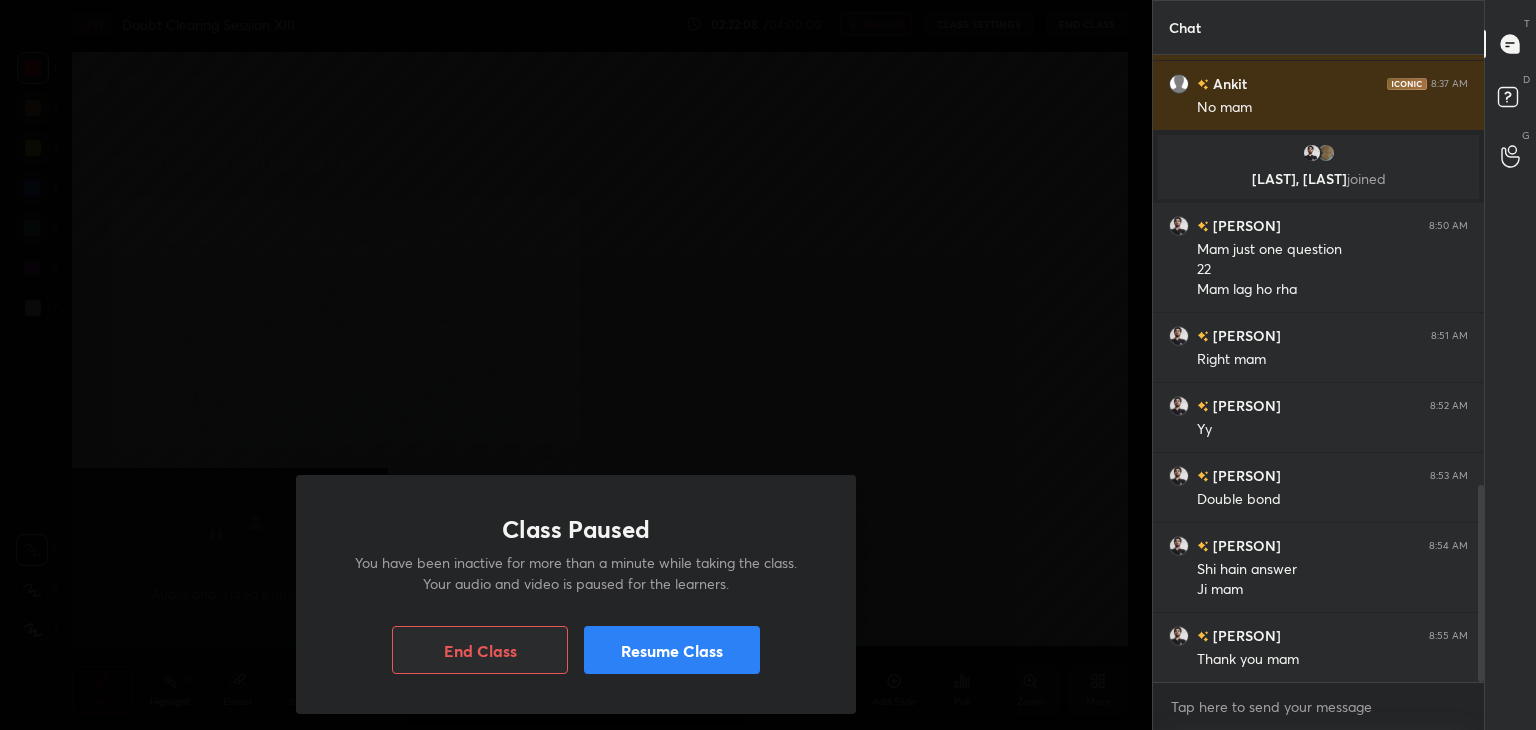 click on "Resume Class" at bounding box center (672, 650) 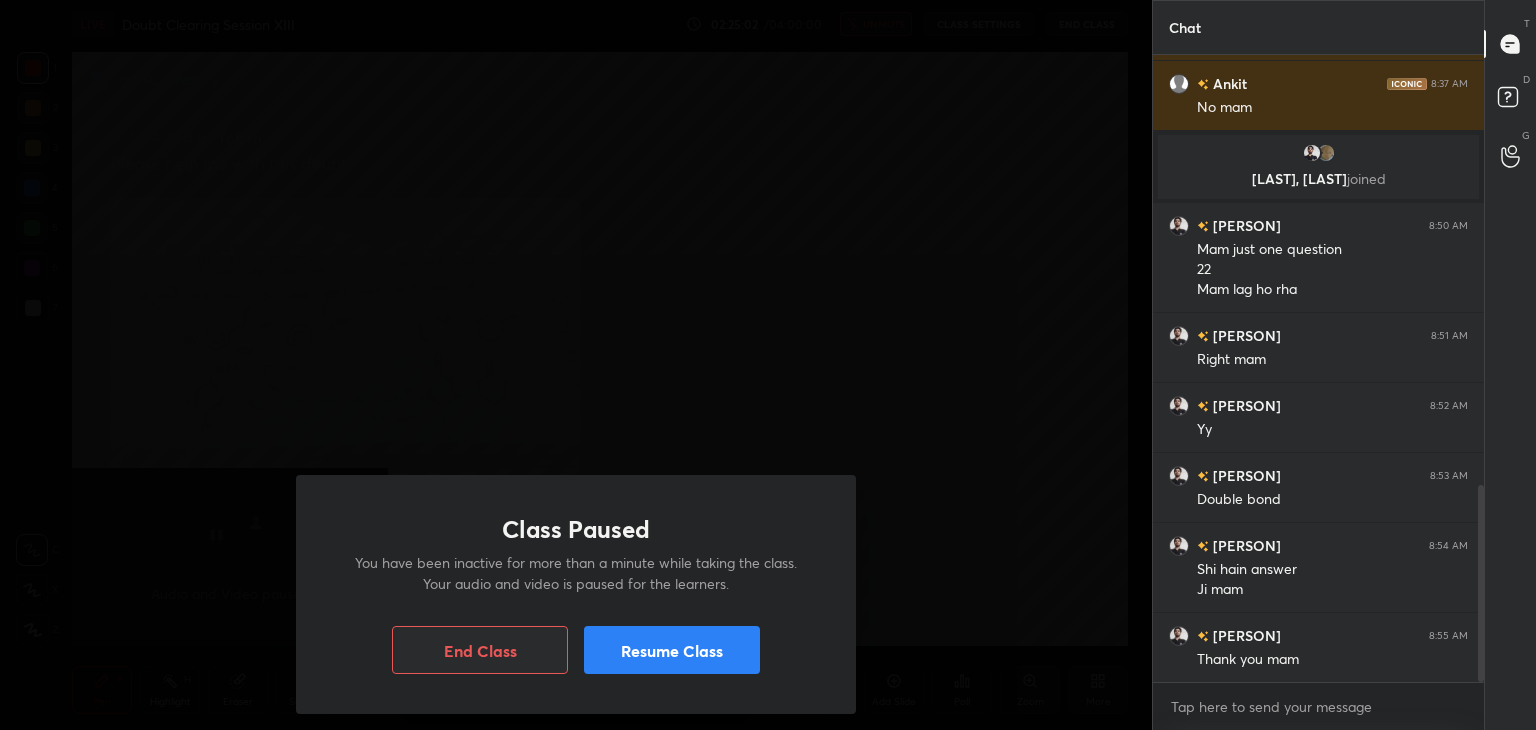 click on "Resume Class" at bounding box center [672, 650] 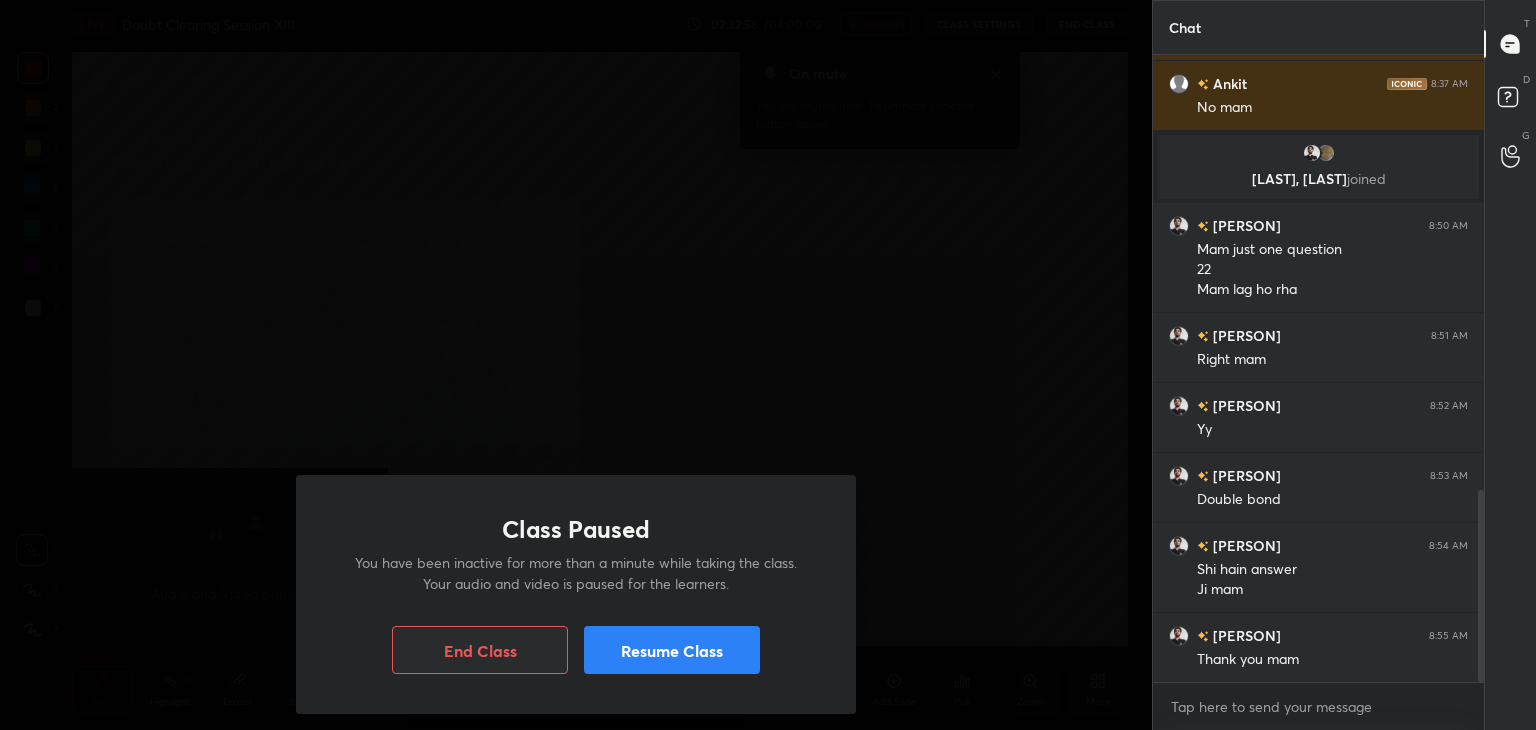 scroll, scrollTop: 1422, scrollLeft: 0, axis: vertical 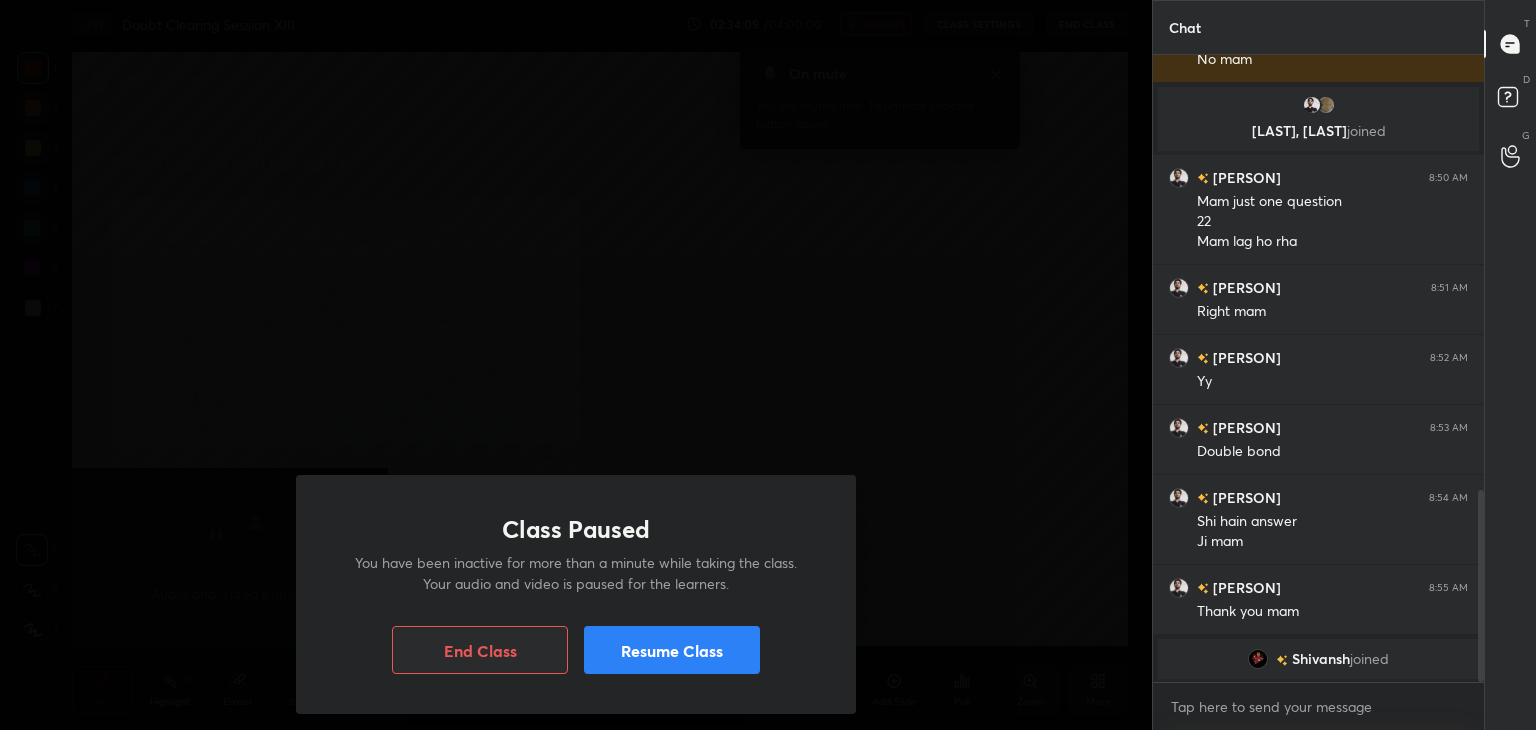 click on "Resume Class" at bounding box center (672, 650) 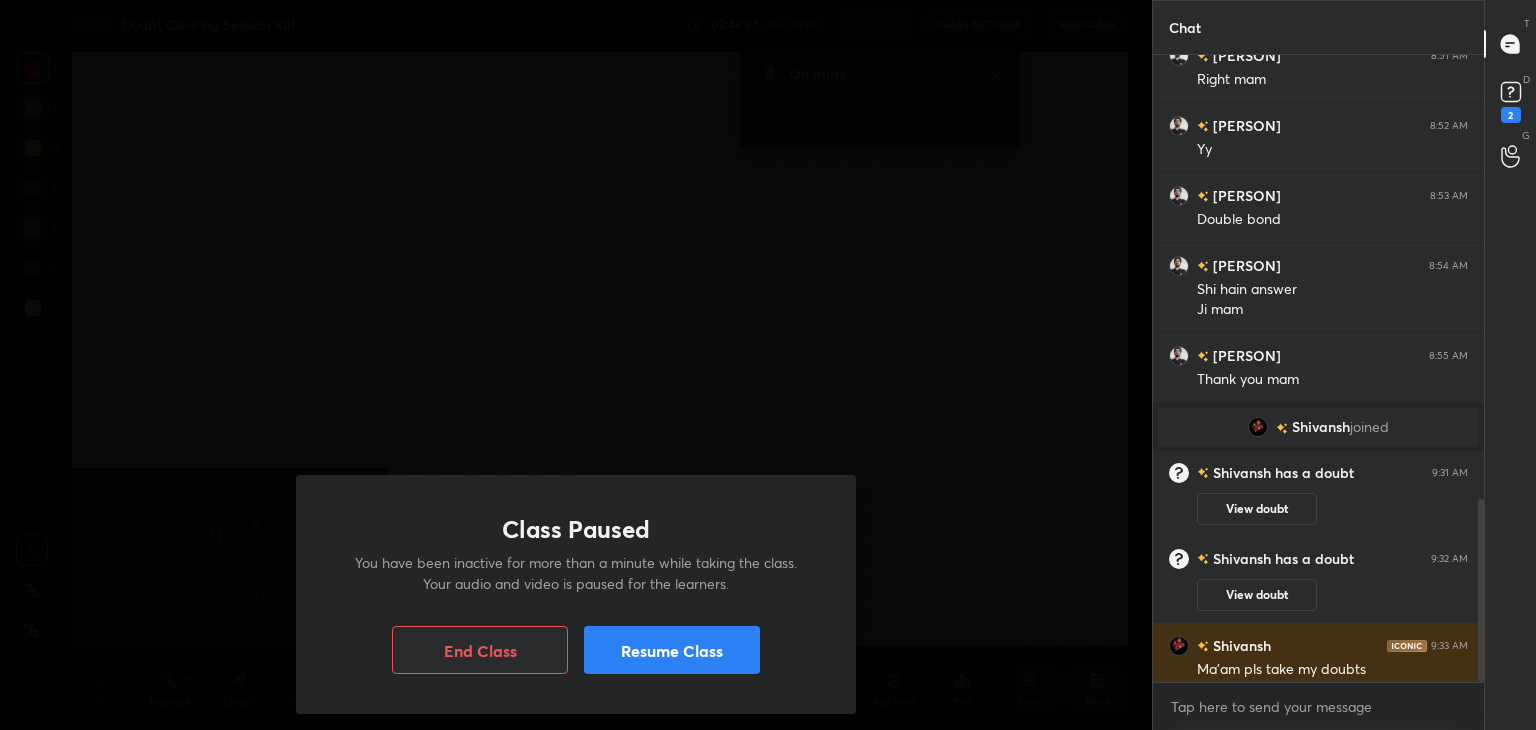 scroll, scrollTop: 1528, scrollLeft: 0, axis: vertical 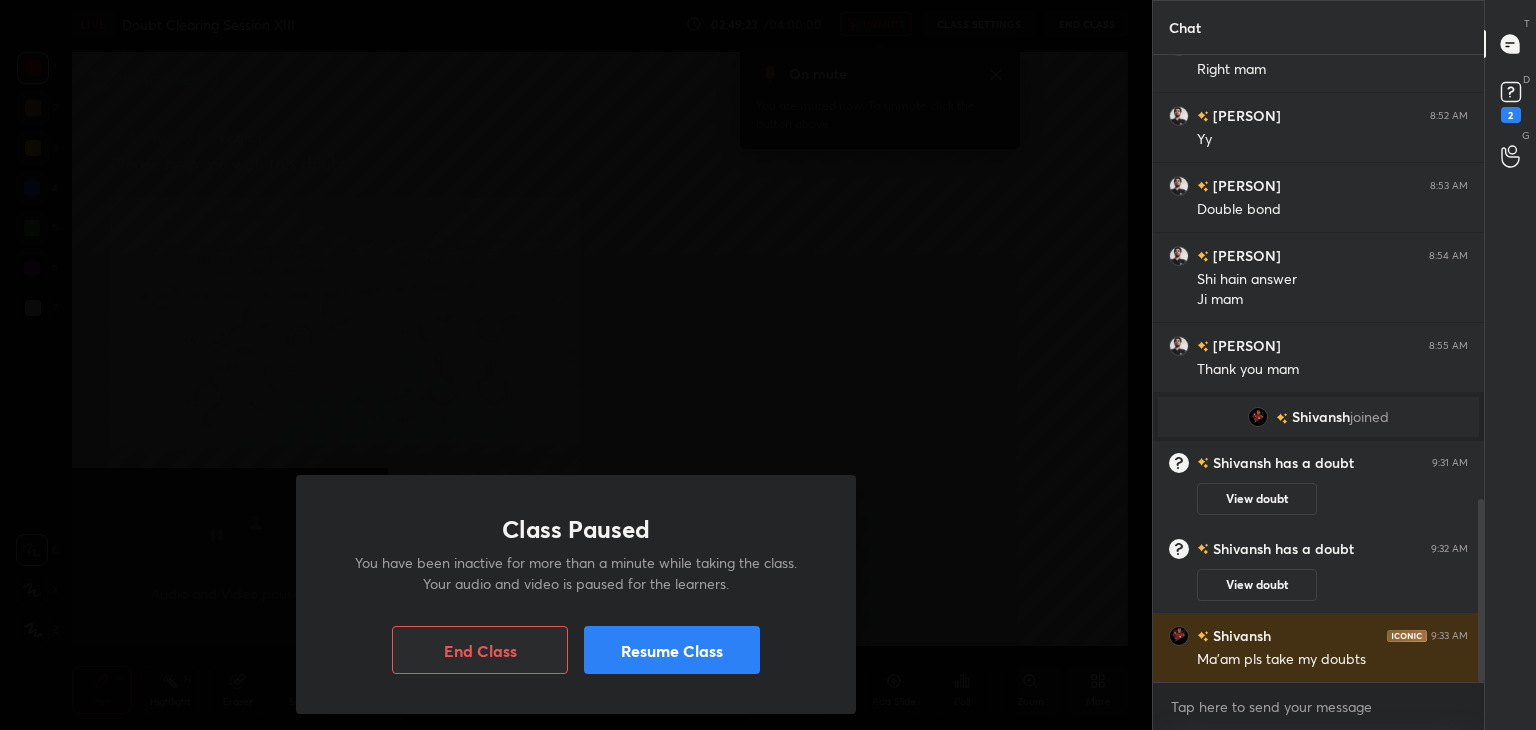 click on "Resume Class" at bounding box center (672, 650) 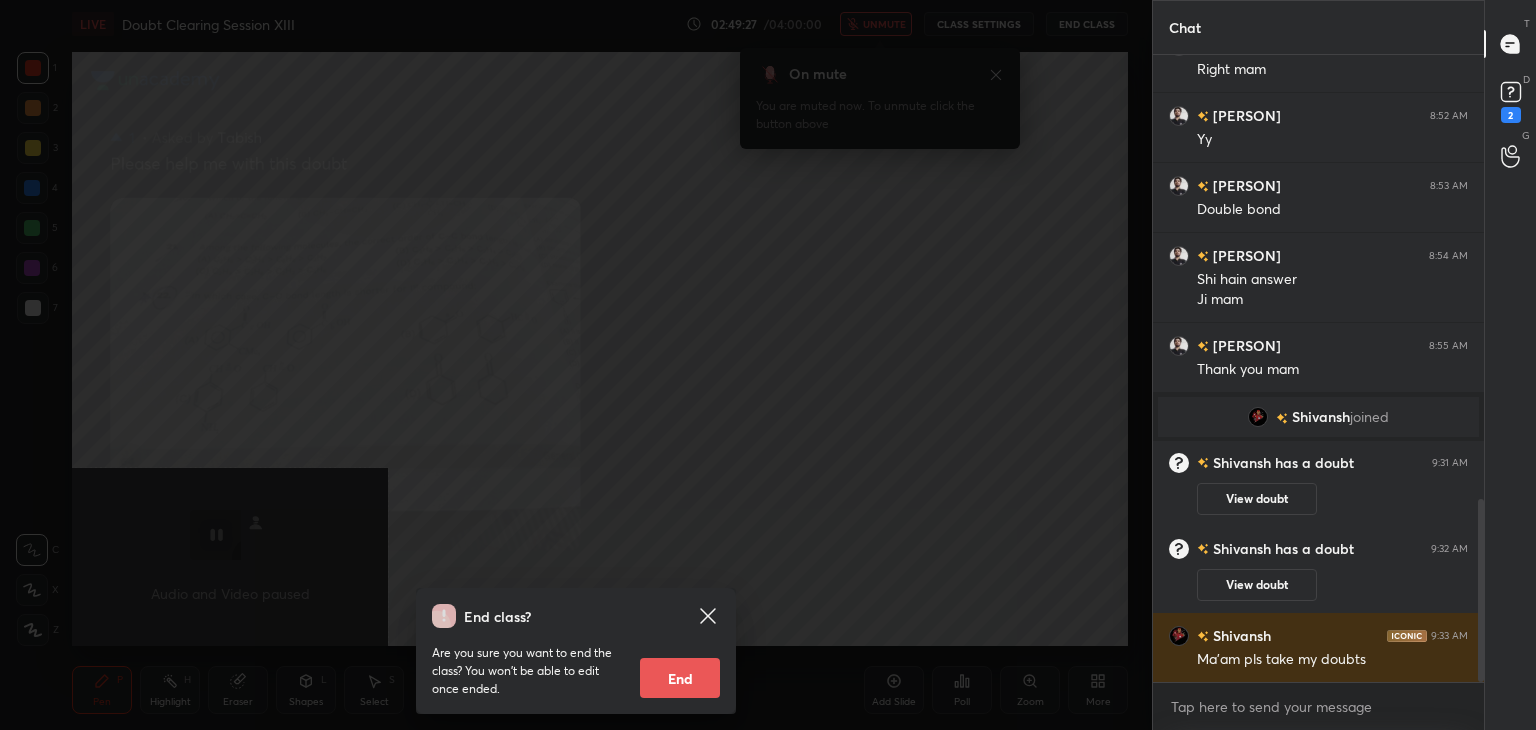 click 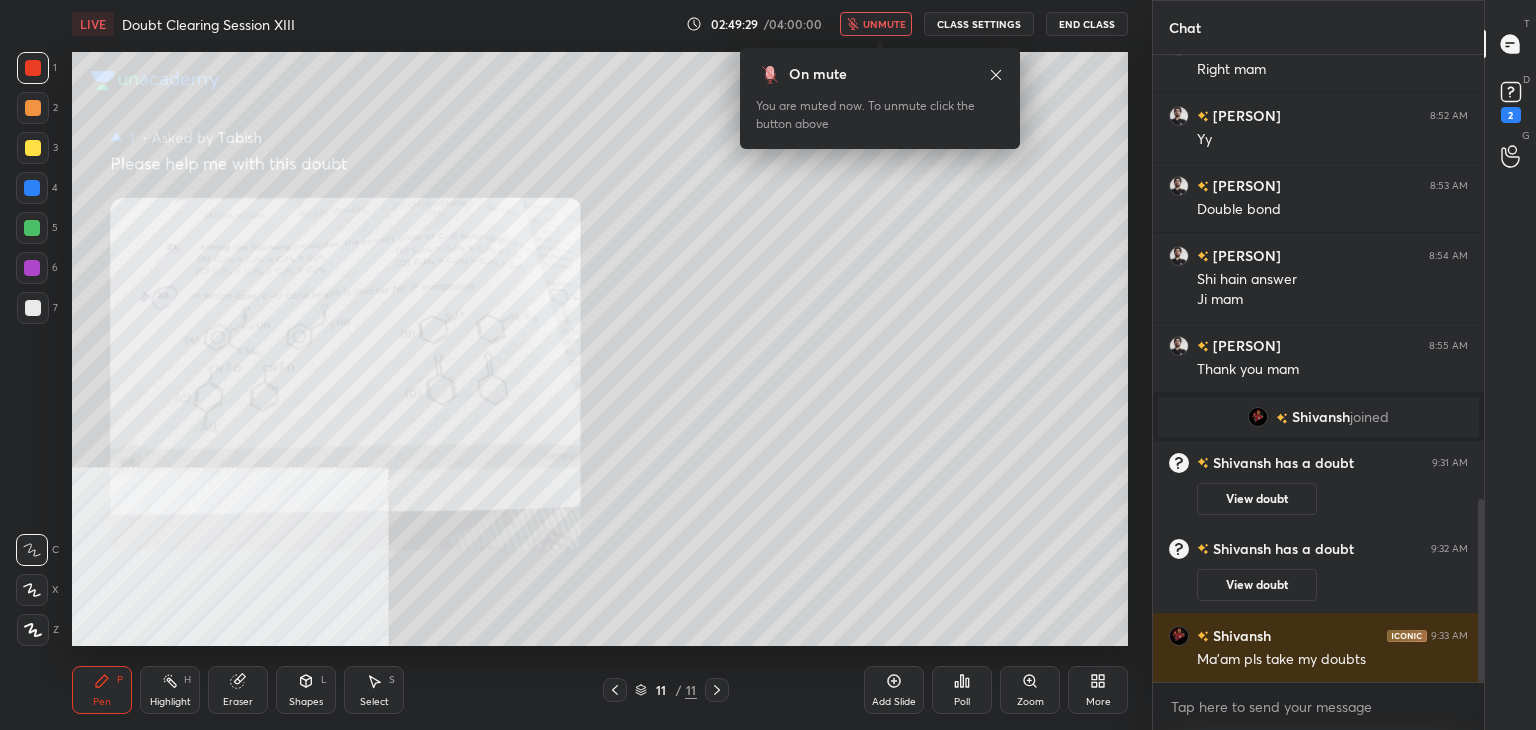 click on "unmute" at bounding box center (884, 24) 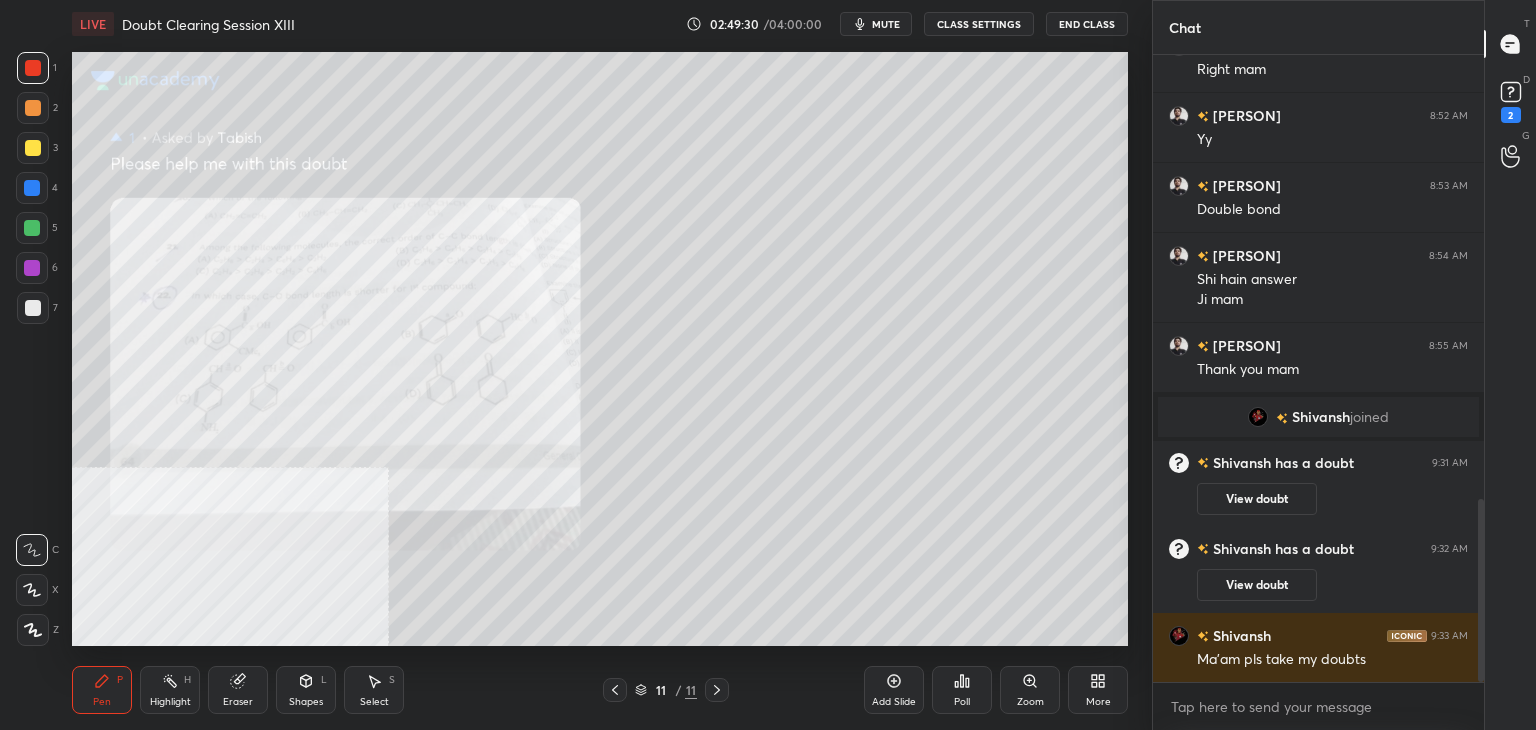 click 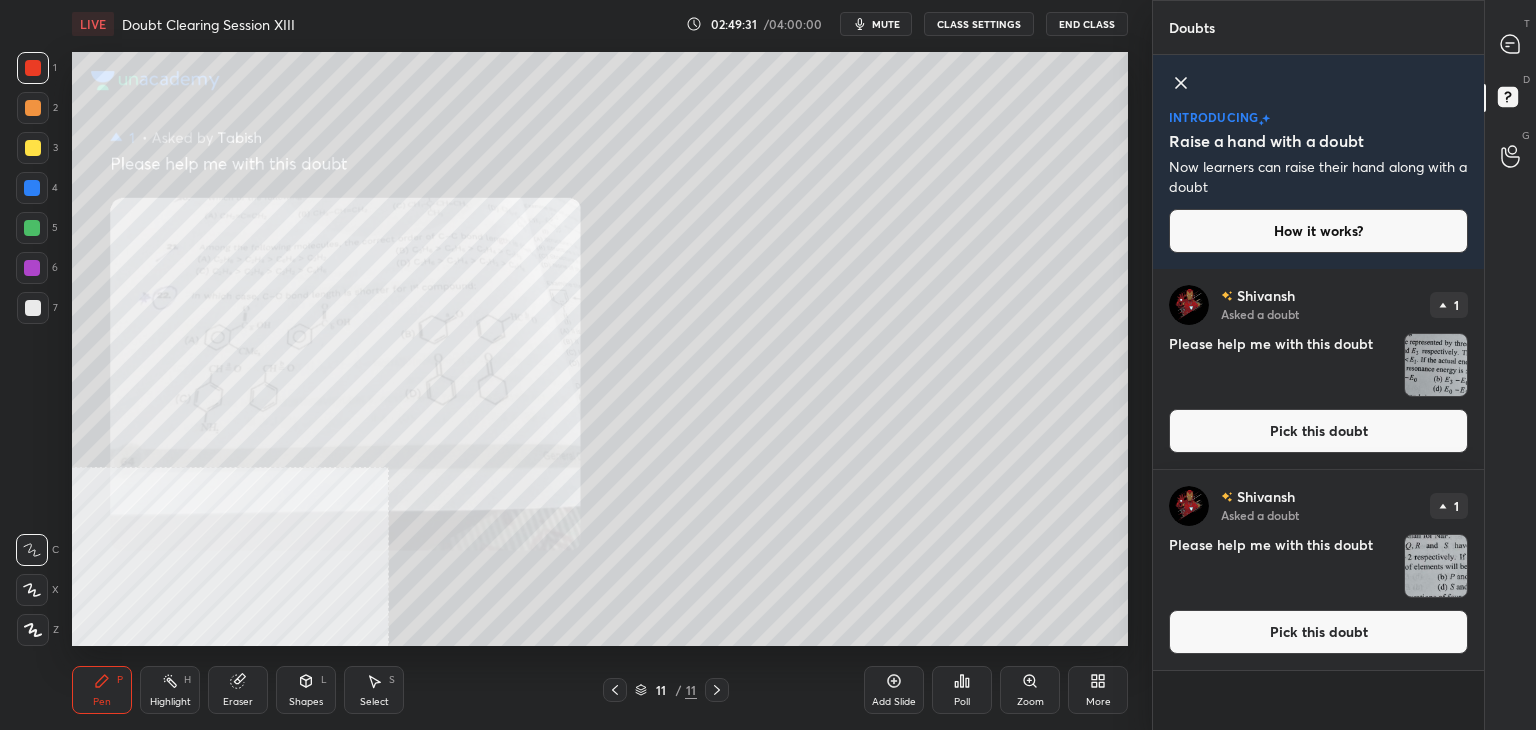 click on "Pick this doubt" at bounding box center [1318, 632] 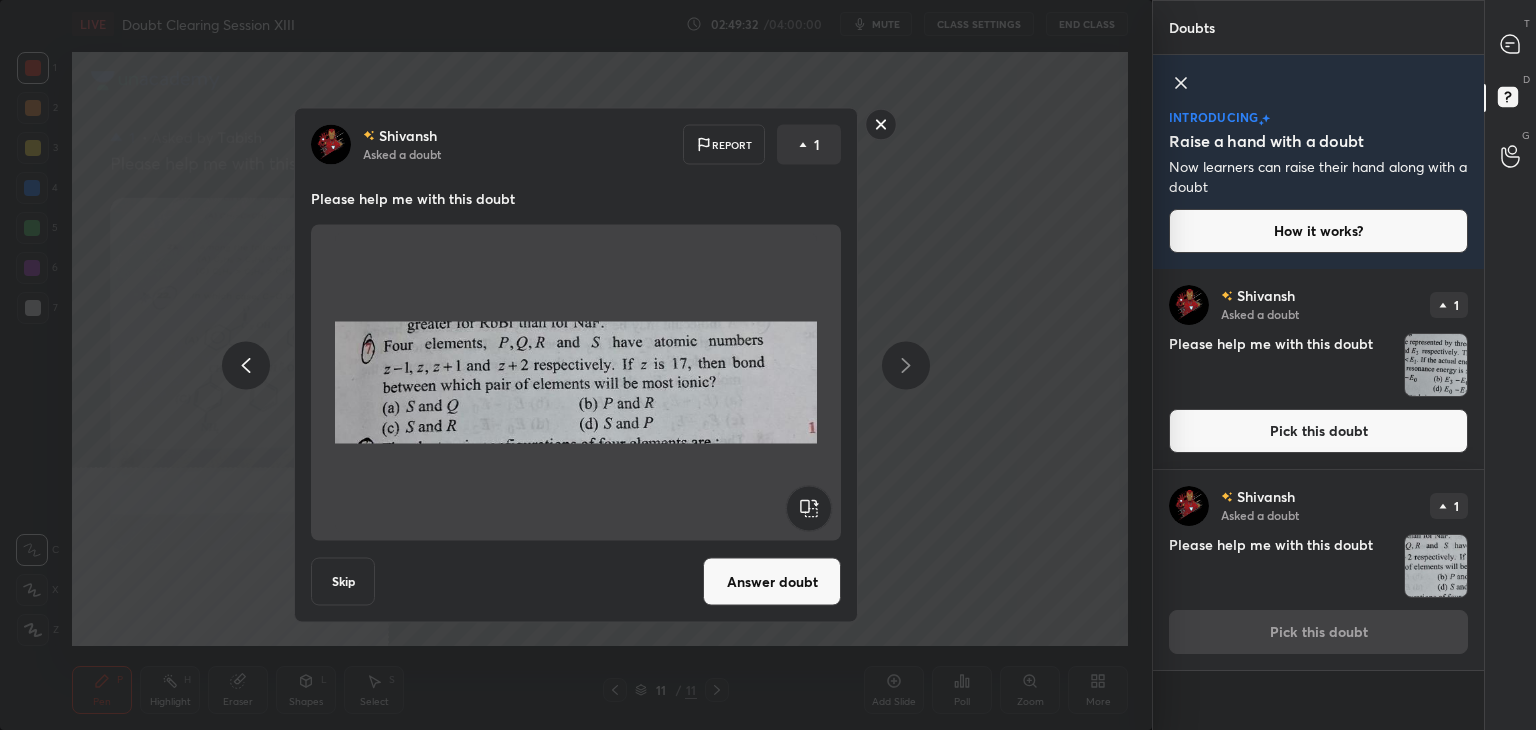 click on "Answer doubt" at bounding box center (772, 582) 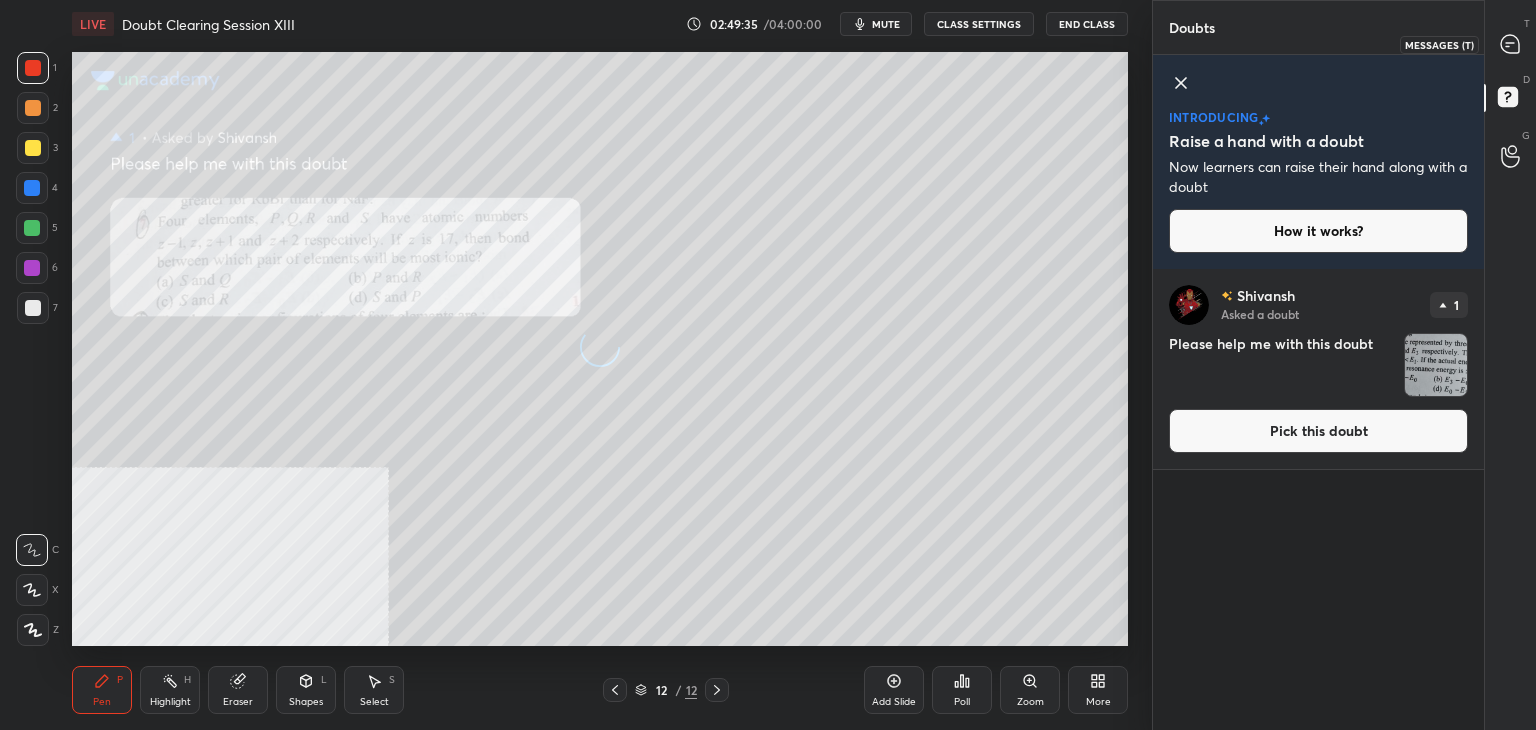 click 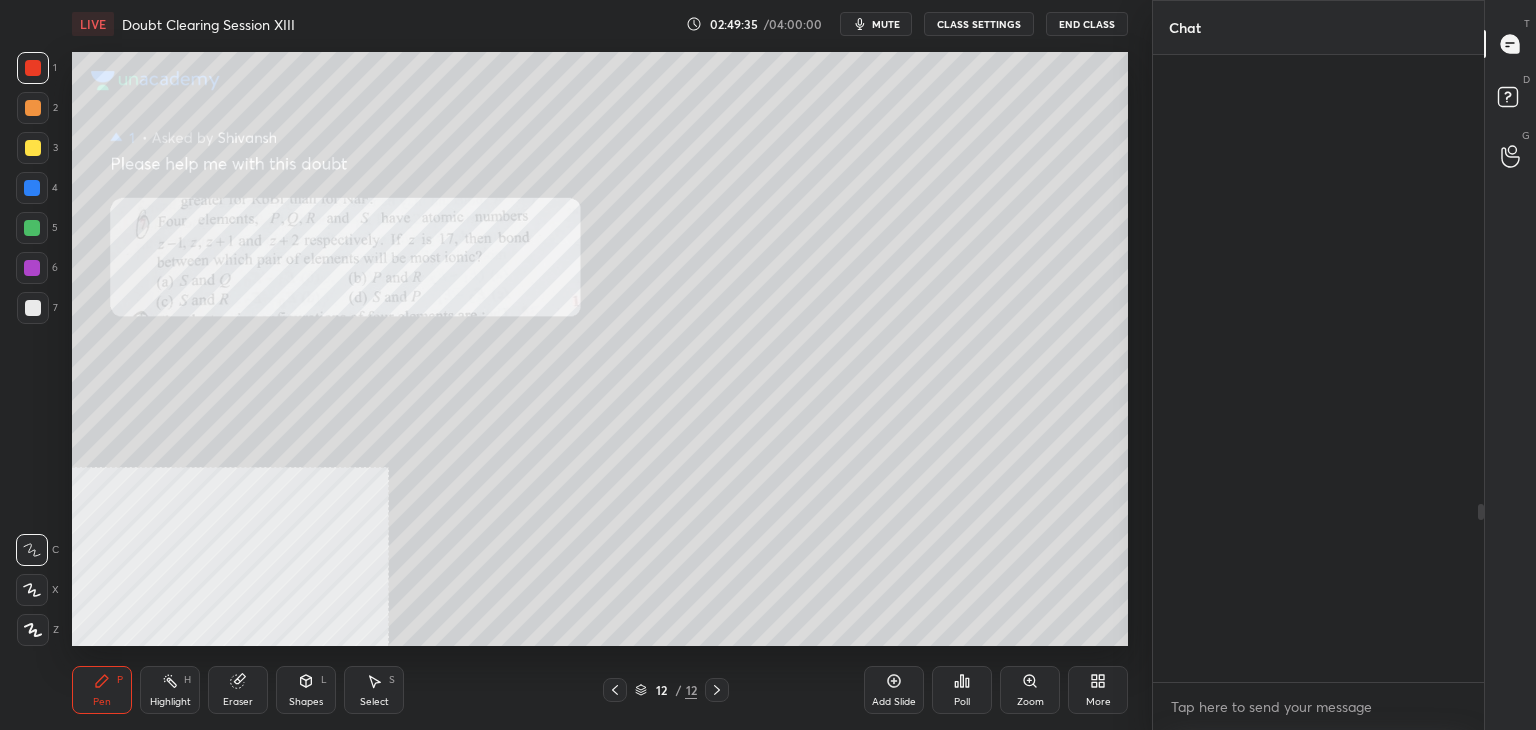 scroll, scrollTop: 1578, scrollLeft: 0, axis: vertical 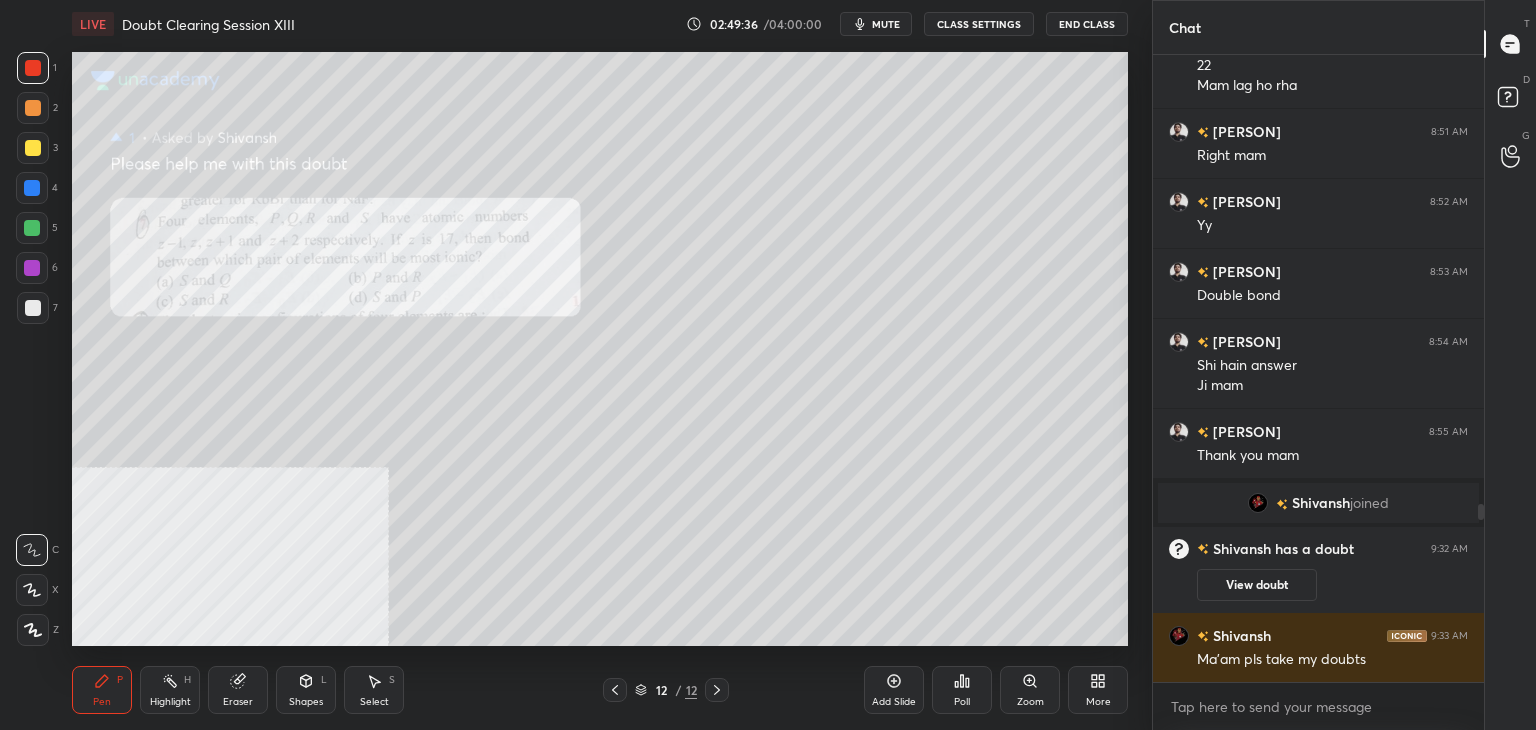click on "mute" at bounding box center (876, 24) 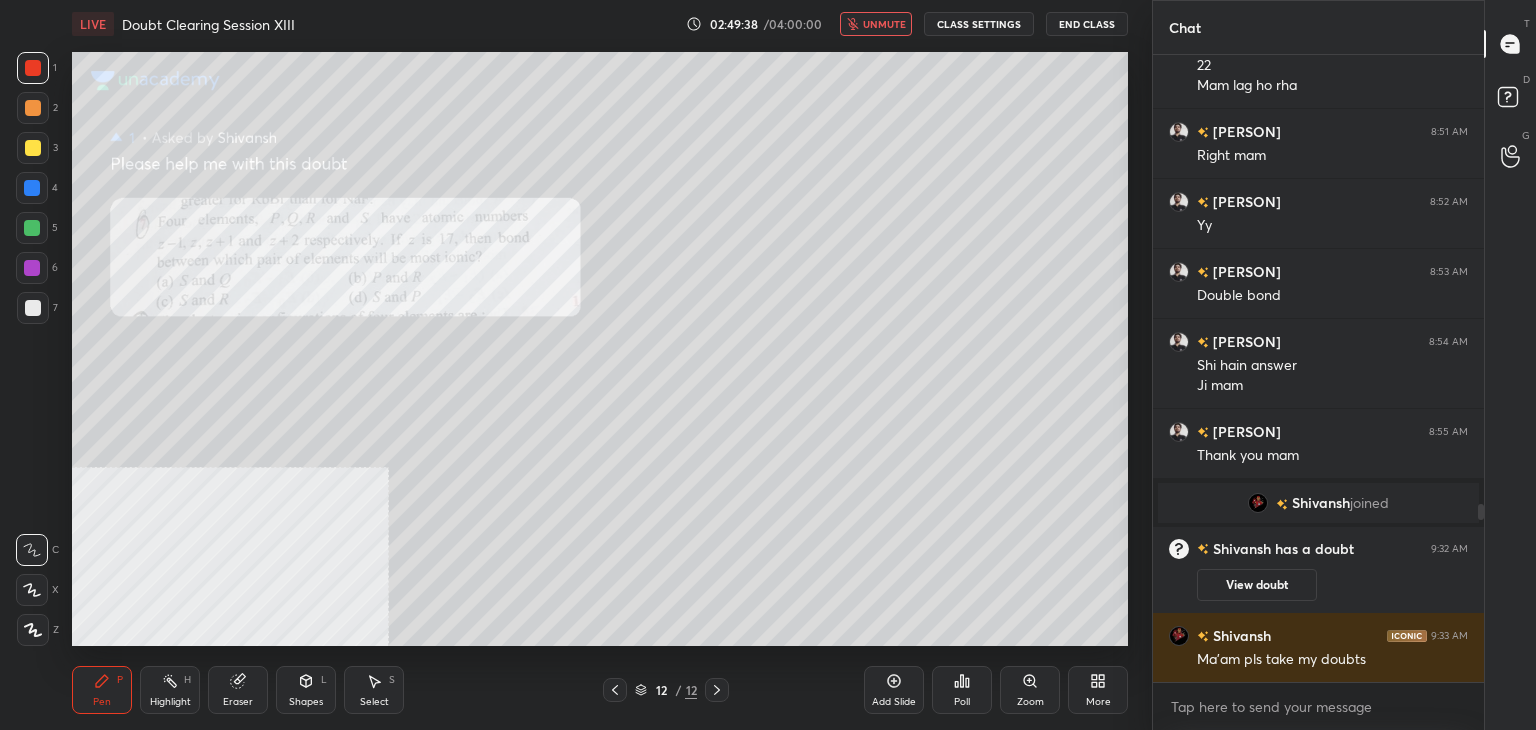 scroll, scrollTop: 1648, scrollLeft: 0, axis: vertical 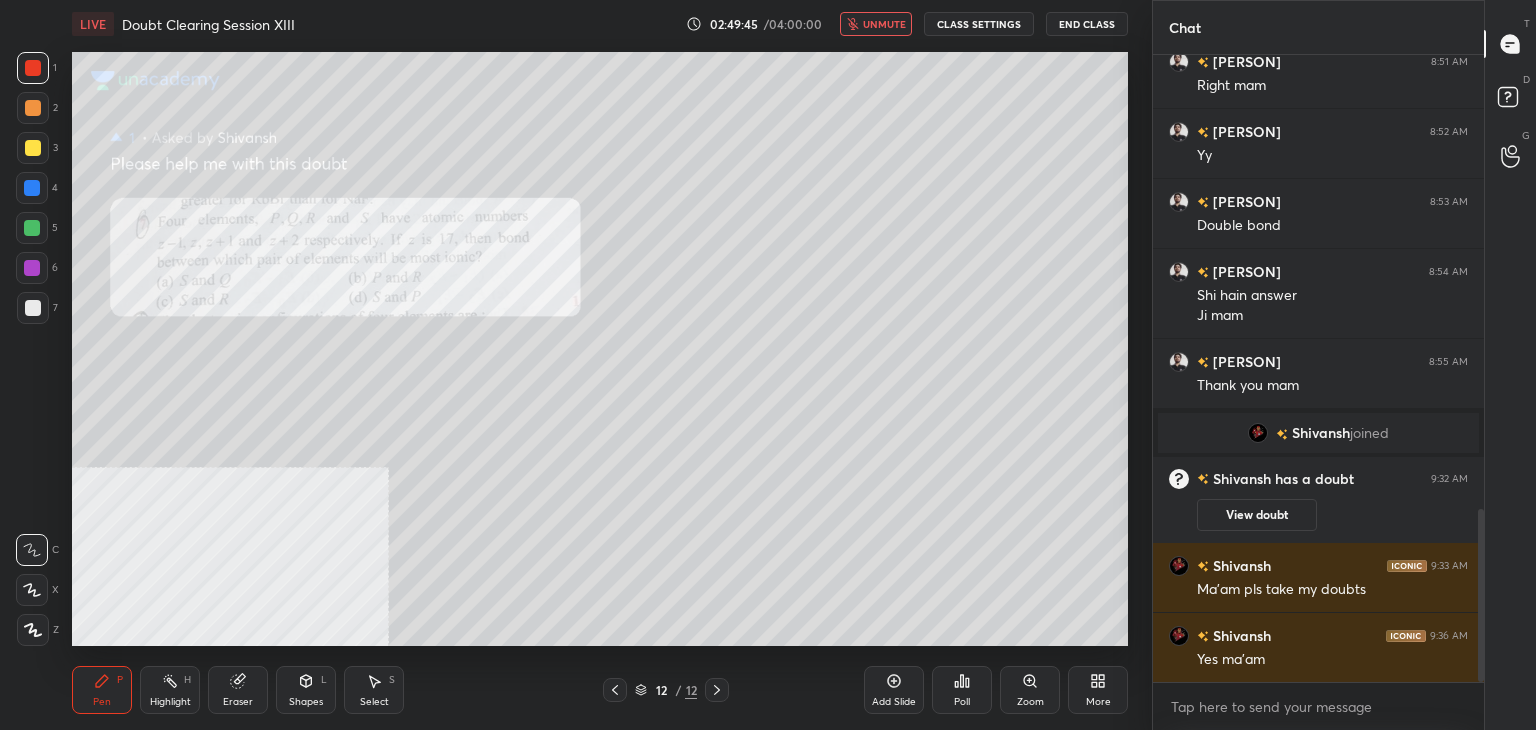 click on "unmute" at bounding box center [884, 24] 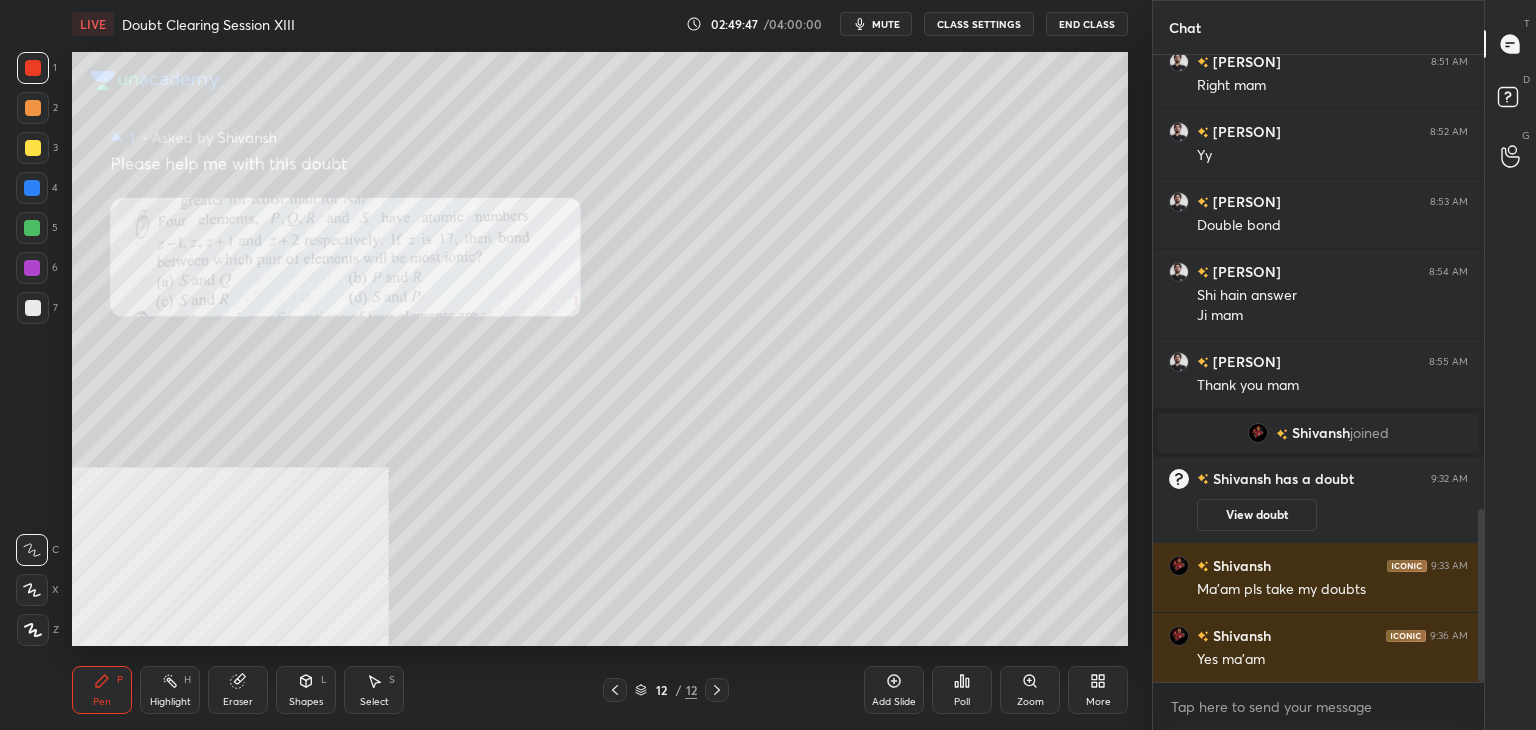 click on "LIVE Doubt Clearing Session XIII 02:49:47 /  04:00:00 mute CLASS SETTINGS End Class" at bounding box center (600, 24) 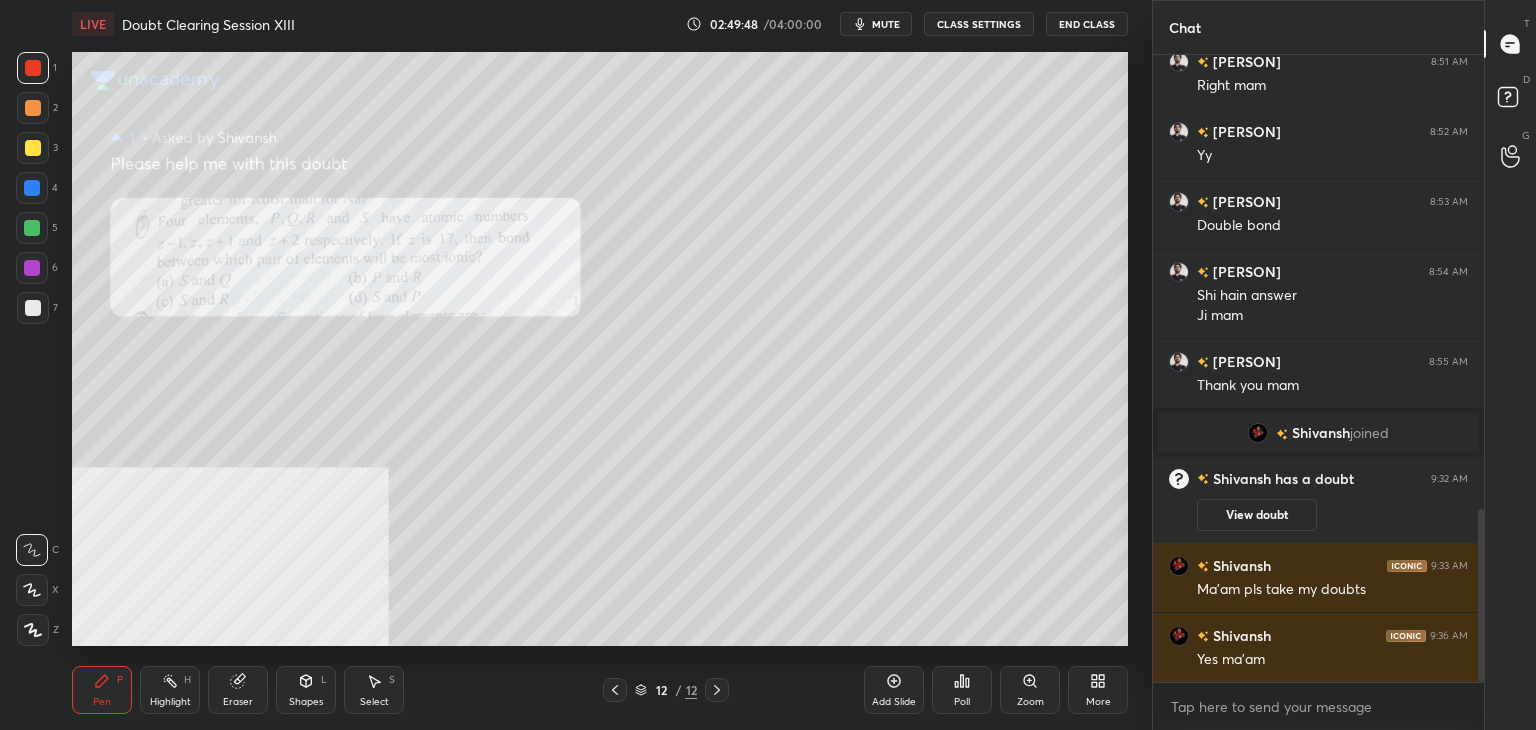 click on "End Class" at bounding box center (1087, 24) 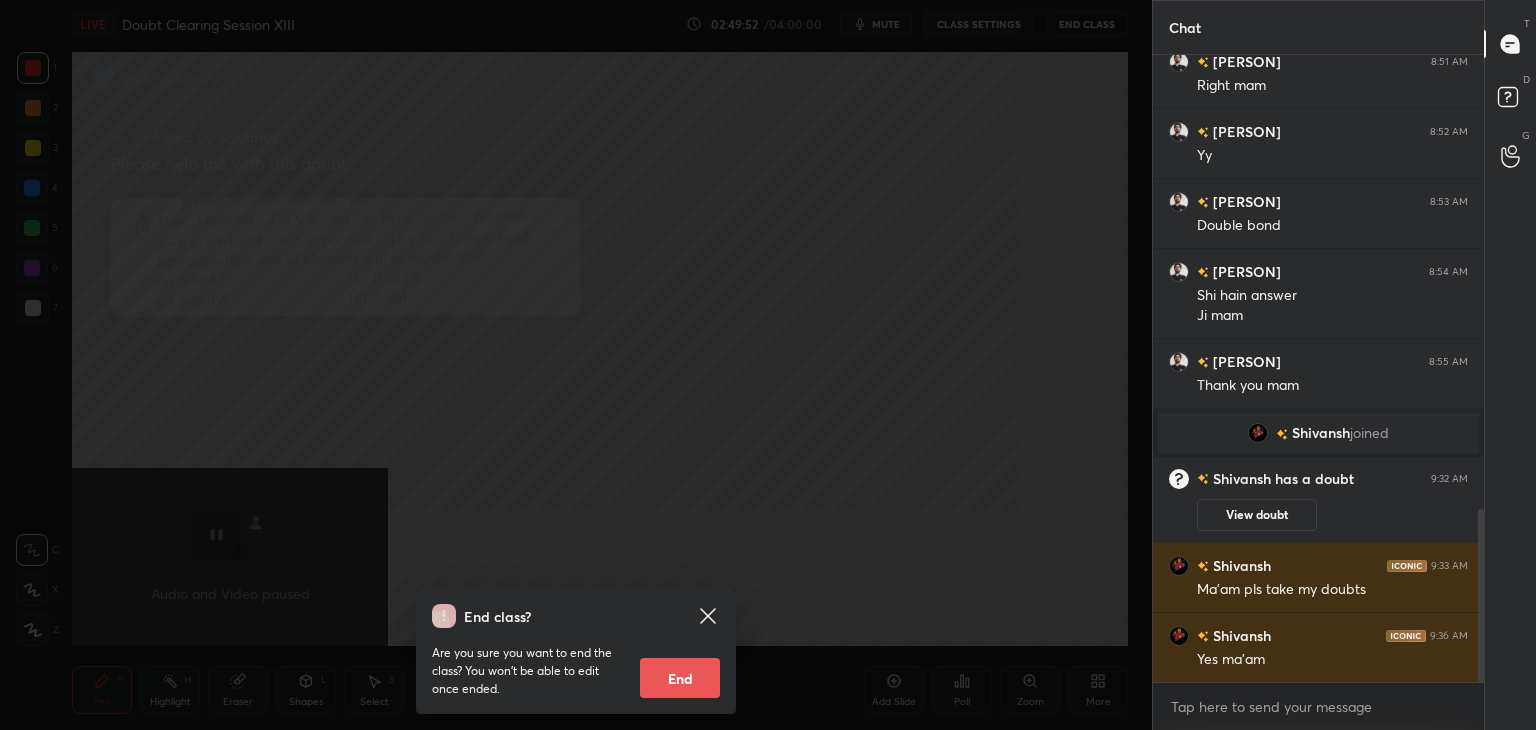 scroll, scrollTop: 1668, scrollLeft: 0, axis: vertical 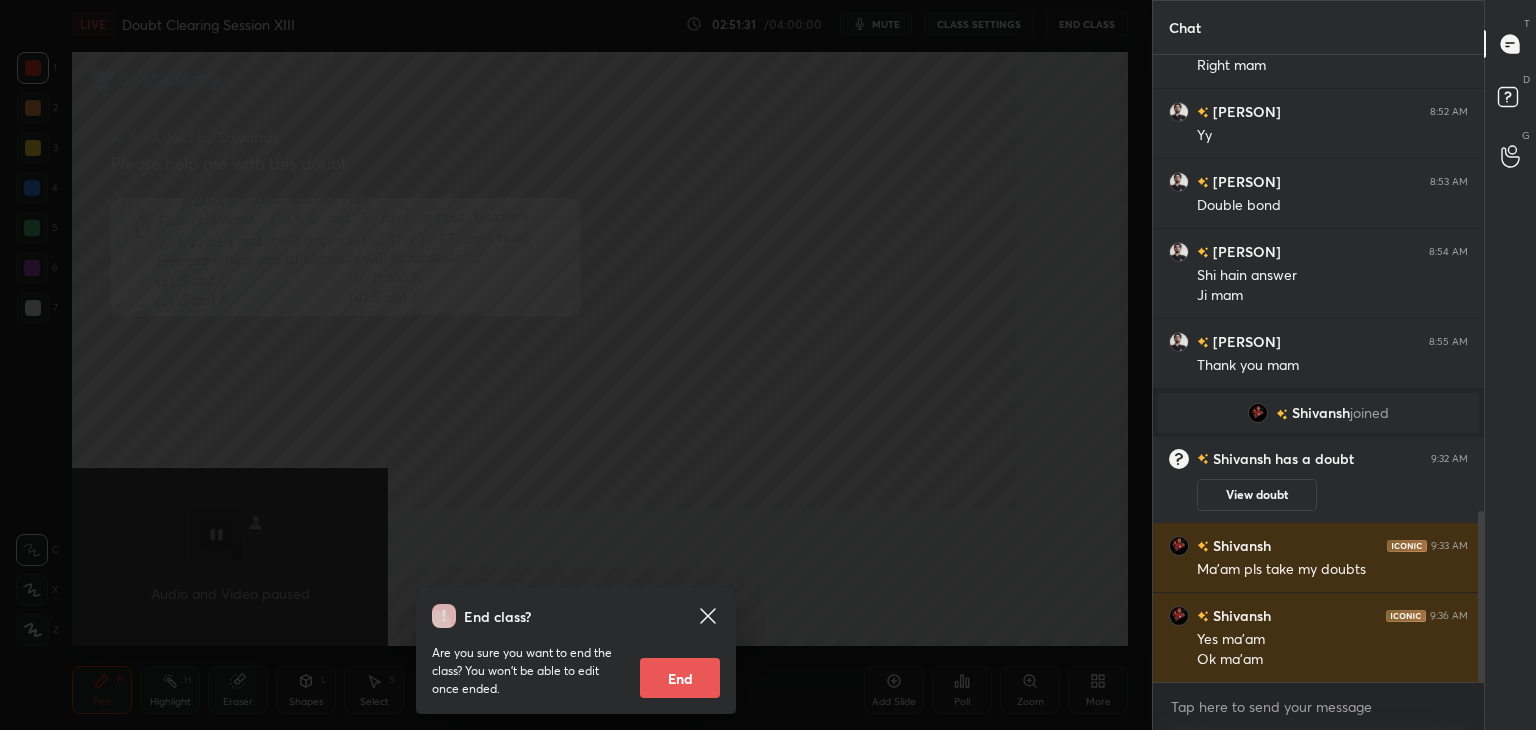 click 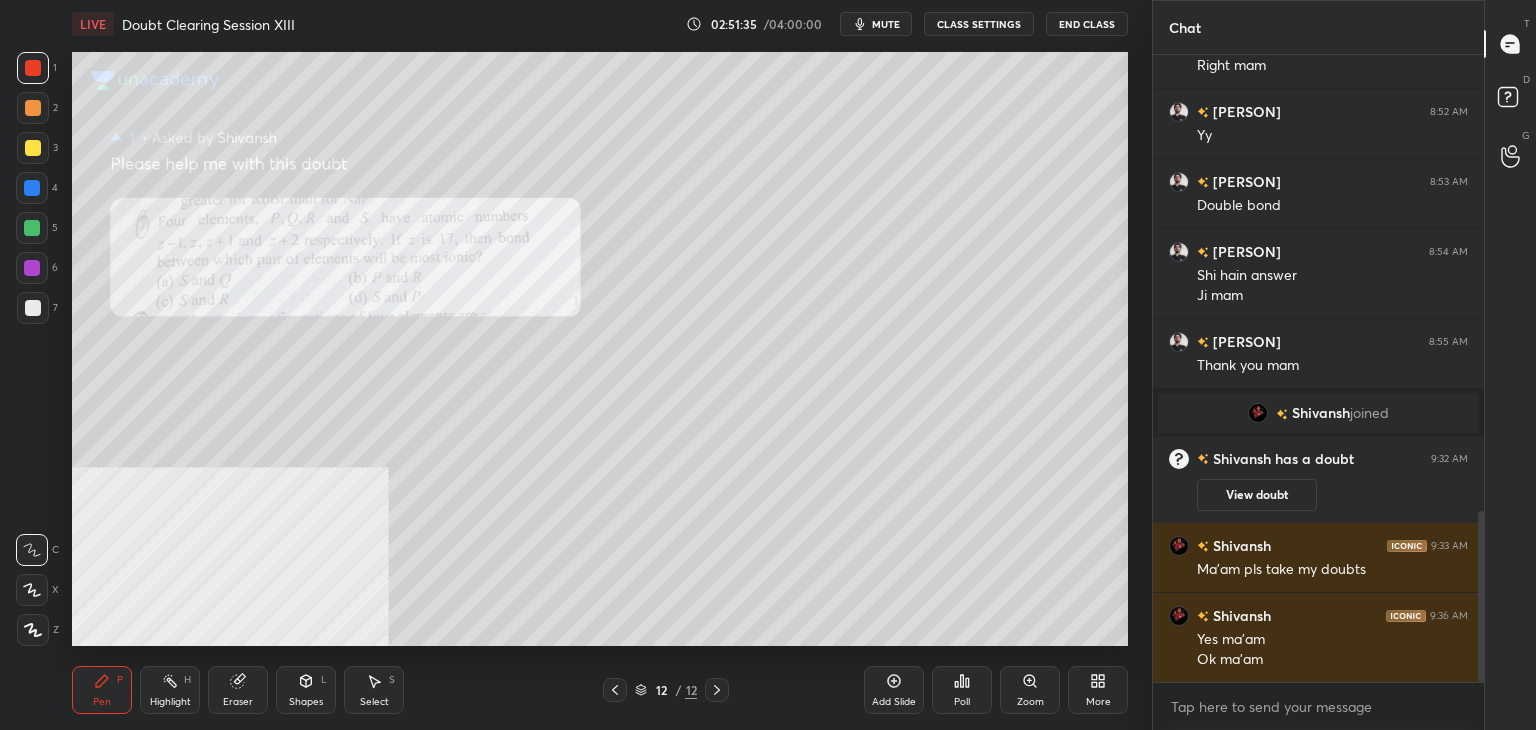click at bounding box center (32, 228) 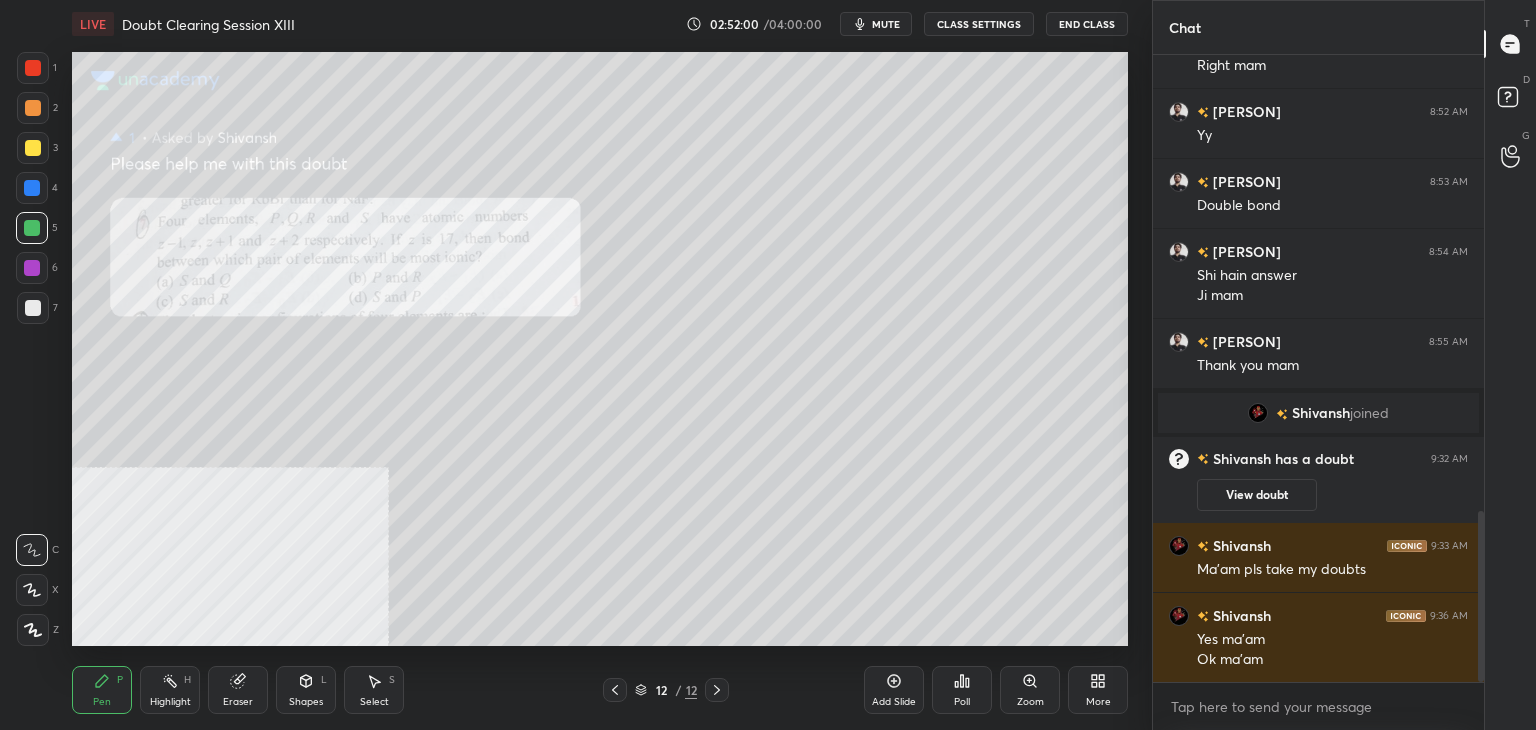 click at bounding box center (32, 188) 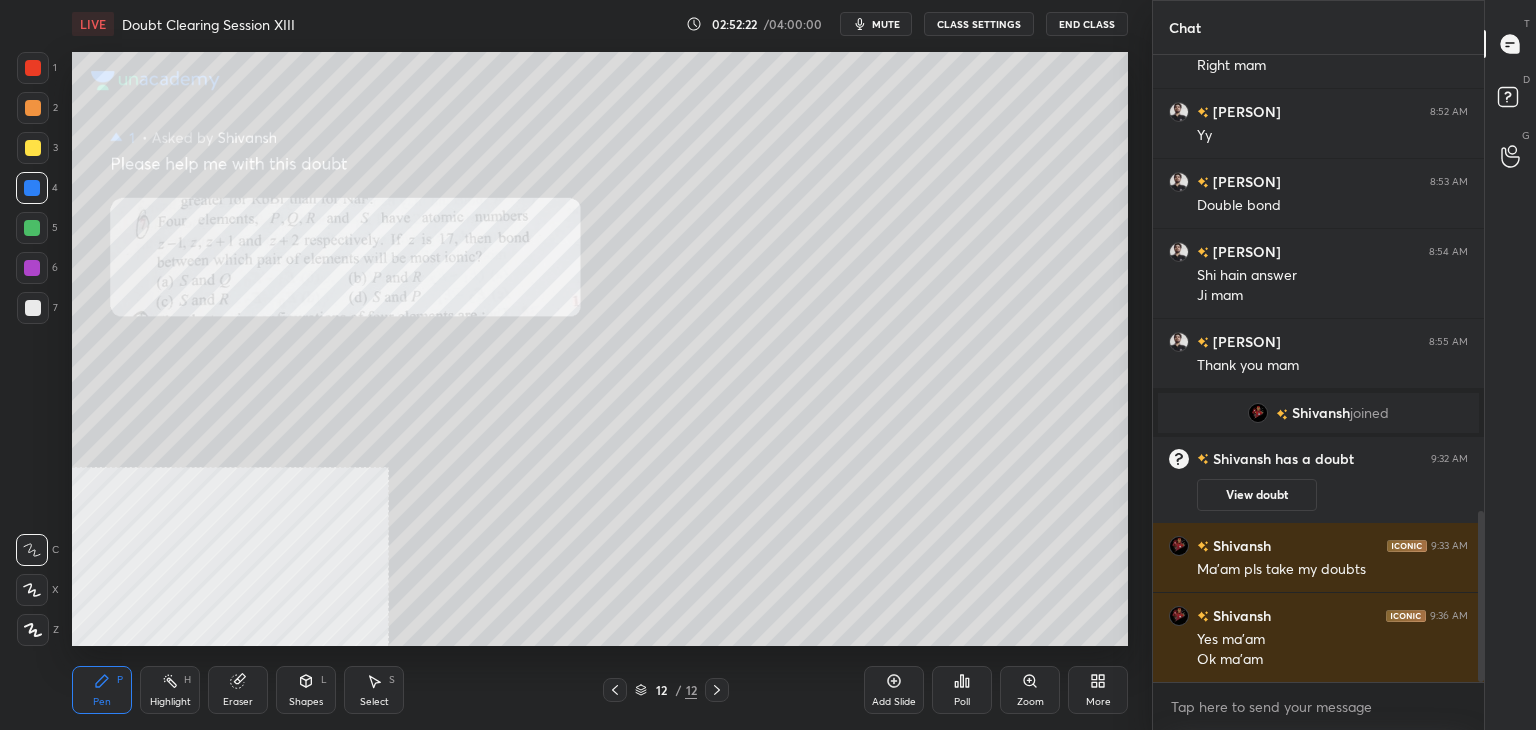 click at bounding box center [33, 68] 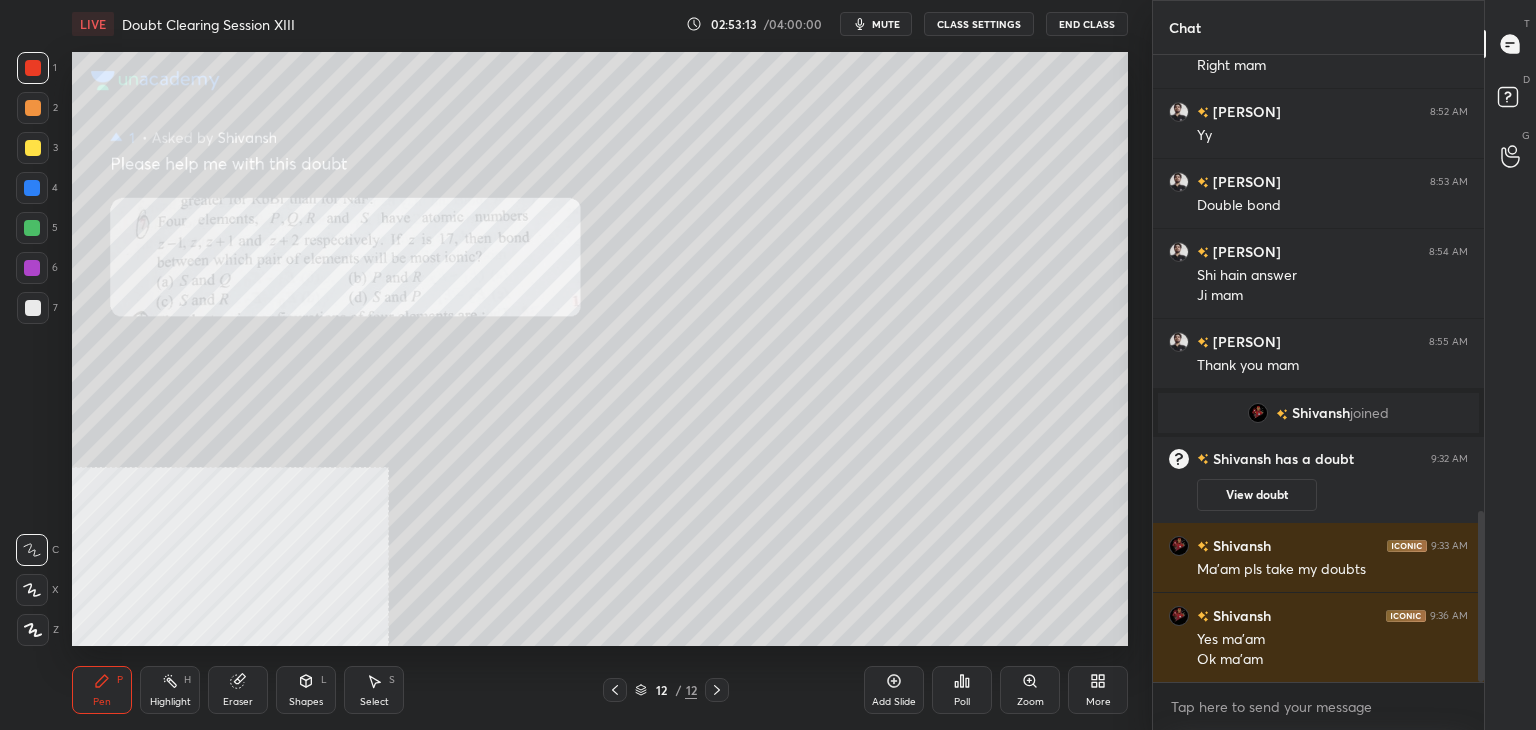 scroll, scrollTop: 1756, scrollLeft: 0, axis: vertical 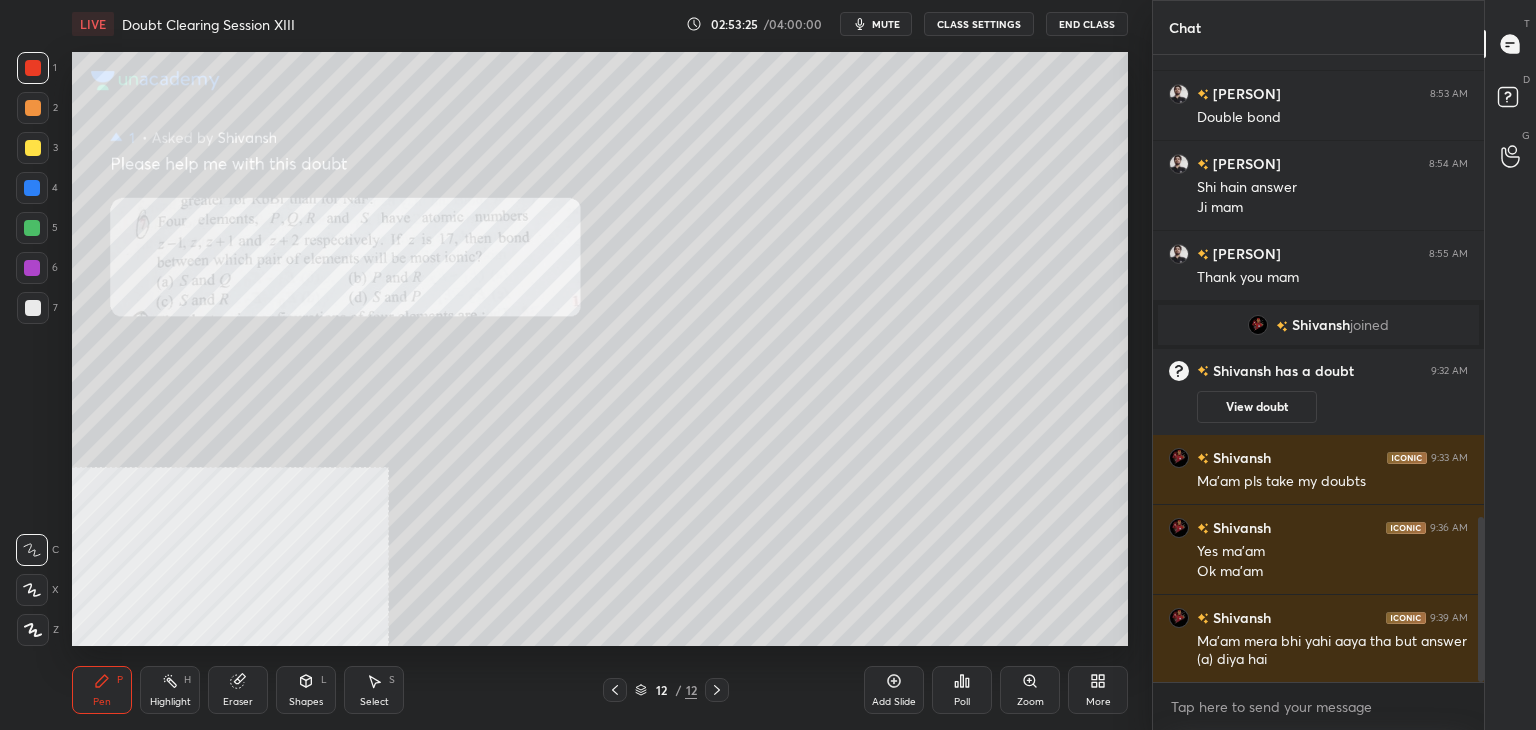 click at bounding box center [33, 308] 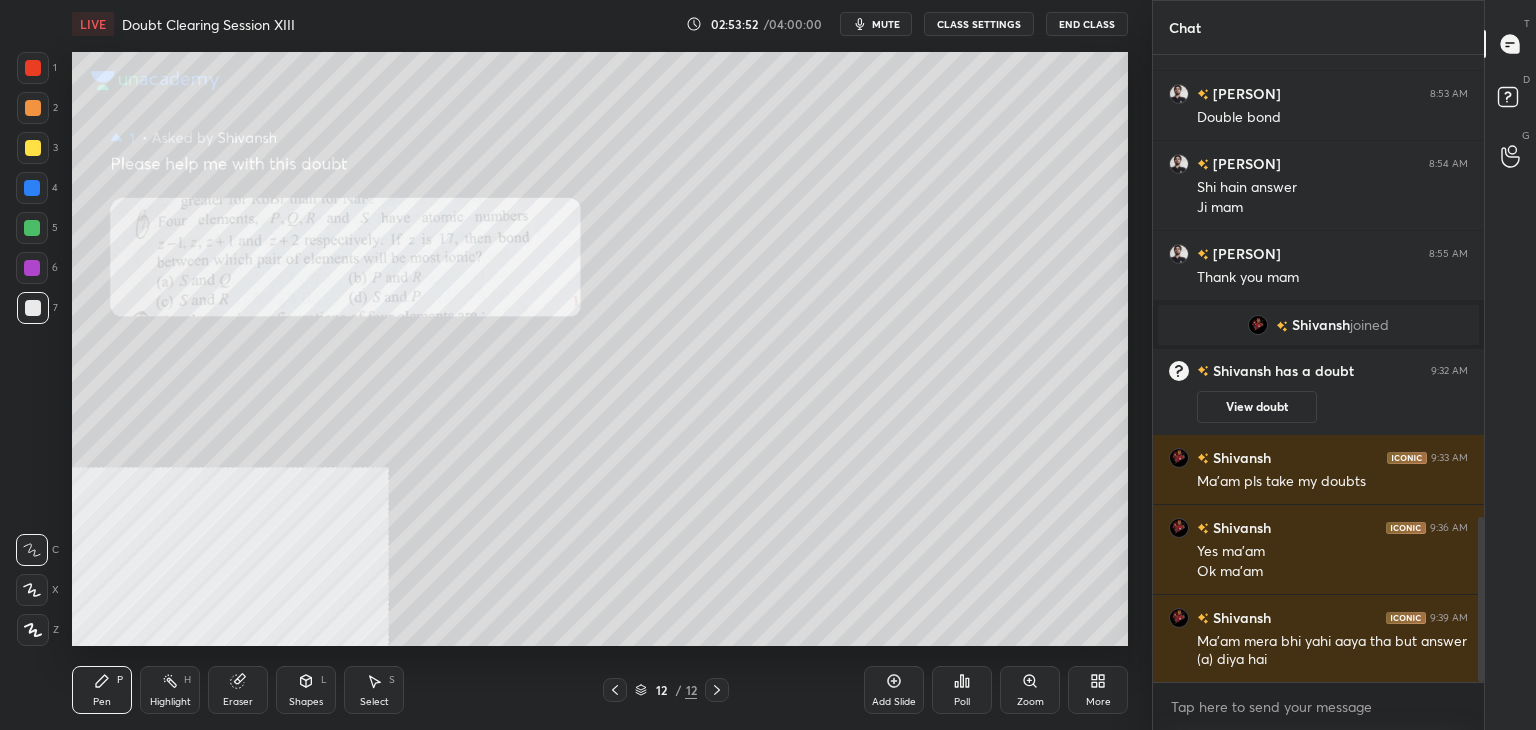 click on "1 2 3 4 5 6 7 C X Z C X Z E E Erase all   H H" at bounding box center (32, 349) 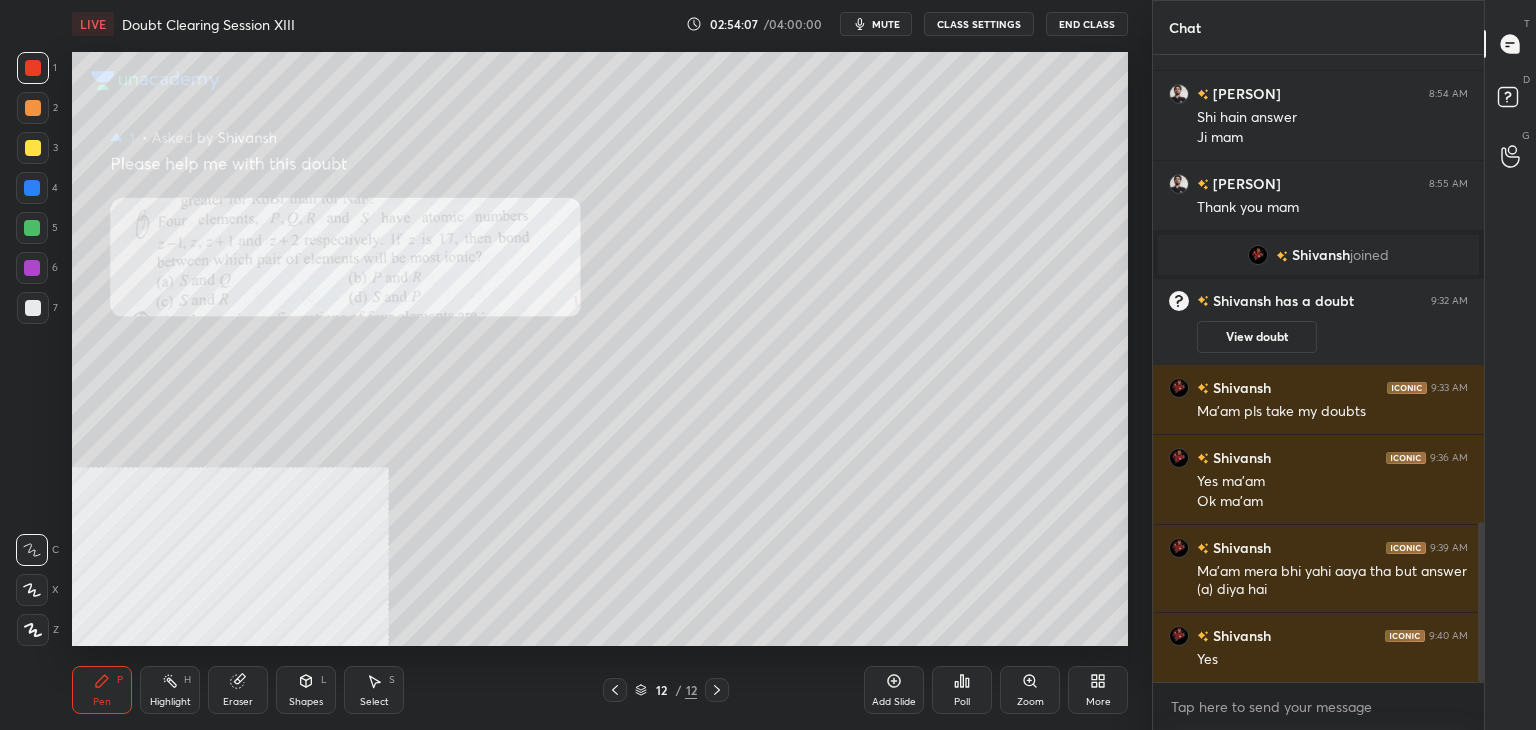 scroll, scrollTop: 1846, scrollLeft: 0, axis: vertical 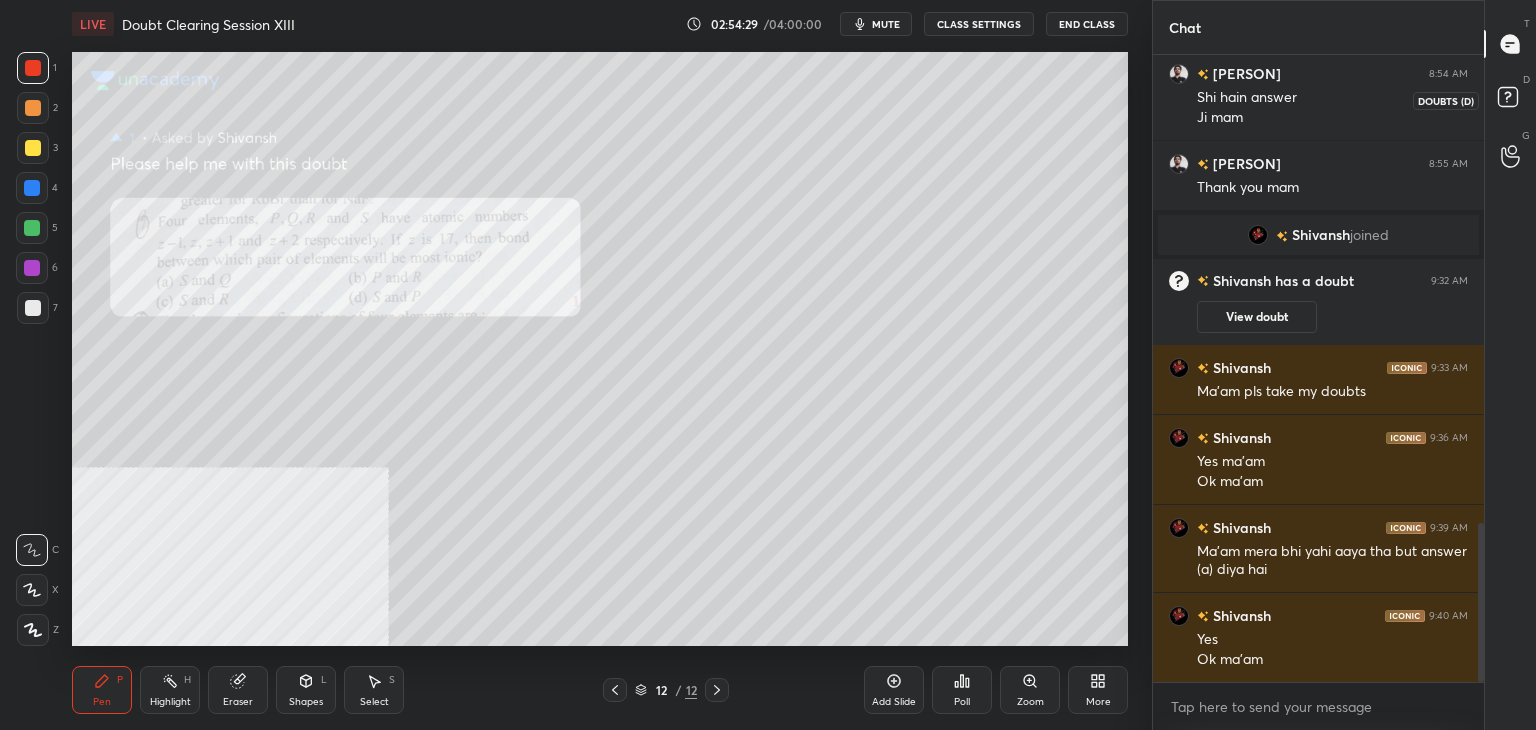 click 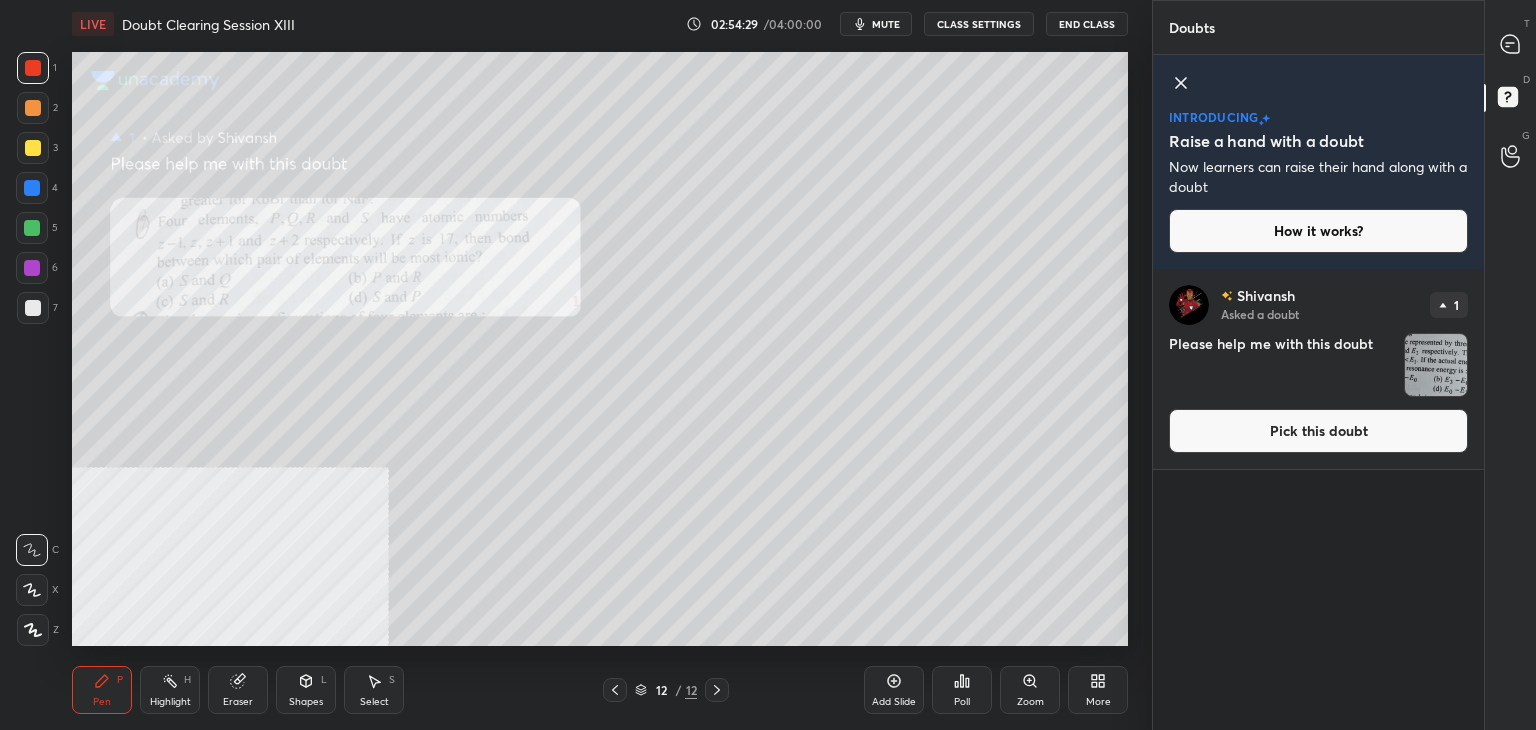 click on "Shivansh Asked a doubt 1 Please help me with this doubt Pick this doubt" at bounding box center (1318, 369) 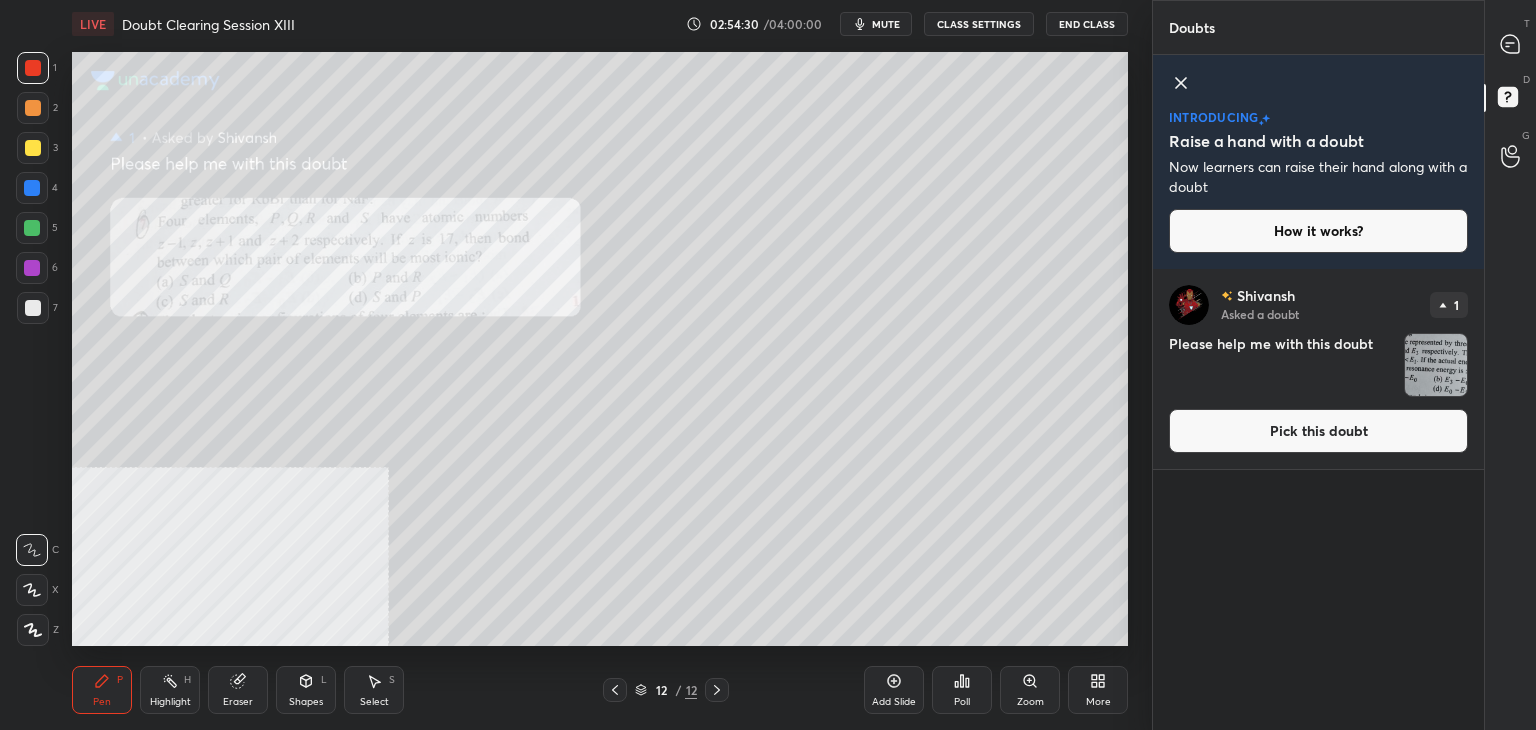 click on "Pick this doubt" at bounding box center (1318, 431) 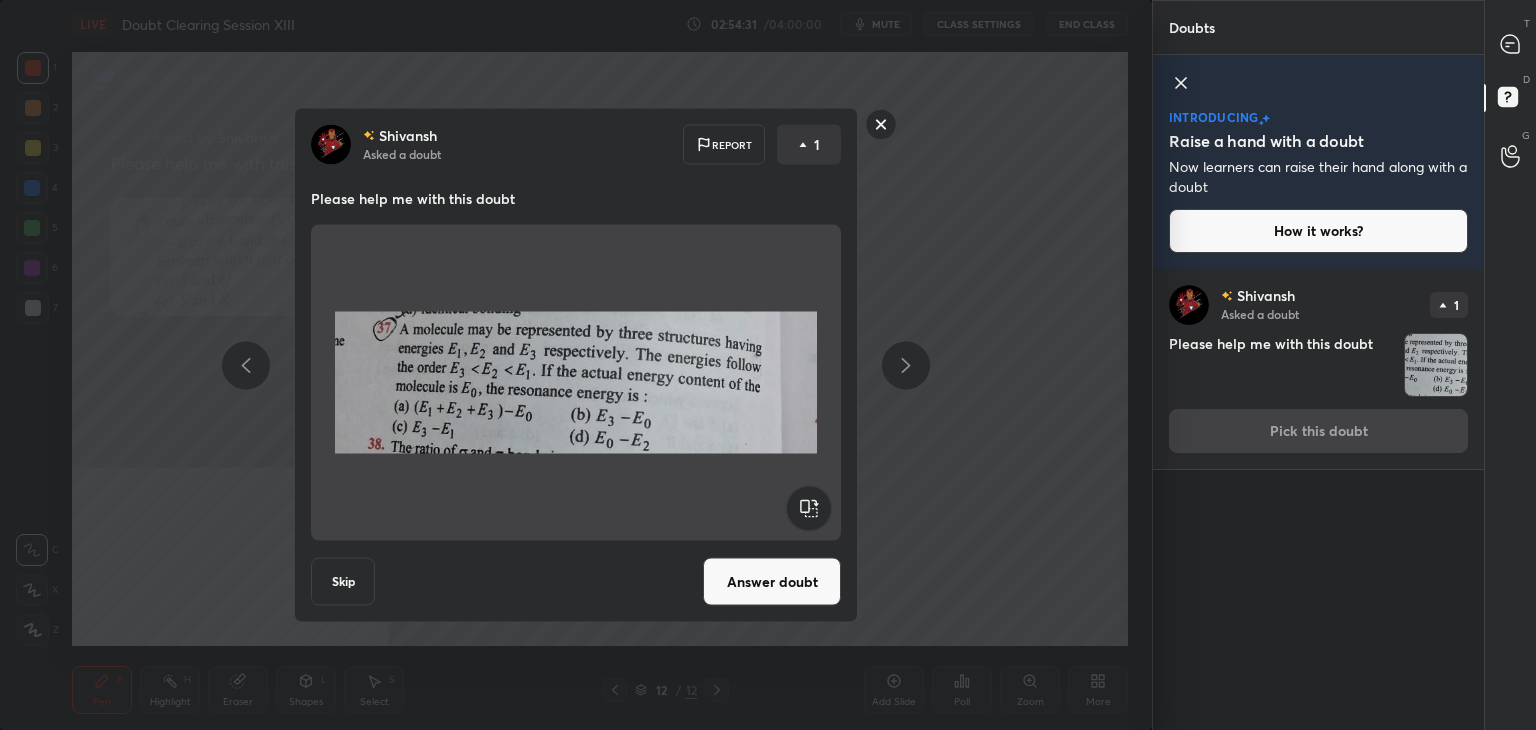 click on "Answer doubt" at bounding box center [772, 582] 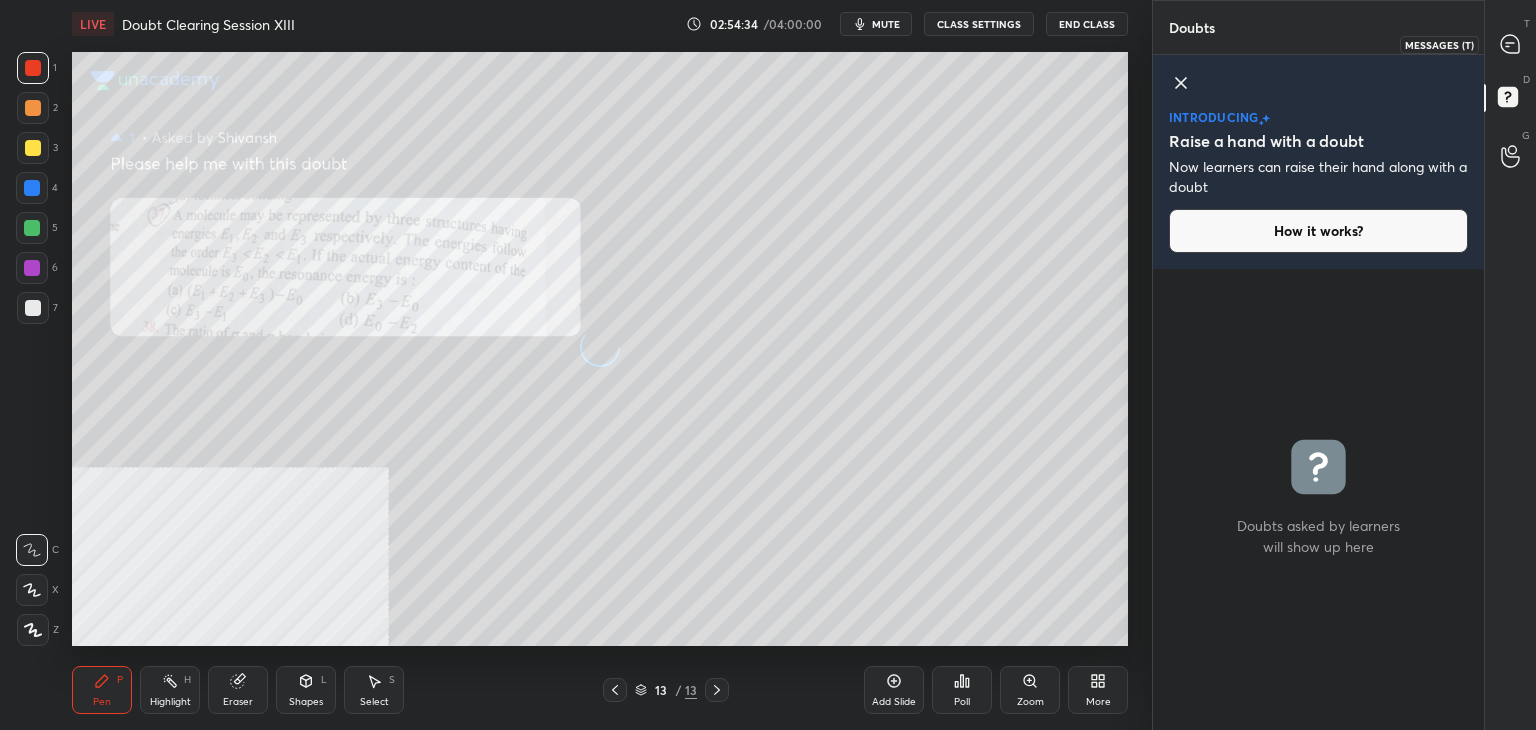 click 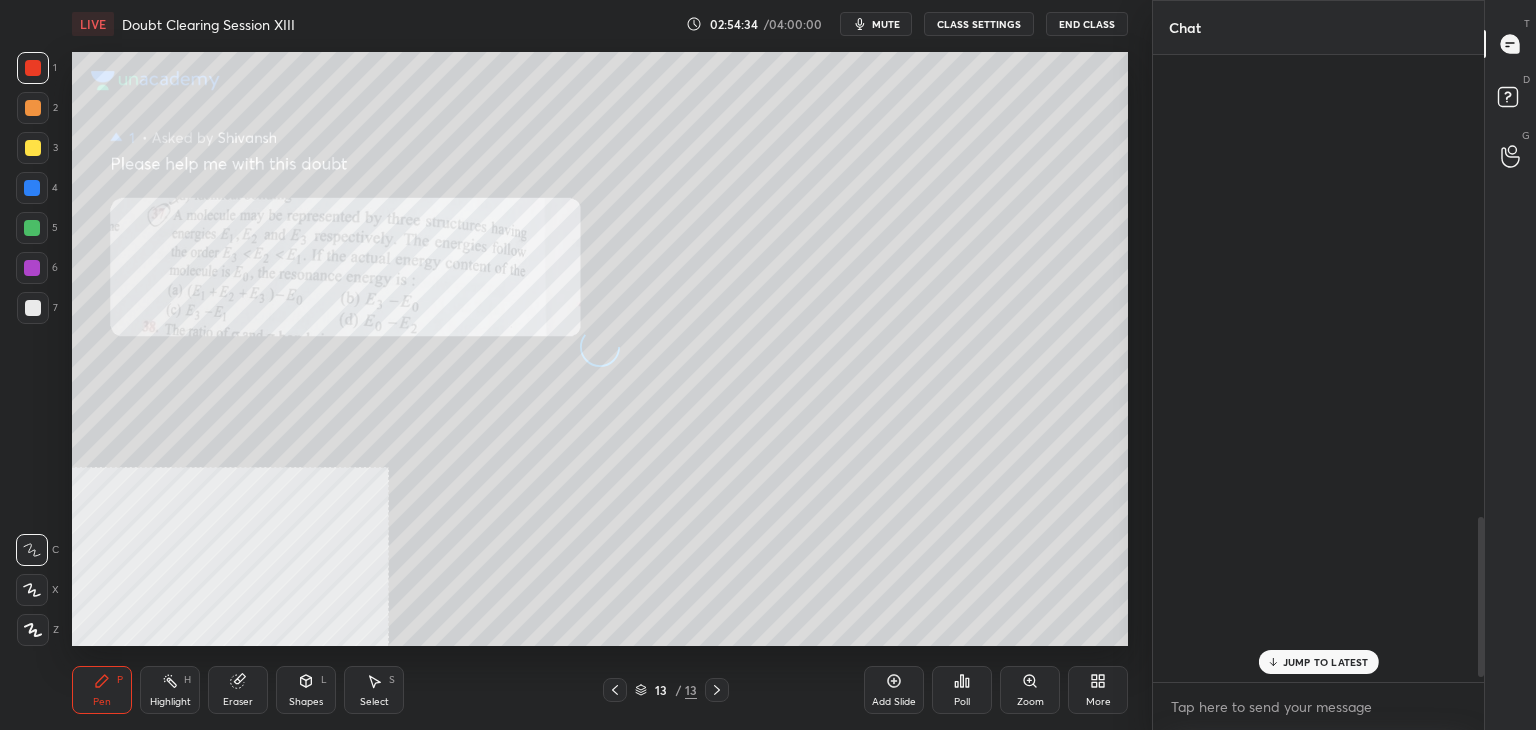 scroll, scrollTop: 1810, scrollLeft: 0, axis: vertical 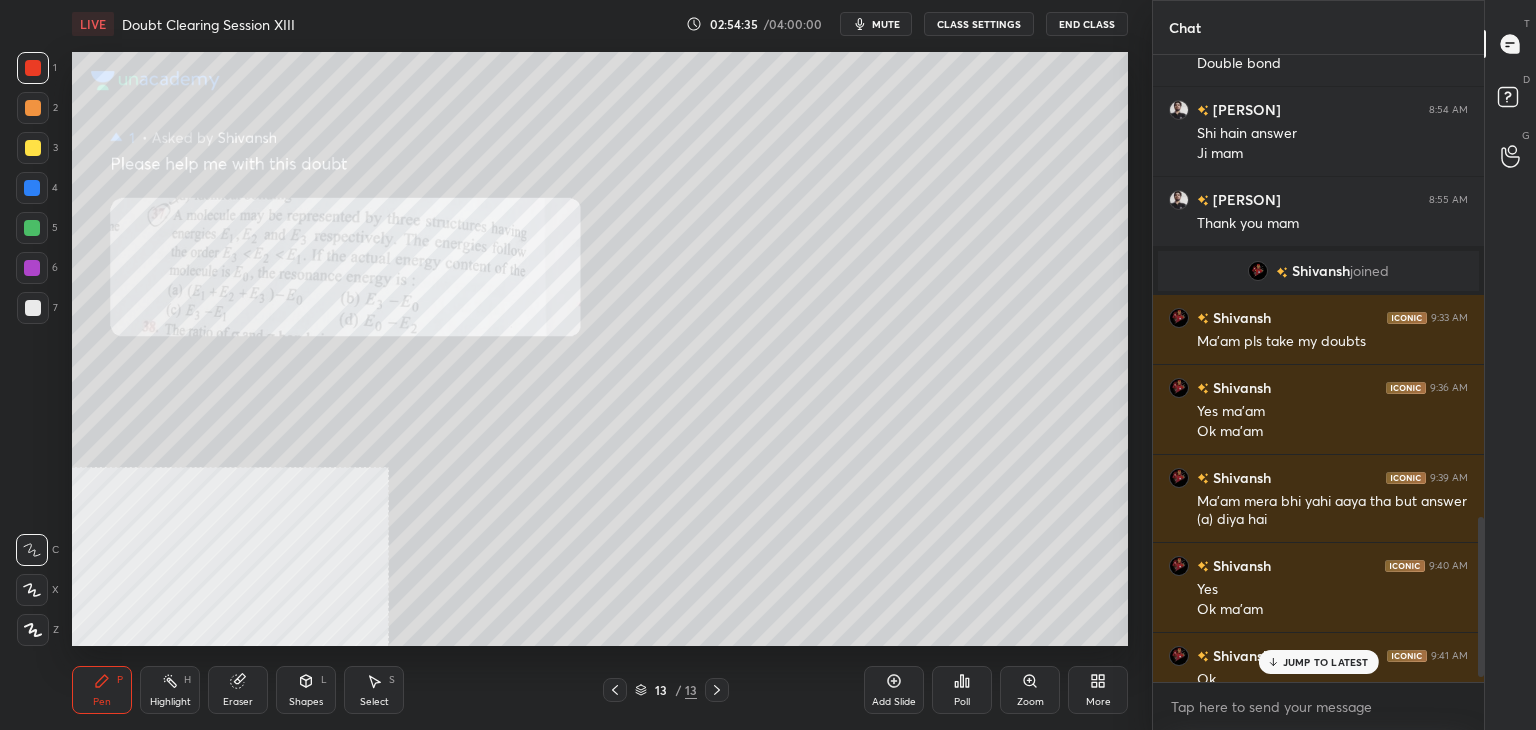 click on "JUMP TO LATEST" at bounding box center (1326, 662) 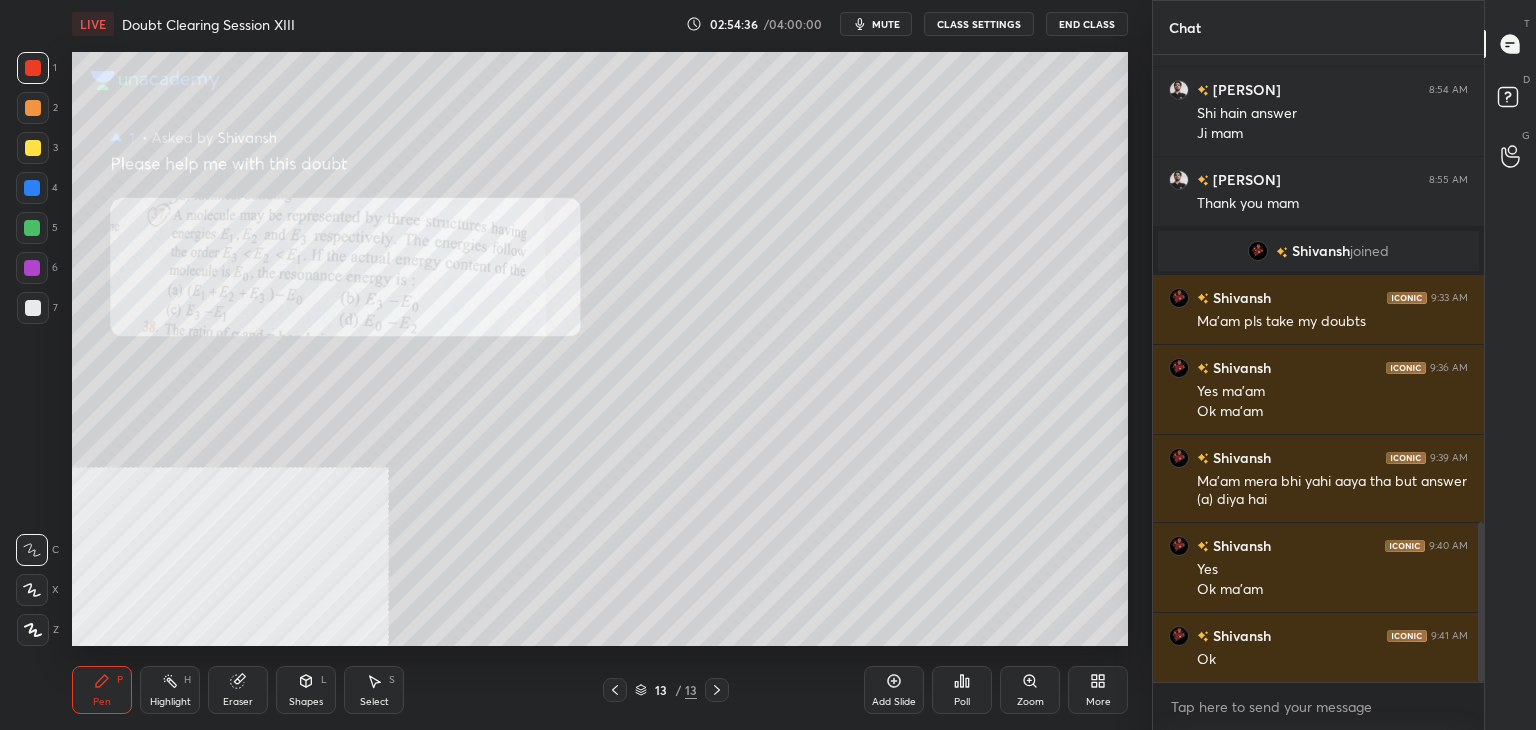 click on "Zoom" at bounding box center (1030, 690) 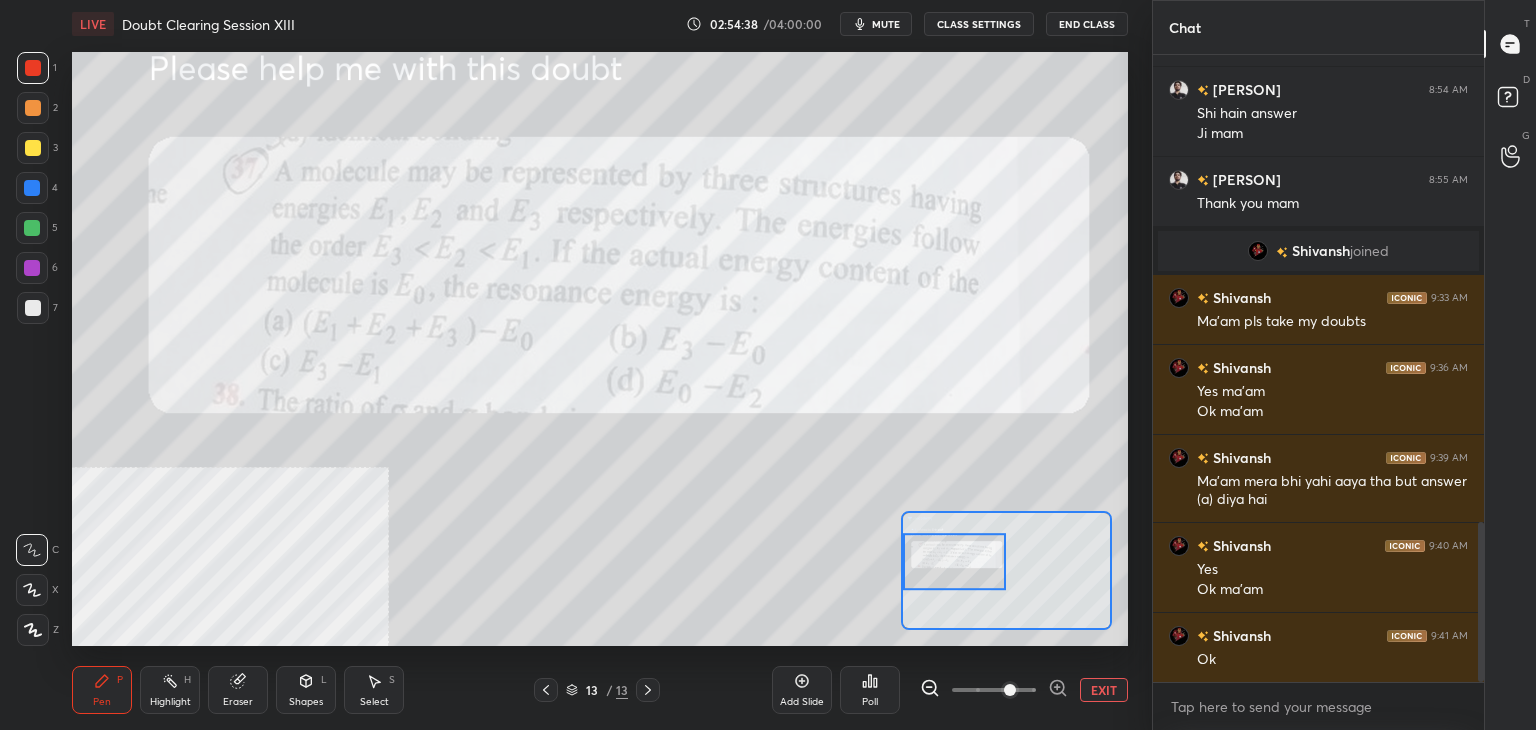 click on "4" at bounding box center [37, 192] 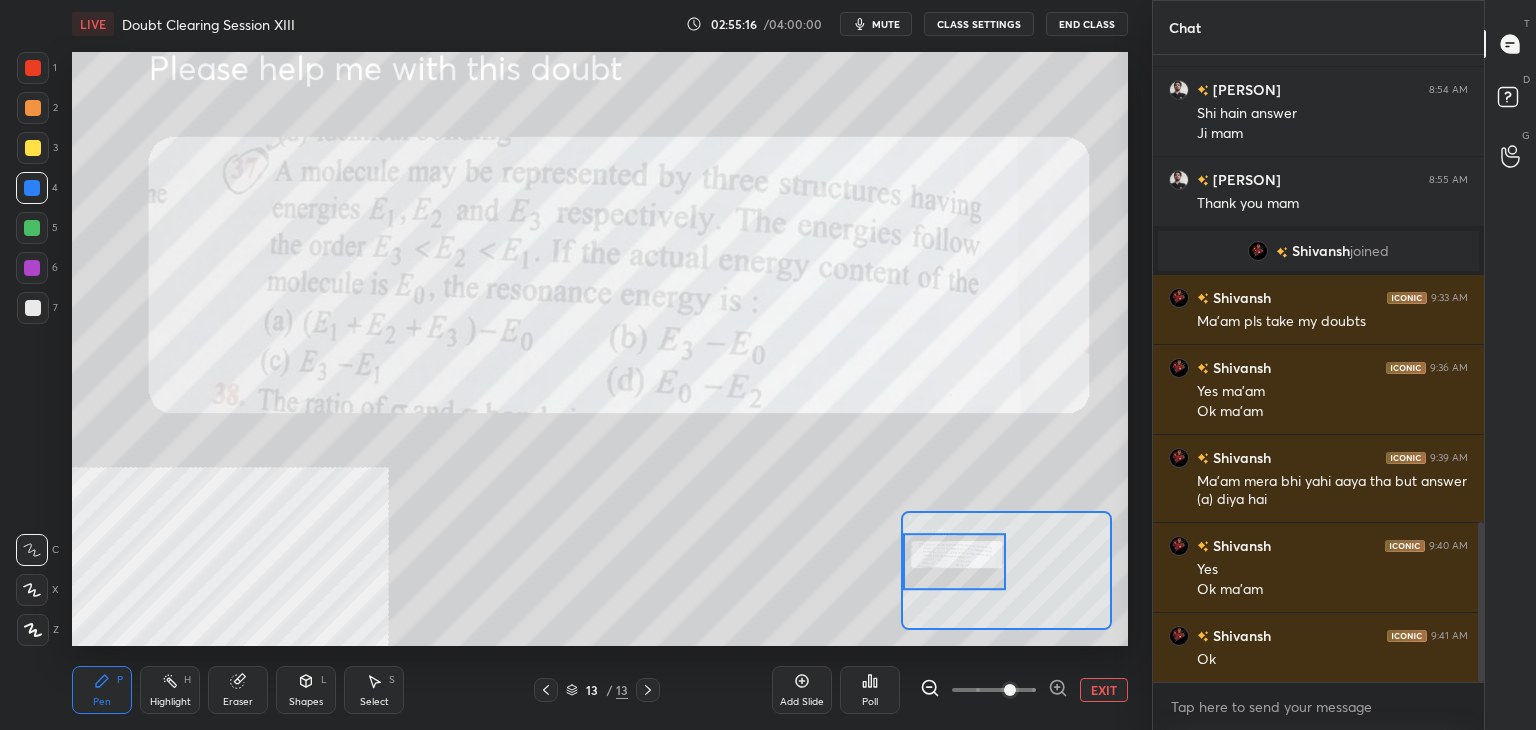 click at bounding box center (33, 68) 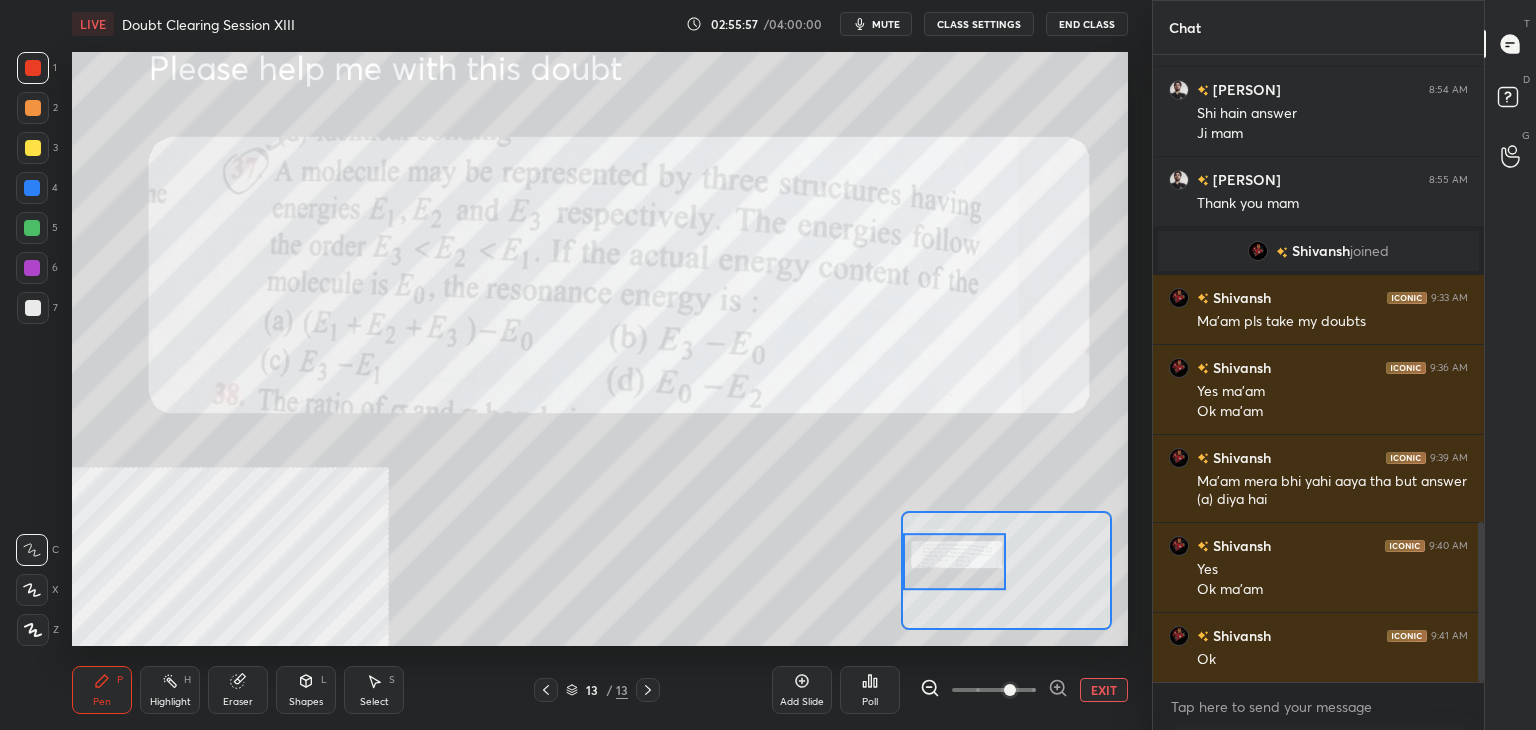 click at bounding box center [33, 68] 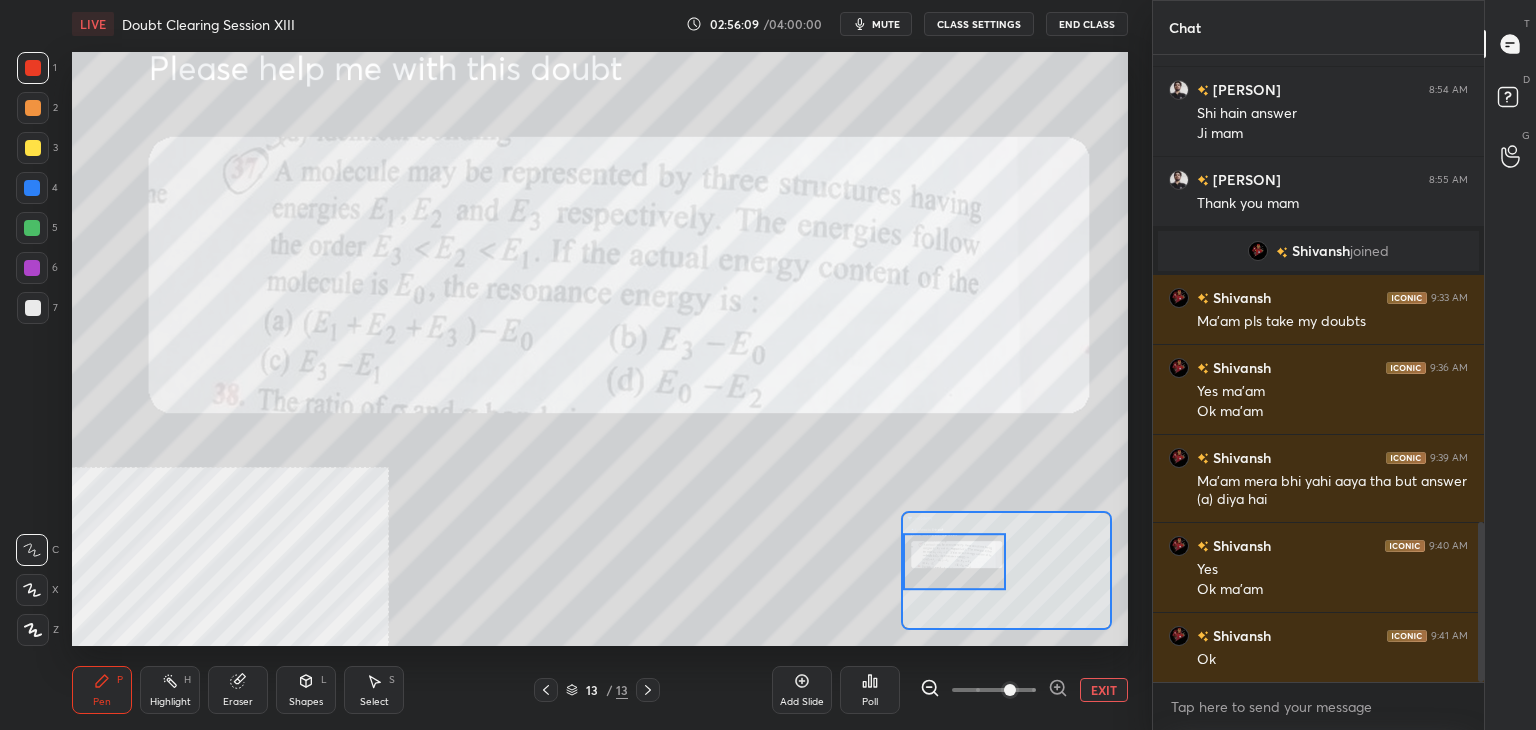 scroll, scrollTop: 1900, scrollLeft: 0, axis: vertical 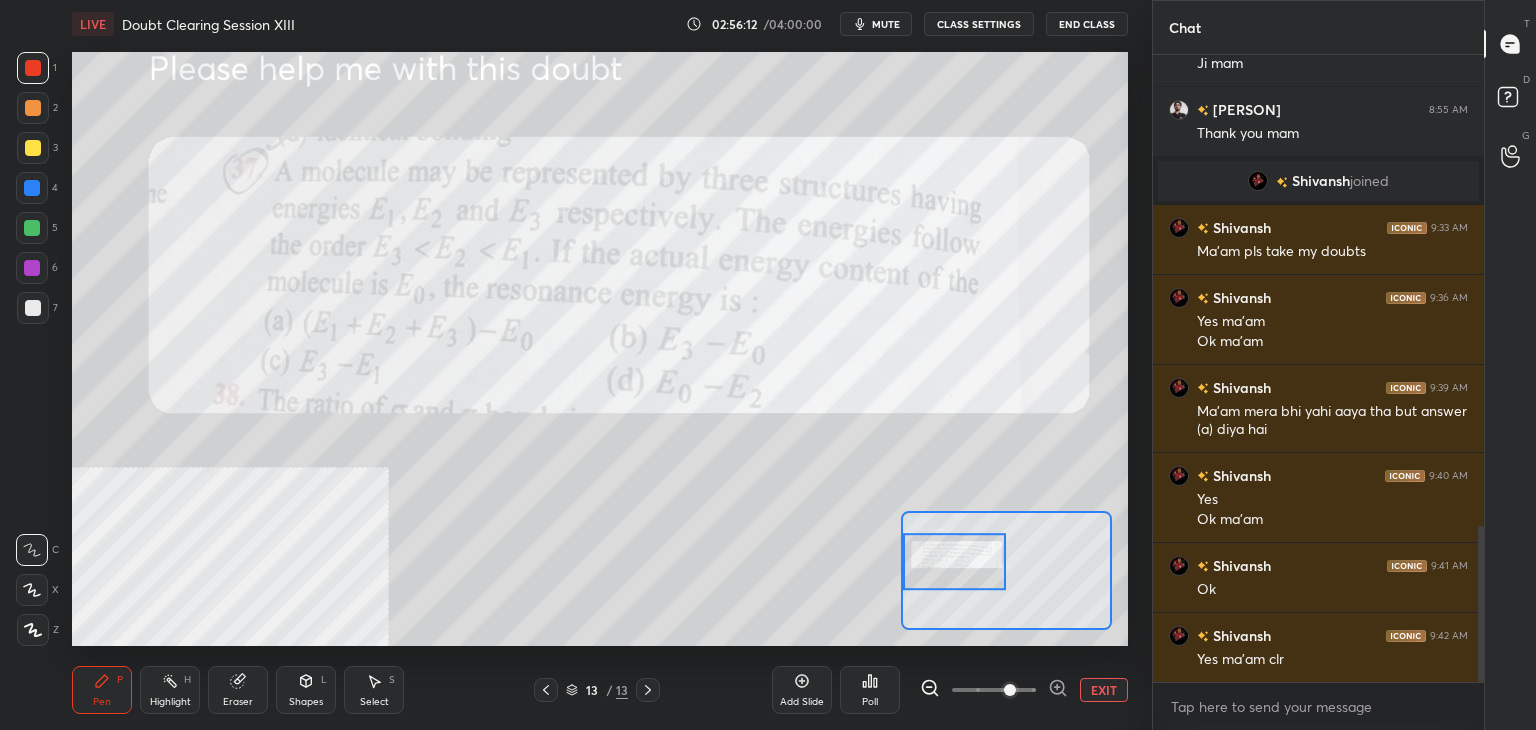 click on "EXIT" at bounding box center [1104, 690] 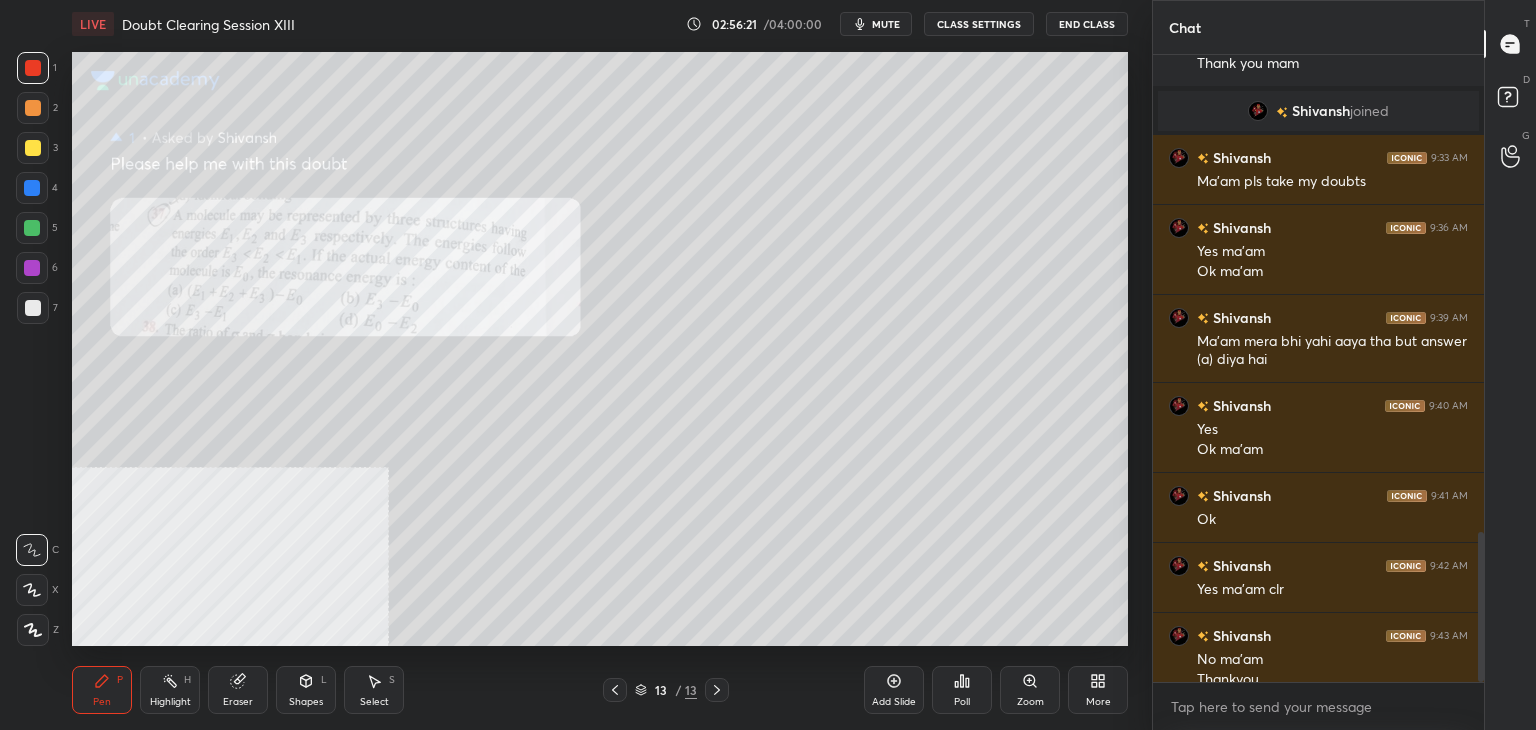 scroll, scrollTop: 1990, scrollLeft: 0, axis: vertical 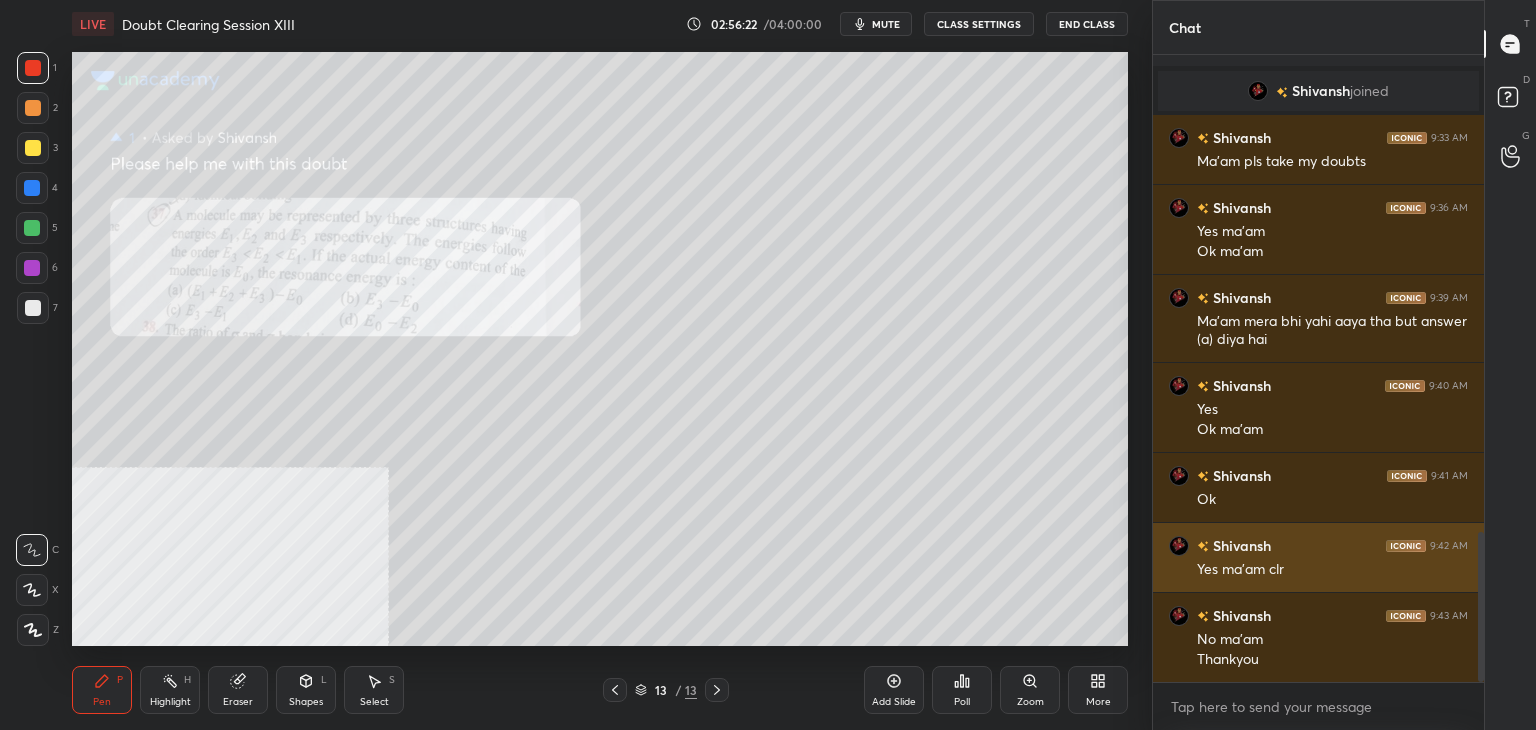 click on "Shivansh" at bounding box center [1240, 545] 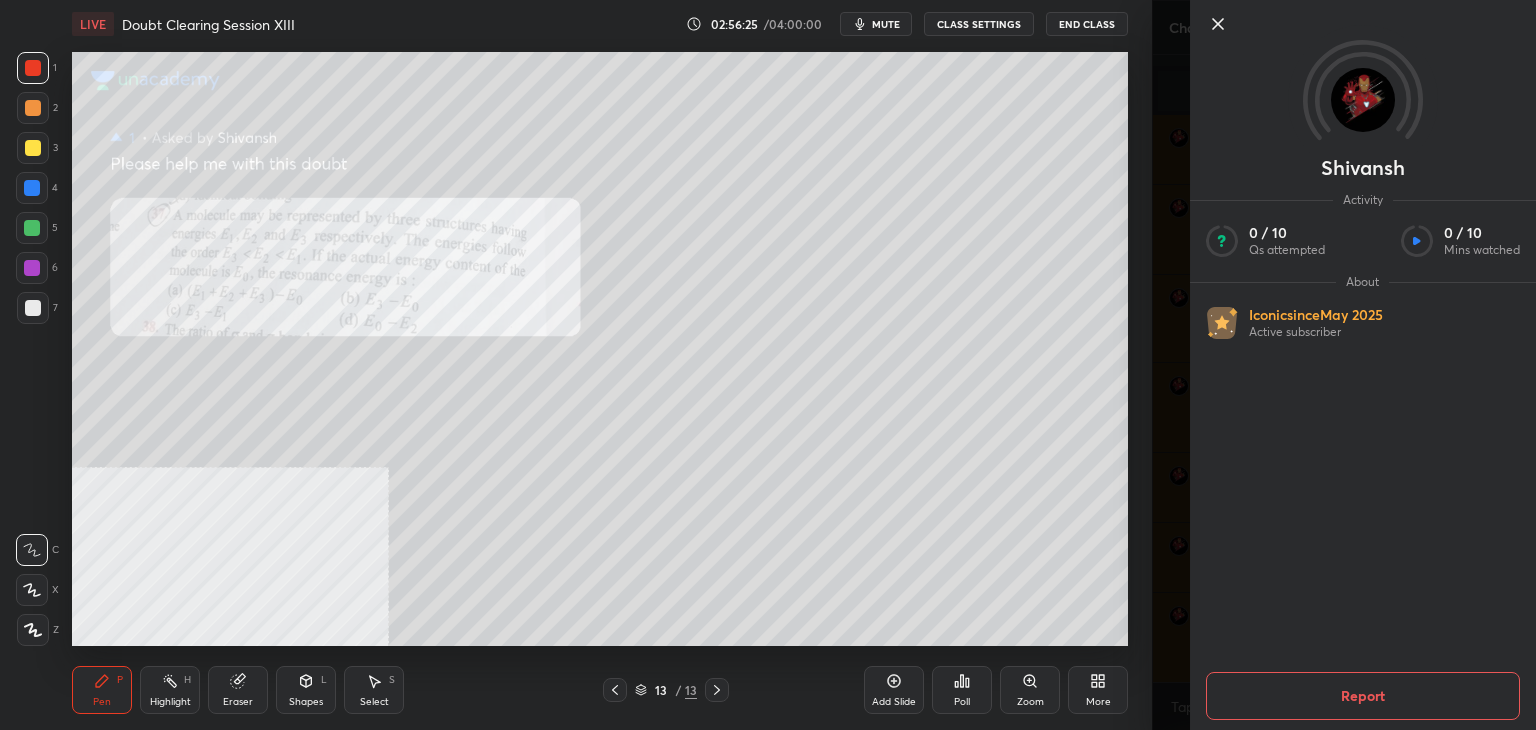 click 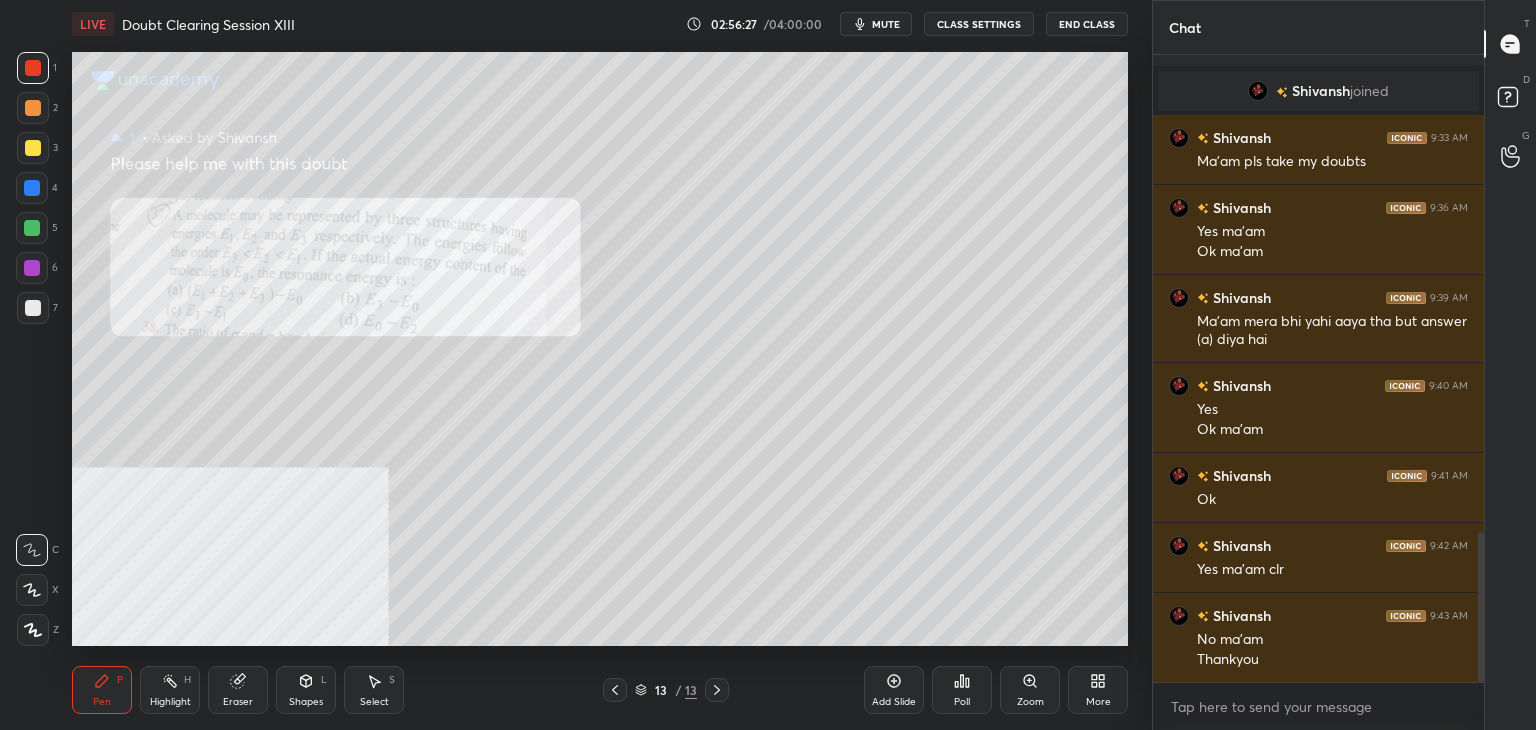 click on "mute" at bounding box center [876, 24] 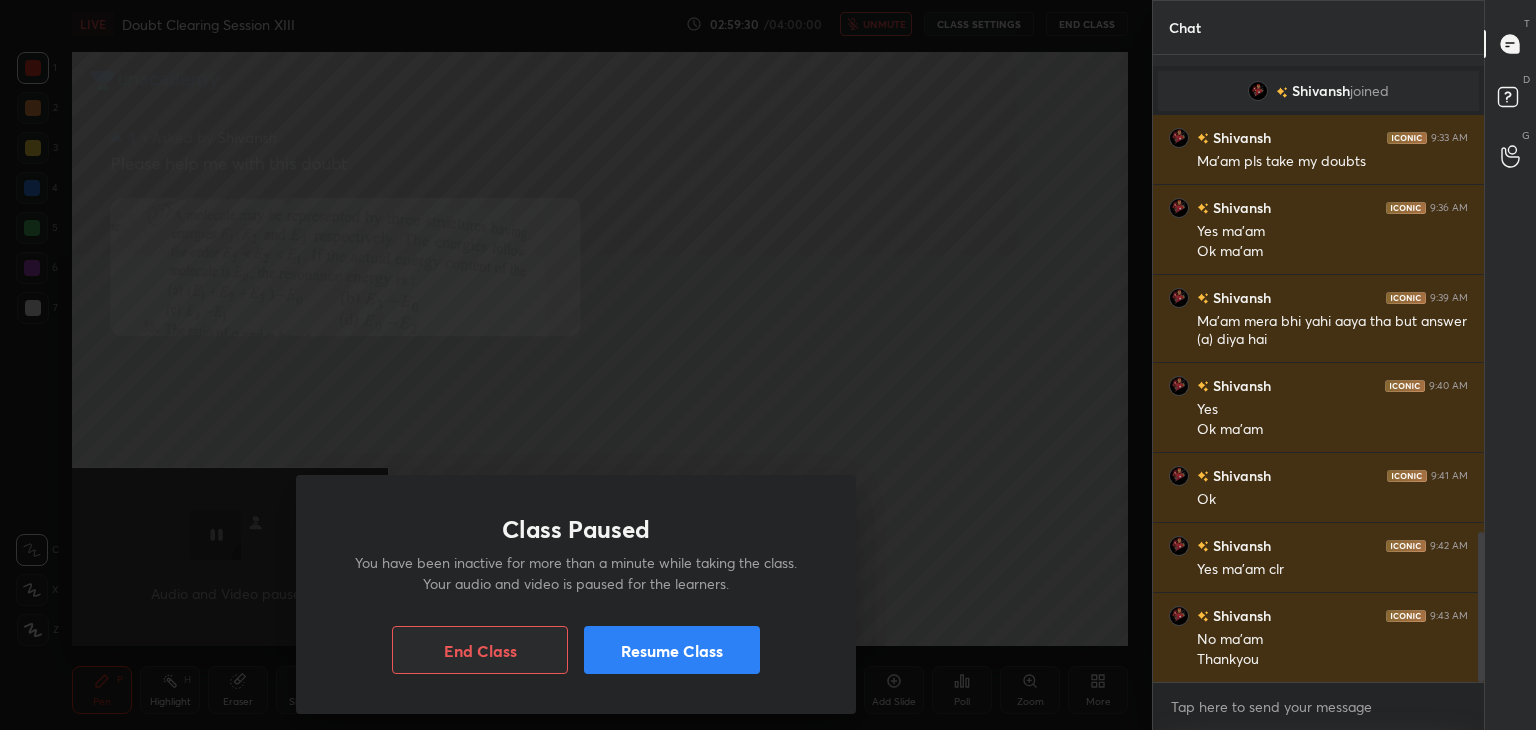 click on "Resume Class" at bounding box center (672, 650) 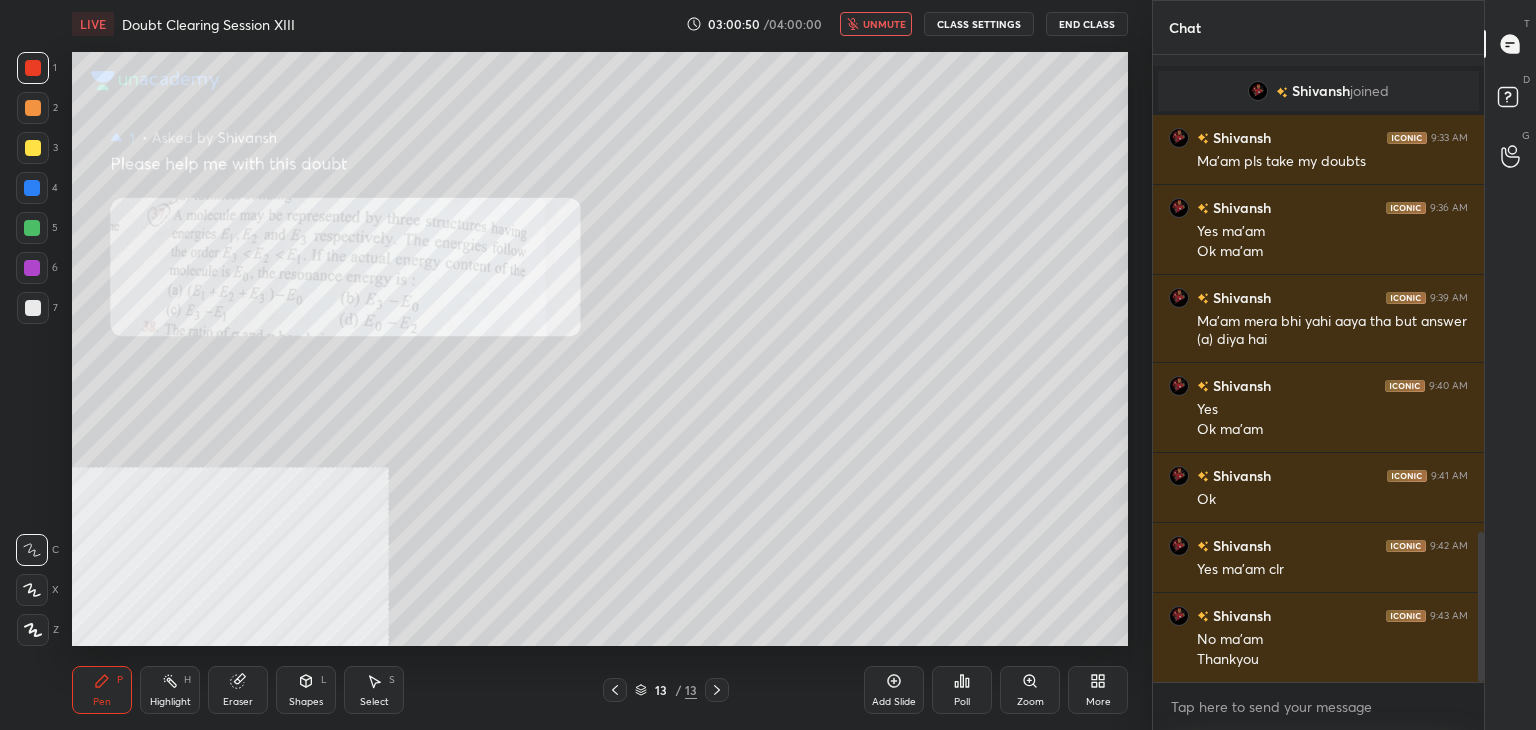 type 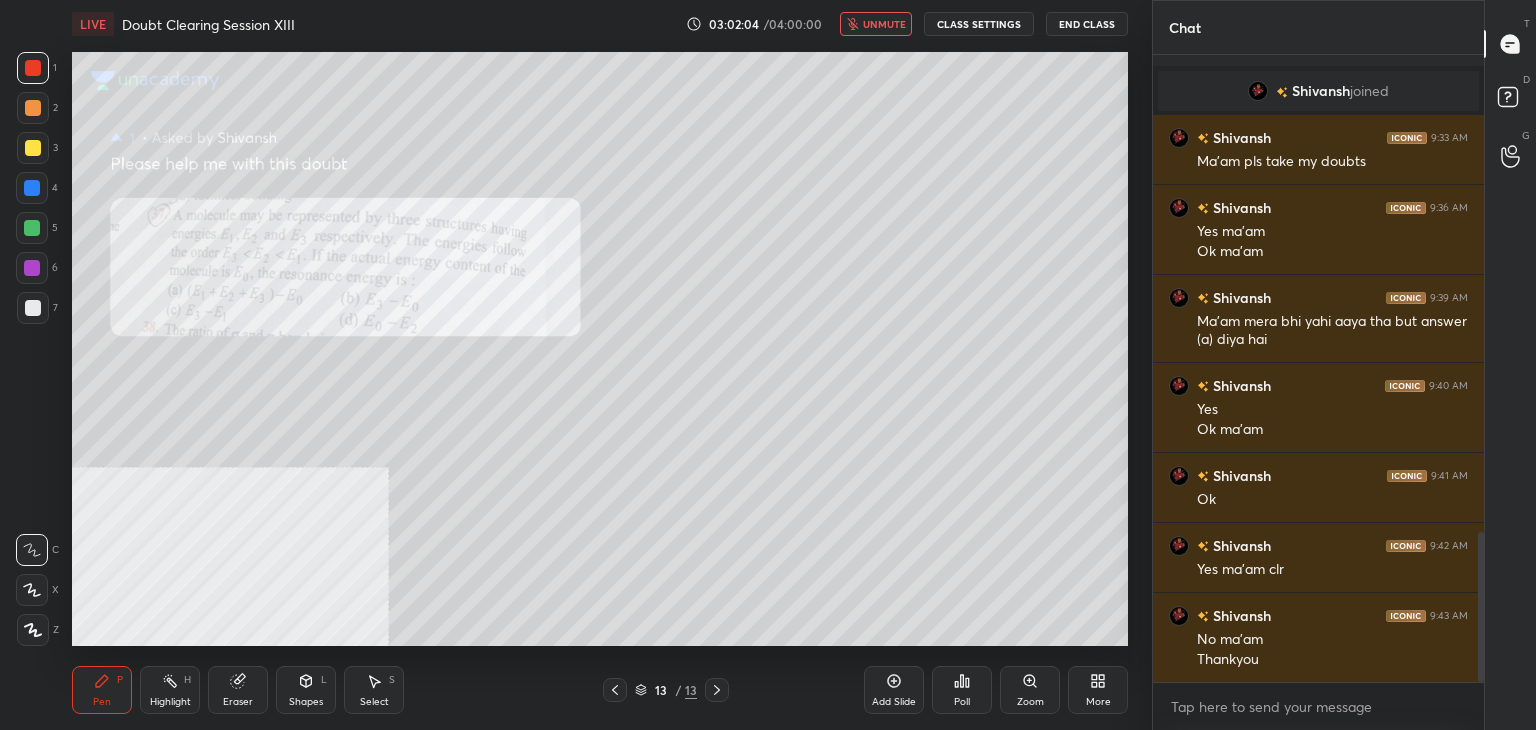 click on "End Class" at bounding box center (1087, 24) 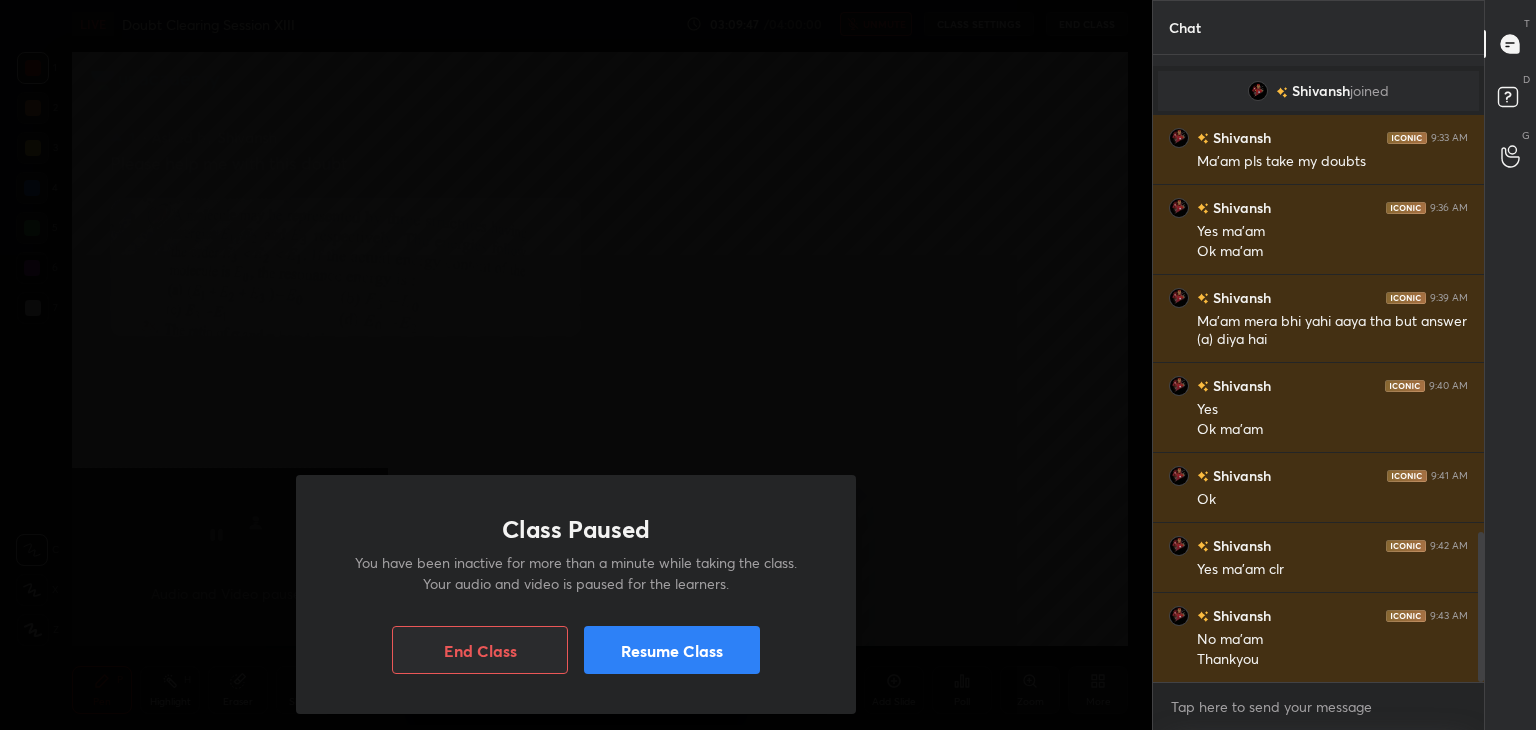 click on "Resume Class" at bounding box center (672, 650) 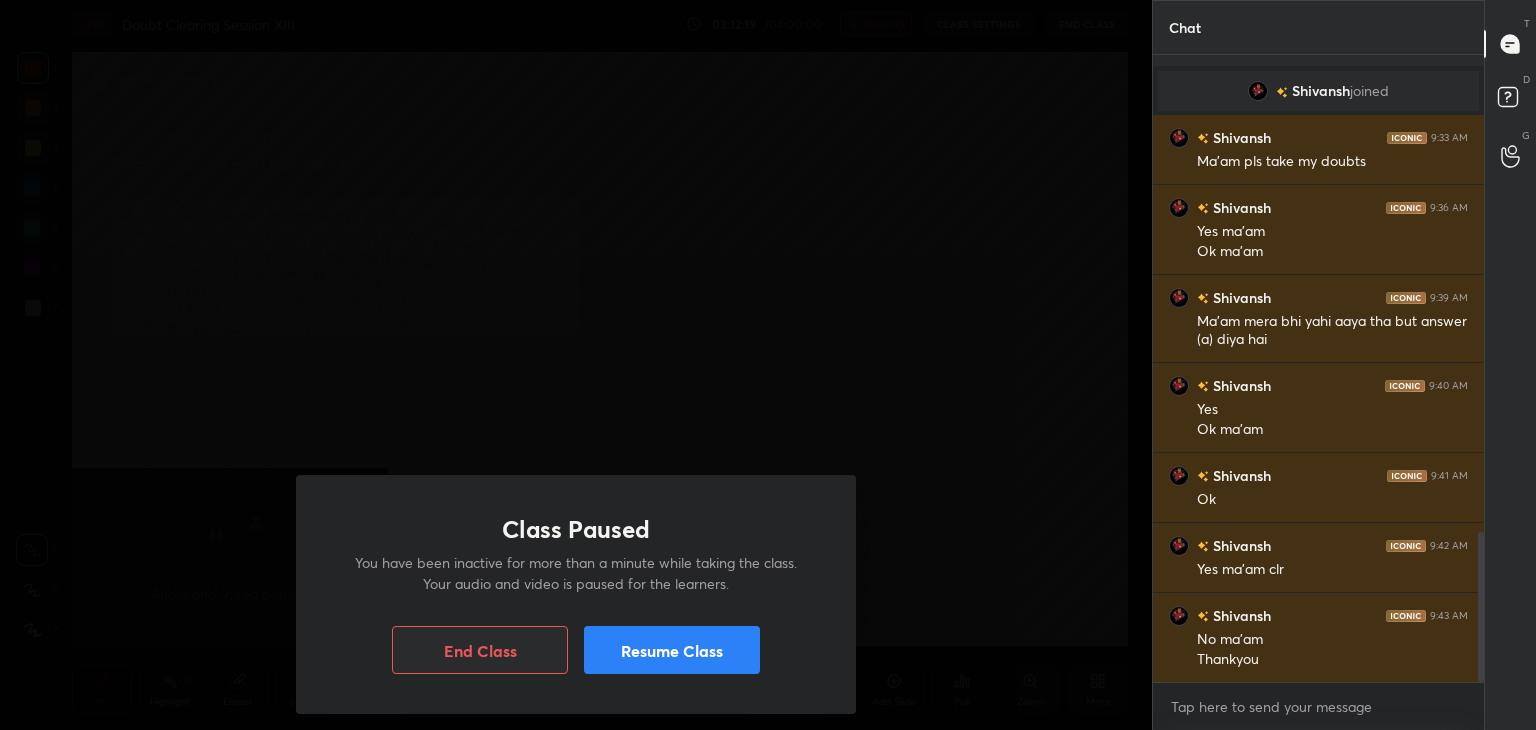 click on "Resume Class" at bounding box center [672, 650] 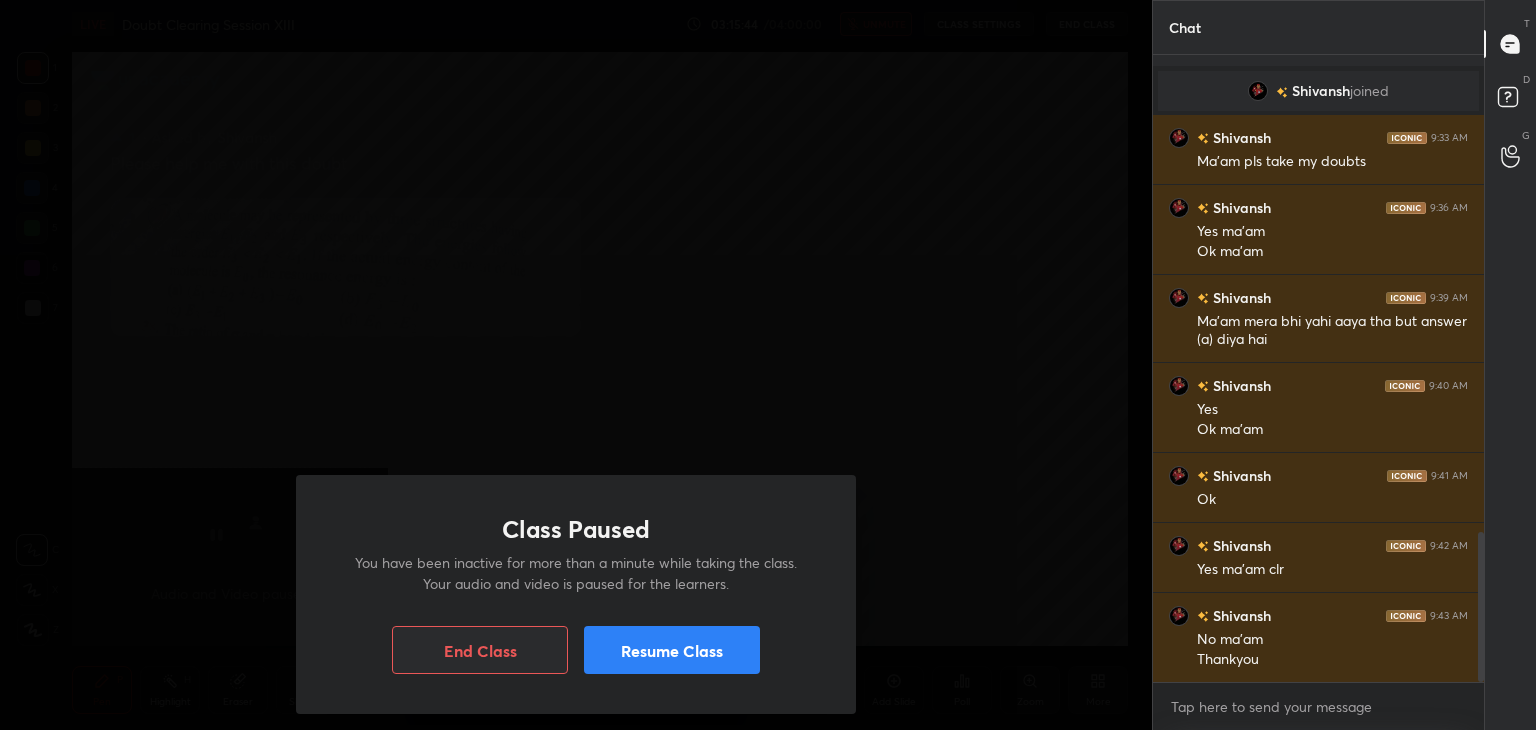 click on "Resume Class" at bounding box center (672, 650) 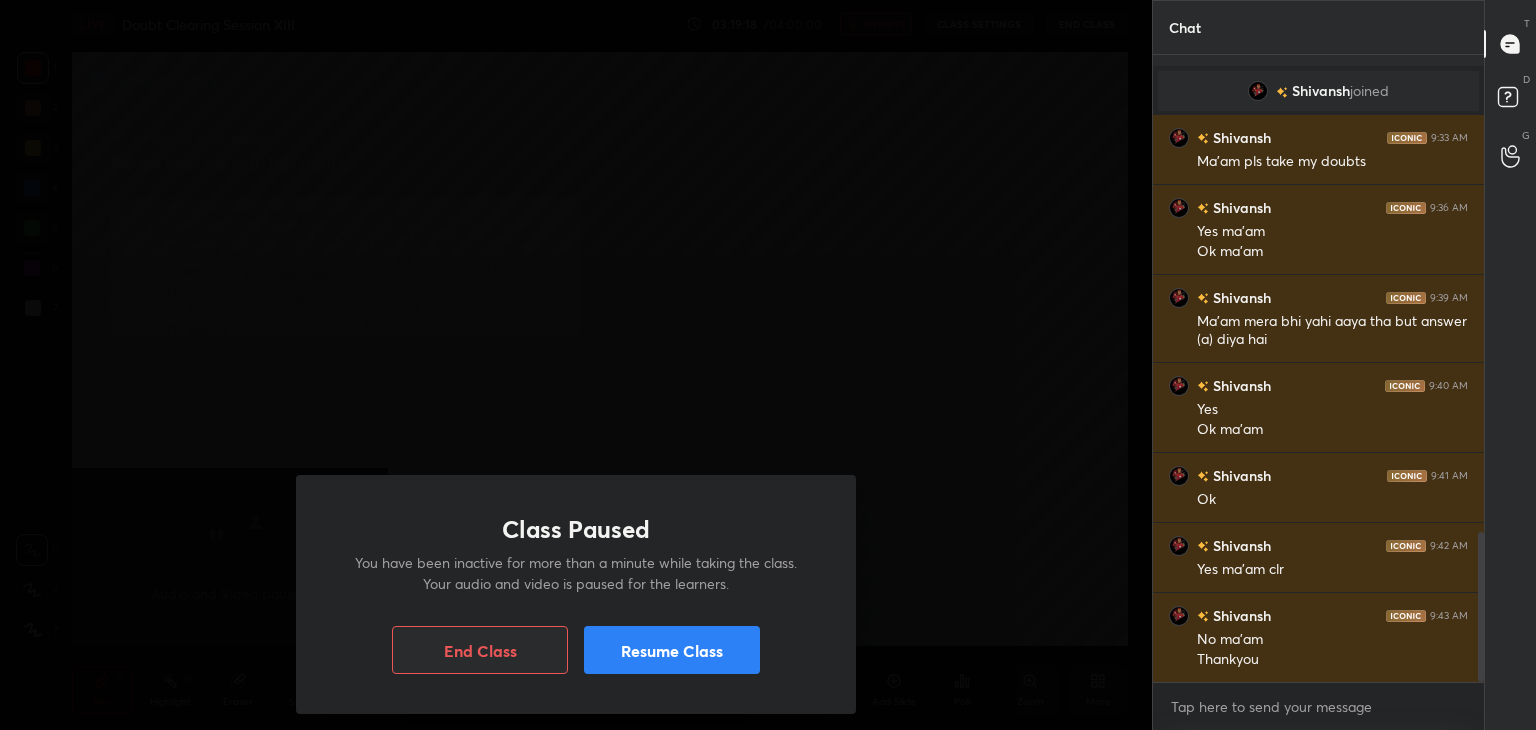 click on "Resume Class" at bounding box center (672, 650) 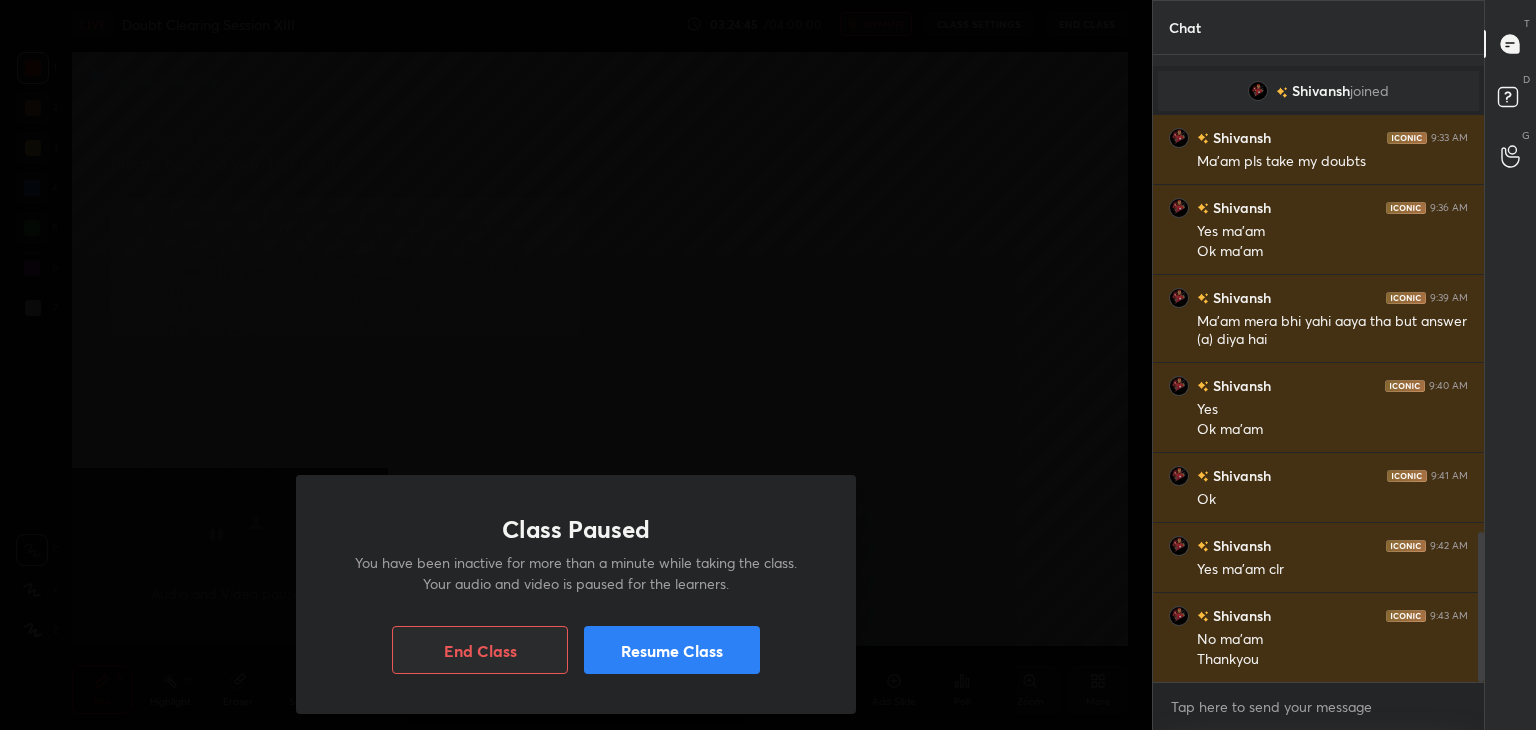 click on "Resume Class" at bounding box center (672, 650) 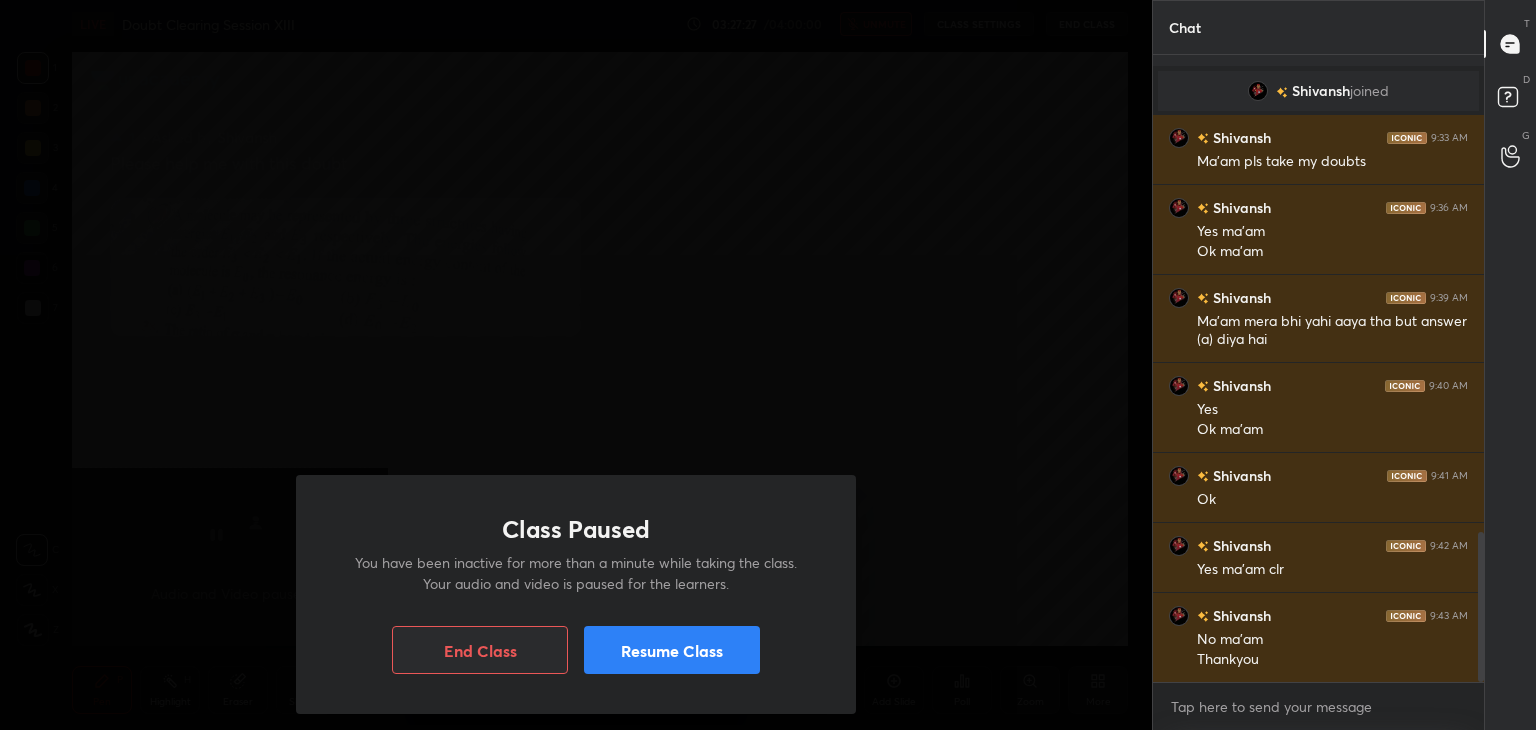 click on "Resume Class" at bounding box center (672, 650) 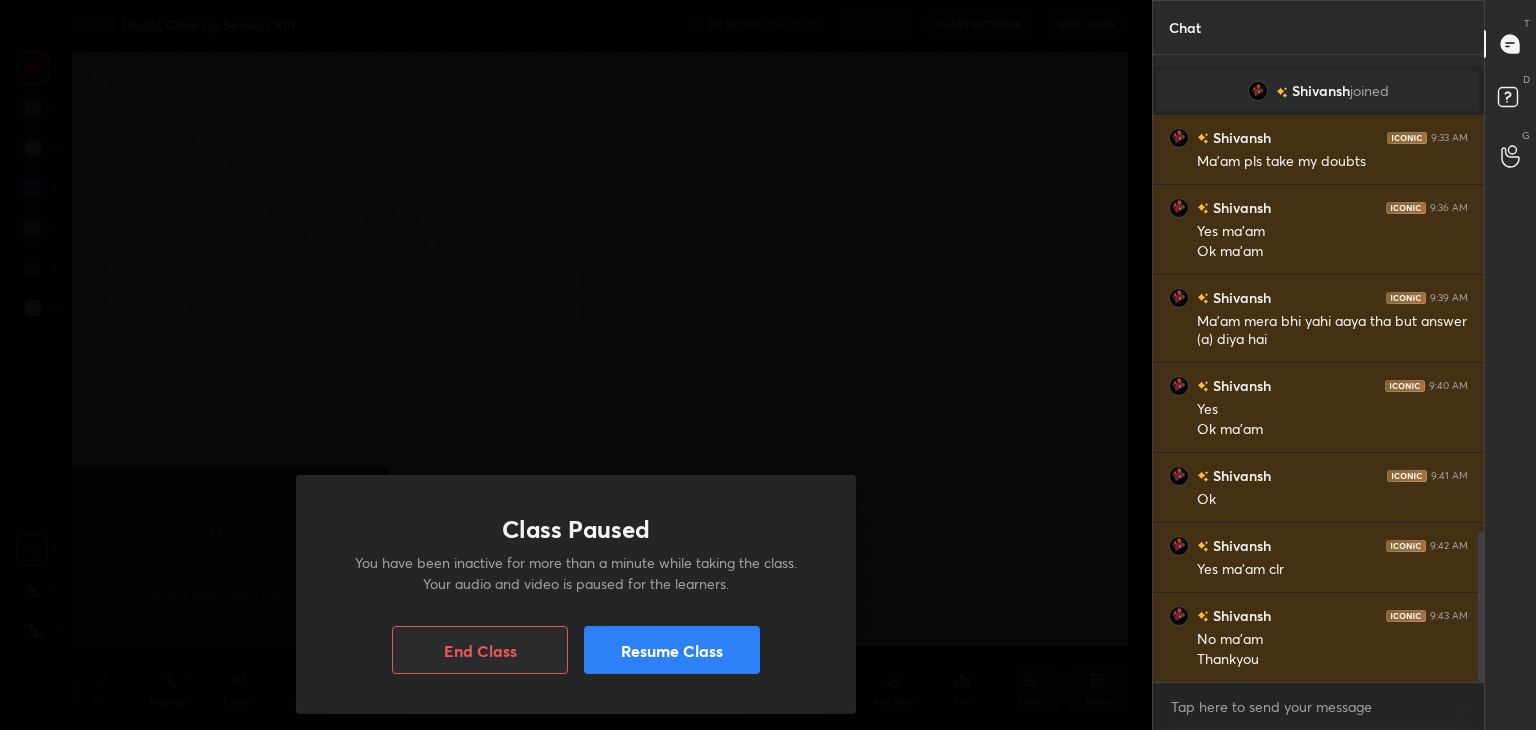 click on "Resume Class" at bounding box center [672, 650] 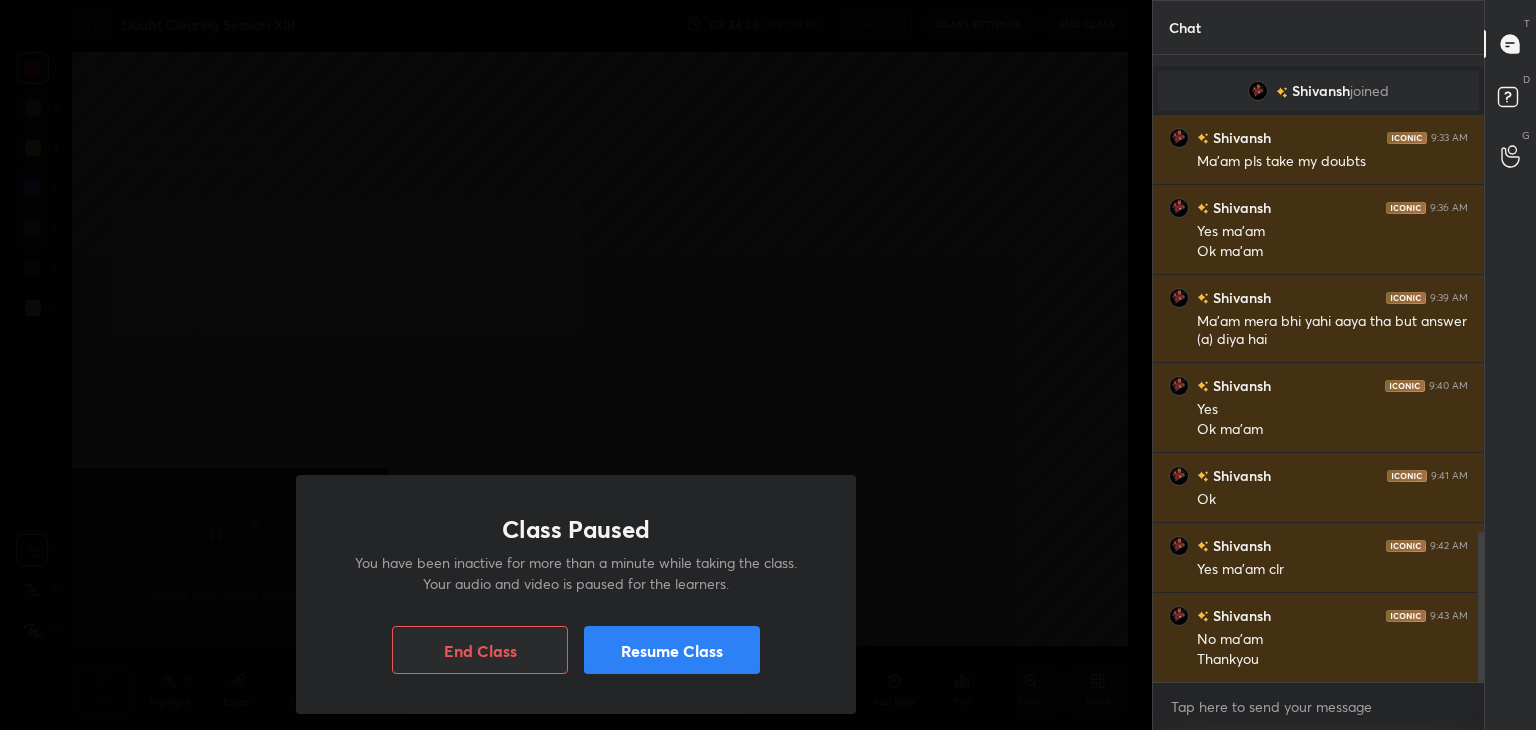 click on "Resume Class" at bounding box center [672, 650] 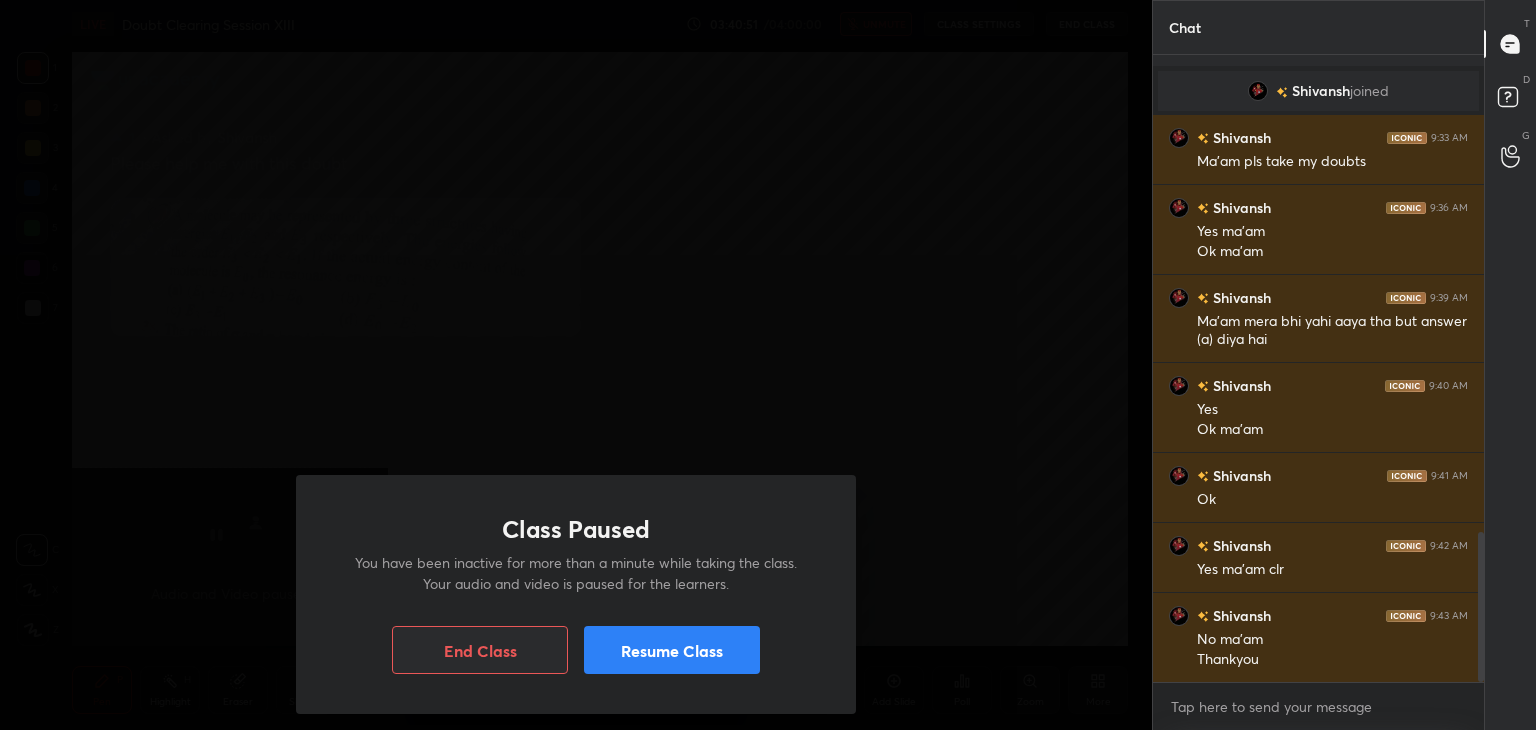 click on "Resume Class" at bounding box center [672, 650] 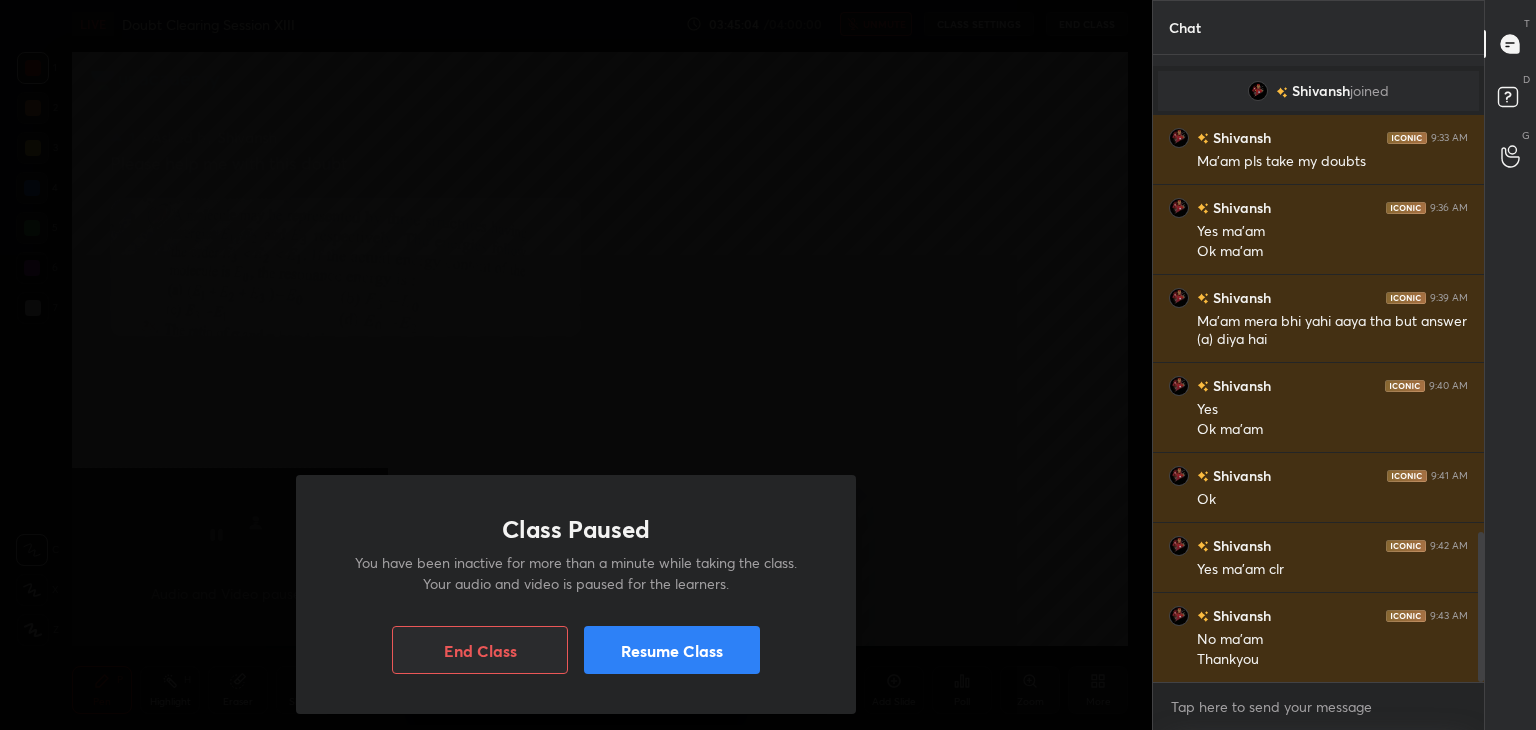 click on "Resume Class" at bounding box center [672, 650] 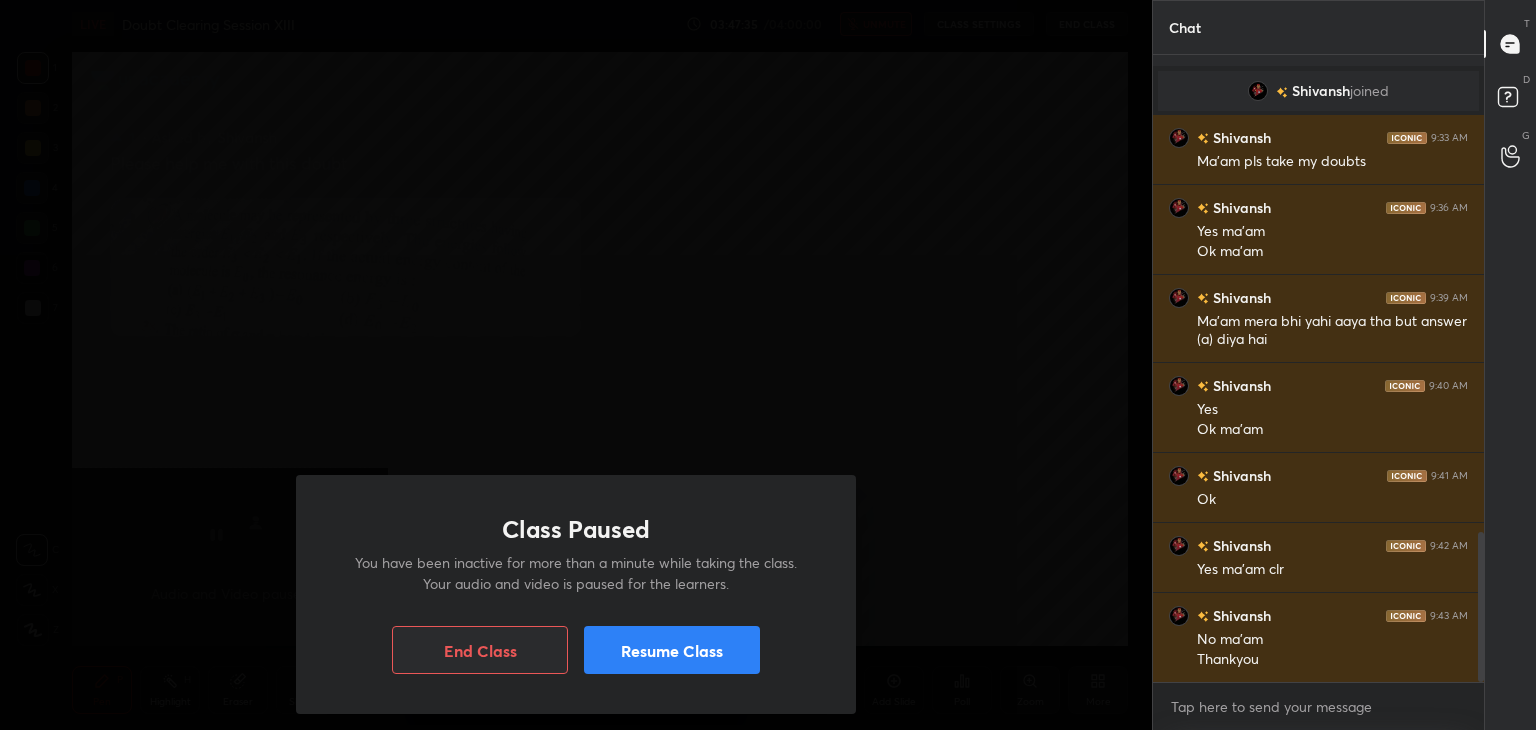 click on "Resume Class" at bounding box center (672, 650) 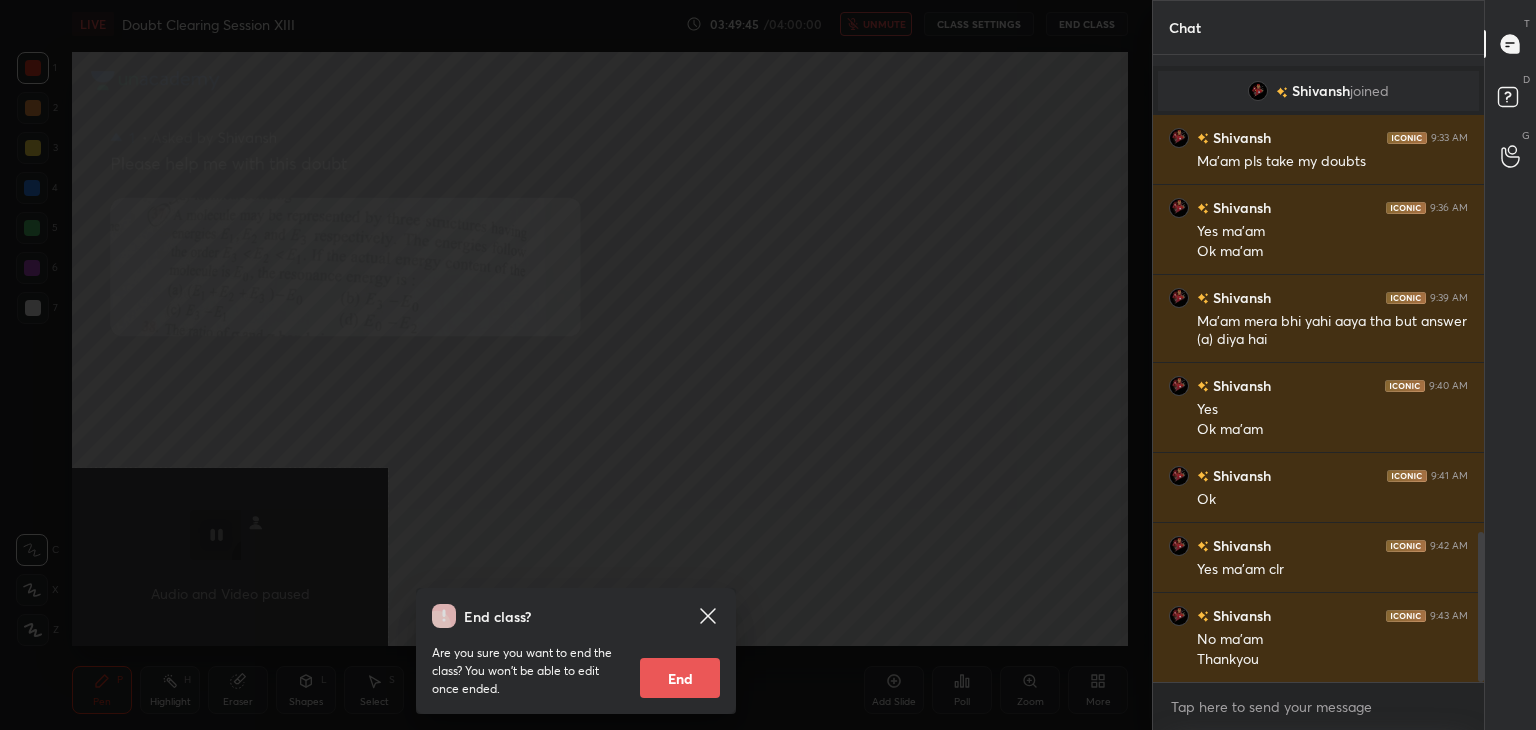 click 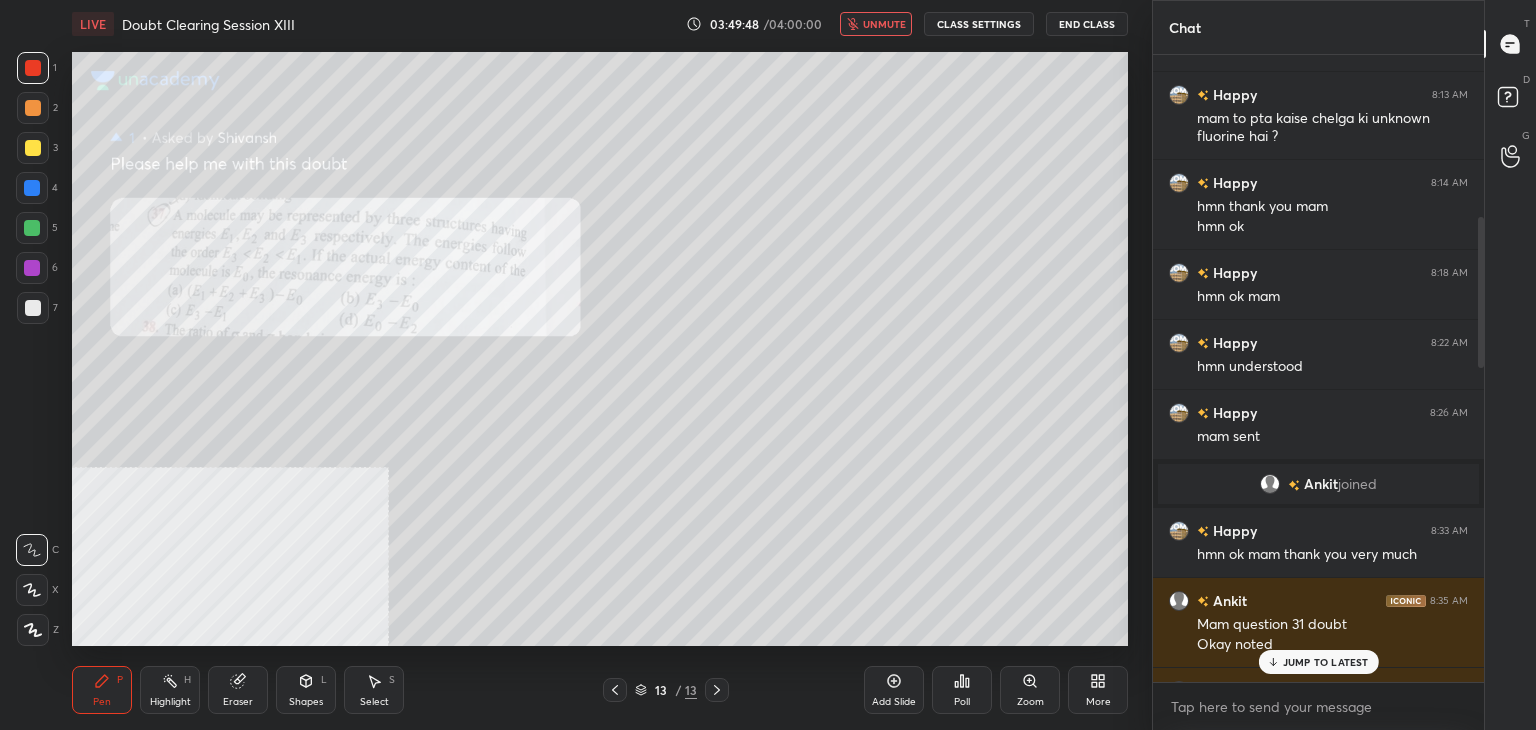 scroll, scrollTop: 648, scrollLeft: 0, axis: vertical 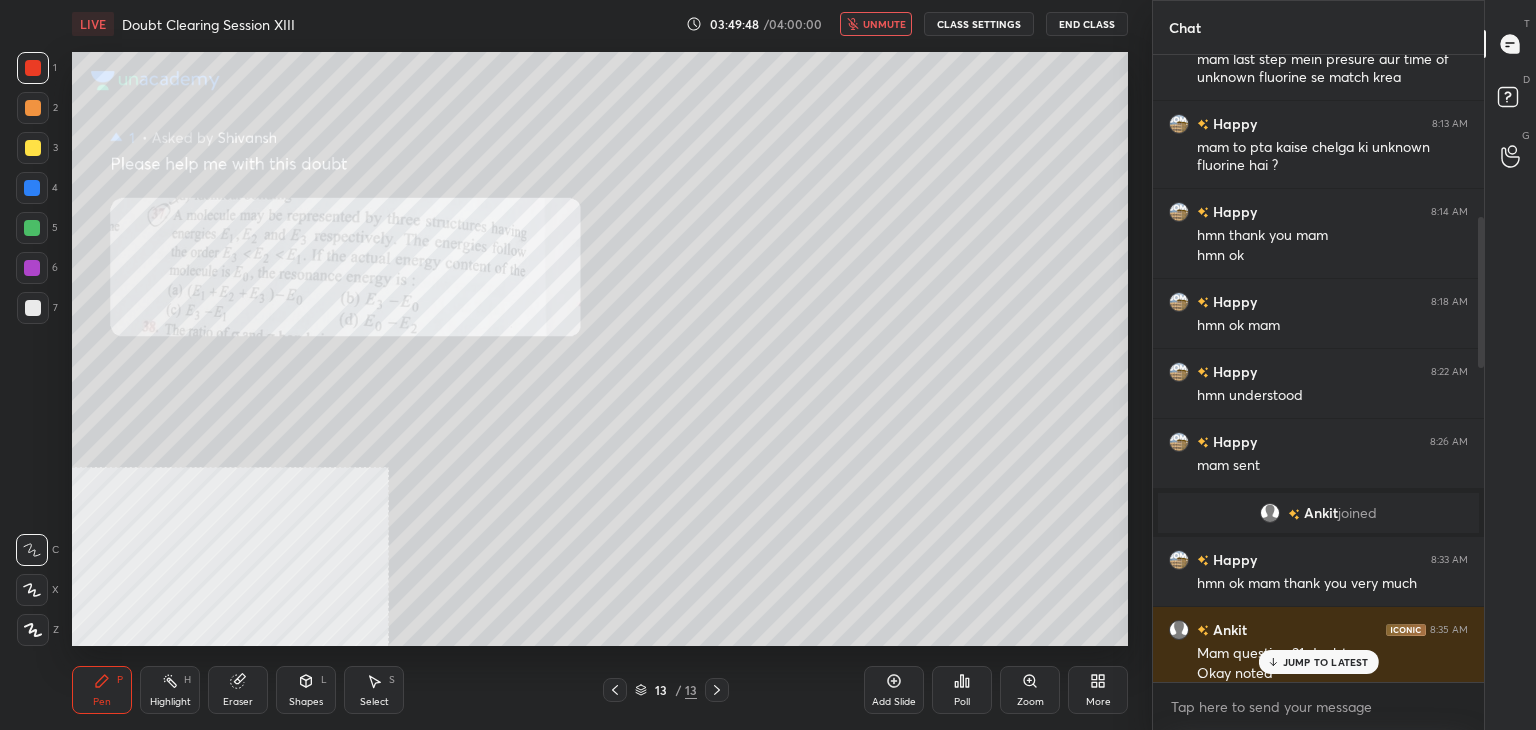 drag, startPoint x: 1481, startPoint y: 547, endPoint x: 1488, endPoint y: 225, distance: 322.07608 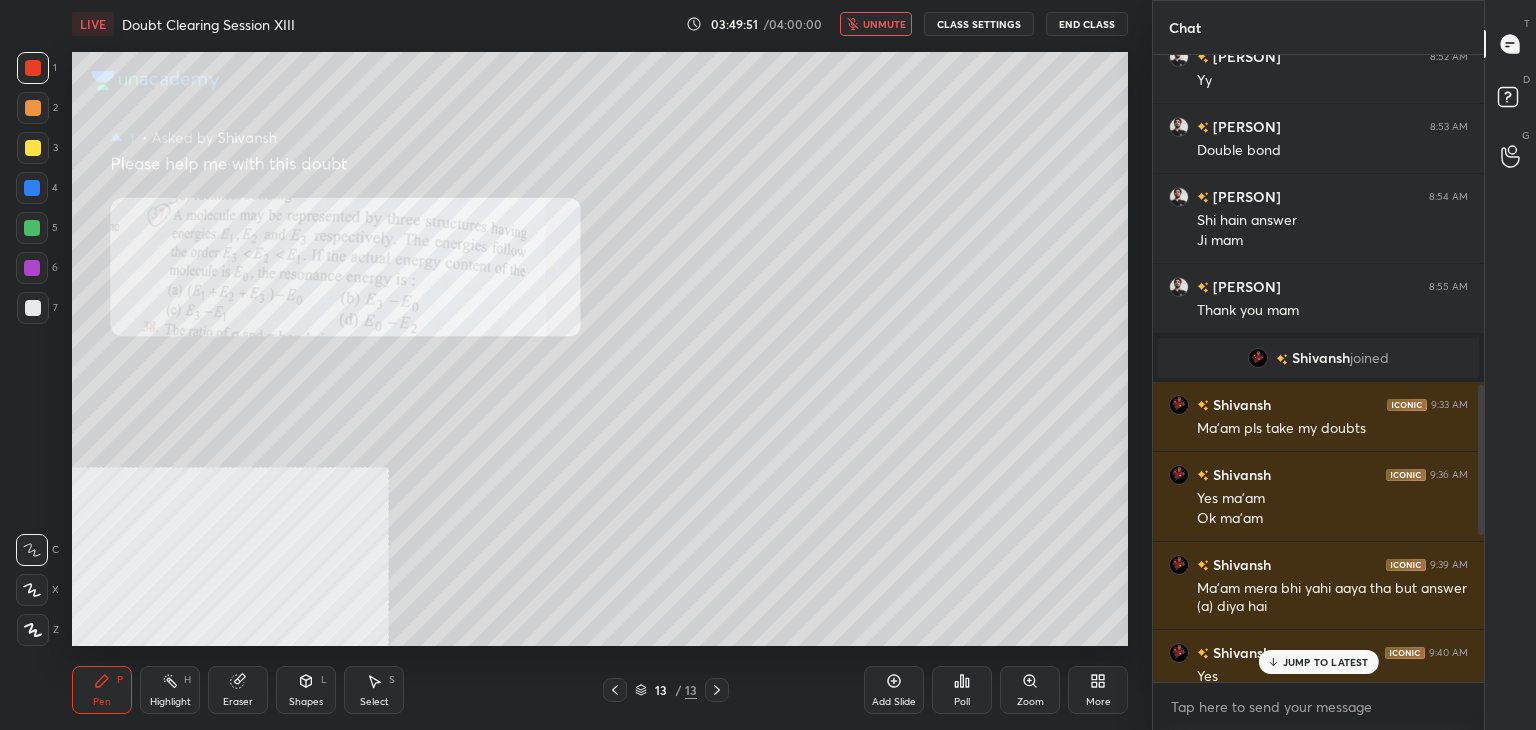 scroll, scrollTop: 1990, scrollLeft: 0, axis: vertical 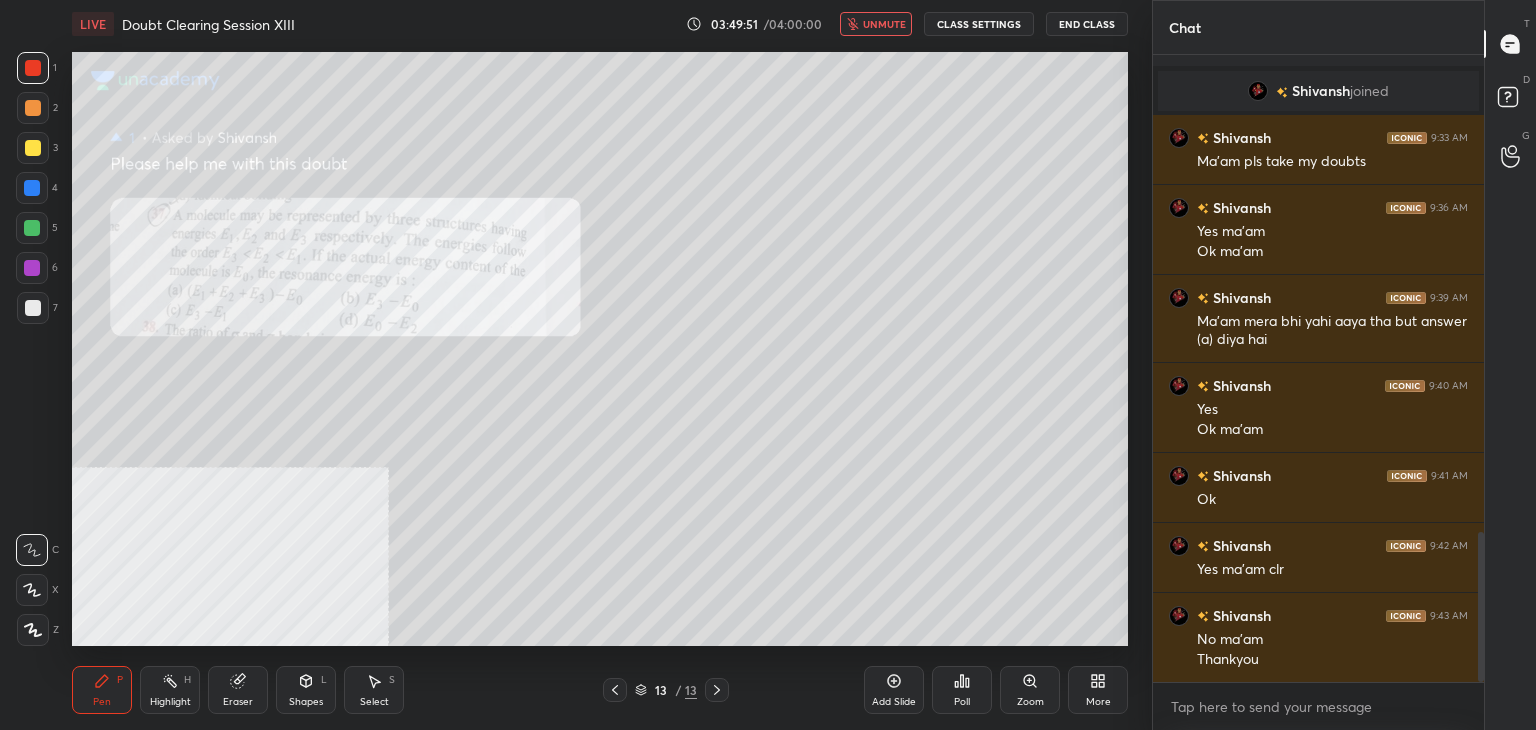 drag, startPoint x: 1481, startPoint y: 237, endPoint x: 1531, endPoint y: 602, distance: 368.40875 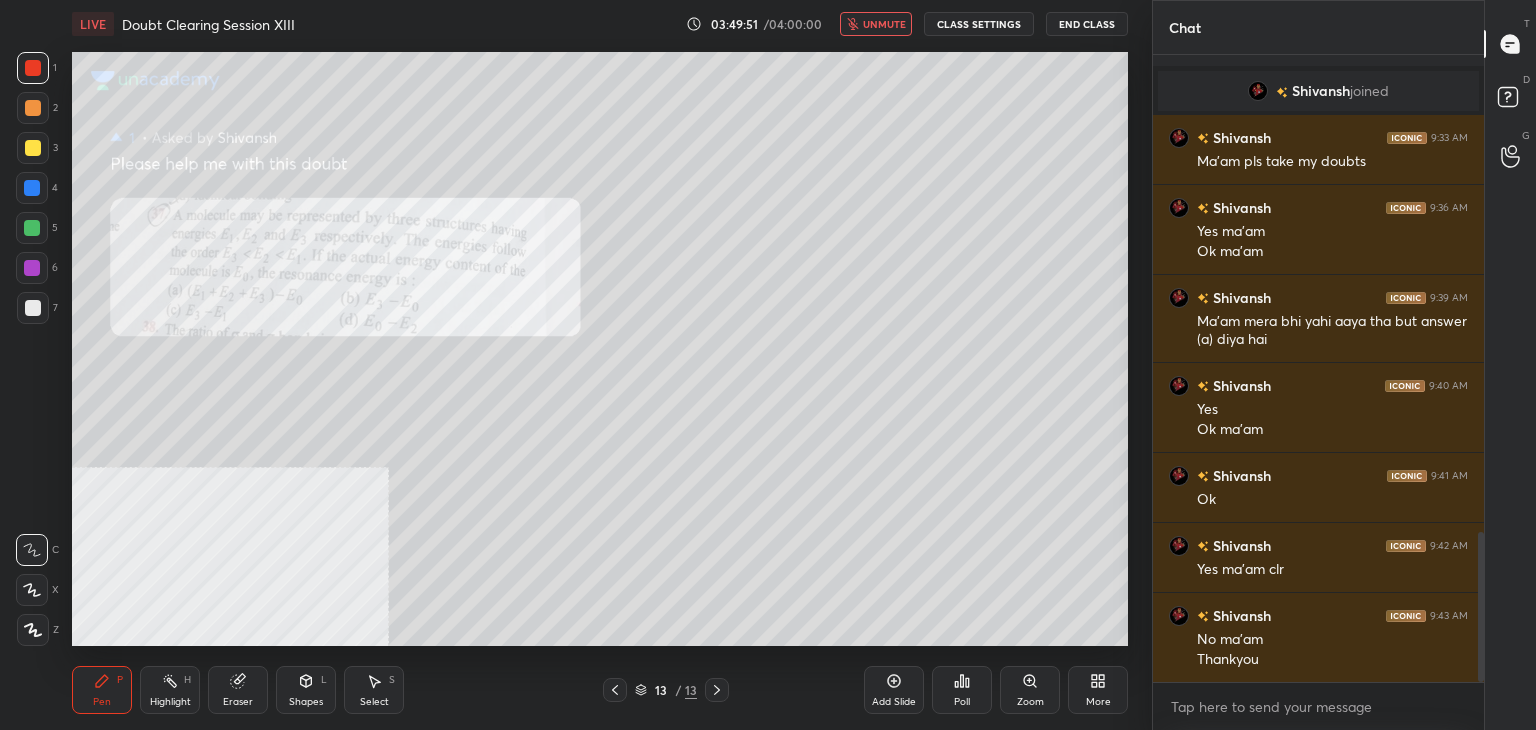 click on "Chat [PERSON] 8:54 AM Shi hain answer Ji mam [PERSON] 8:55 AM Thank you mam [PERSON]  joined [PERSON] 9:33 AM Ma'am pls take my doubts [PERSON] 9:36 AM Yes ma'am Ok ma'am [PERSON] 9:39 AM Ma'am mera bhi yahi aaya tha but answer (a) diya hai [PERSON] 9:40 AM Yes Ok ma'am [PERSON] 9:41 AM Ok [PERSON] 9:42 AM Yes ma'am clr [PERSON] 9:43 AM No ma'am Thankyou JUMP TO LATEST Enable hand raising Enable raise hand to speak to learners. Once enabled, chat will be turned off temporarily. Enable x   introducing Raise a hand with a doubt Now learners can raise their hand along with a doubt  How it works? Doubts asked by learners will show up here NEW DOUBTS ASKED No one has raised a hand yet Can't raise hand Looks like educator just invited you to speak. Please wait before you can raise your hand again. Got it T Messages (T) D Doubts (D) G Raise Hand (G)" at bounding box center (1344, 365) 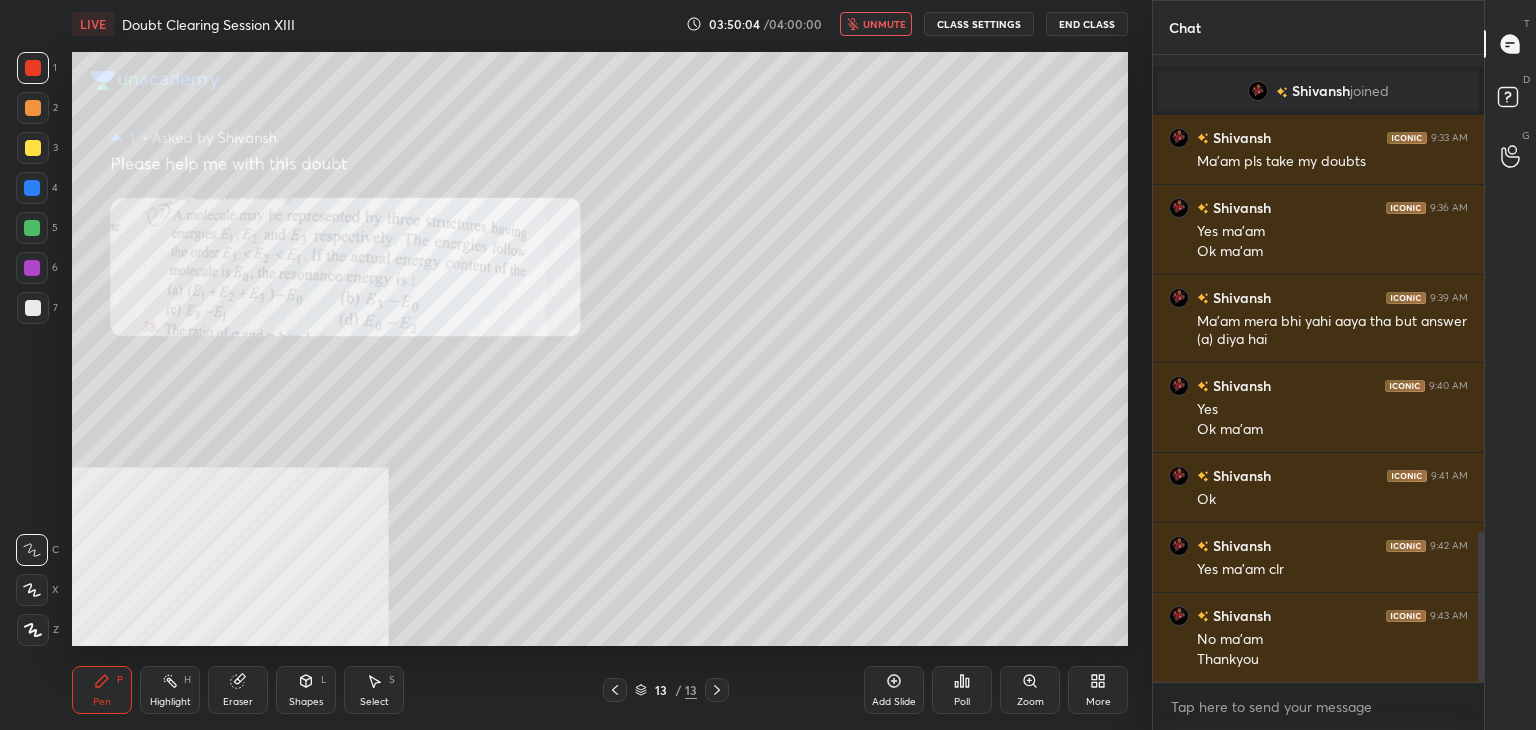 click on "End Class" at bounding box center [1087, 24] 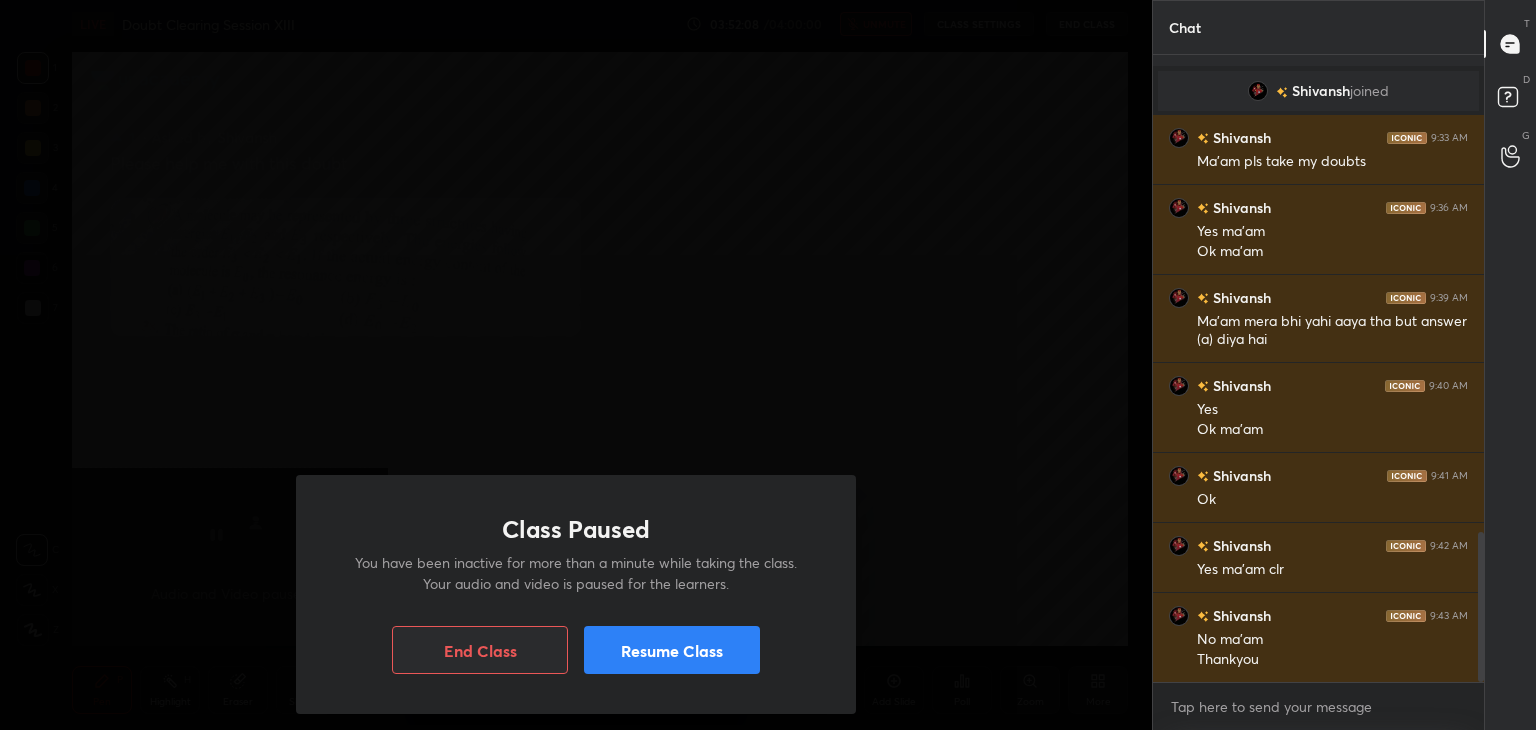 click on "Resume Class" at bounding box center [672, 650] 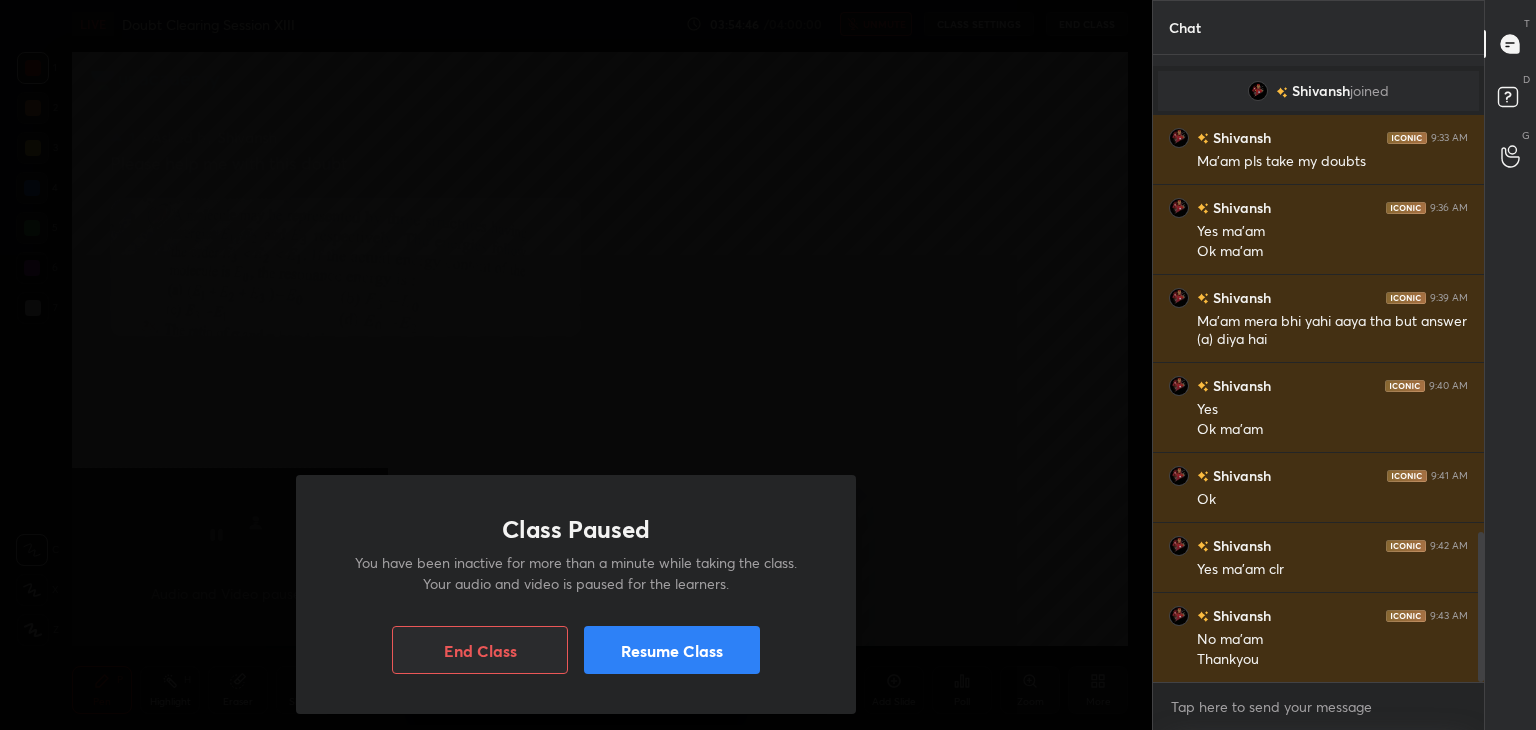 click on "Resume Class" at bounding box center [672, 650] 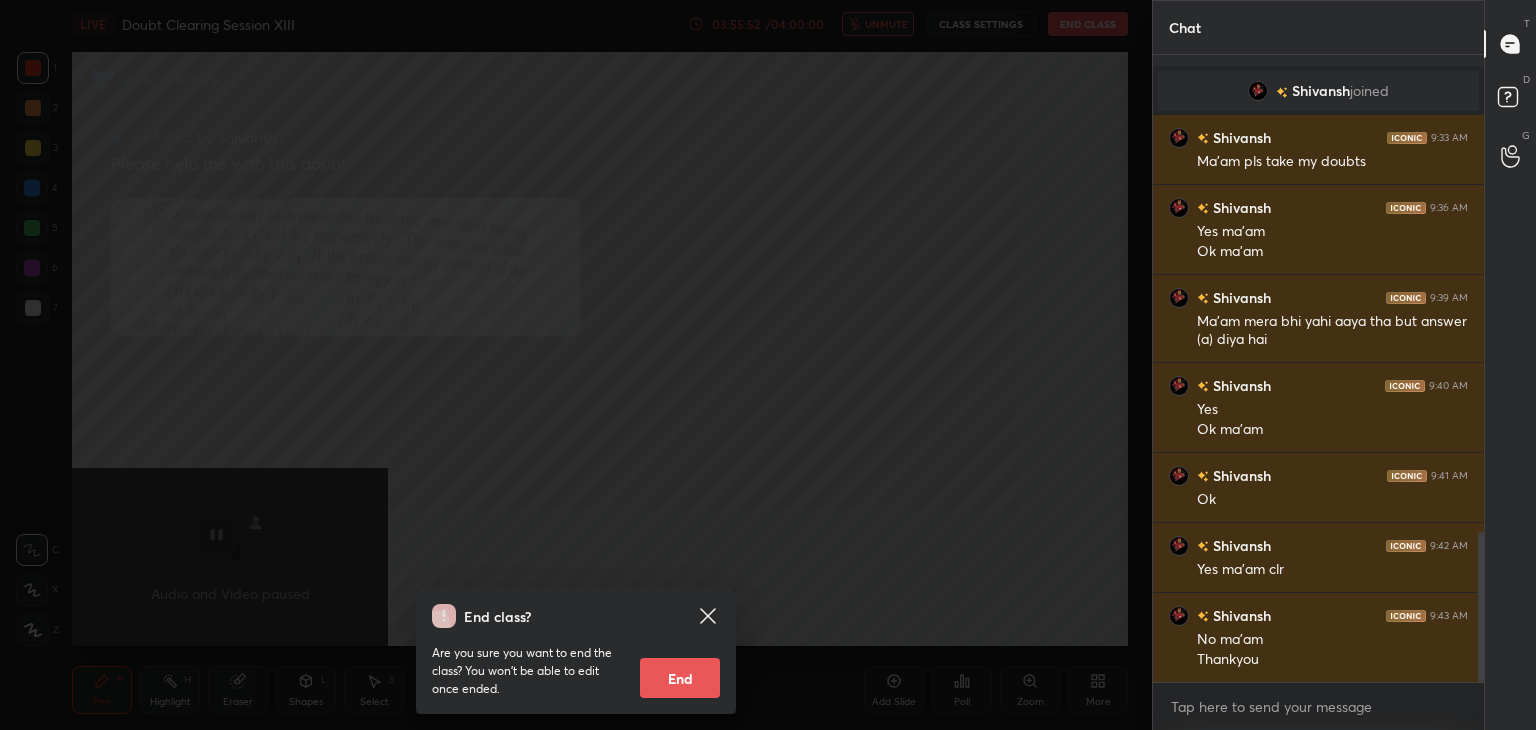click 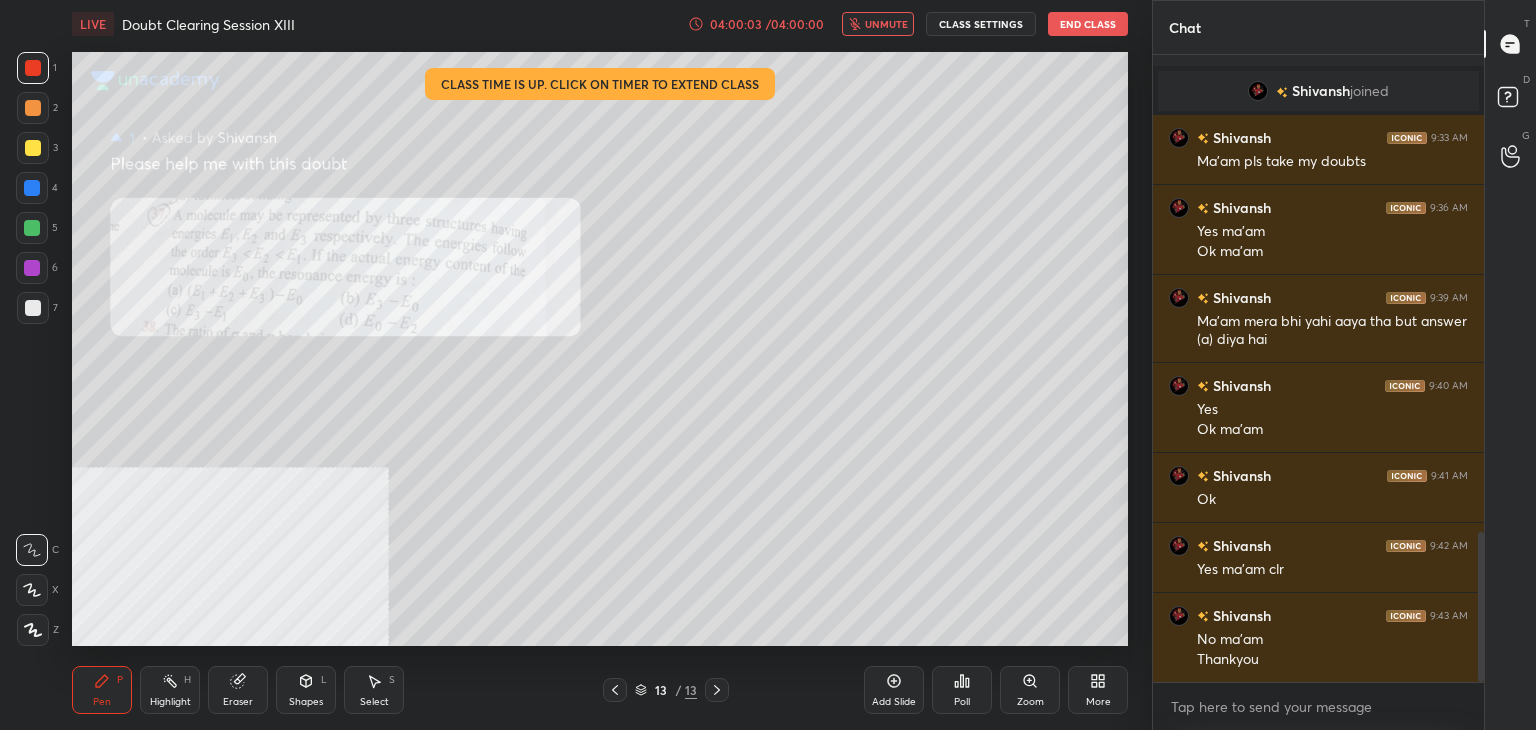 click on "End Class" at bounding box center [1088, 24] 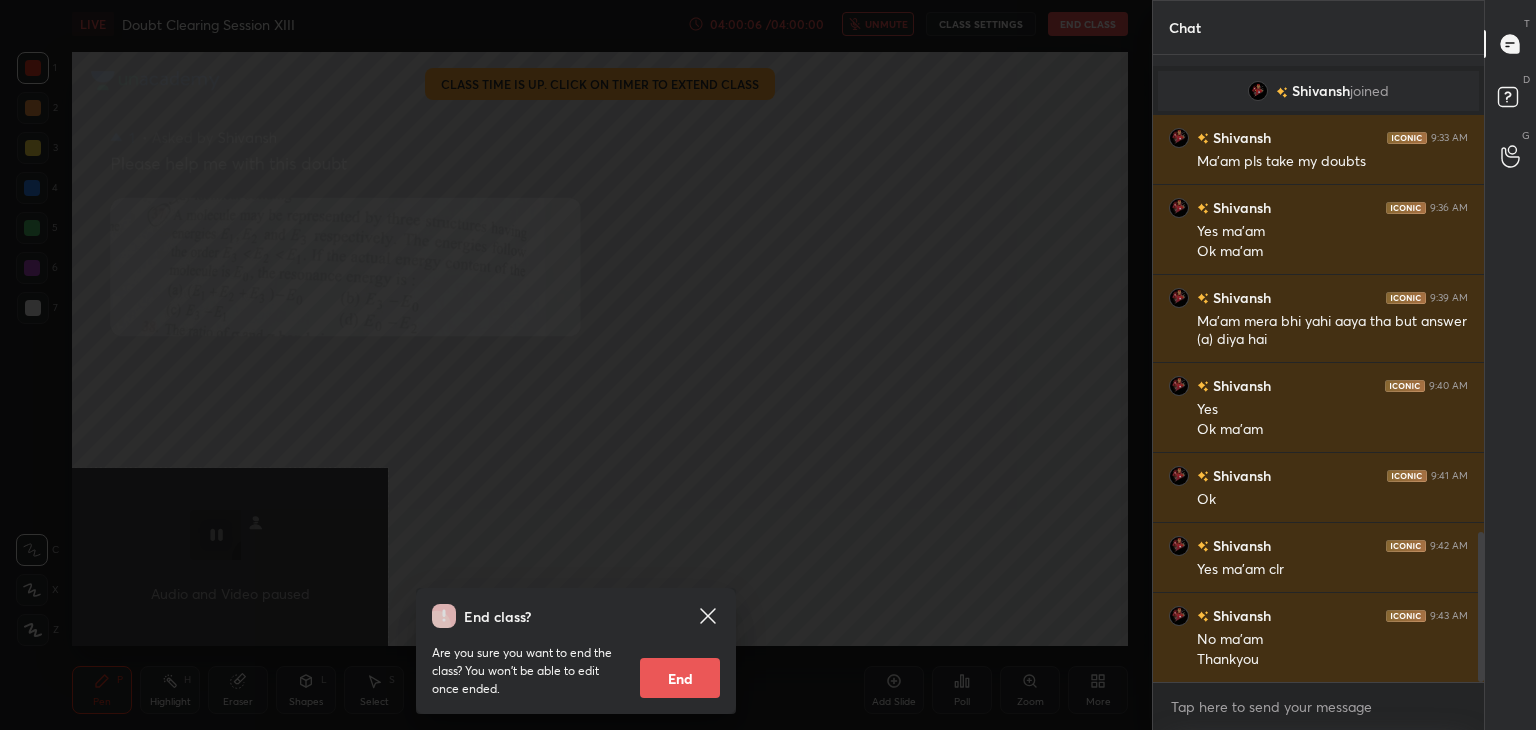 click on "End" at bounding box center [680, 678] 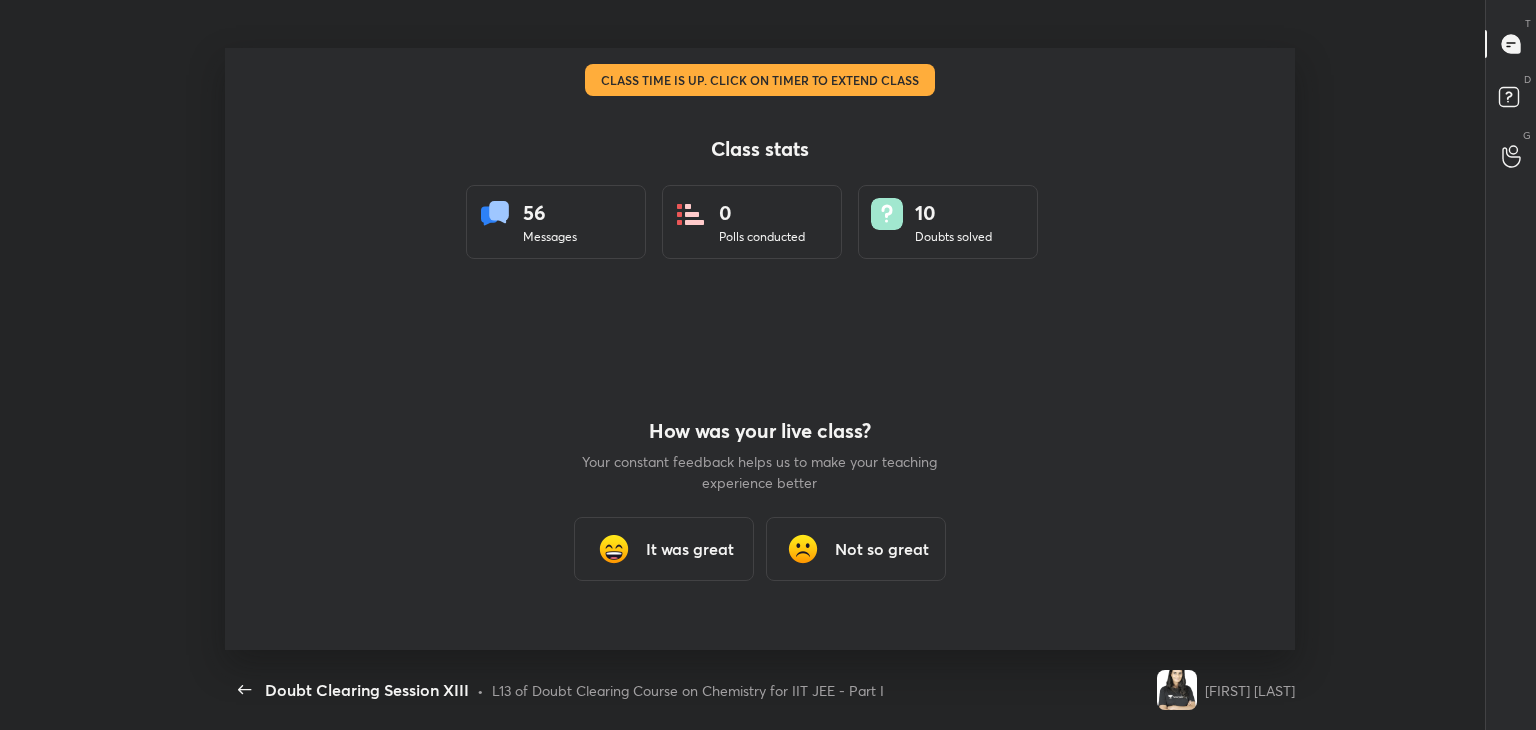 scroll, scrollTop: 99397, scrollLeft: 98716, axis: both 